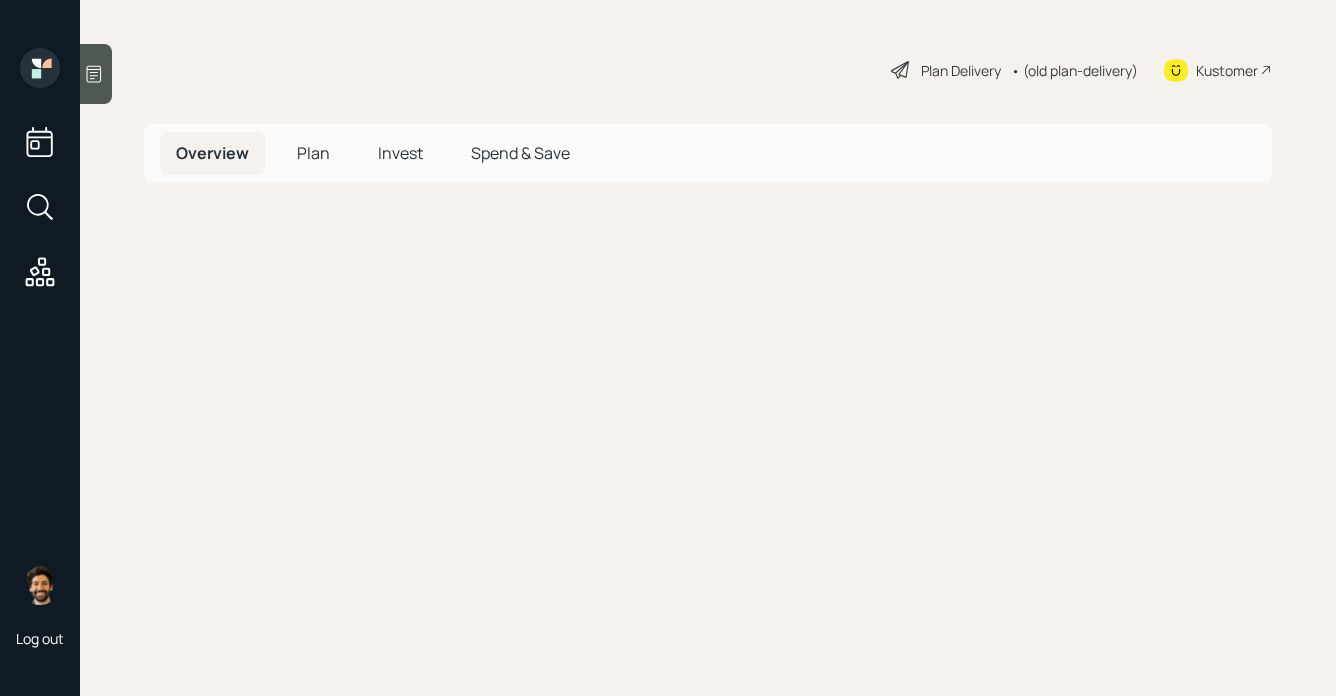 scroll, scrollTop: 0, scrollLeft: 0, axis: both 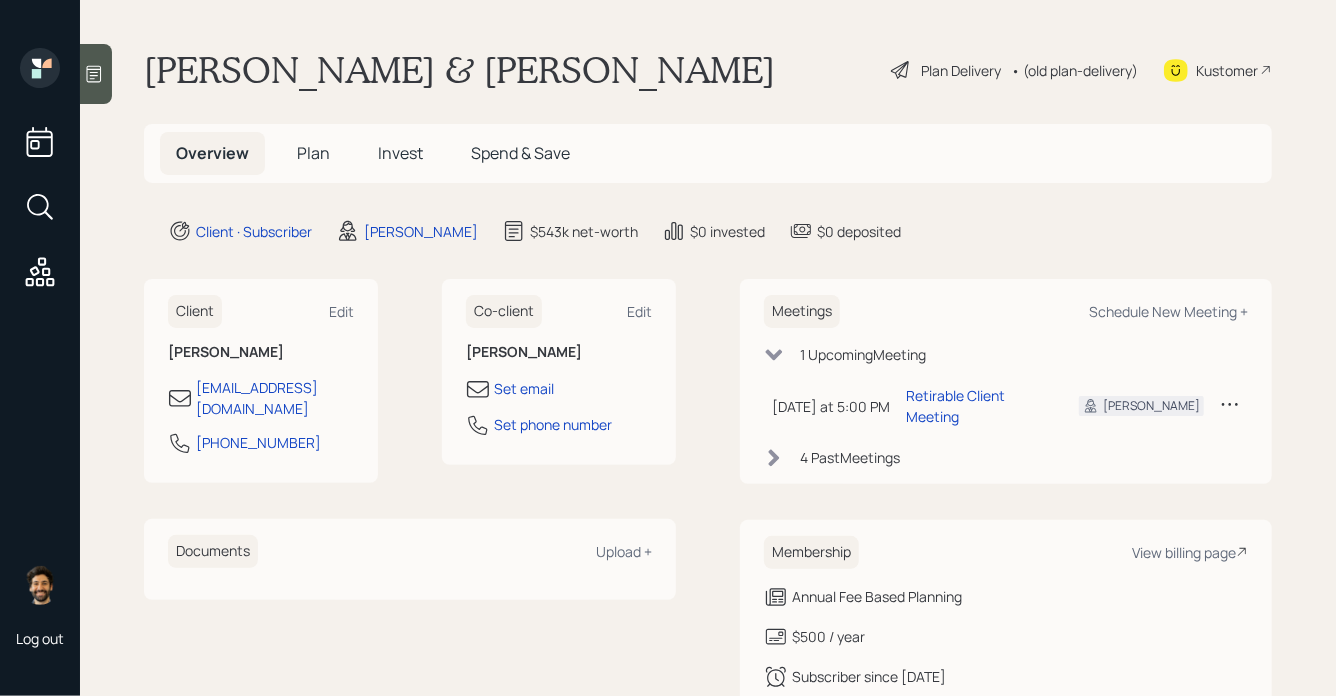 click on "4   Past  Meeting s" at bounding box center [1006, 457] 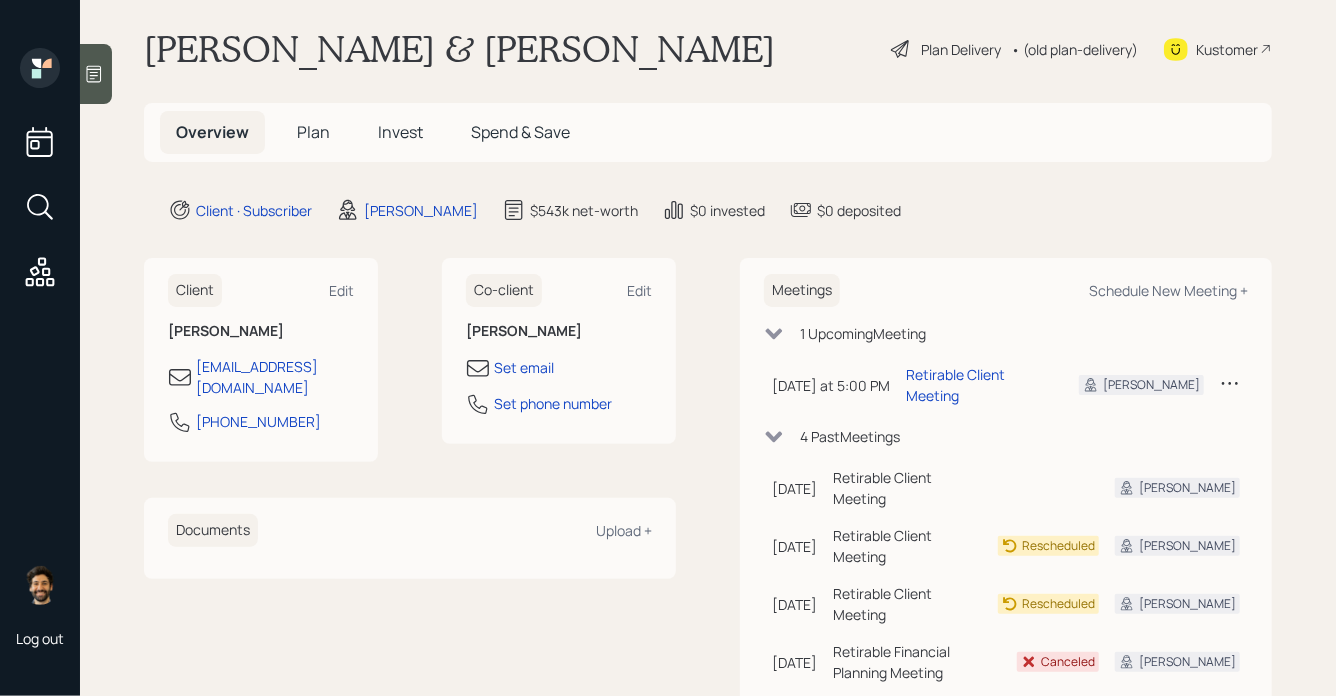 scroll, scrollTop: 0, scrollLeft: 0, axis: both 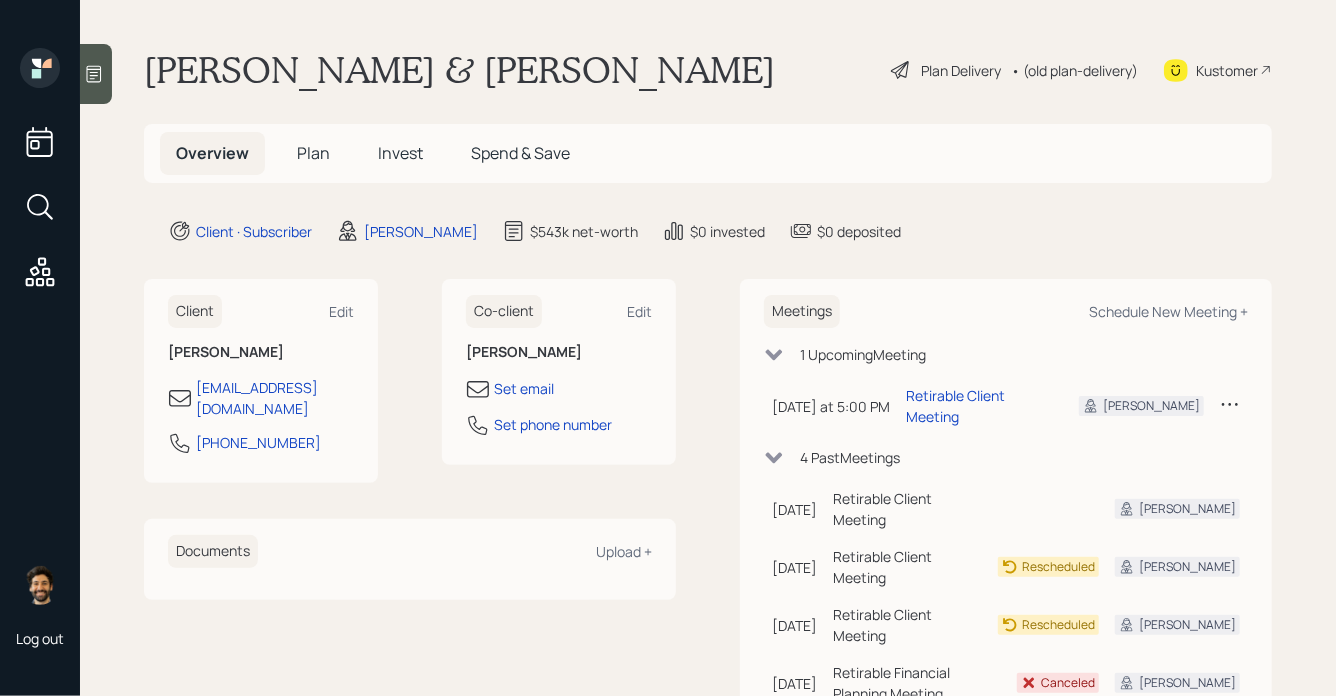 click on "Plan" at bounding box center (313, 153) 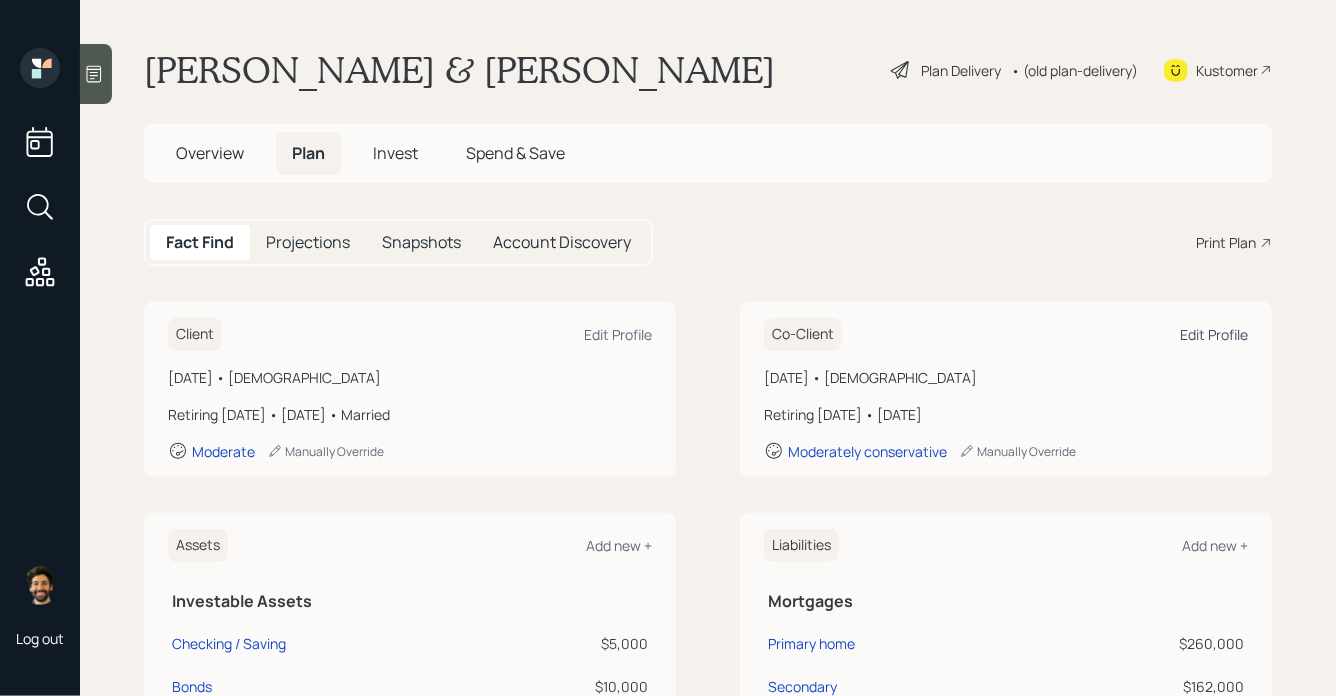 click on "Edit Profile" at bounding box center [1214, 334] 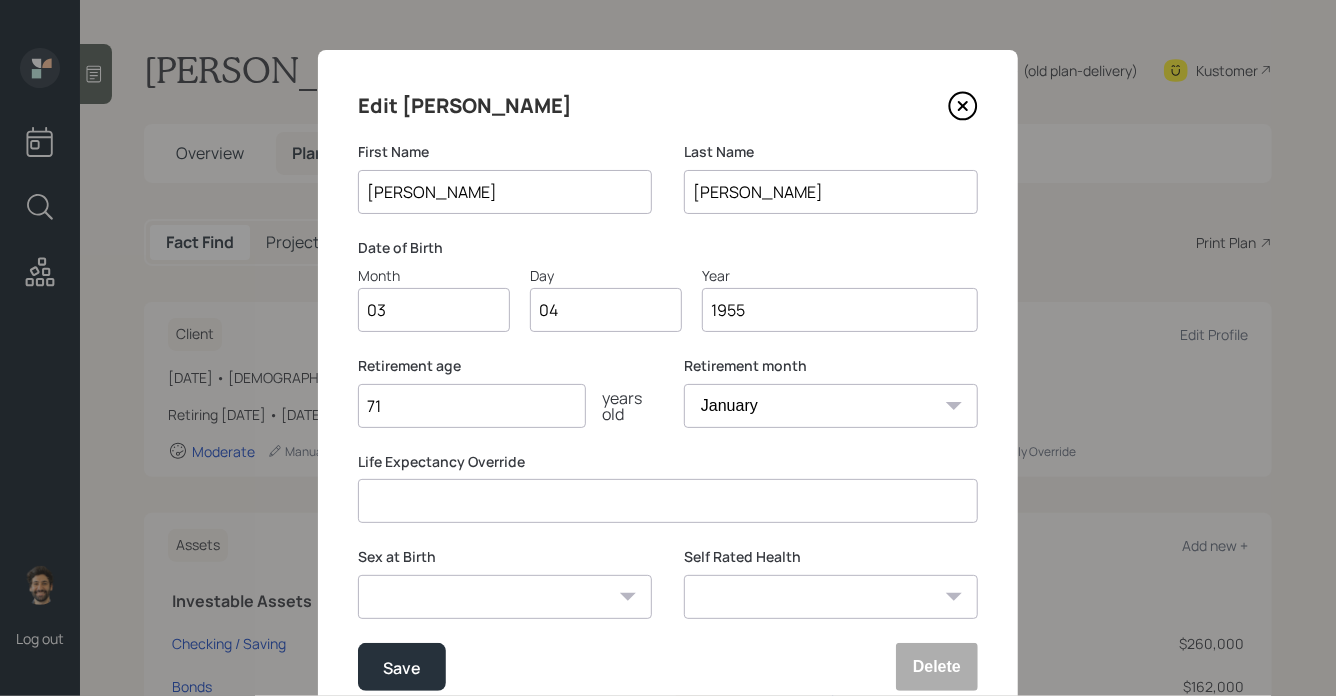 click on "January February March April May June July August September October November December" at bounding box center (831, 406) 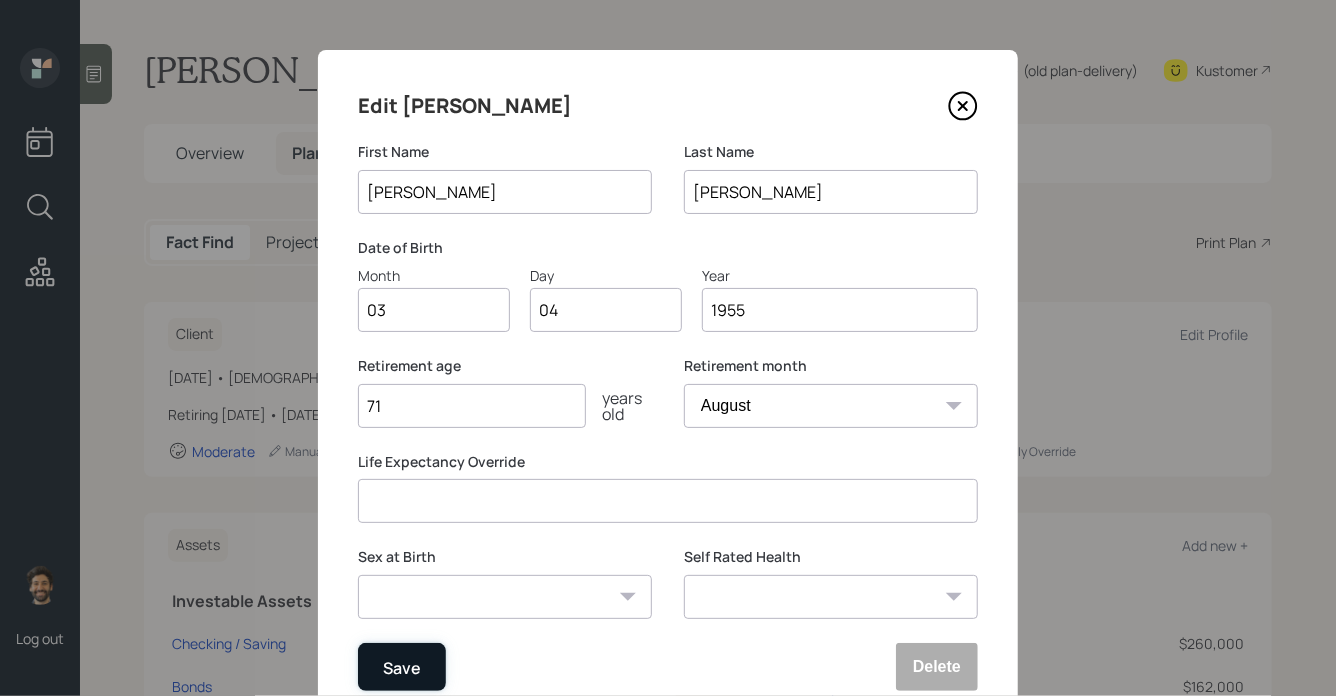 click on "Save" at bounding box center (402, 667) 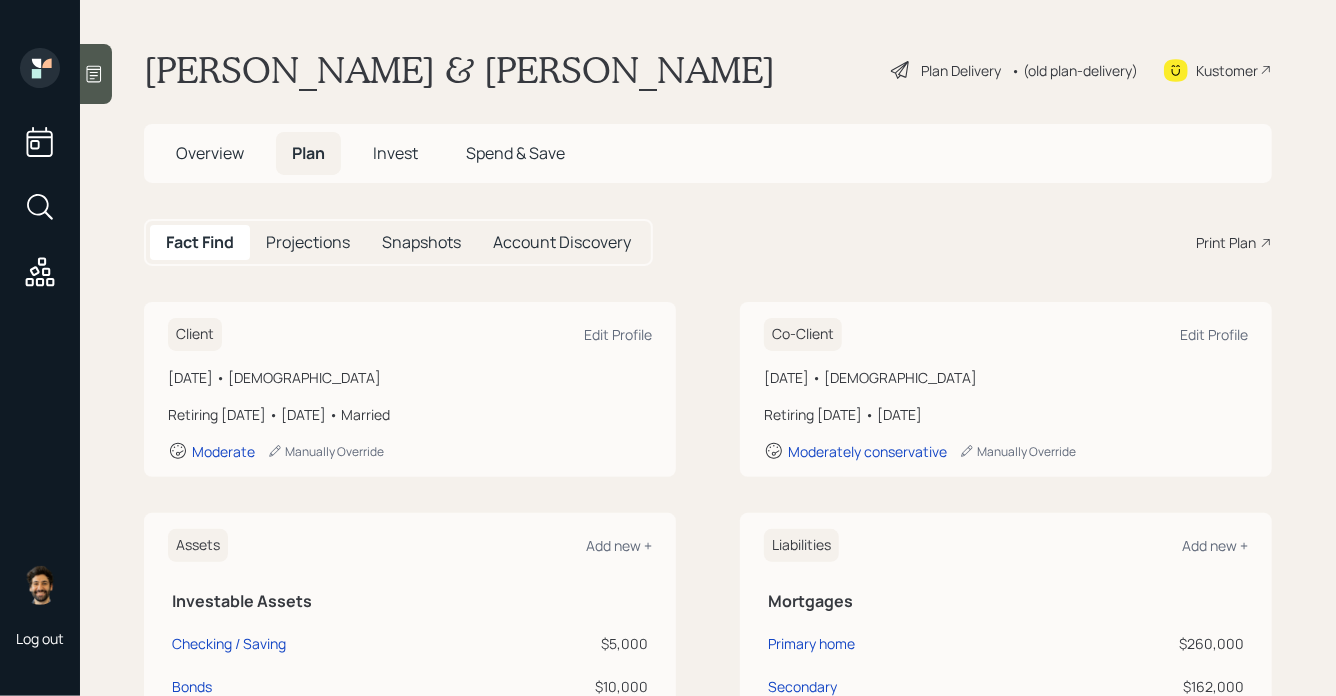 click on "[PERSON_NAME] & [PERSON_NAME]" at bounding box center (459, 70) 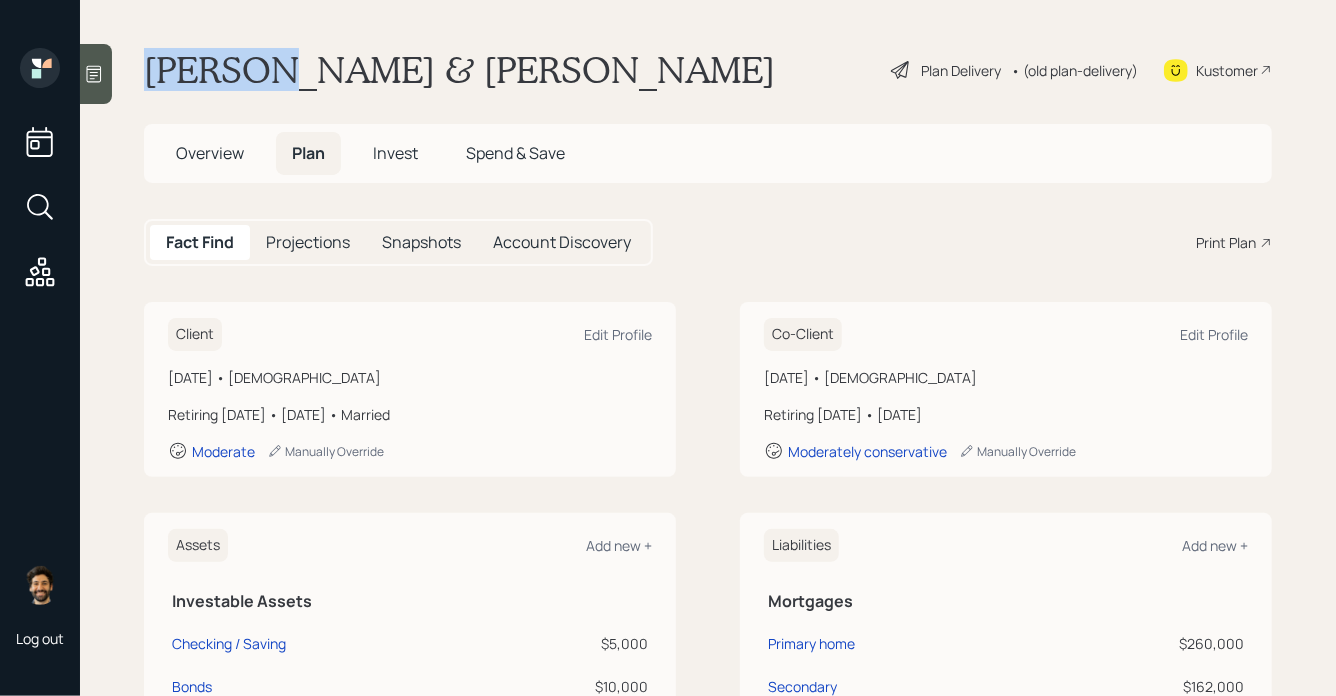 click on "[PERSON_NAME] & [PERSON_NAME]" at bounding box center [459, 70] 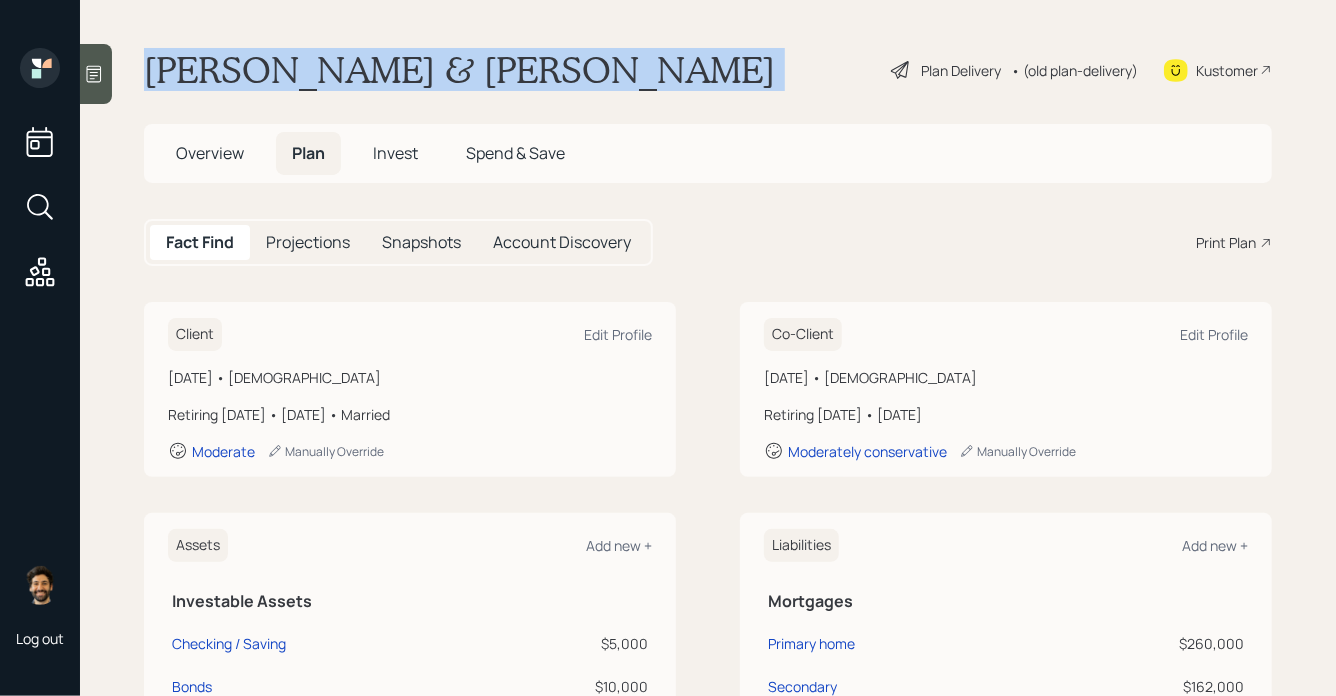 click on "[PERSON_NAME] & [PERSON_NAME]" at bounding box center [459, 70] 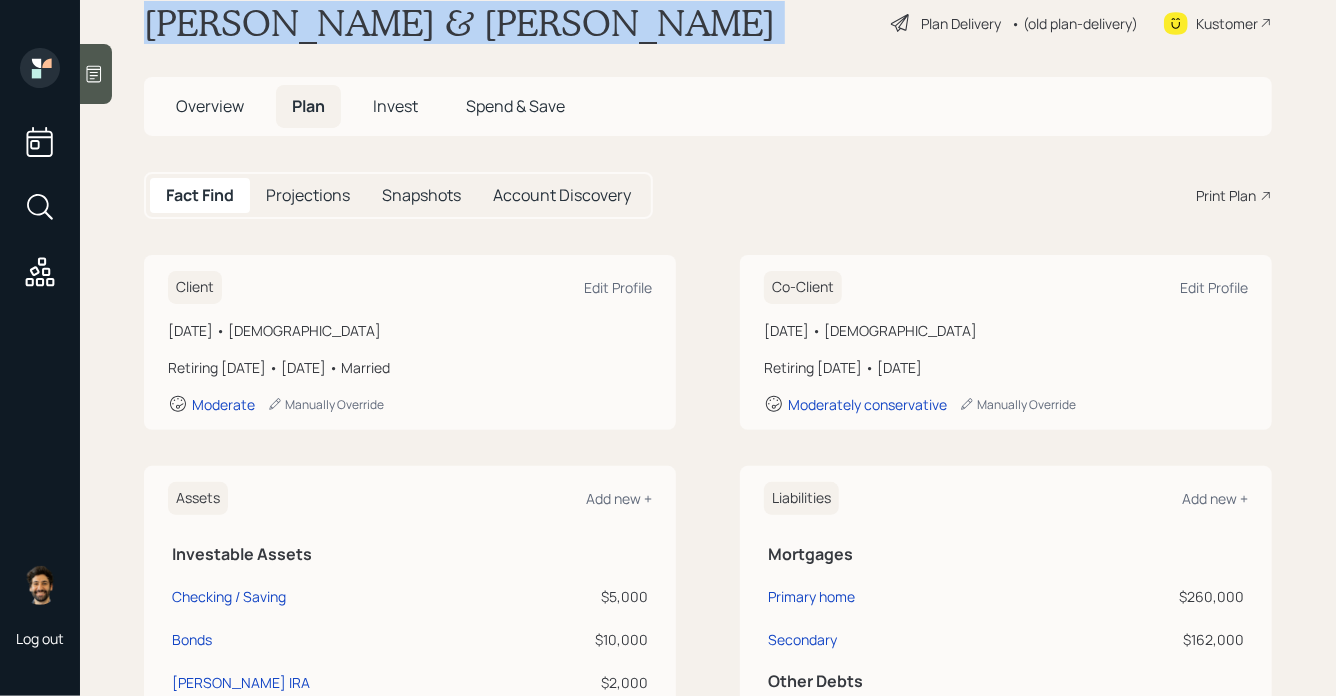 scroll, scrollTop: 99, scrollLeft: 0, axis: vertical 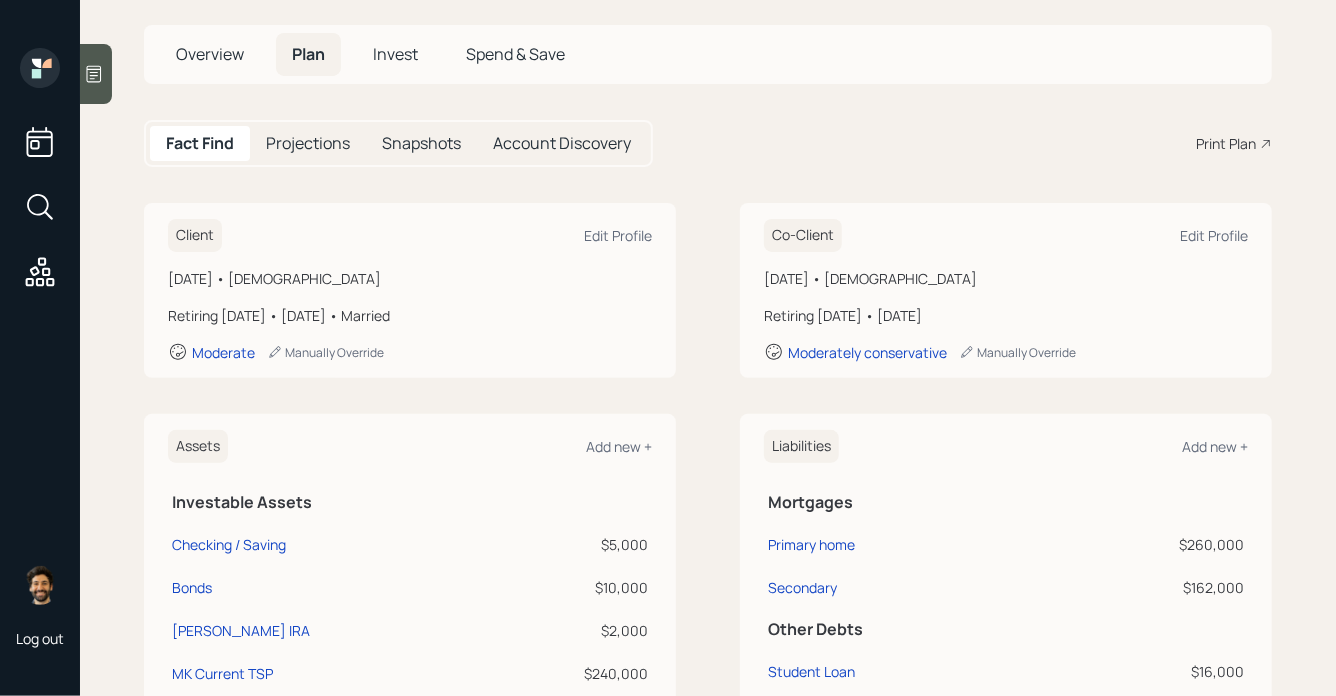 drag, startPoint x: 976, startPoint y: 317, endPoint x: 766, endPoint y: 323, distance: 210.0857 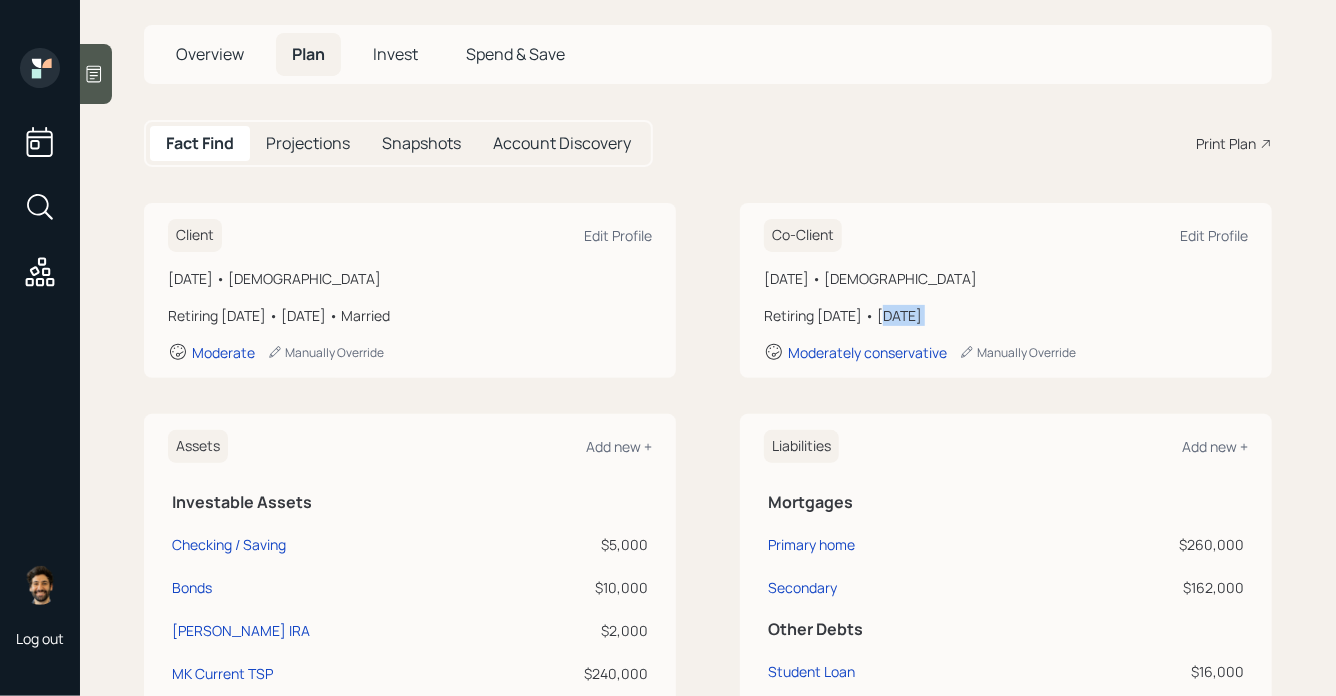 drag, startPoint x: 968, startPoint y: 314, endPoint x: 872, endPoint y: 314, distance: 96 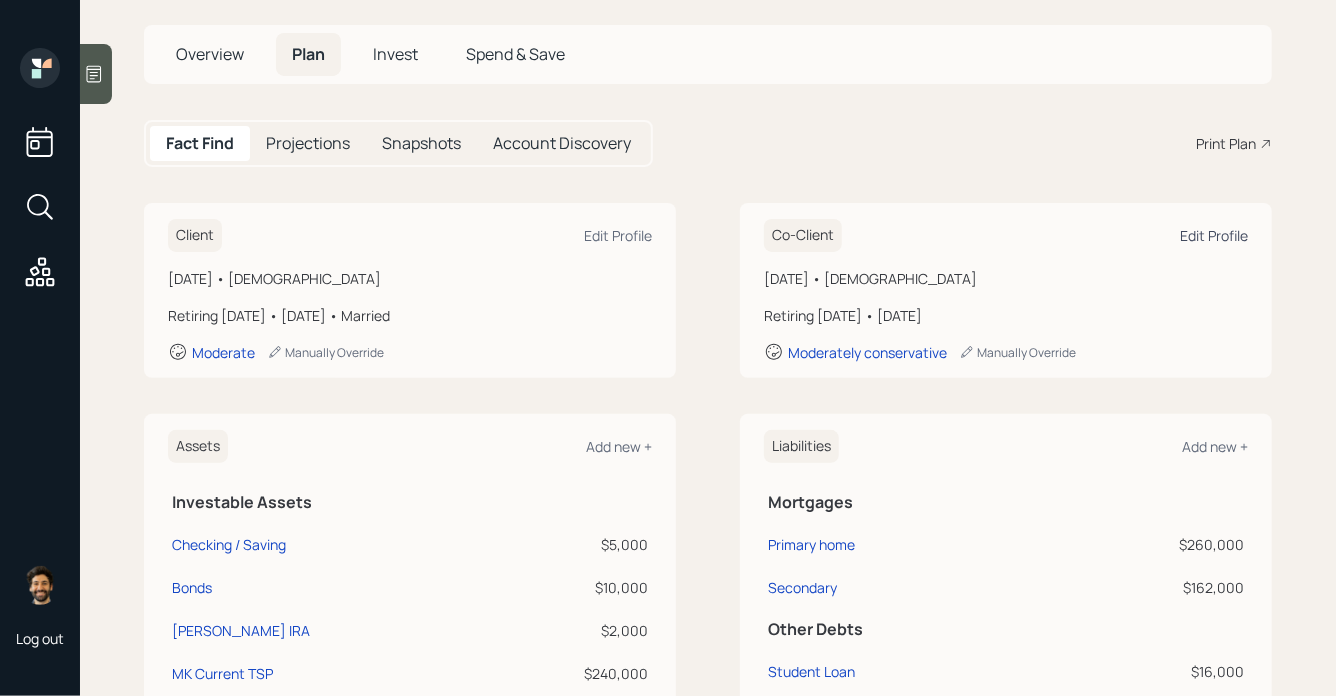 click on "Edit Profile" at bounding box center [1214, 235] 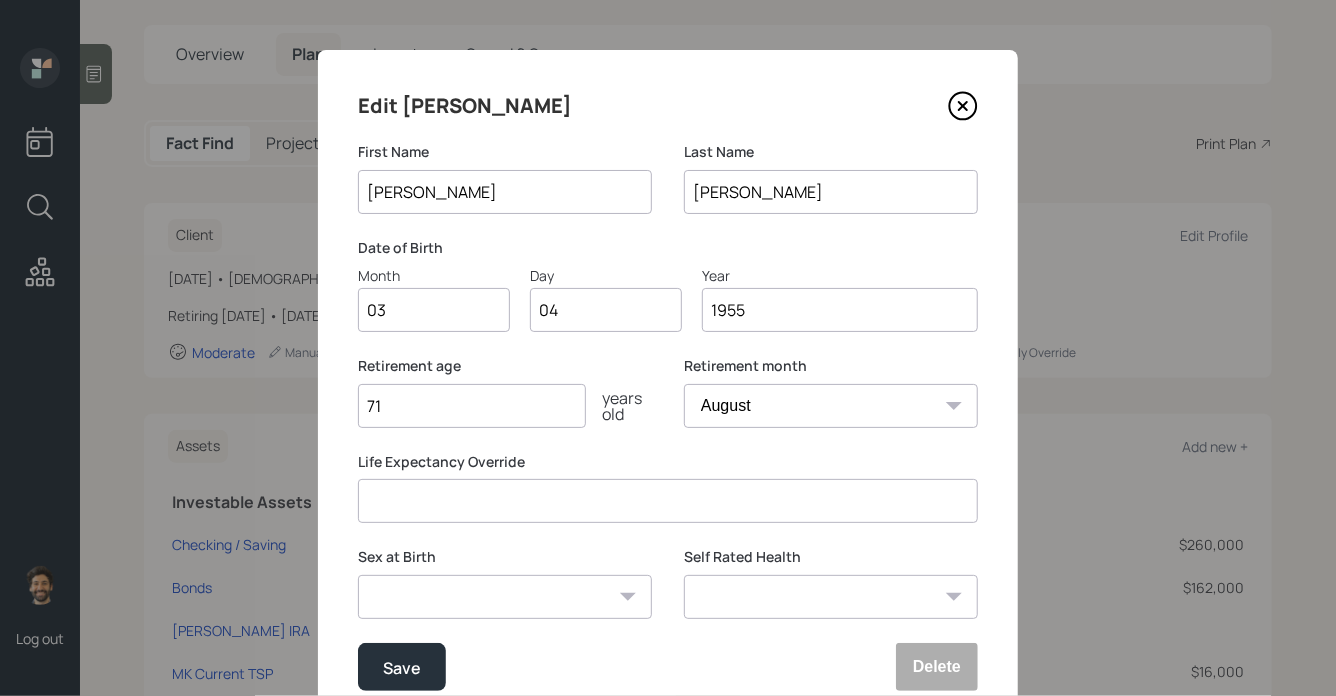 click on "71" at bounding box center (472, 406) 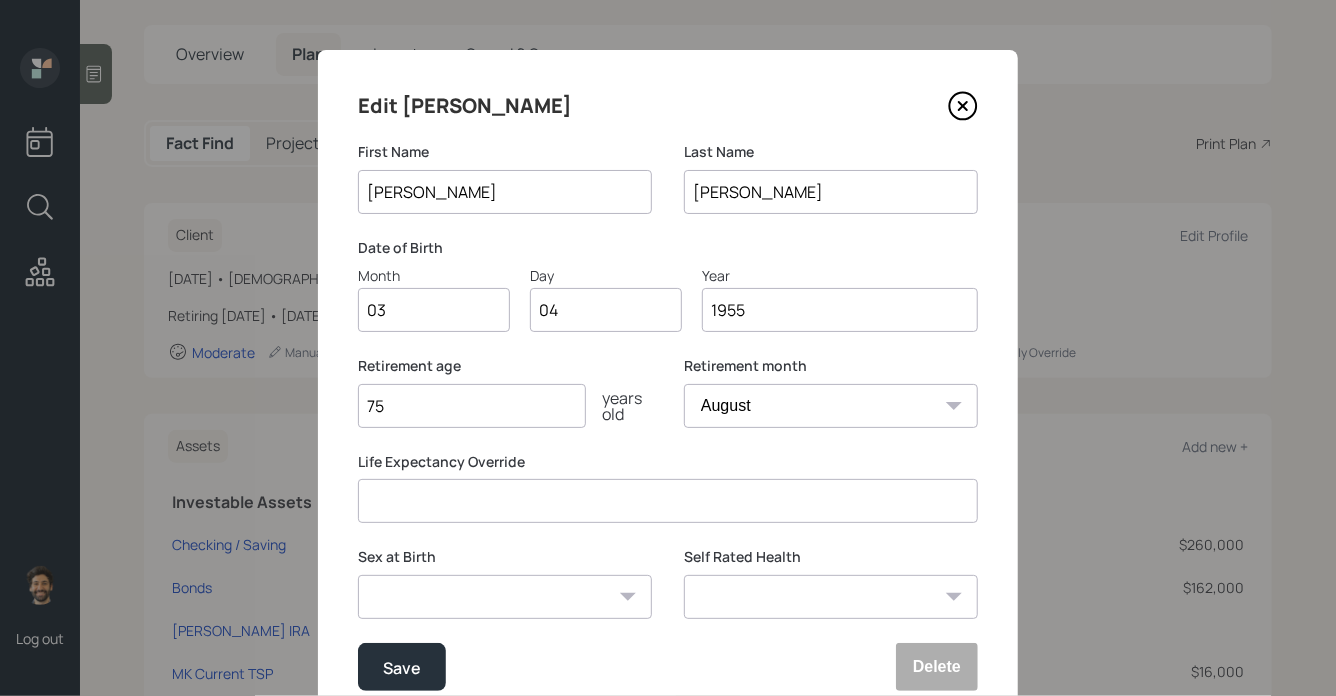 scroll, scrollTop: 84, scrollLeft: 0, axis: vertical 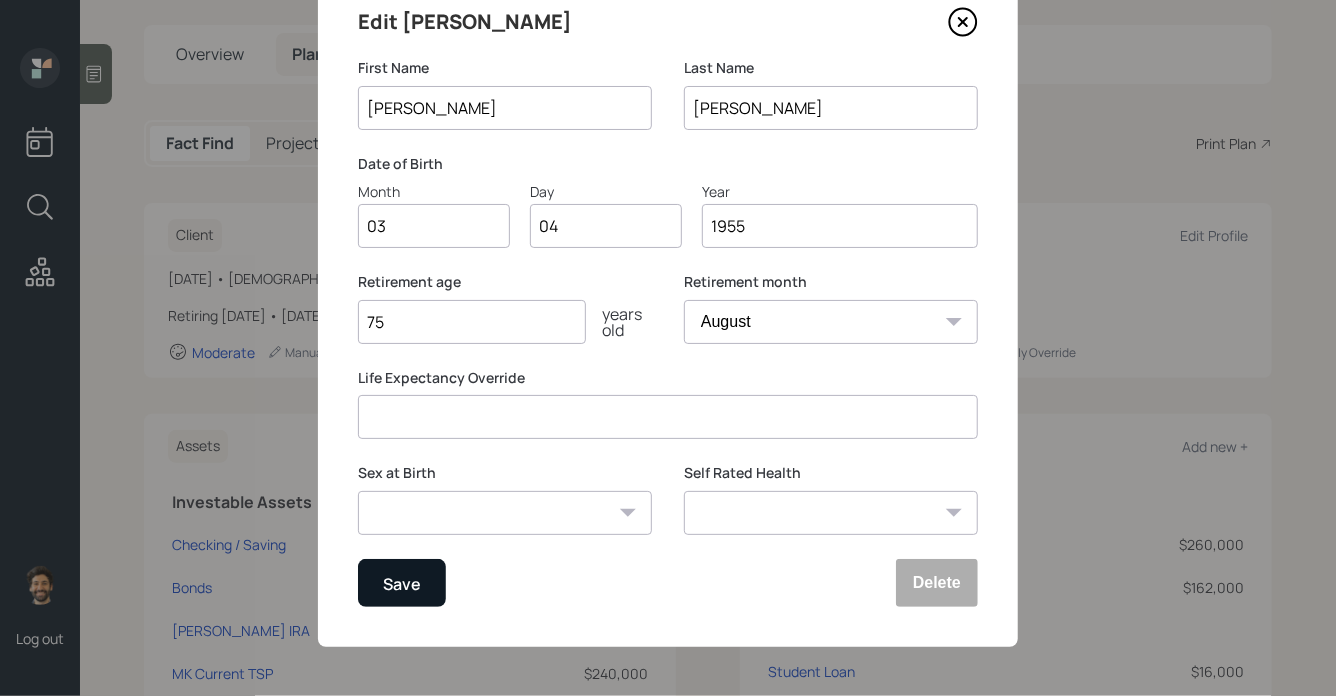 type on "75" 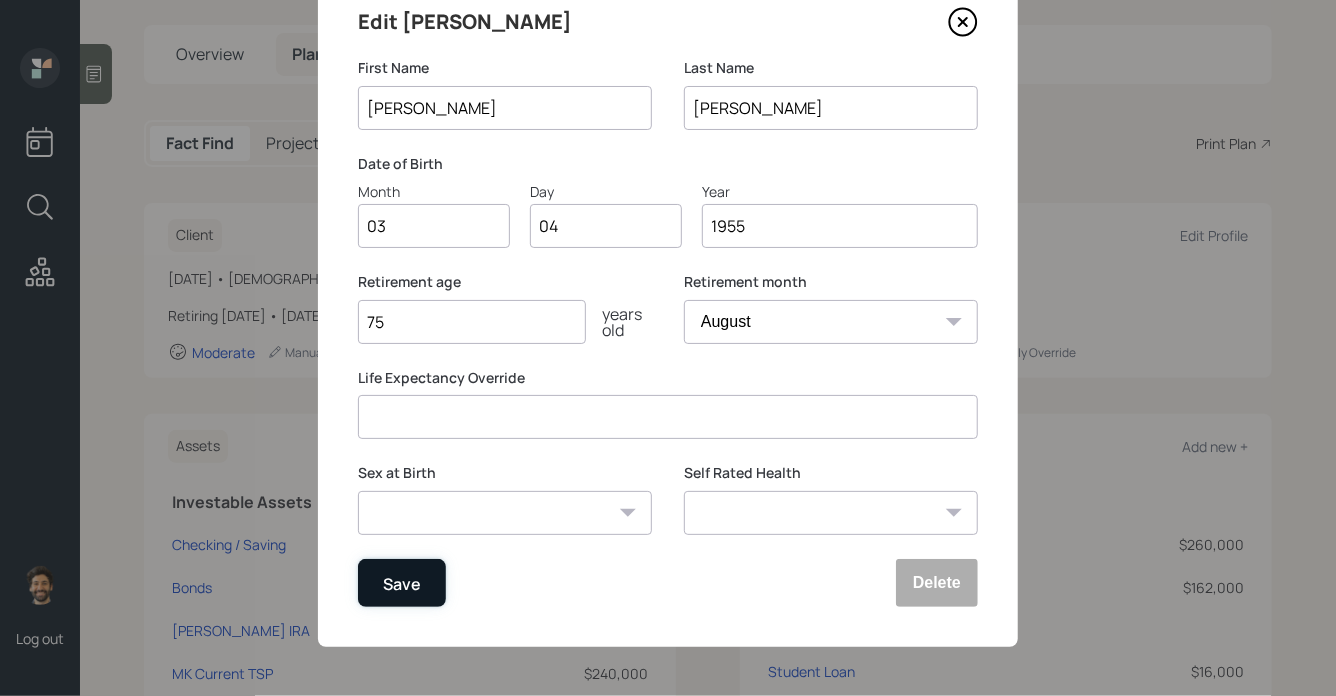 click on "Save" at bounding box center (402, 583) 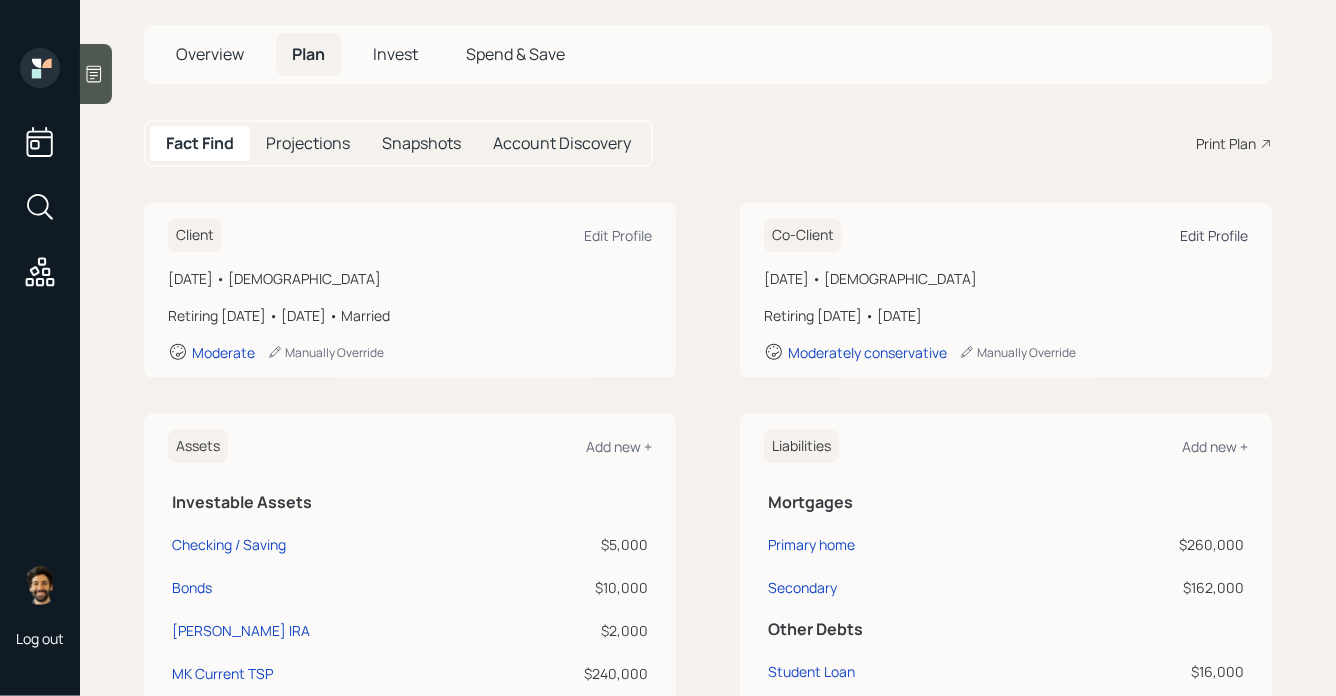 click on "Edit Profile" at bounding box center [1214, 235] 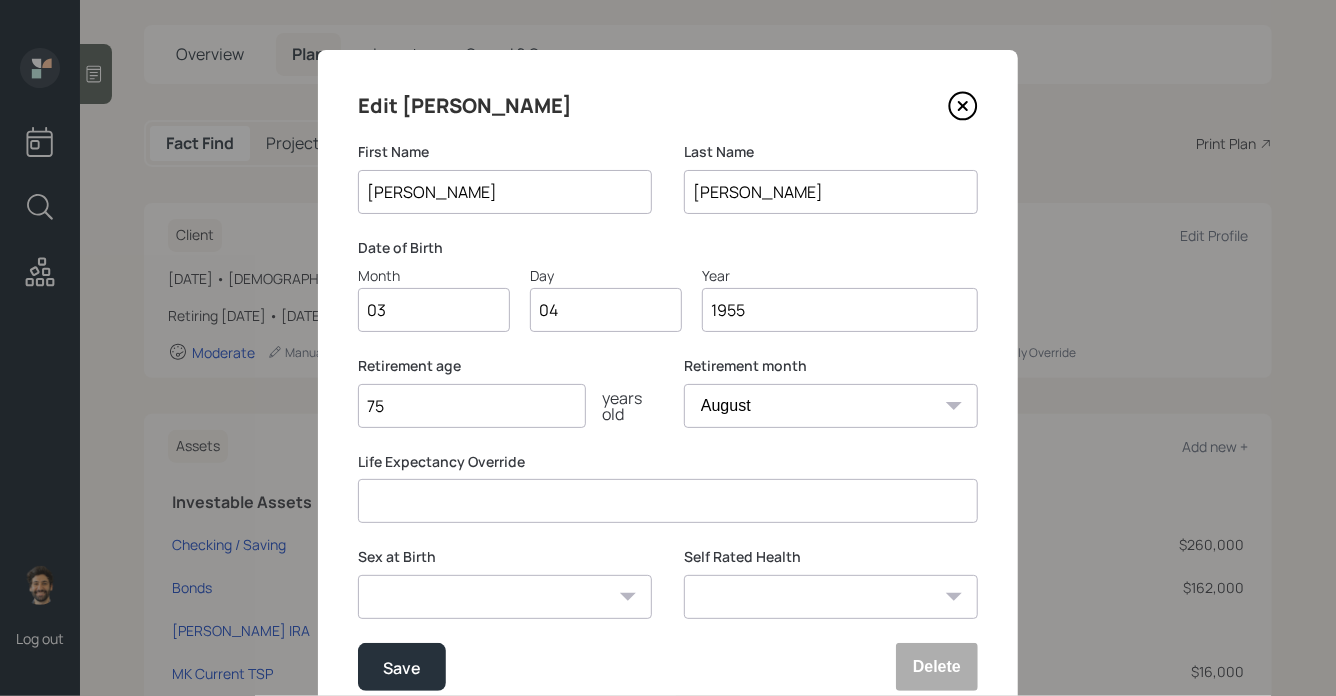 click on "75" at bounding box center (472, 406) 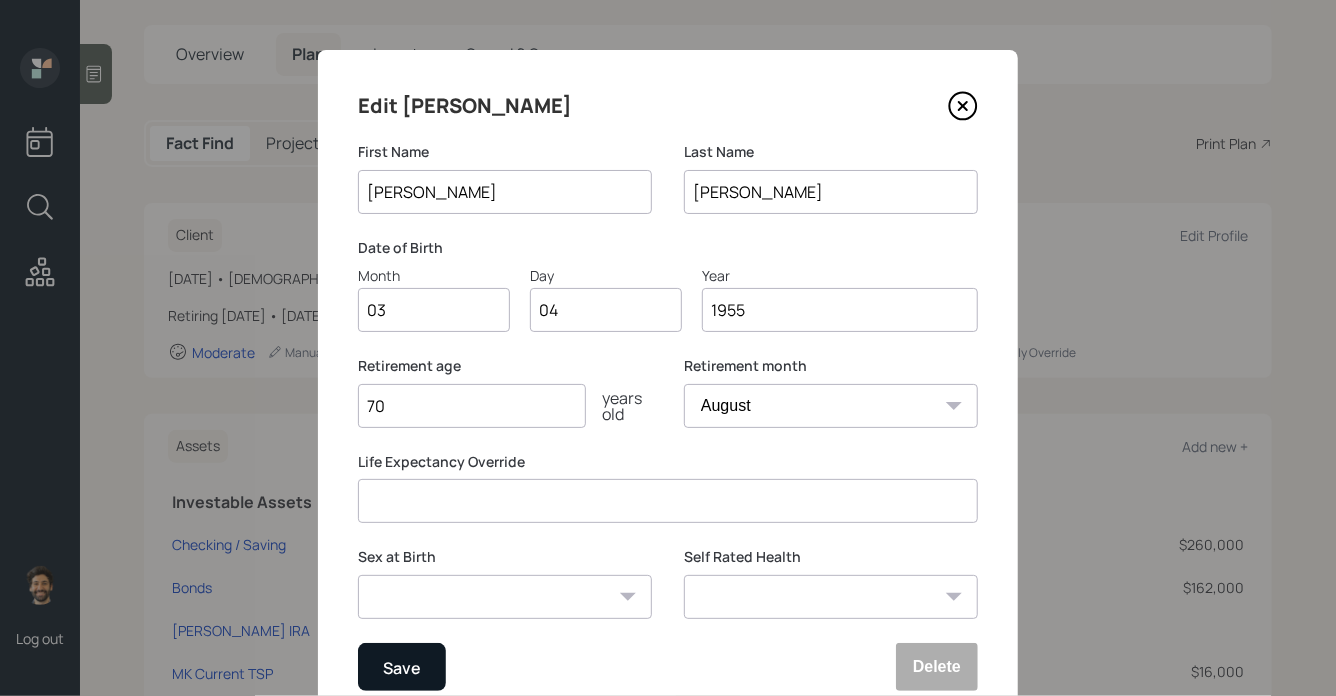 type on "70" 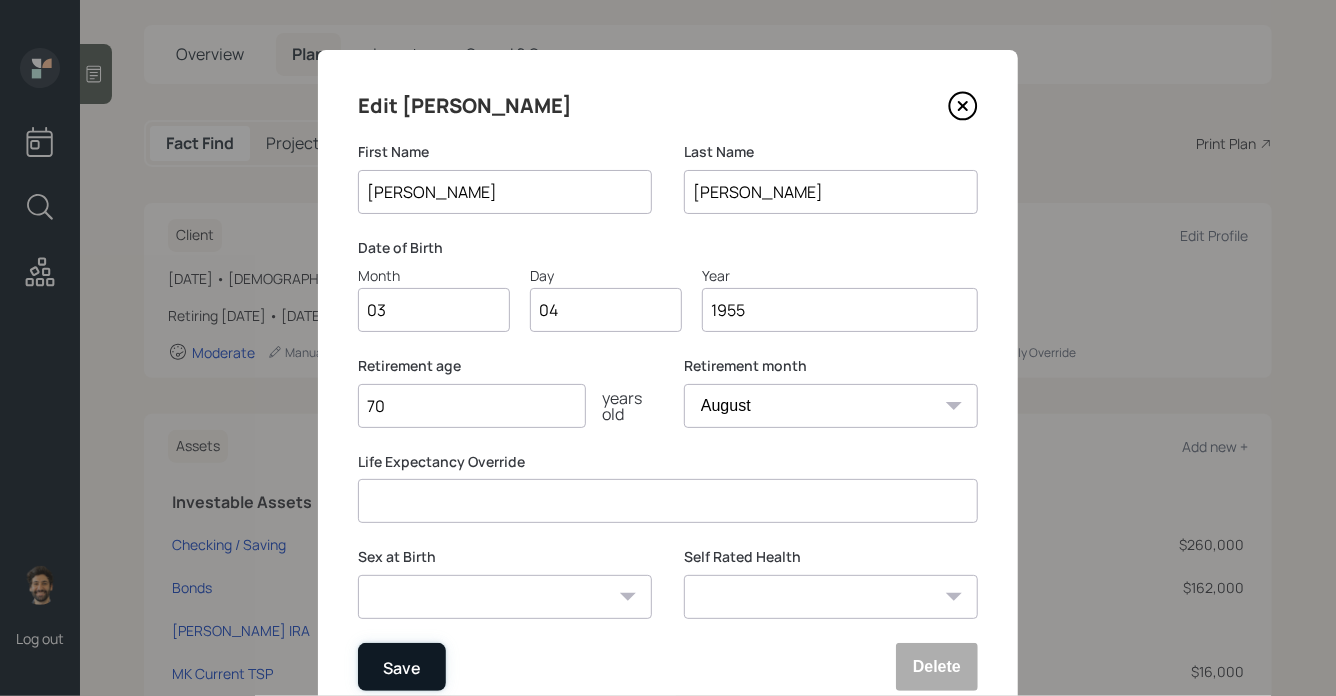 click on "Save" at bounding box center (402, 667) 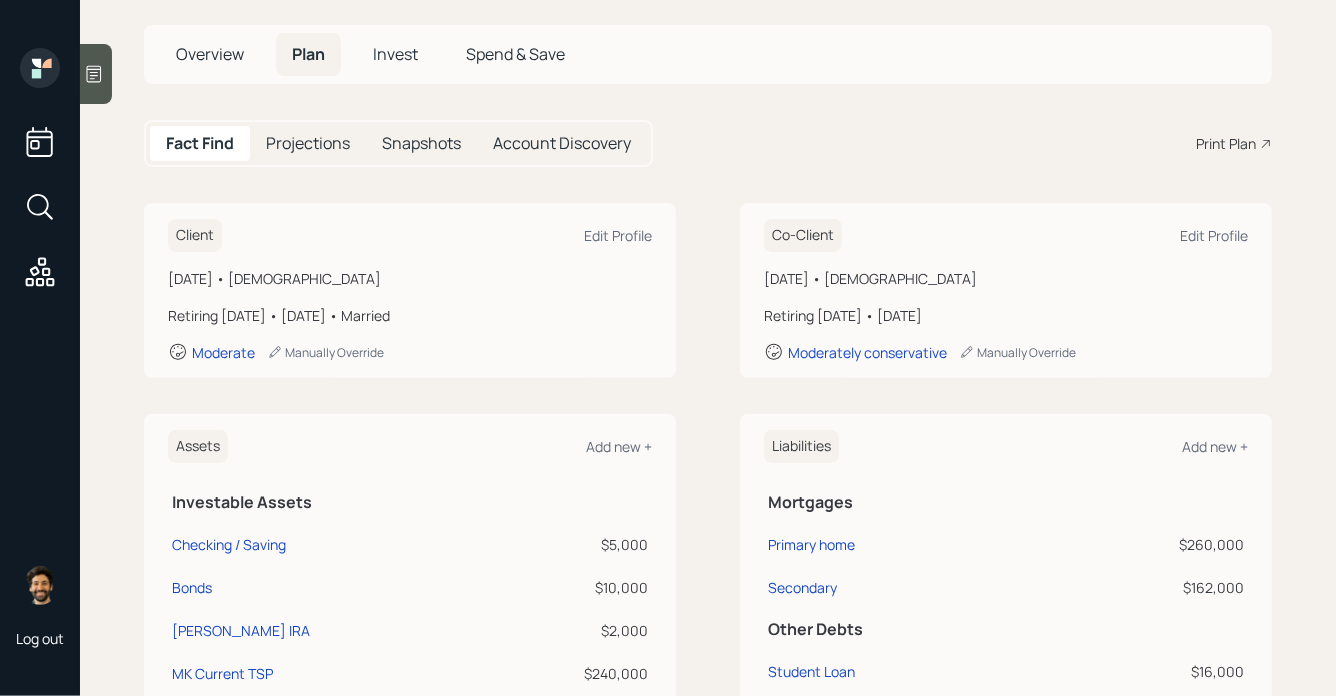 drag, startPoint x: 977, startPoint y: 317, endPoint x: 893, endPoint y: 319, distance: 84.0238 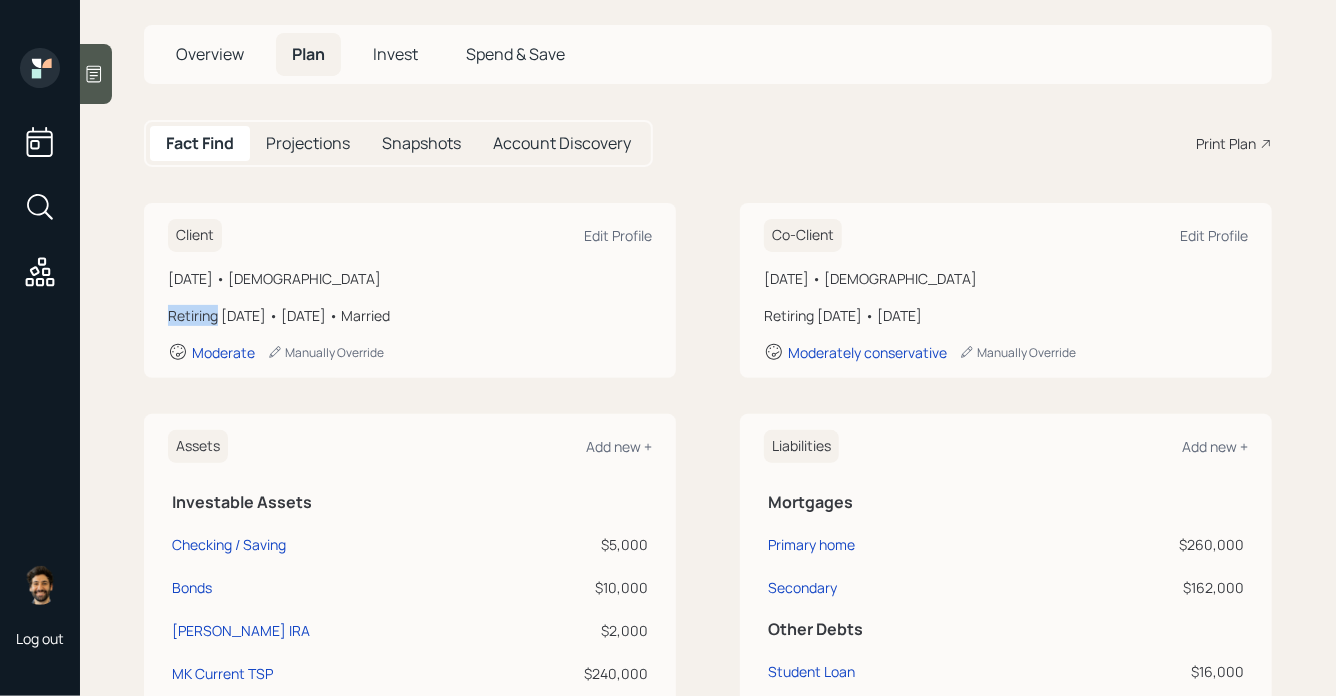 click on "Retiring in 6 years • January 2031 • Married" at bounding box center (410, 315) 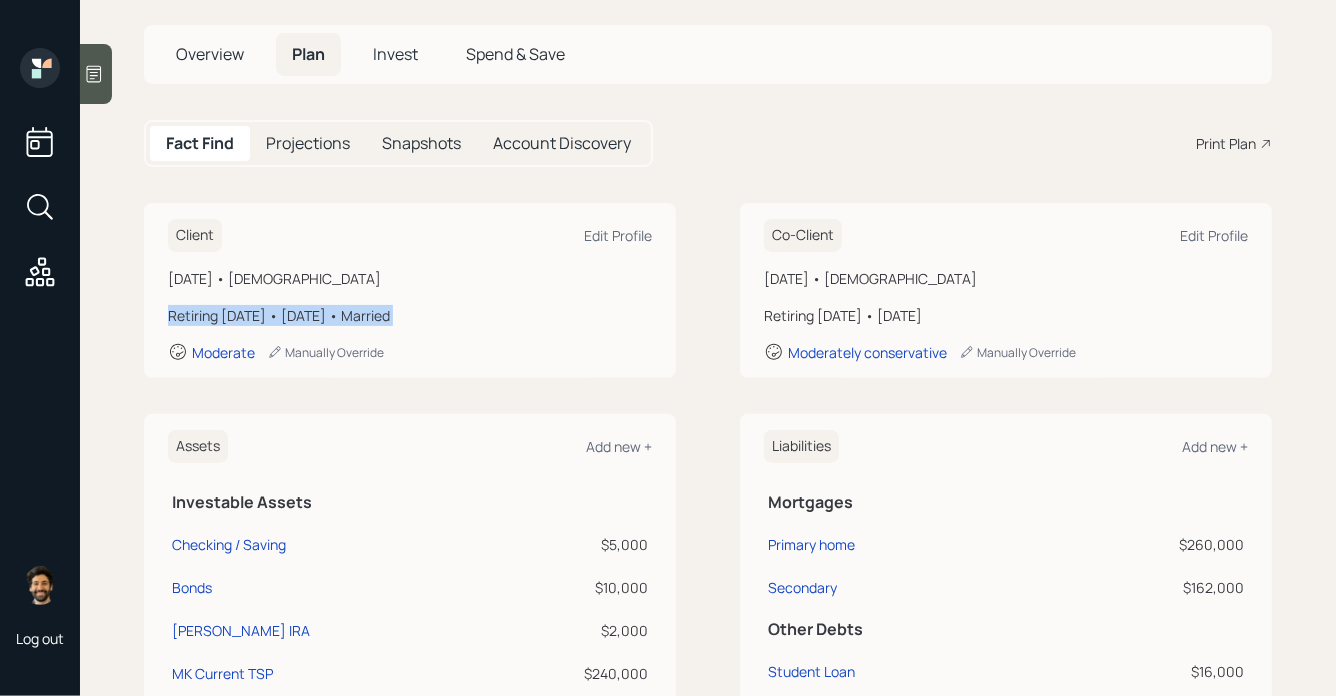 click on "Retiring in 6 years • January 2031 • Married" at bounding box center (410, 315) 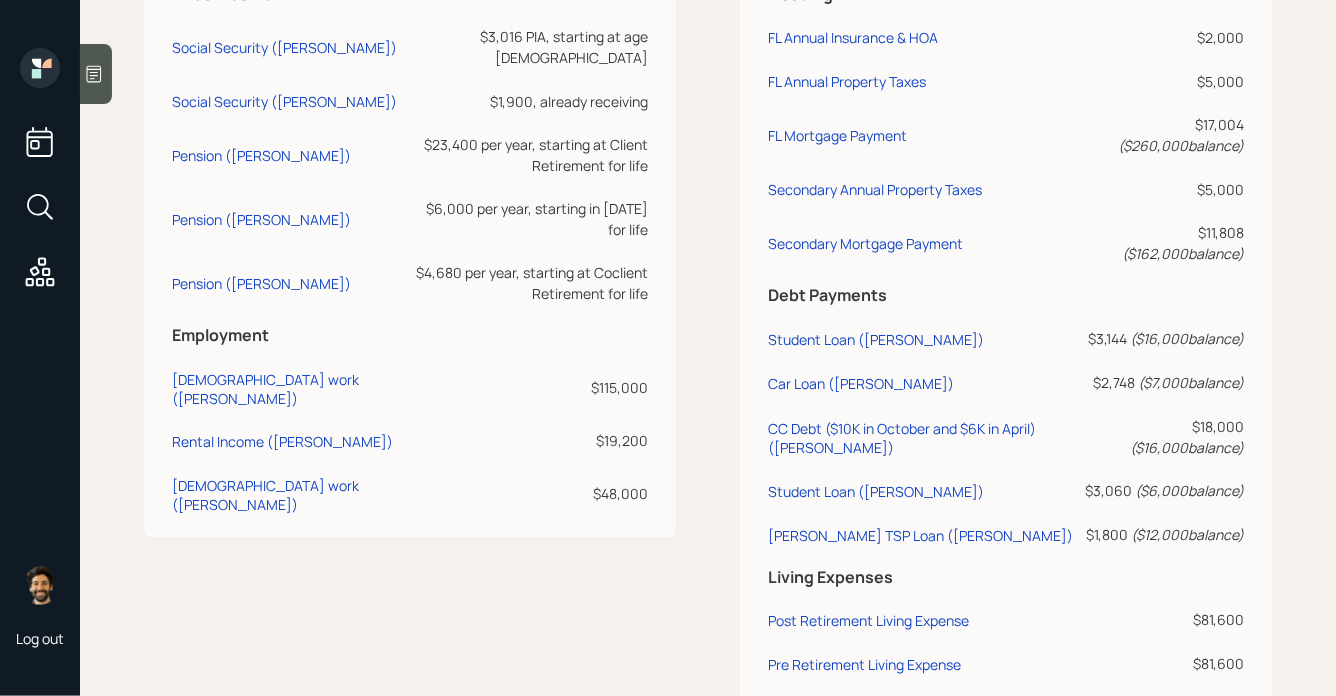 scroll, scrollTop: 1135, scrollLeft: 0, axis: vertical 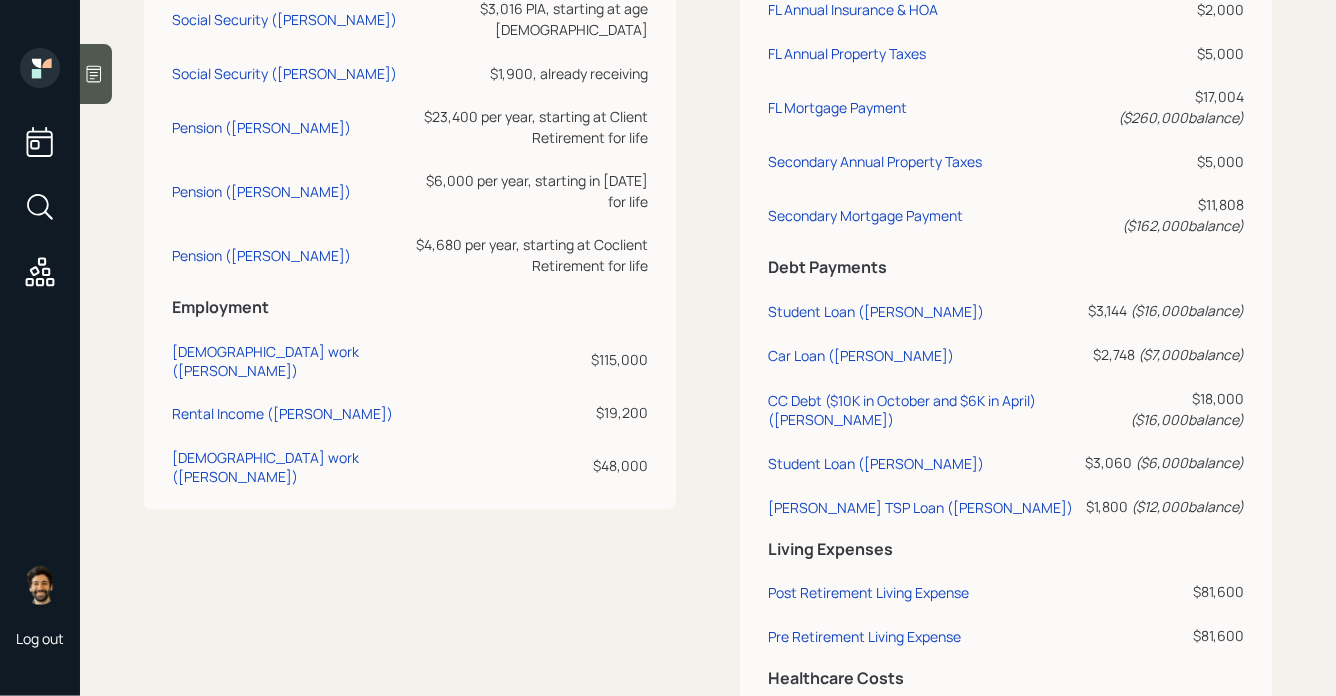 click on "$115,000" at bounding box center [527, 359] 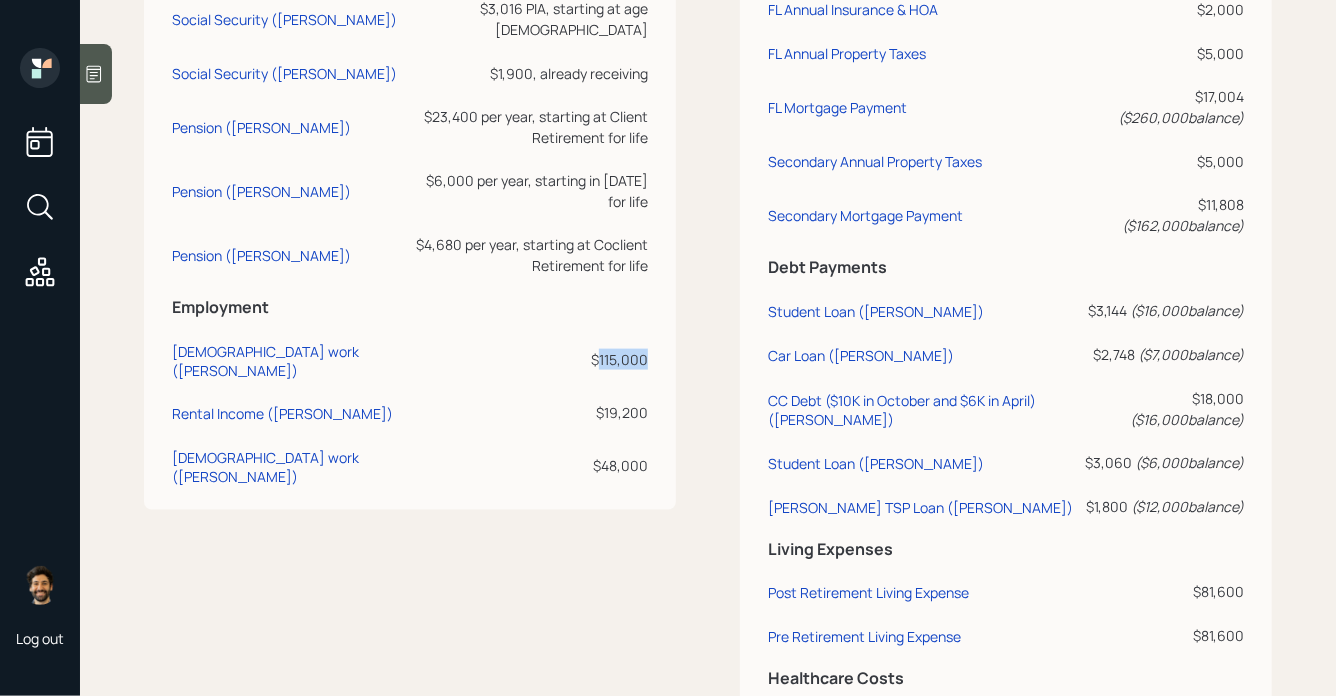 click on "$115,000" at bounding box center [527, 359] 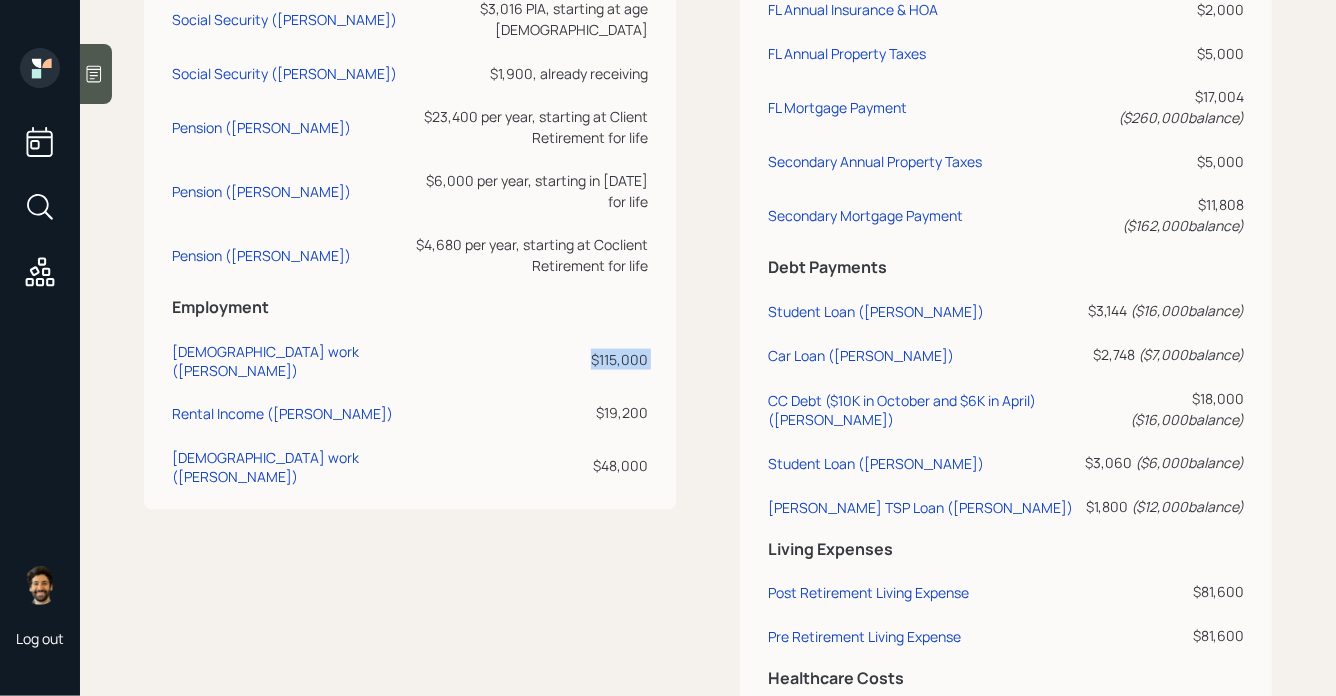 click on "$115,000" at bounding box center (527, 359) 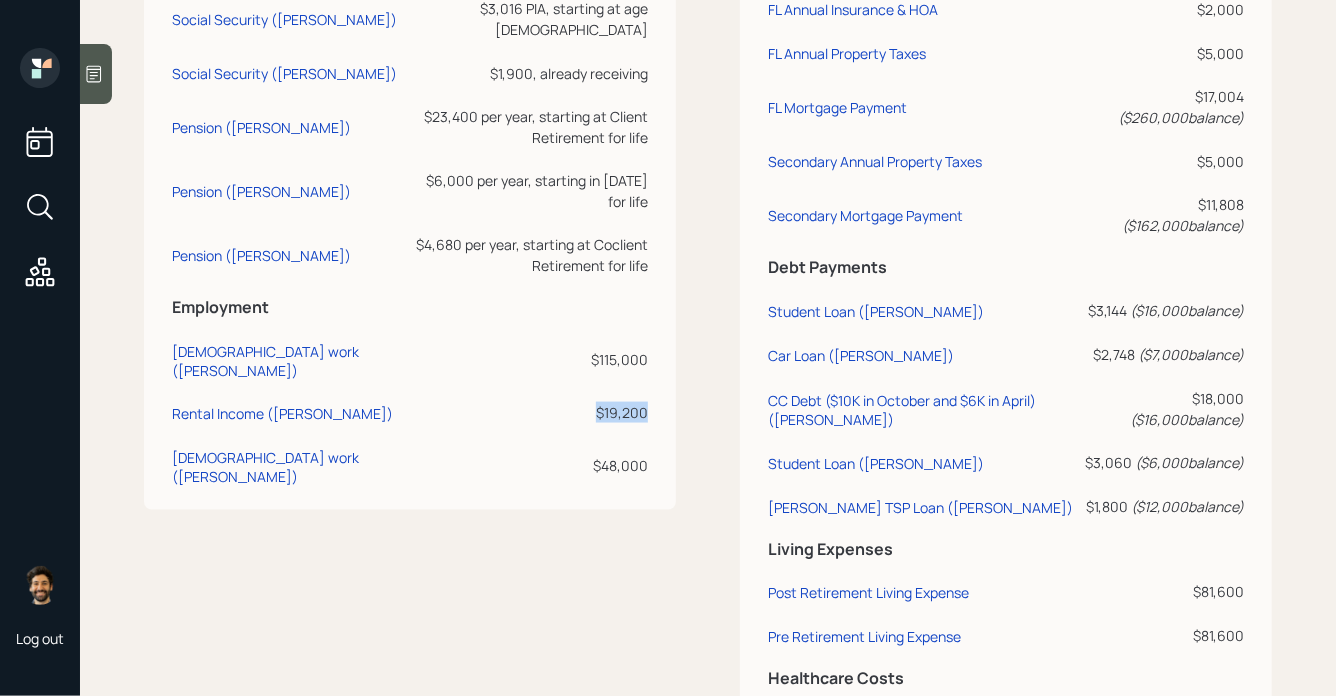 drag, startPoint x: 648, startPoint y: 398, endPoint x: 595, endPoint y: 398, distance: 53 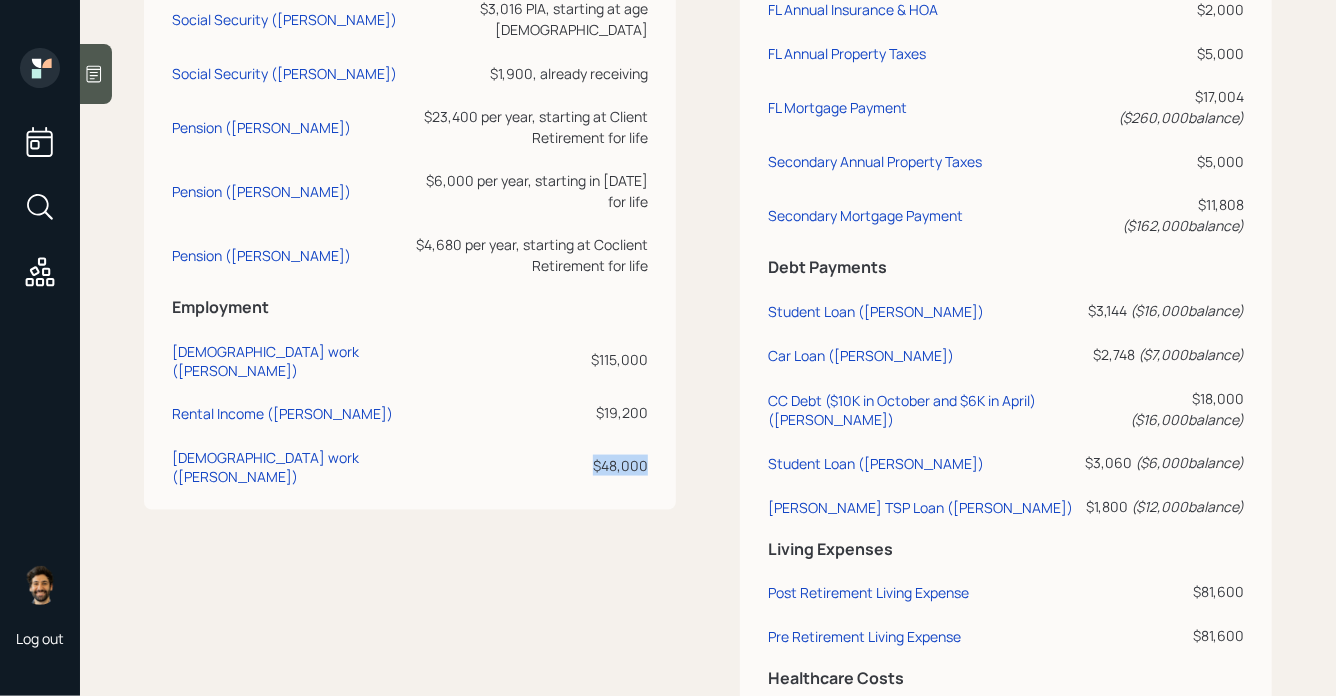 drag, startPoint x: 649, startPoint y: 450, endPoint x: 581, endPoint y: 450, distance: 68 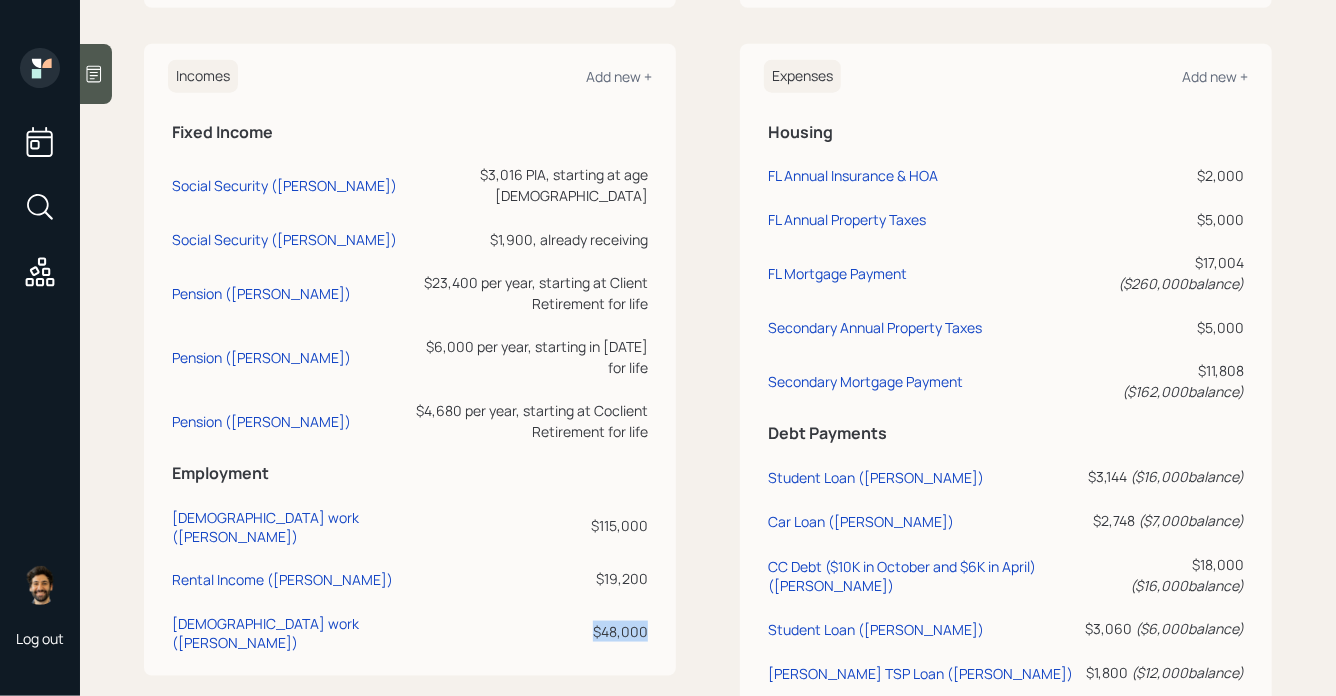 scroll, scrollTop: 943, scrollLeft: 0, axis: vertical 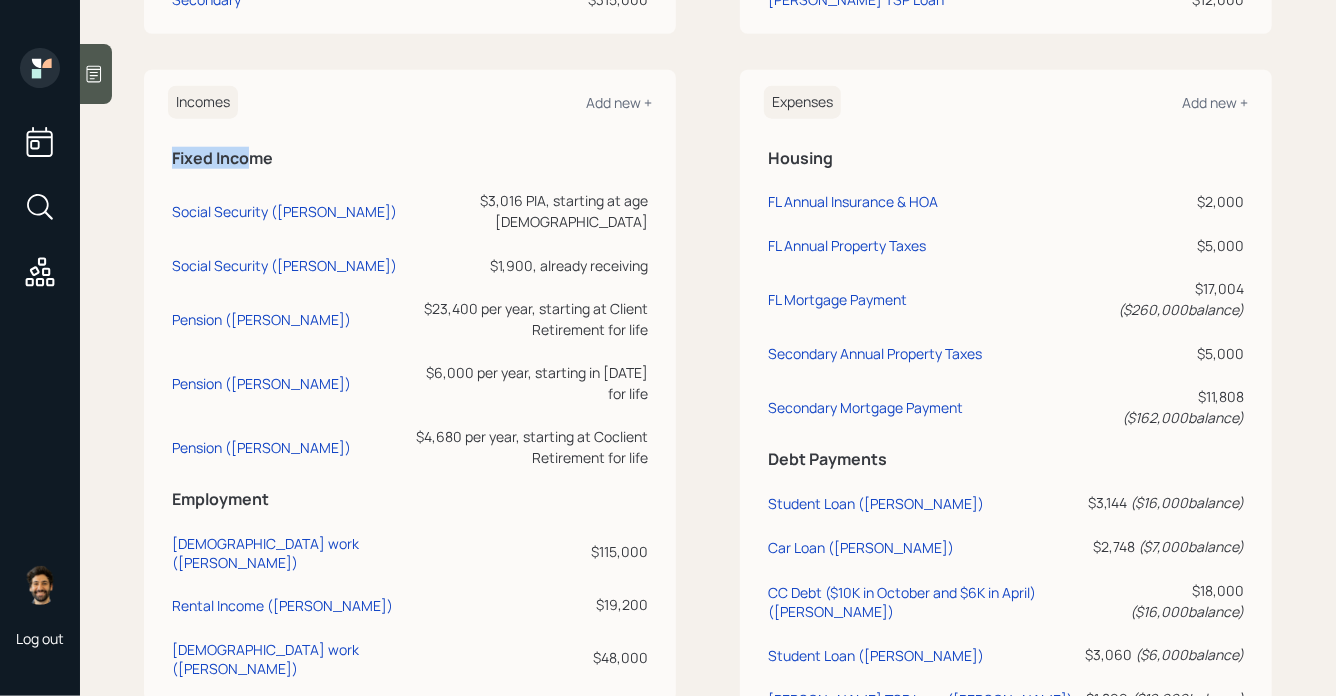 drag, startPoint x: 174, startPoint y: 155, endPoint x: 255, endPoint y: 162, distance: 81.3019 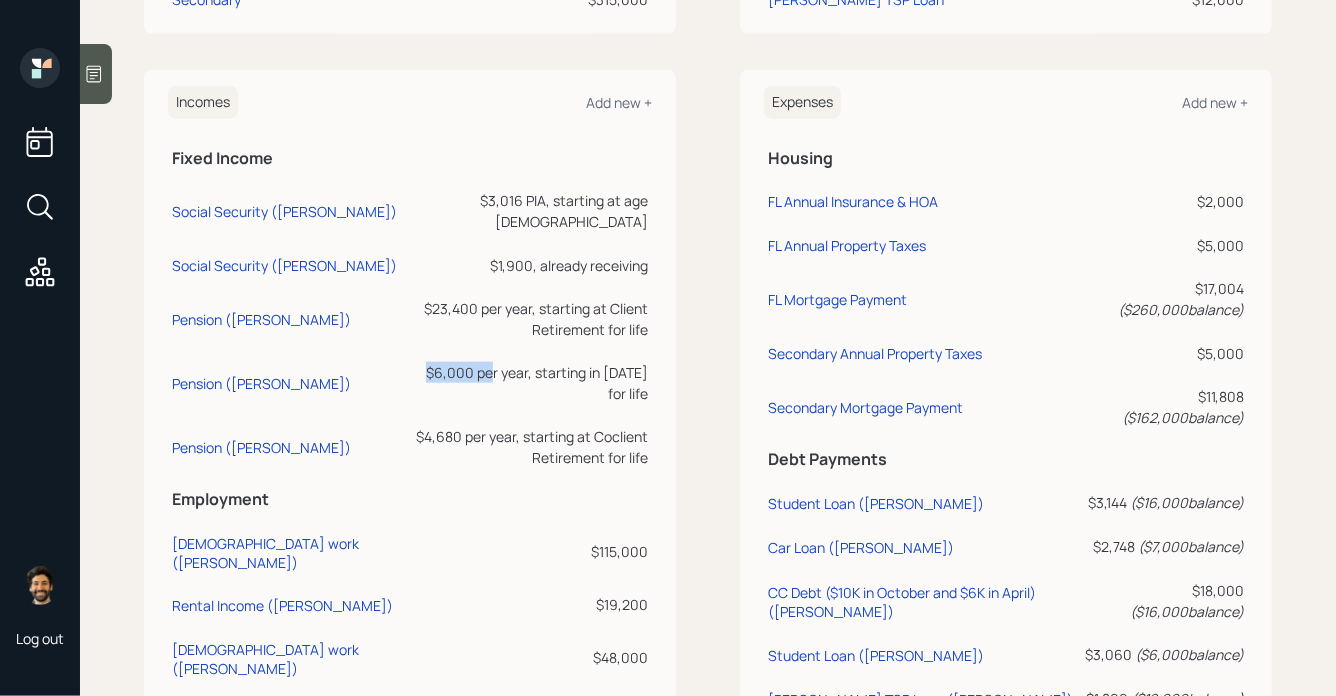 drag, startPoint x: 395, startPoint y: 371, endPoint x: 463, endPoint y: 372, distance: 68.007355 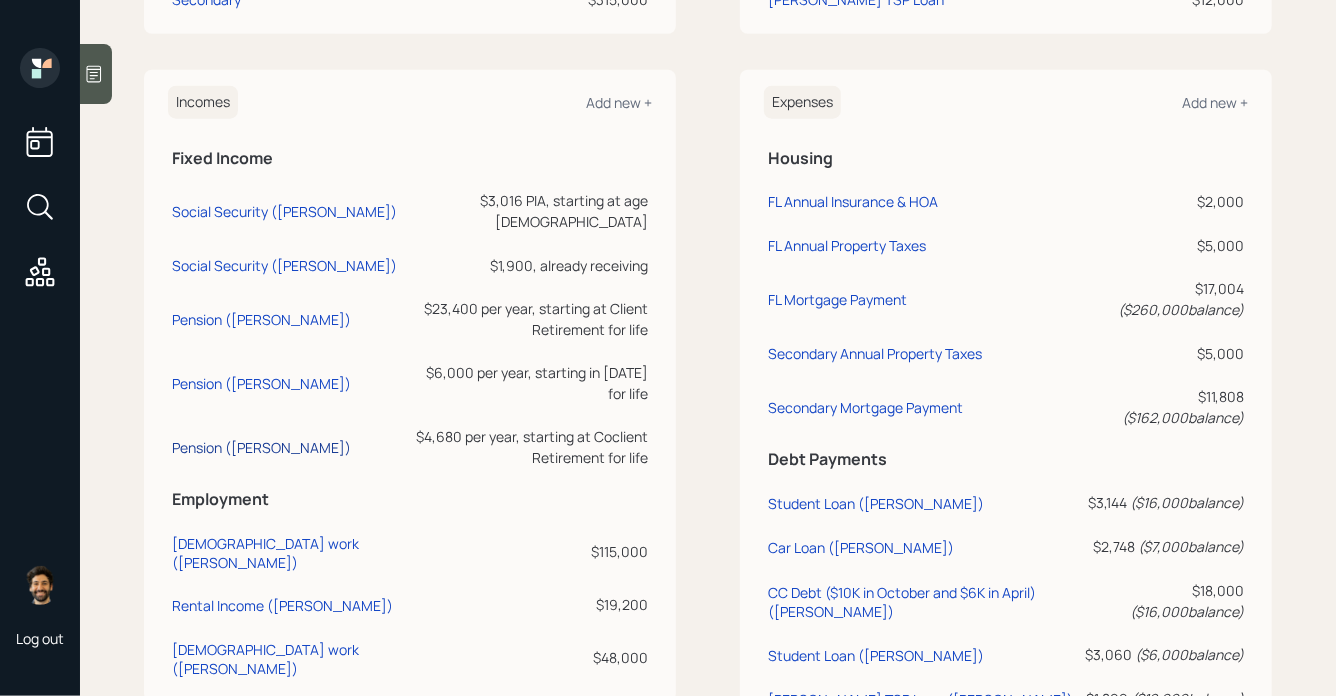click on "Pension    (Dan)" at bounding box center (261, 447) 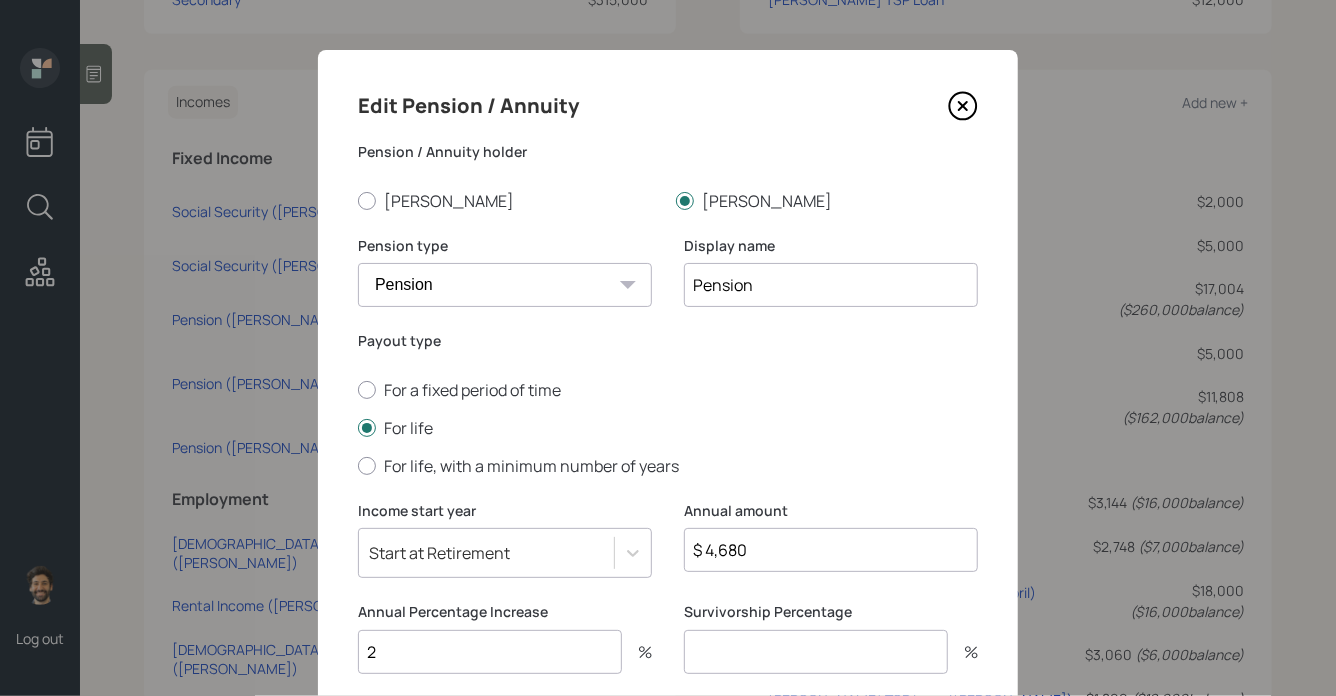 click on "$ 4,680" at bounding box center (831, 550) 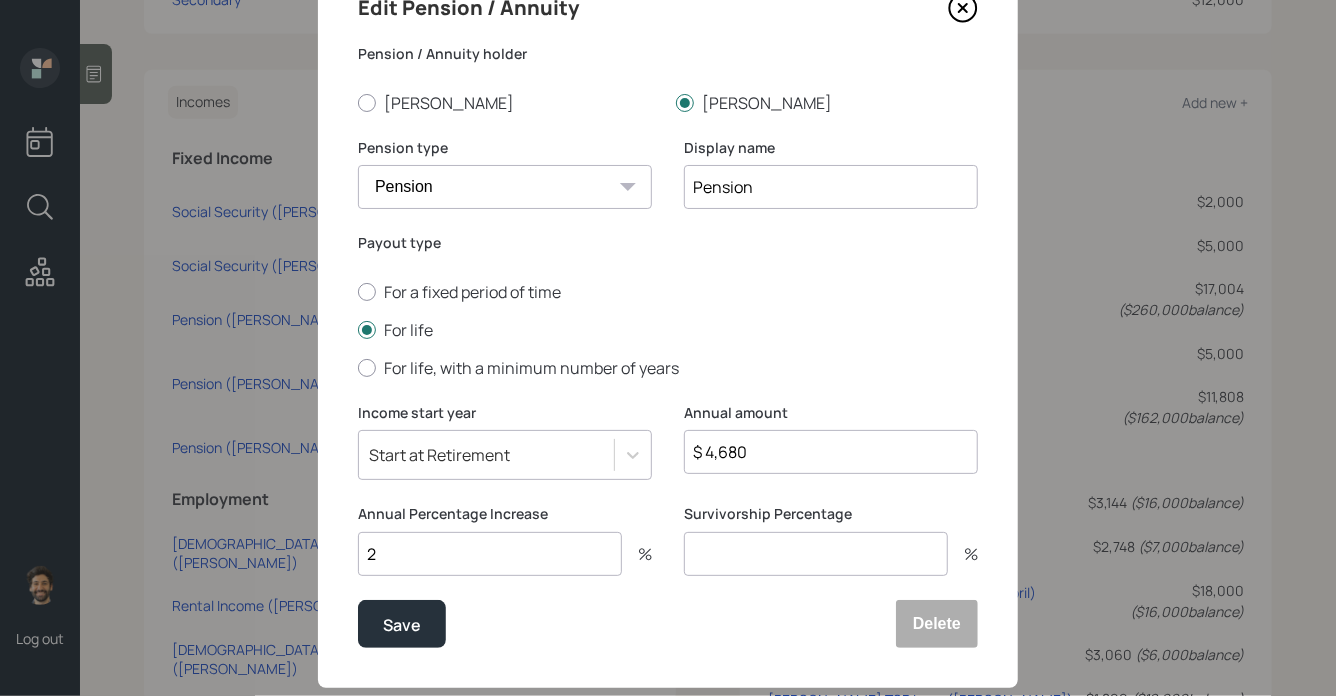 scroll, scrollTop: 140, scrollLeft: 0, axis: vertical 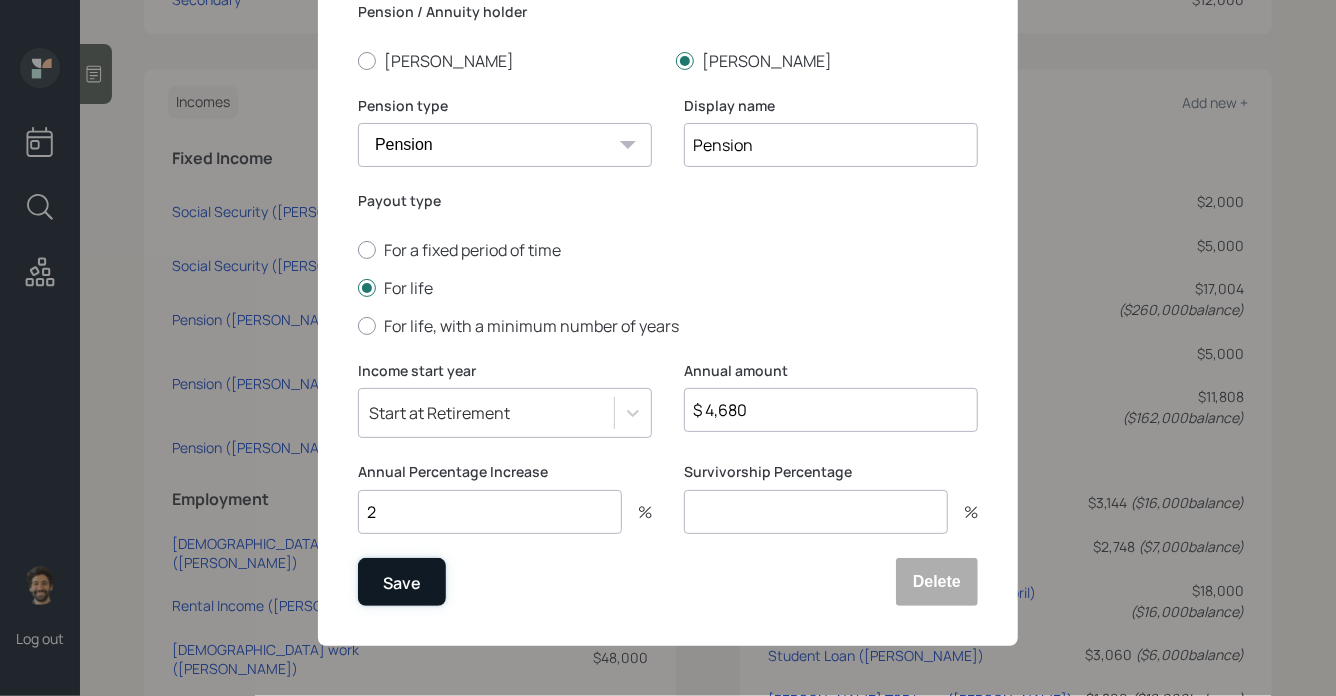 click on "Save" at bounding box center (402, 582) 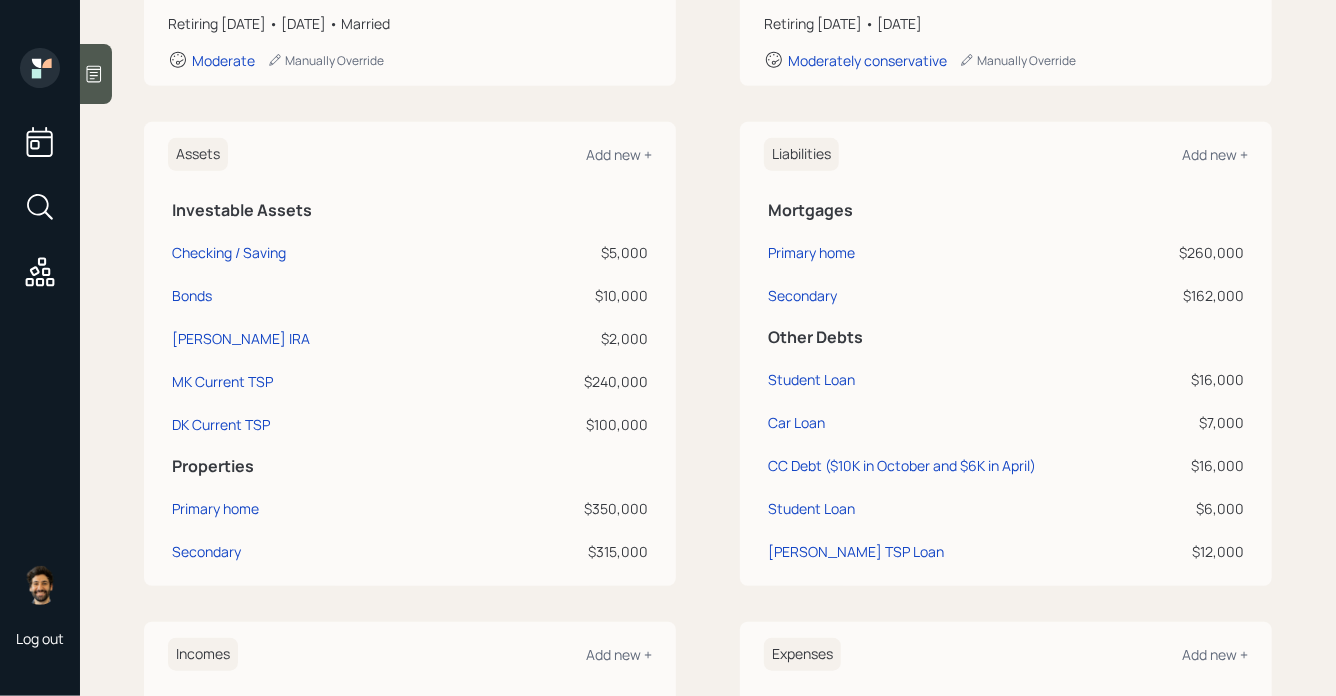 scroll, scrollTop: 388, scrollLeft: 0, axis: vertical 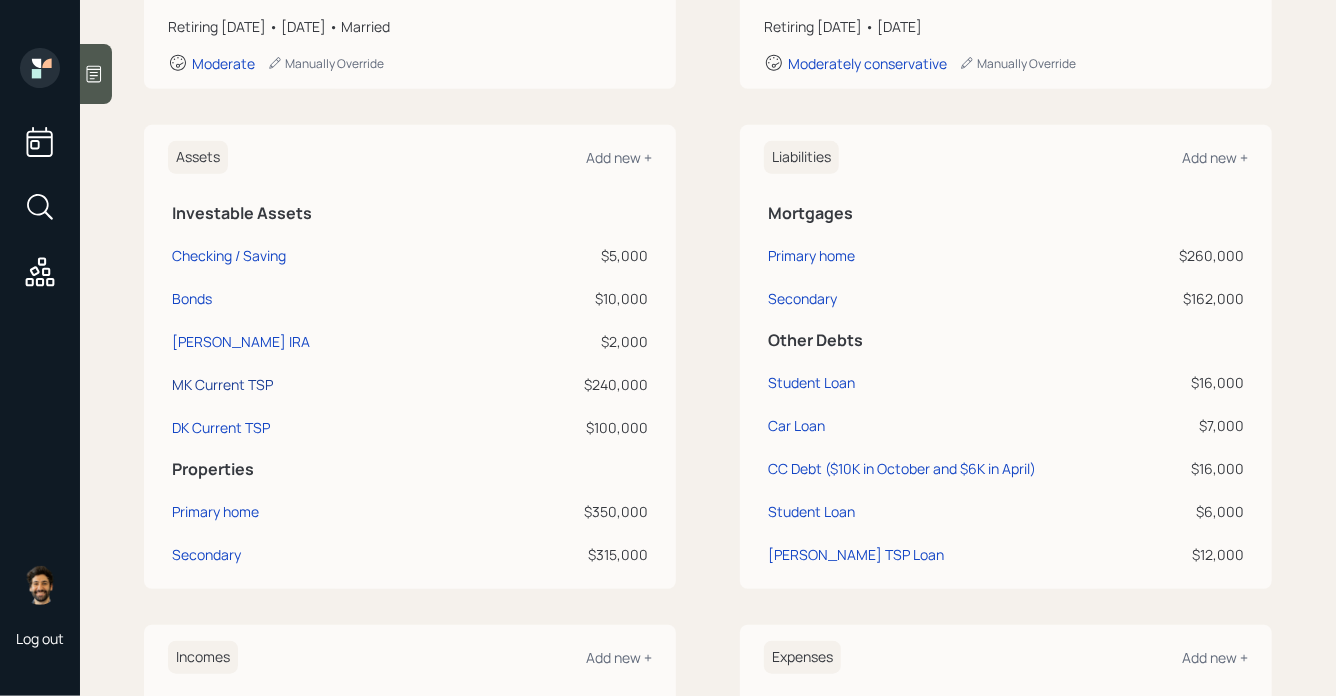click on "MK Current TSP" at bounding box center (222, 384) 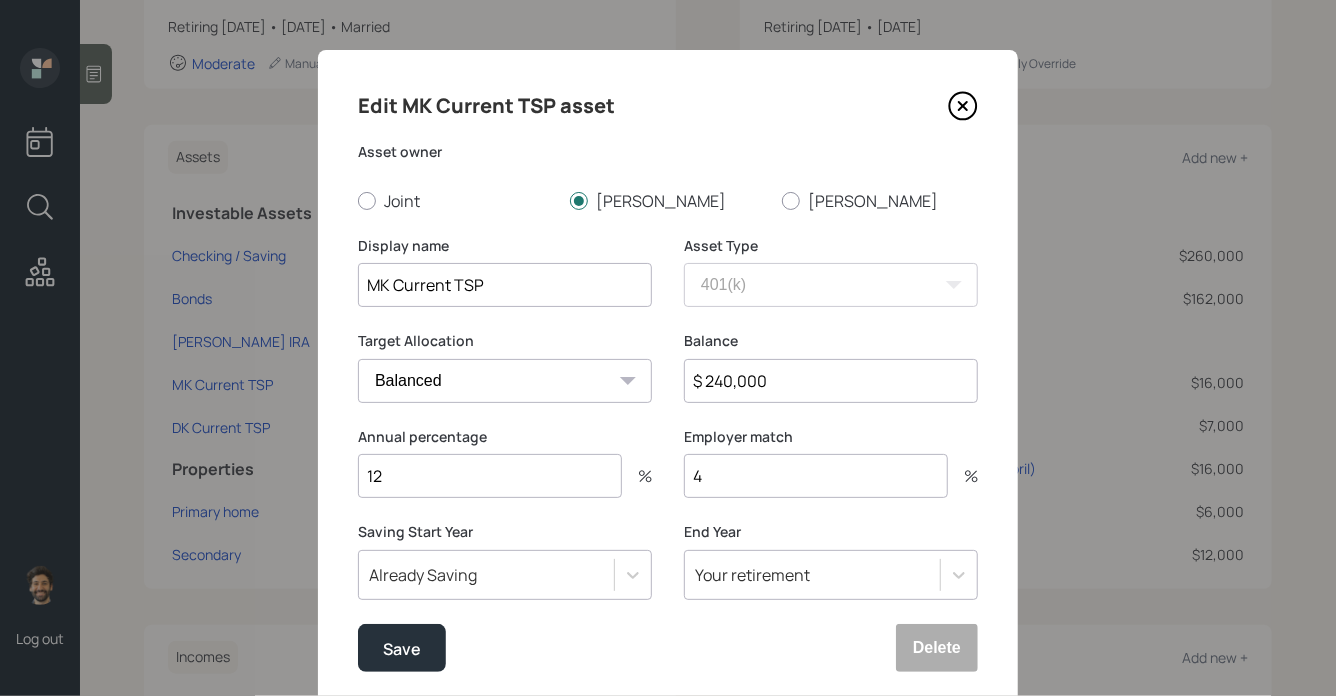 click on "$ 240,000" at bounding box center [831, 381] 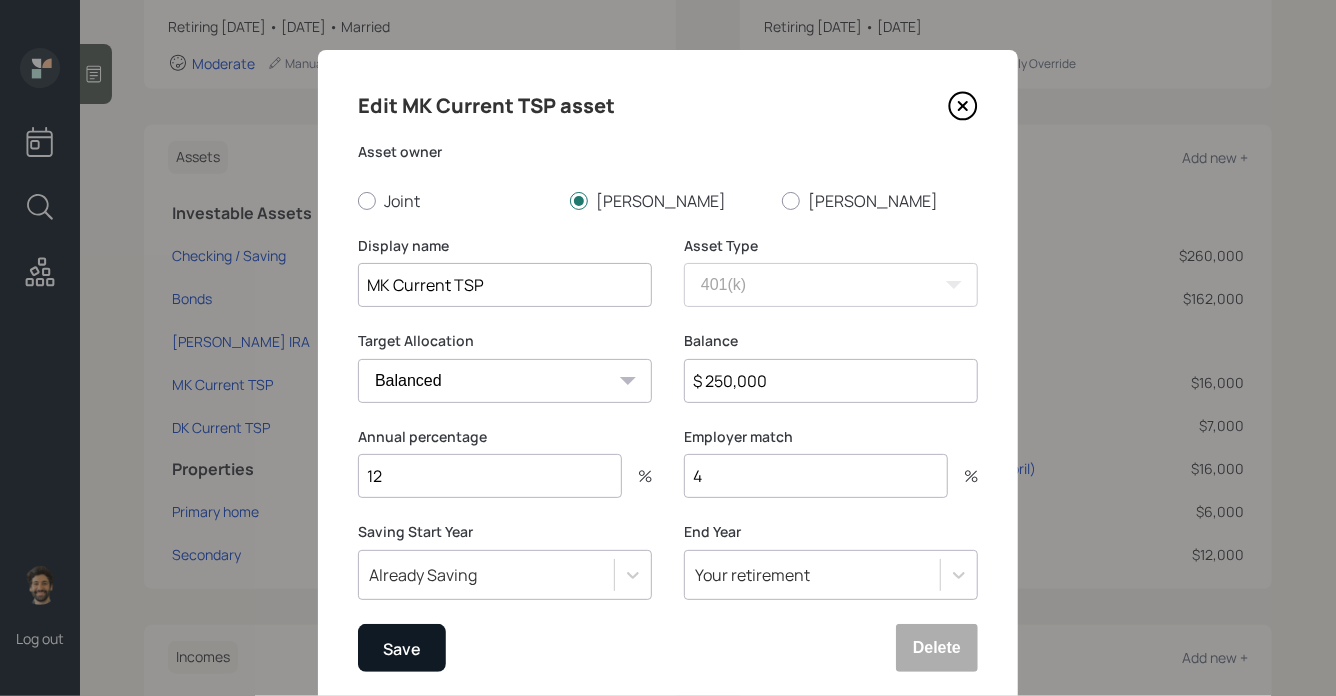 type on "$ 250,000" 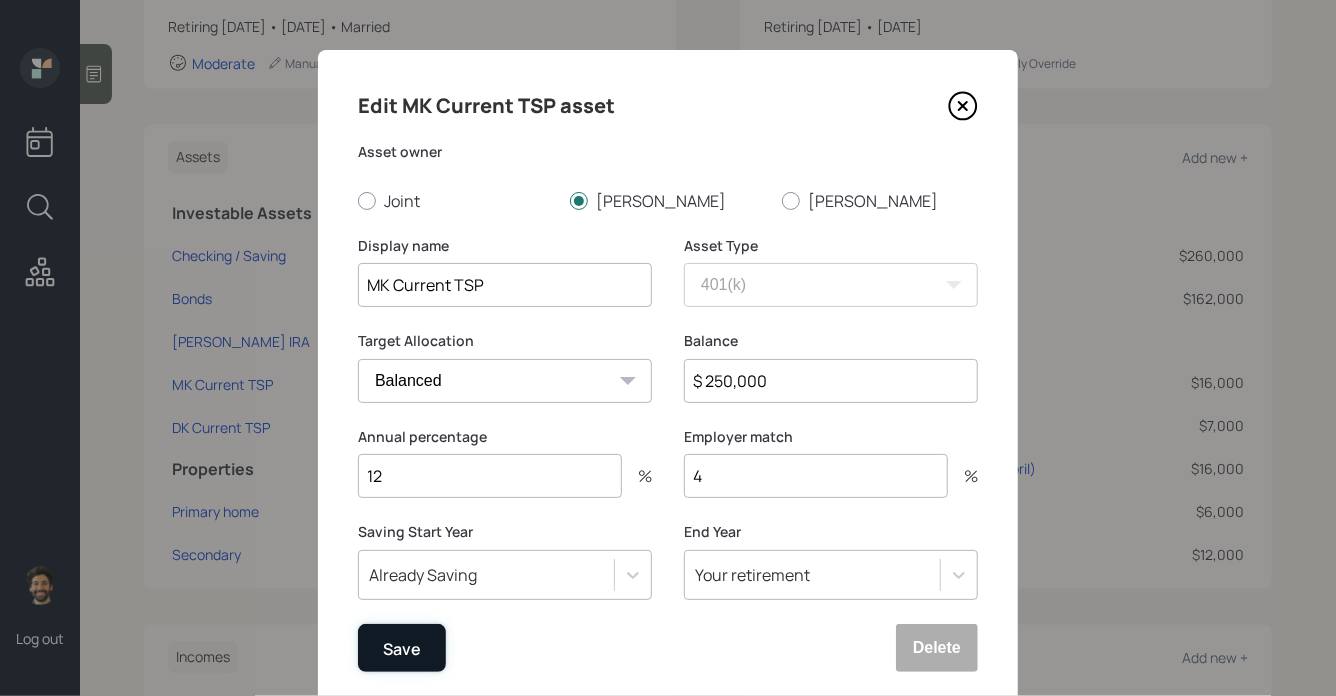 click on "Save" at bounding box center [402, 648] 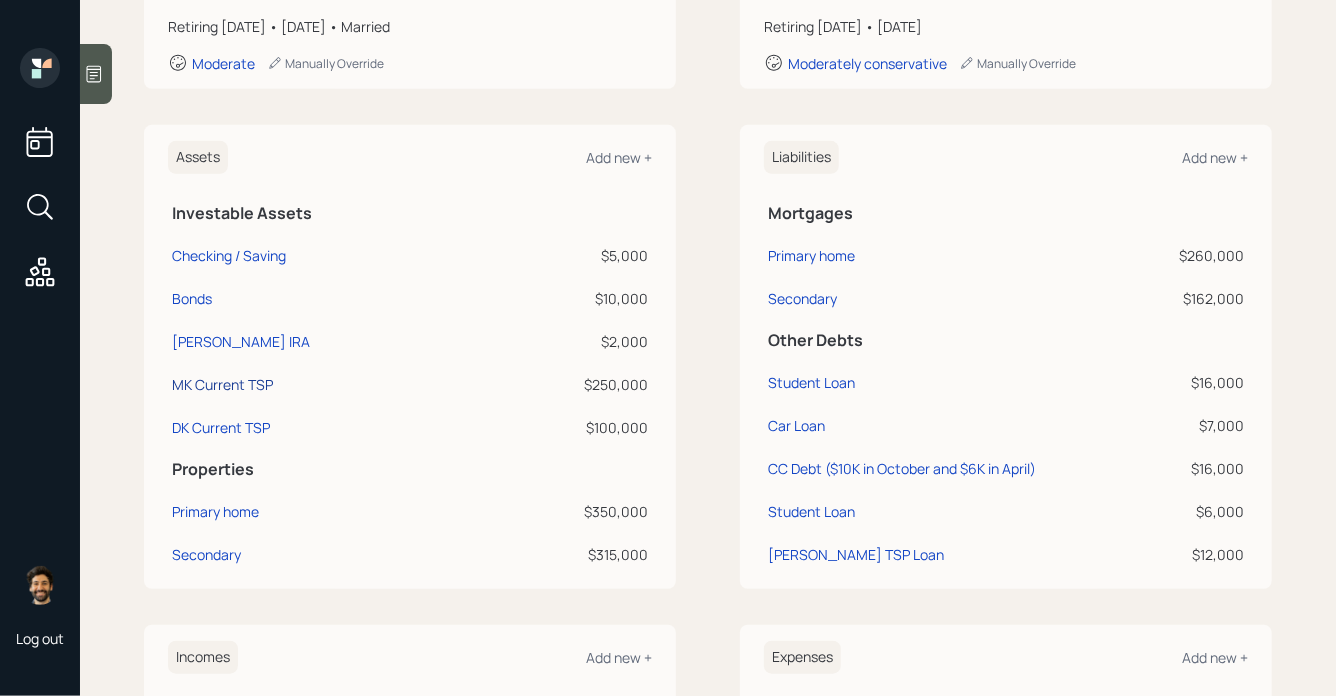 click on "MK Current TSP" at bounding box center [222, 384] 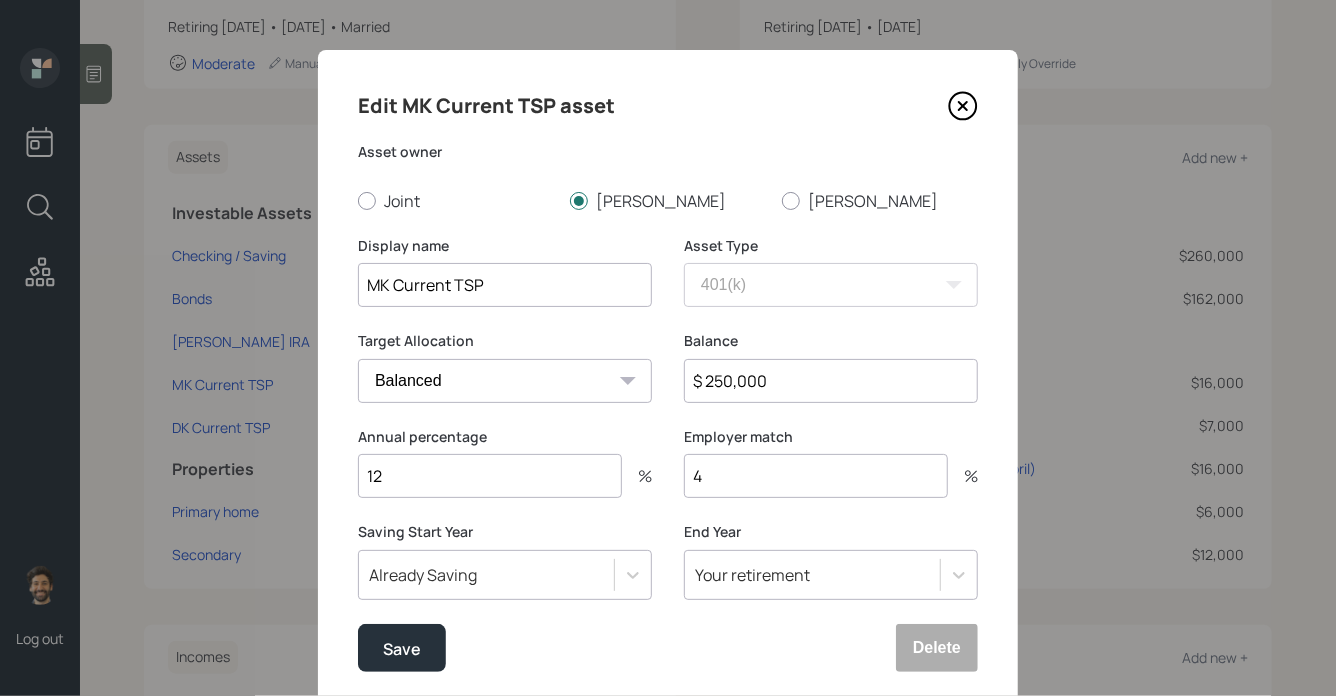 drag, startPoint x: 407, startPoint y: 490, endPoint x: 337, endPoint y: 482, distance: 70.45566 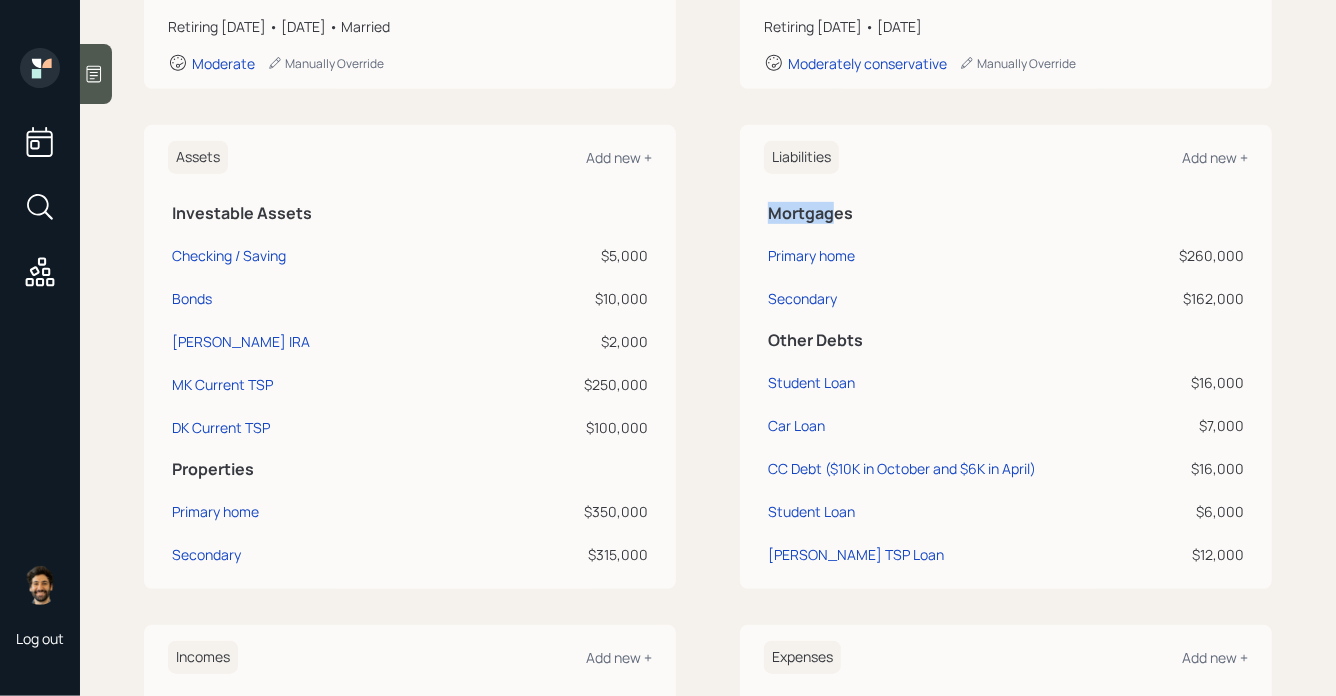 drag, startPoint x: 772, startPoint y: 207, endPoint x: 835, endPoint y: 215, distance: 63.505905 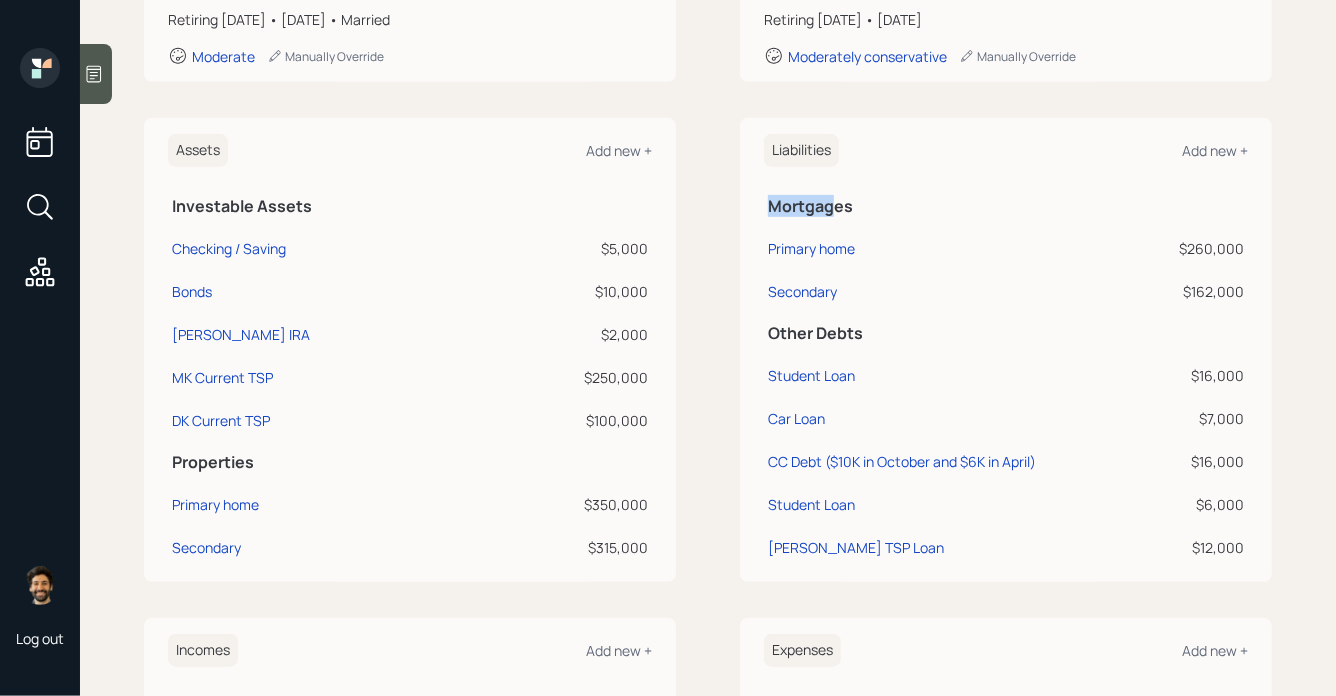 scroll, scrollTop: 396, scrollLeft: 0, axis: vertical 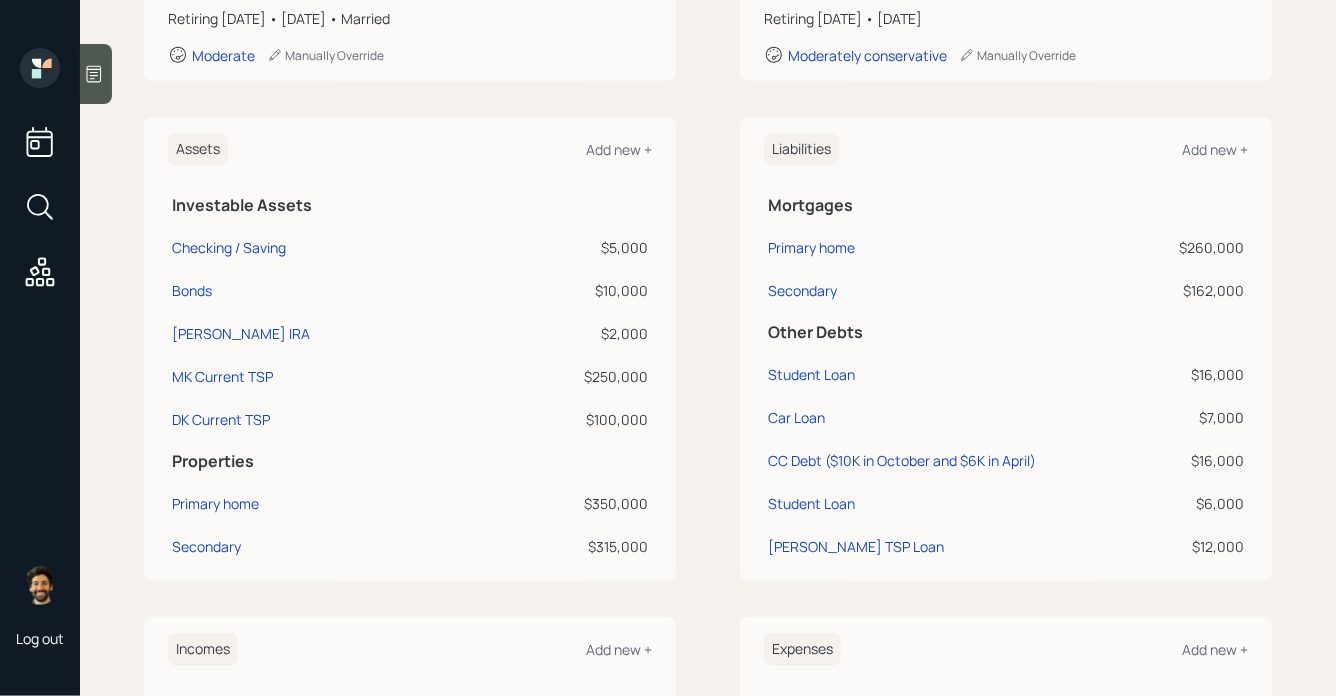 click on "Michele & Dan Kaline Plan Delivery • (old plan-delivery) Kustomer Overview Plan Invest Spend & Save Fact Find Projections Snapshots Account Discovery Print Plan Client Edit Profile February 1, 1961 • 64 years old Retiring in 6 years • January 2031 • Married Moderate Manually Override Co-Client Edit Profile March 4, 1955 • 70 years old Retiring in 0 years • August 2025 Moderately conservative Manually Override Assets Add new + Investable Assets Checking / Saving $5,000 Bonds  $10,000 MK Roth IRA $2,000 MK Current TSP $250,000 DK Current TSP $100,000 Properties Primary home $350,000 Secondary  $315,000 Liabilities Add new + Mortgages Primary home $260,000 Secondary  $162,000 Other Debts Student Loan $16,000 Car Loan $7,000 CC Debt ($10K in October and $6K in April)  $16,000 Student Loan $6,000 Dan TSP Loan $12,000 Incomes Add new + Fixed Income Social Security   (Michele) $3,016 PIA, starting at age 69 Social Security   (Dan) $1,900, already receiving Pension    (Michele) Pension    (Dan) Pension" at bounding box center (708, 348) 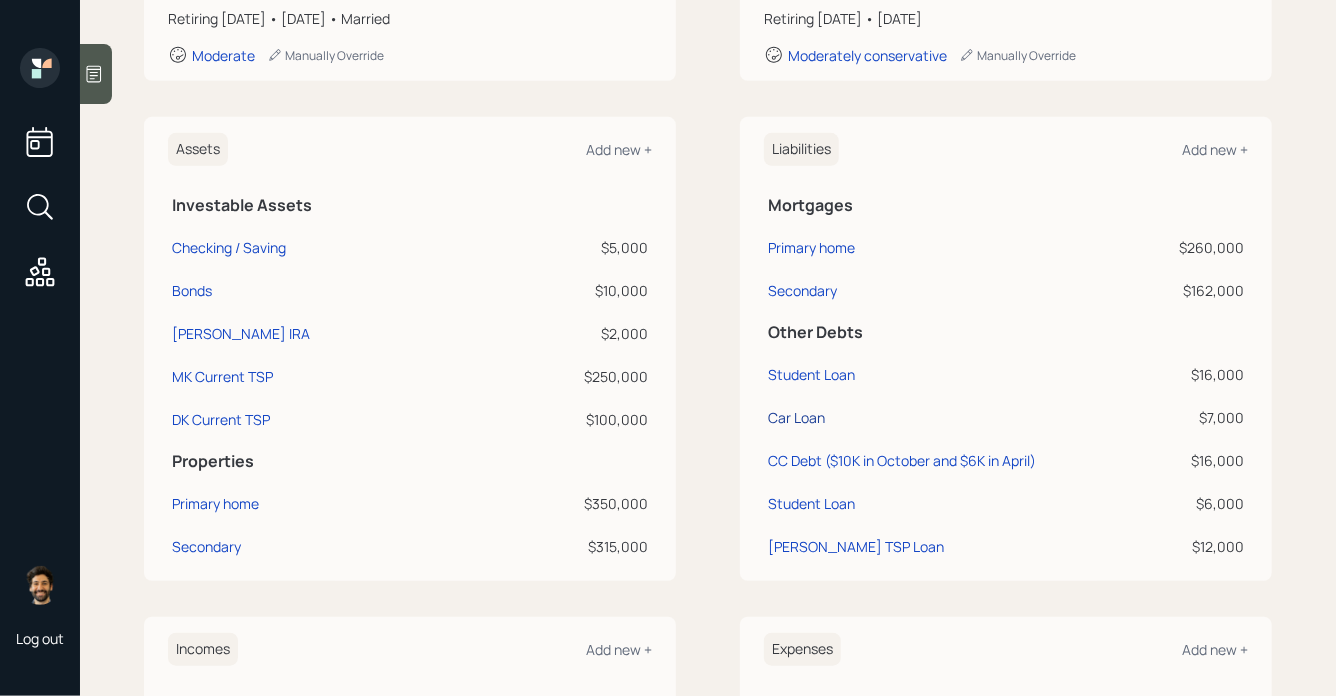click on "Car Loan" at bounding box center [796, 417] 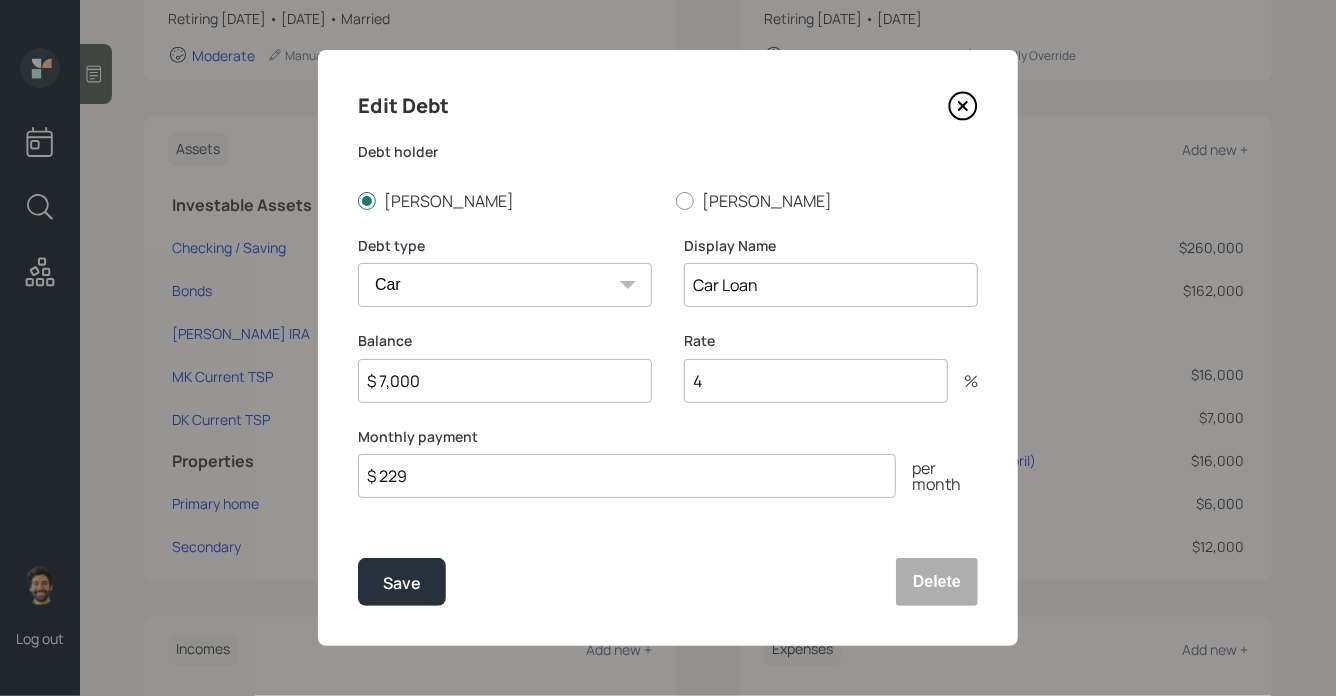 click on "$ 7,000" at bounding box center (505, 381) 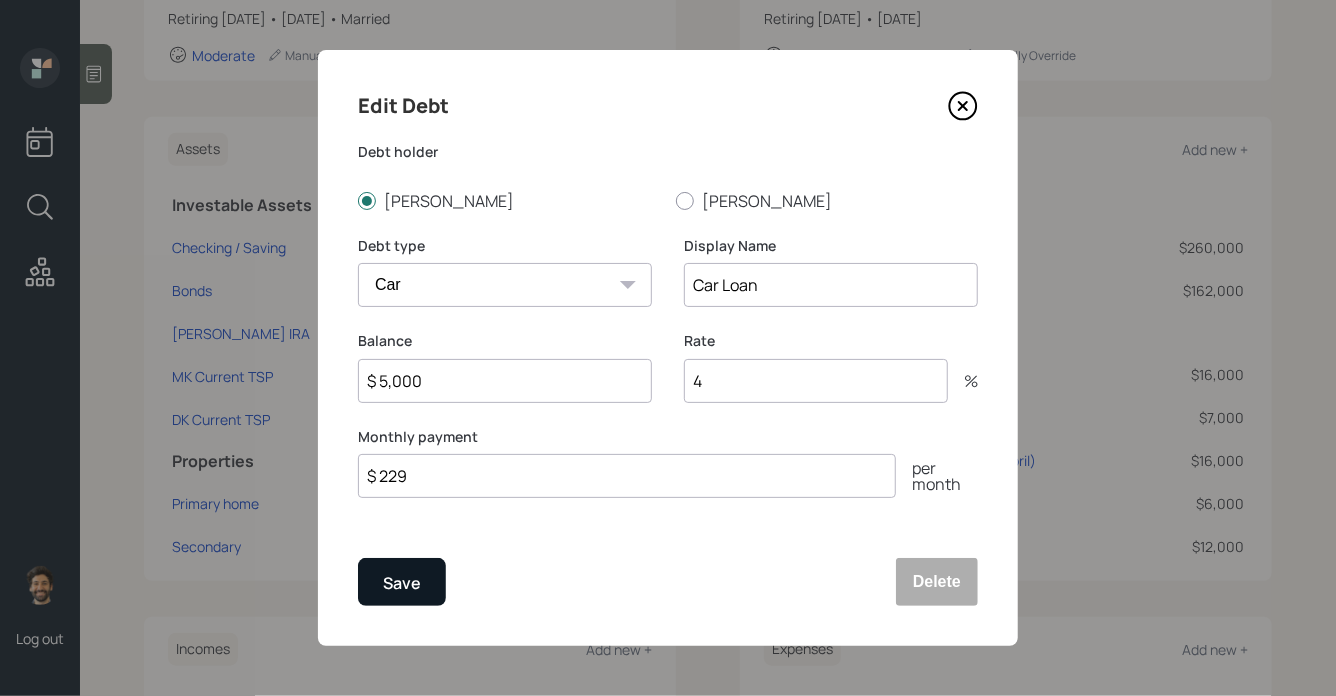 type on "$ 5,000" 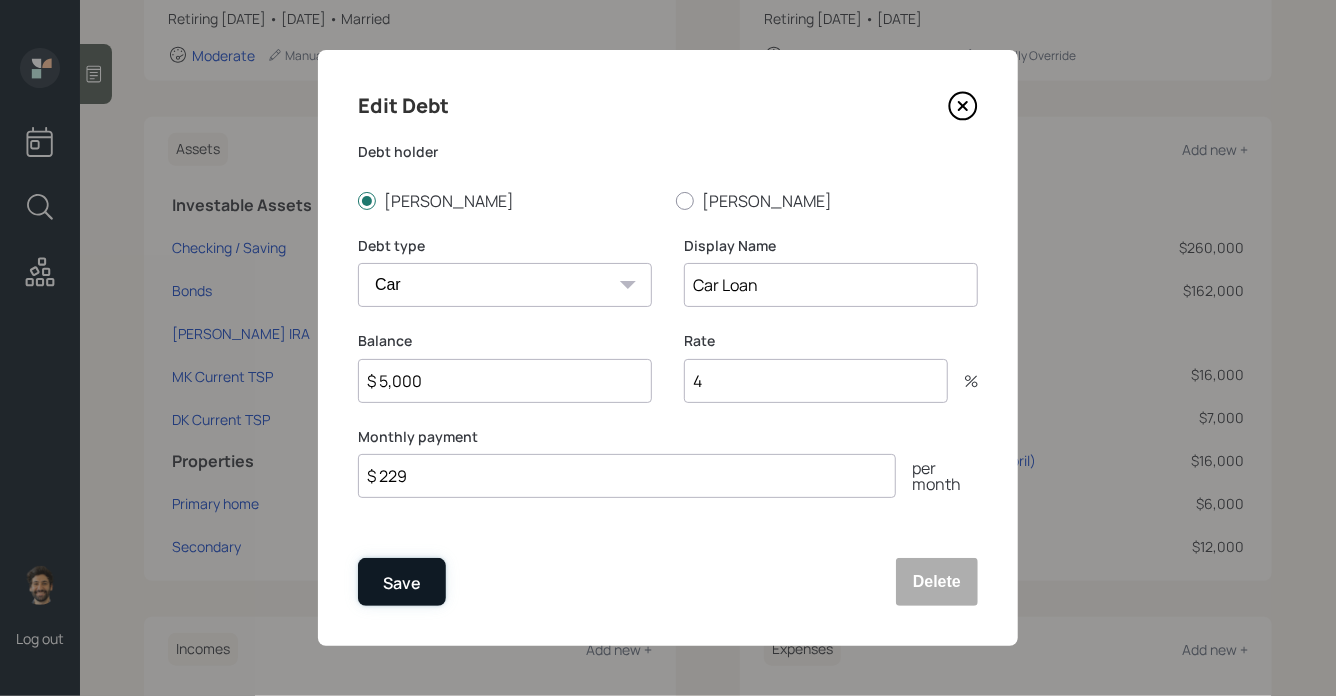 click on "Save" at bounding box center (402, 583) 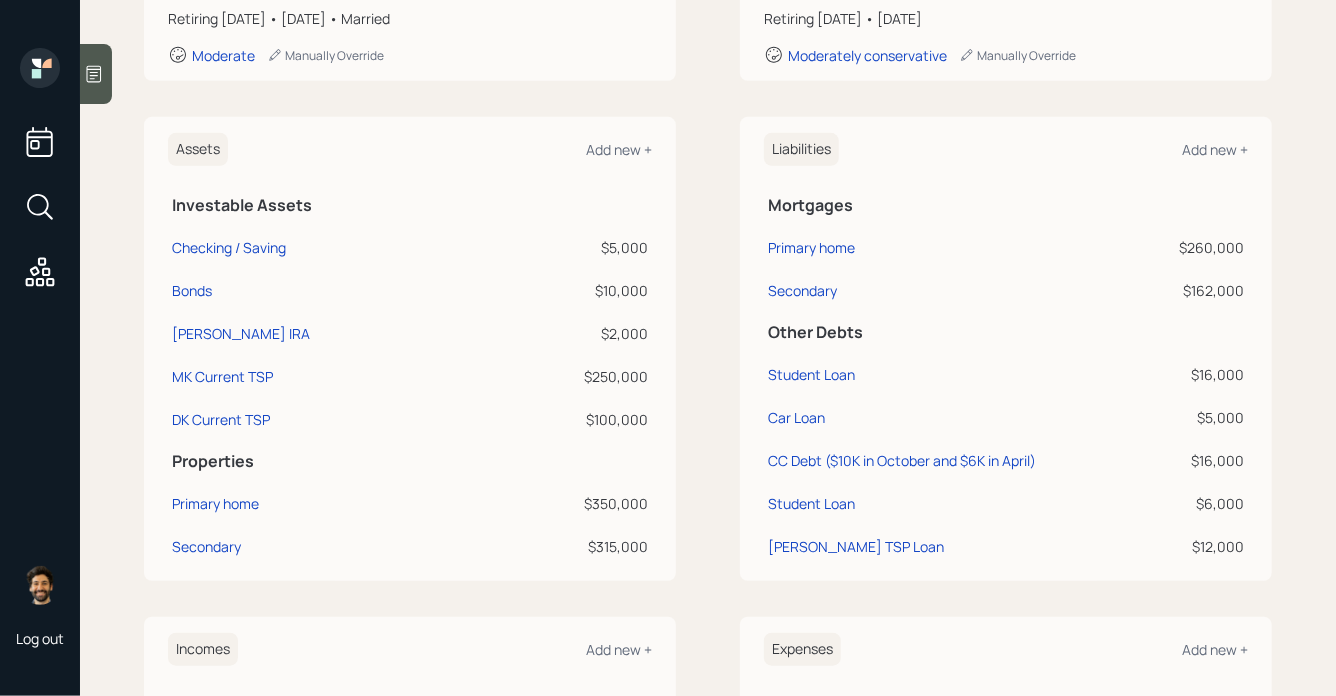 scroll, scrollTop: 408, scrollLeft: 0, axis: vertical 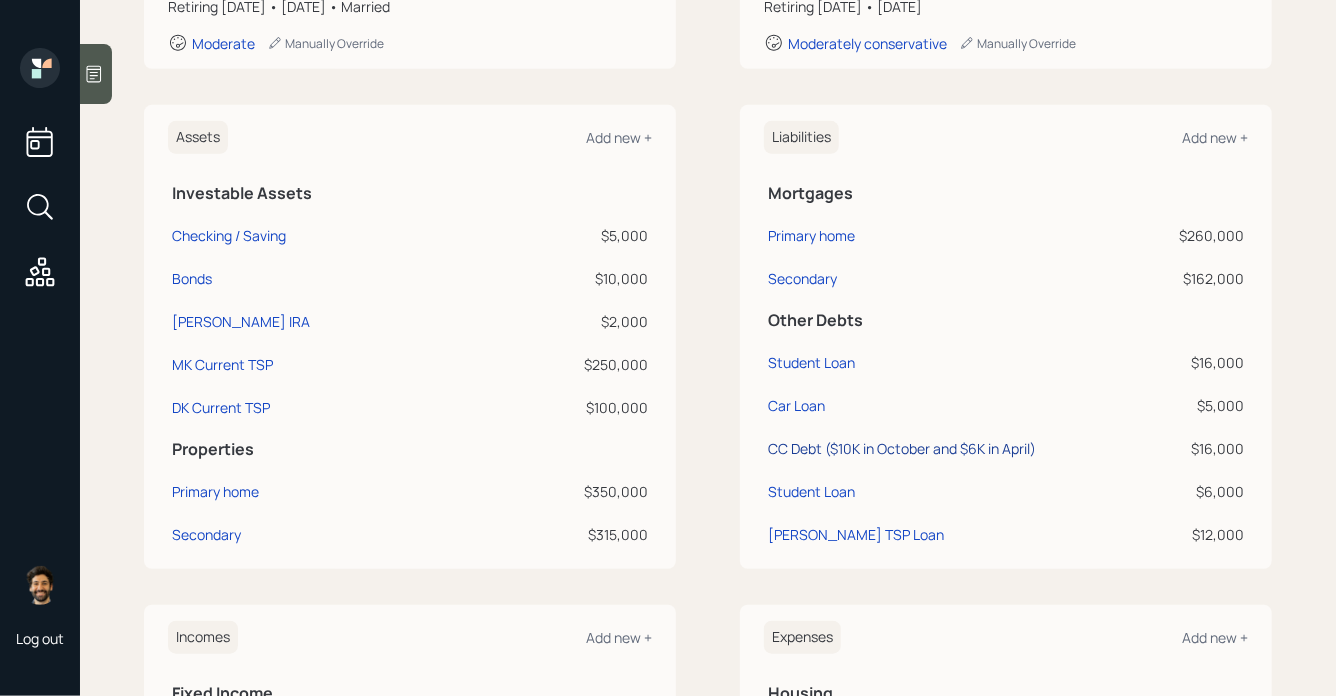 click on "CC Debt ($10K in October and $6K in April)" at bounding box center (902, 448) 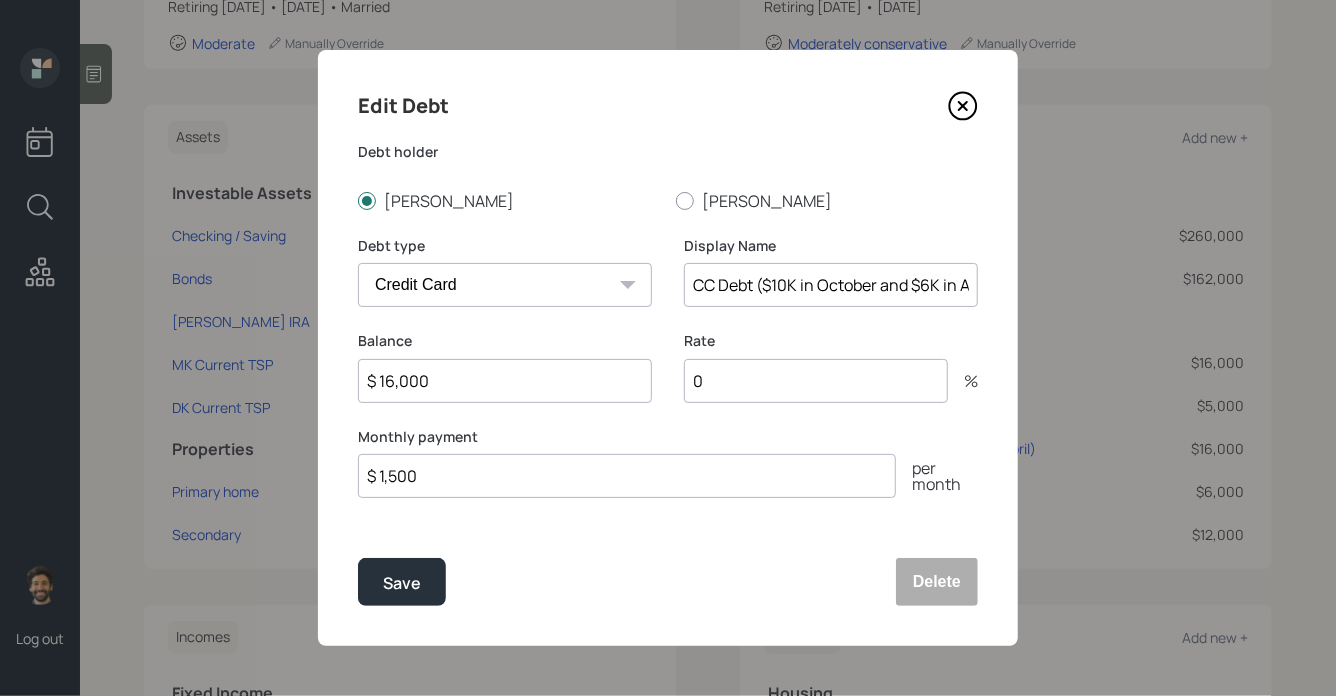 click on "$ 16,000" at bounding box center [505, 381] 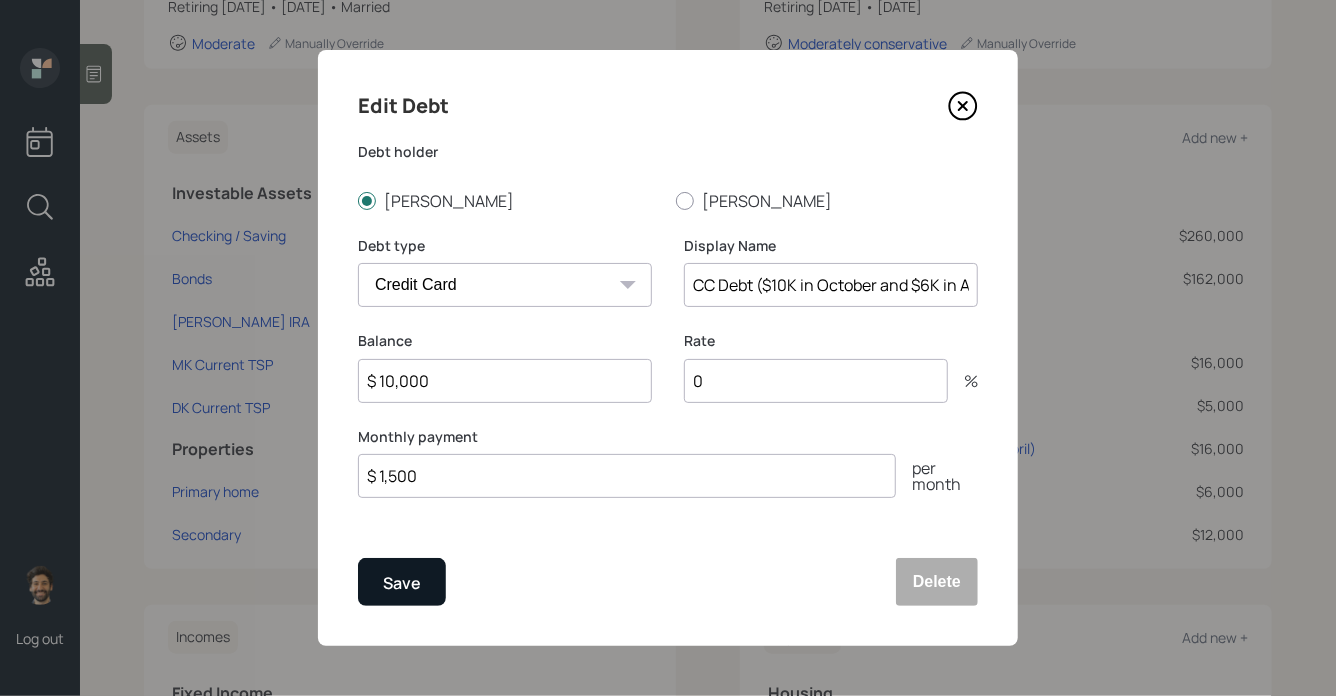 type on "$ 10,000" 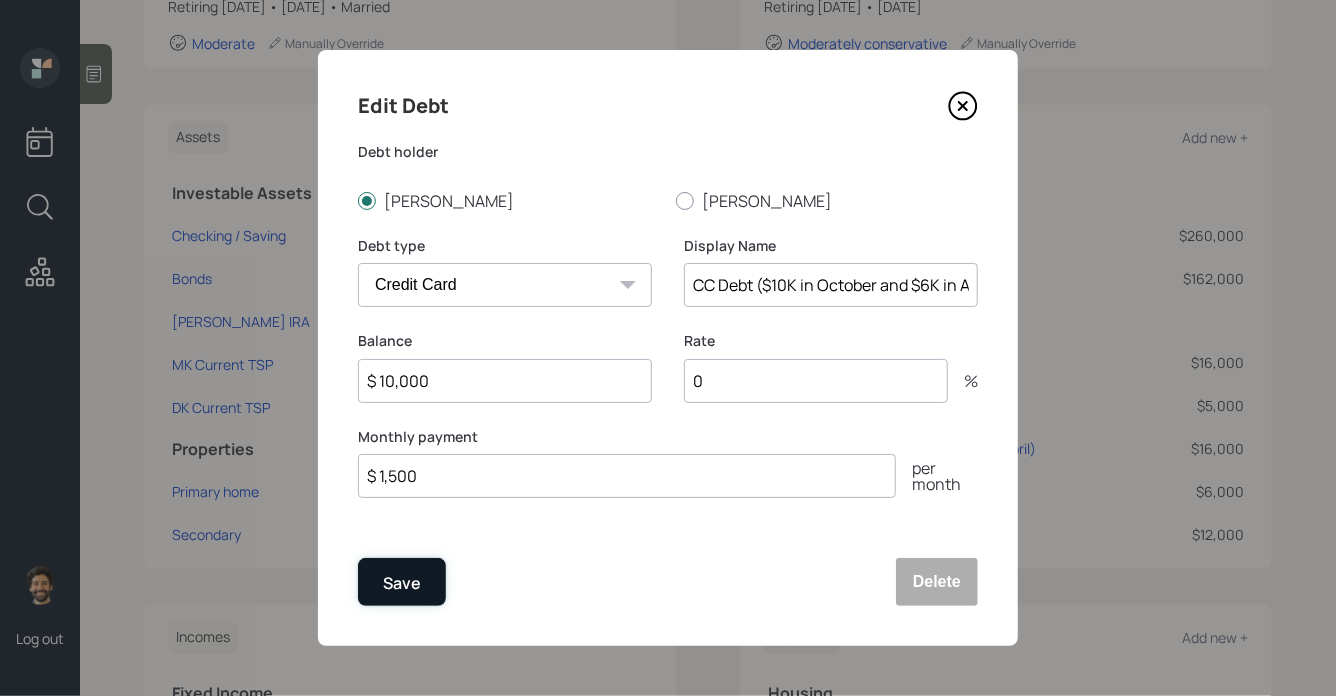 click on "Save" at bounding box center (402, 582) 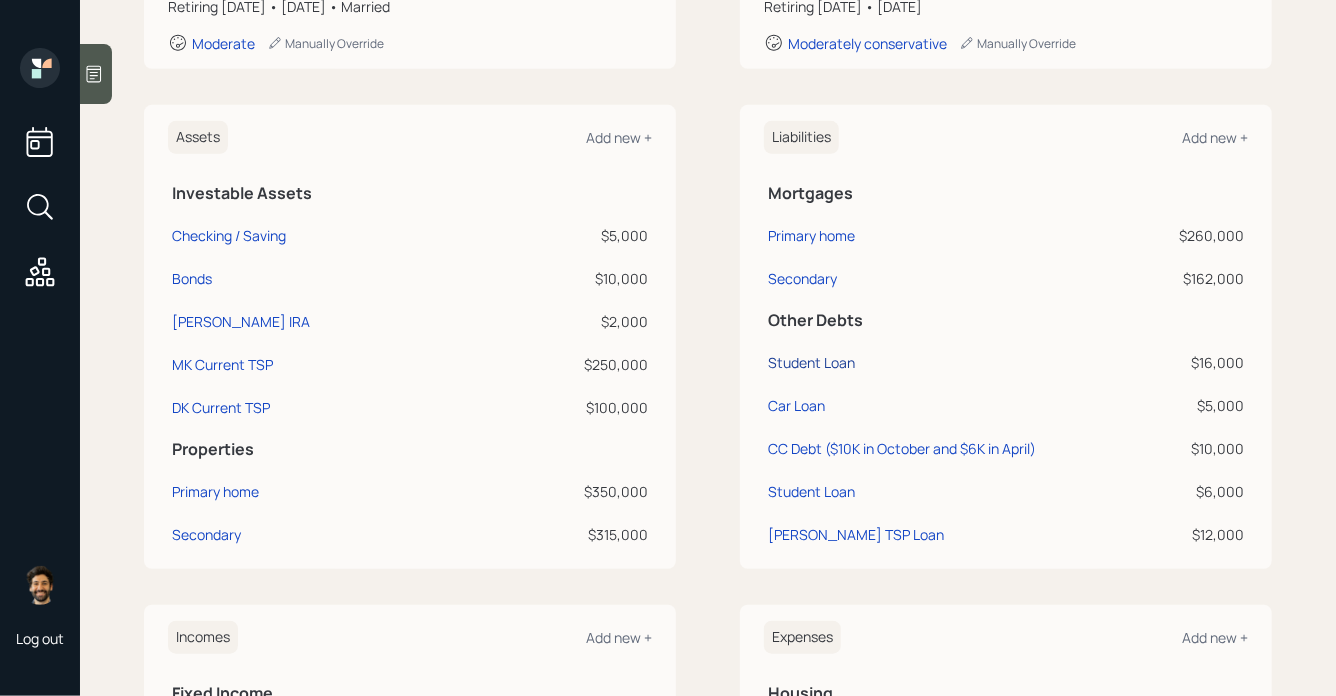 click on "Student Loan" at bounding box center (811, 362) 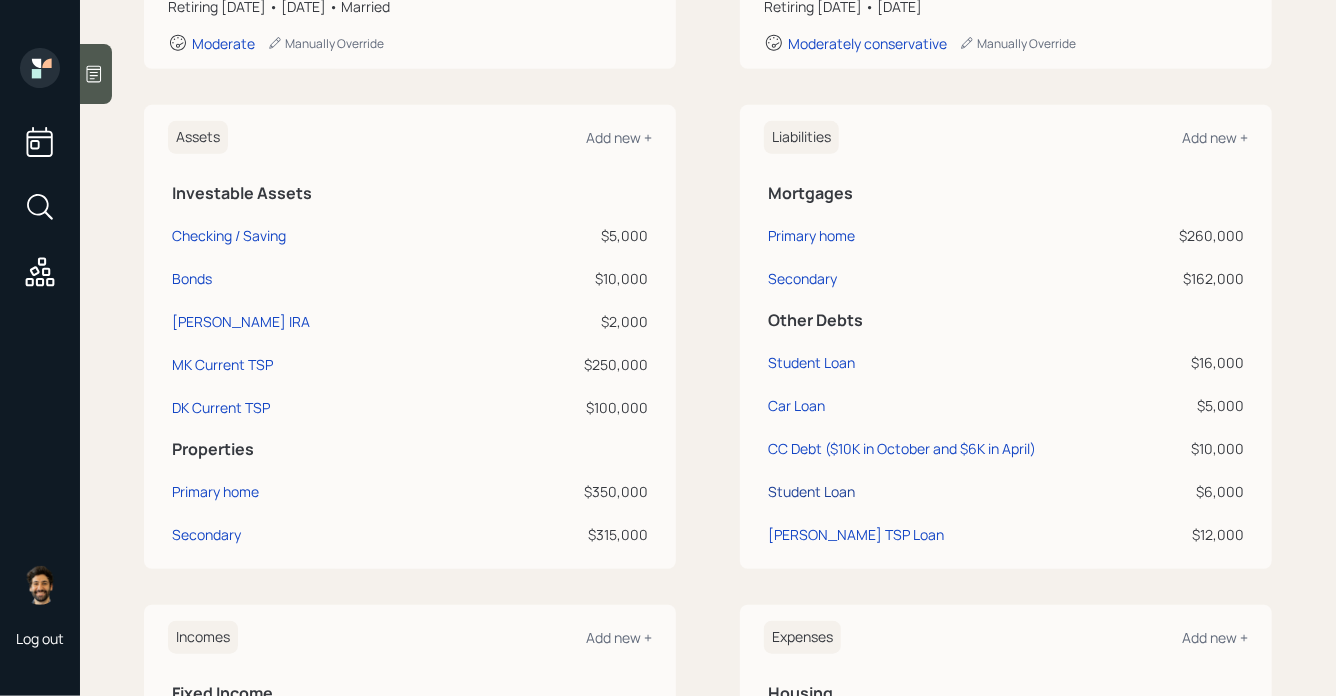 click on "Student Loan" at bounding box center [811, 491] 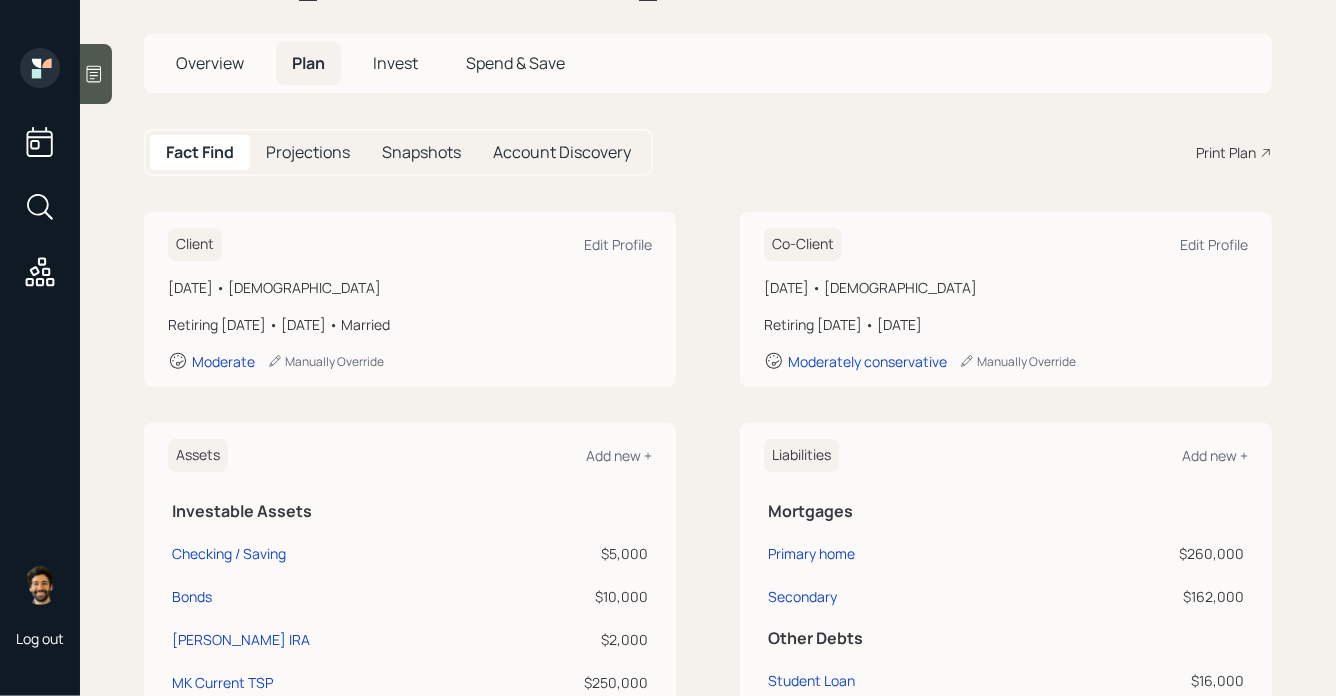 scroll, scrollTop: 0, scrollLeft: 0, axis: both 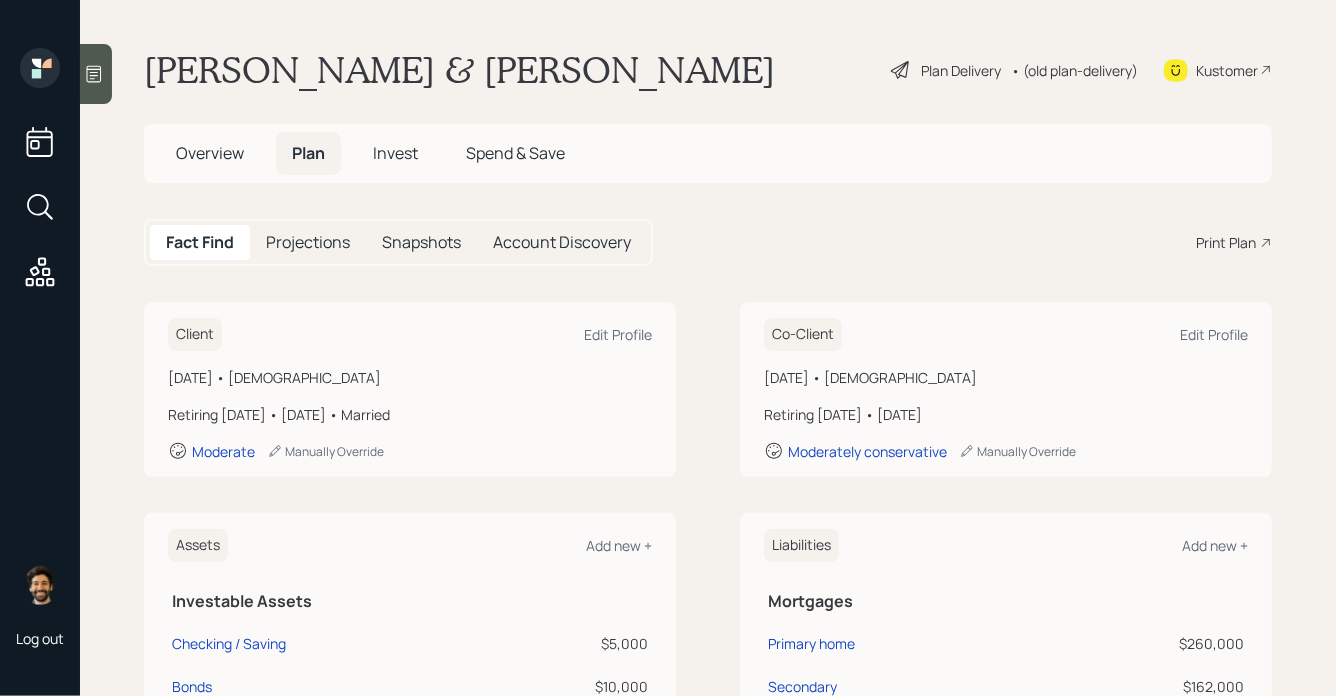 click on "• (old plan-delivery)" at bounding box center (1074, 70) 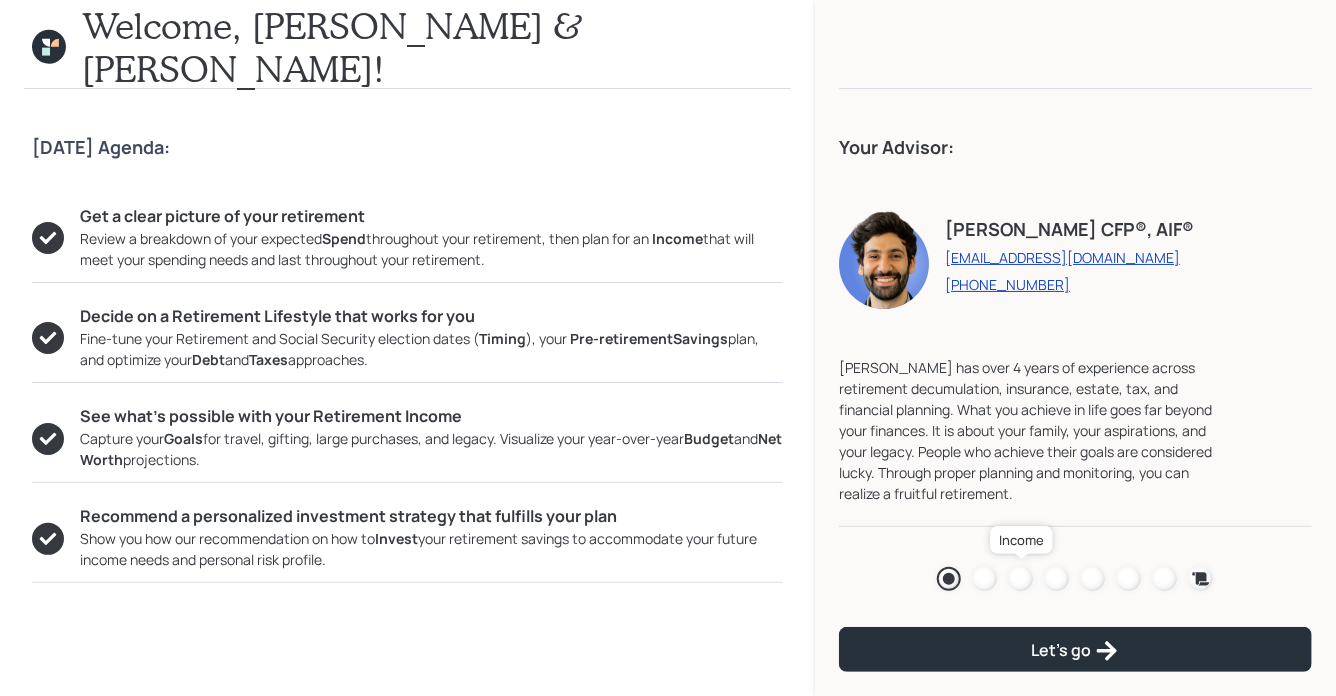 click at bounding box center [1021, 579] 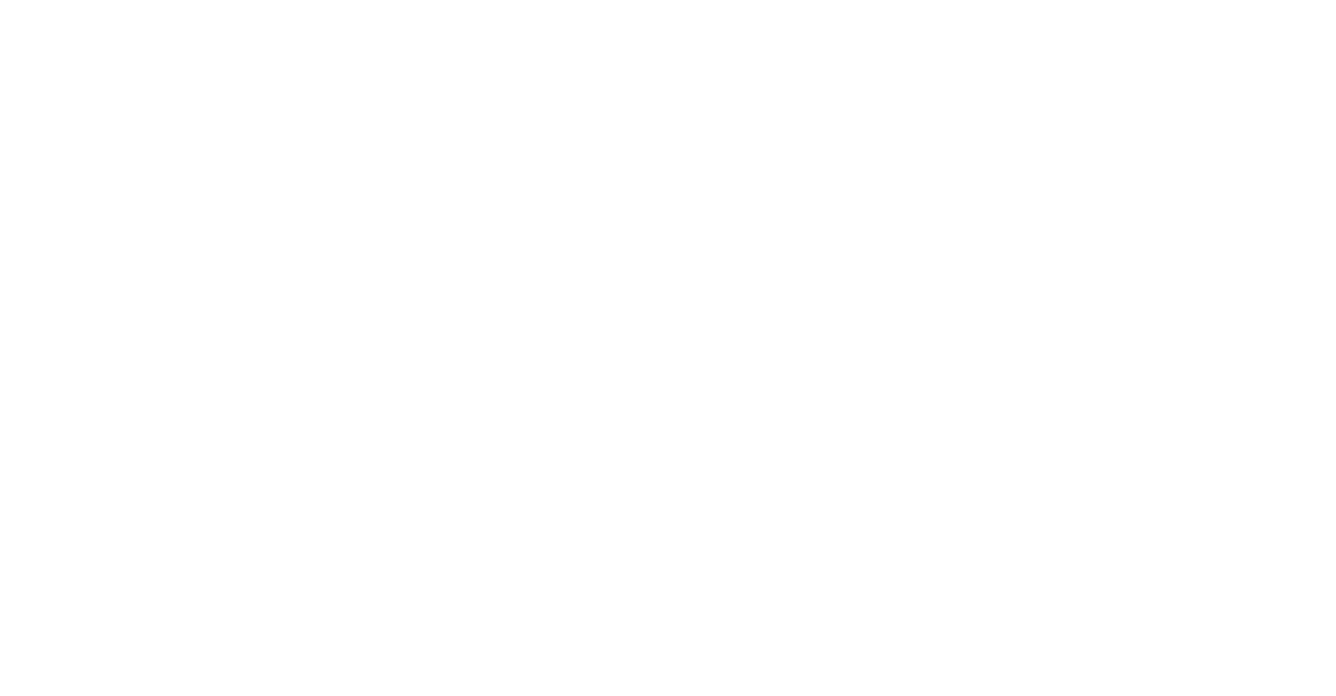scroll, scrollTop: 0, scrollLeft: 0, axis: both 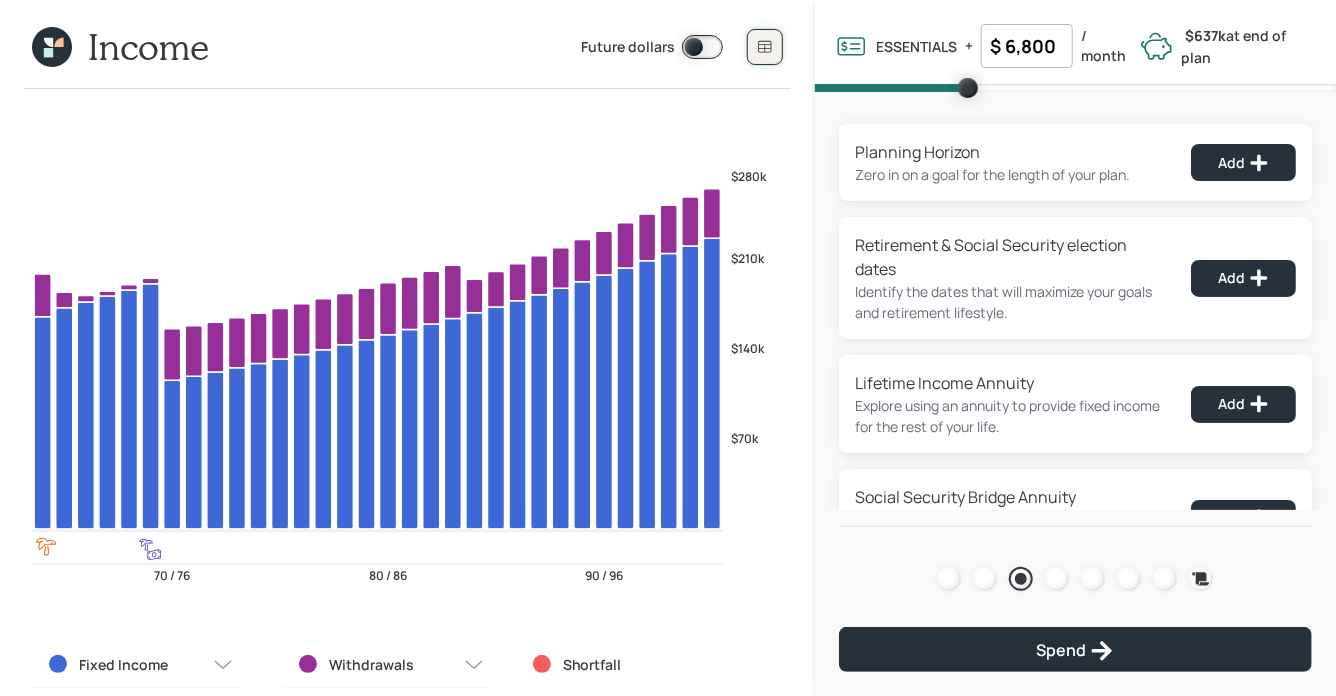 click 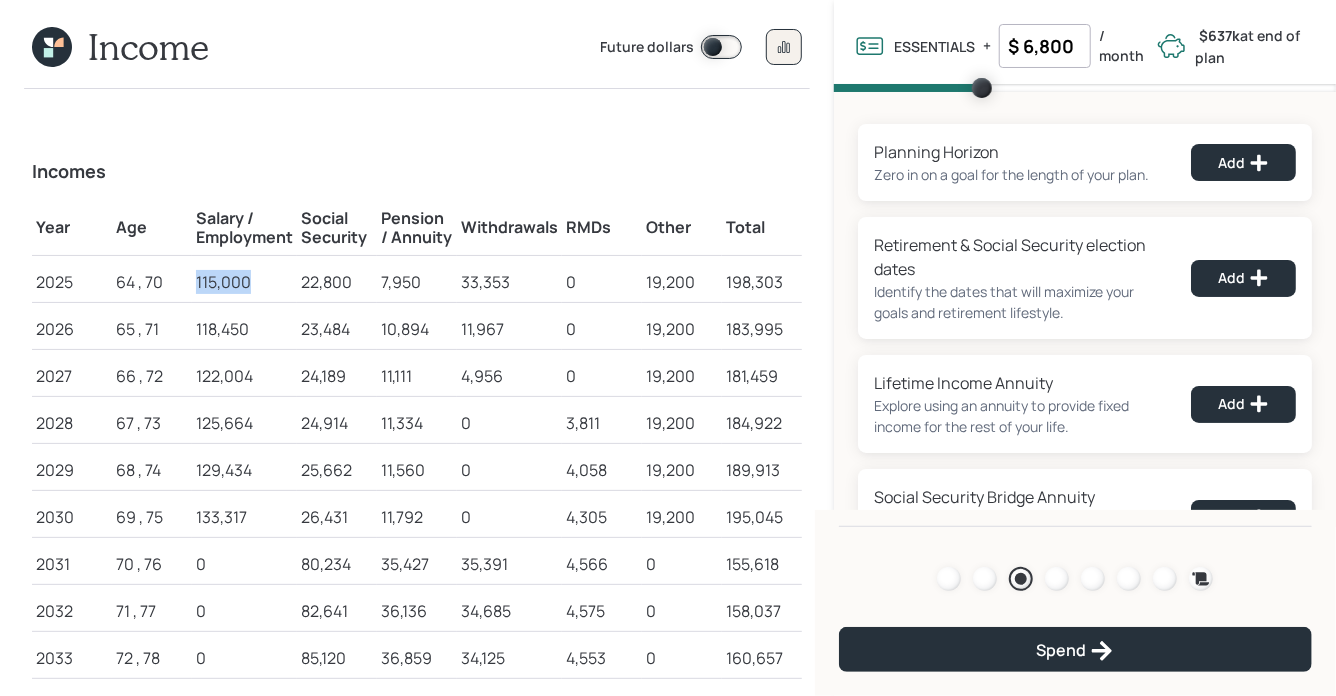 drag, startPoint x: 195, startPoint y: 280, endPoint x: 257, endPoint y: 286, distance: 62.289646 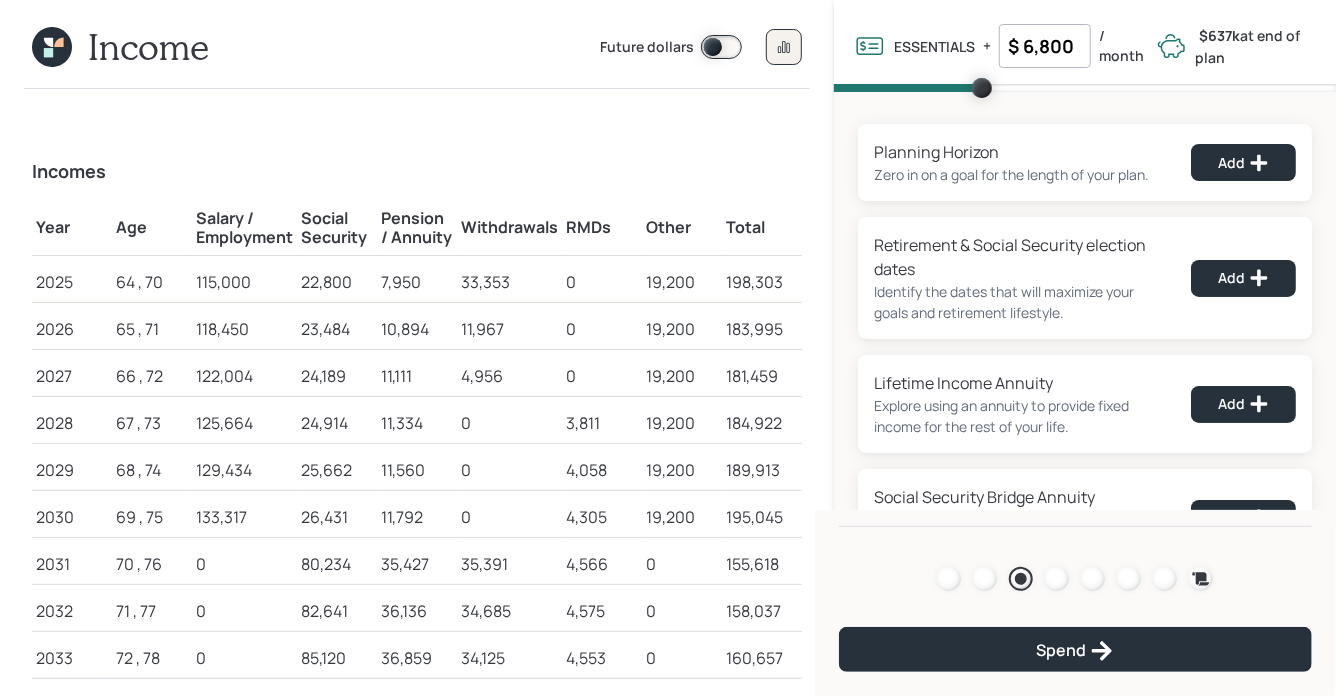 click 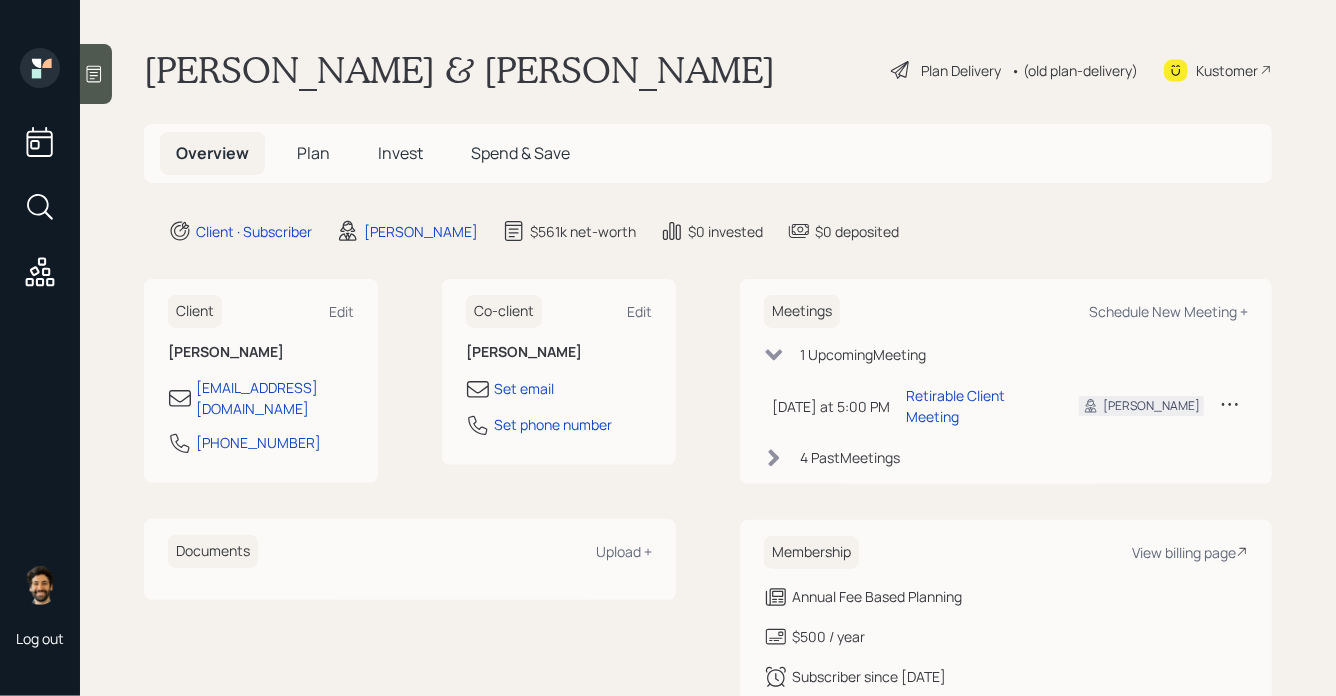 click on "Plan" at bounding box center (313, 153) 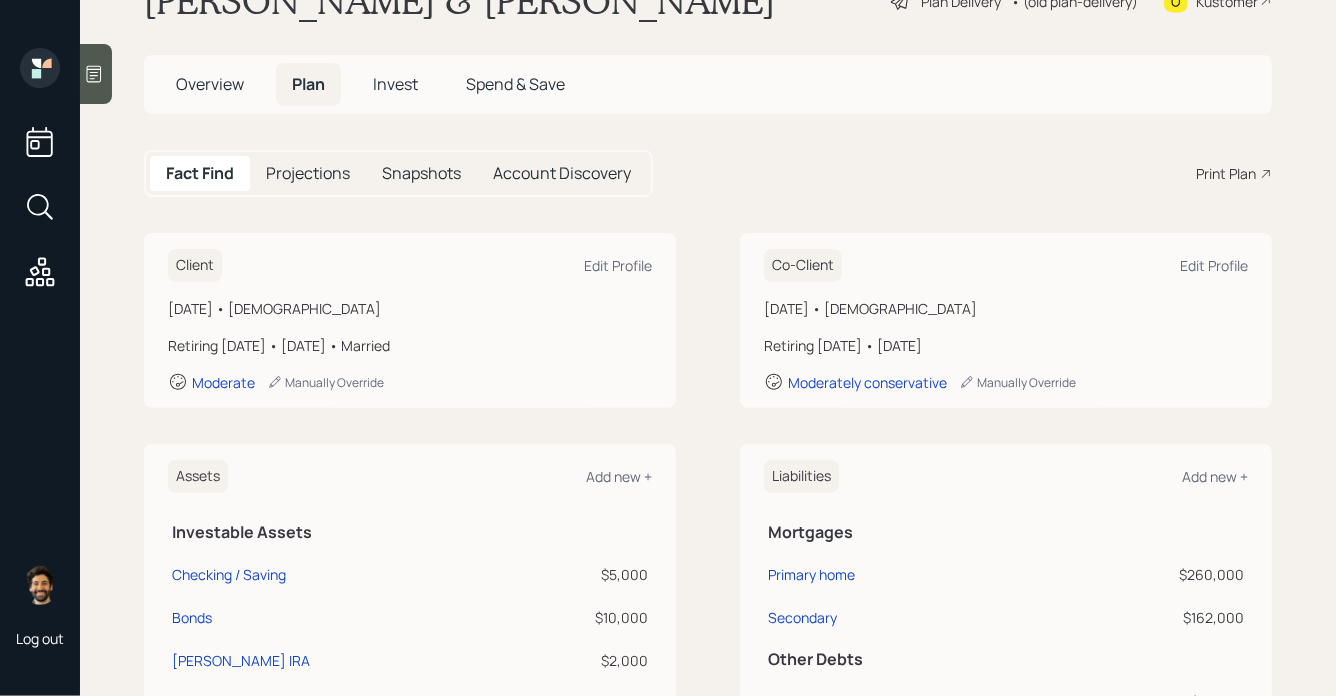 scroll, scrollTop: 60, scrollLeft: 0, axis: vertical 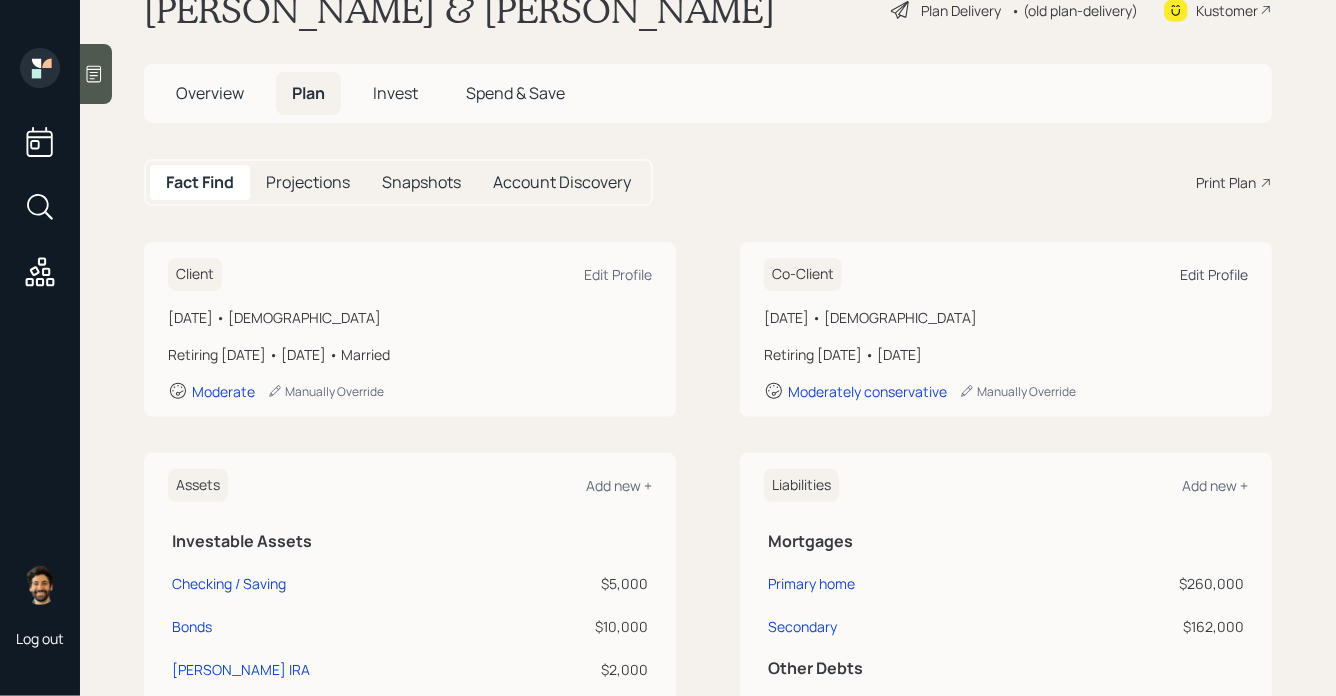 click on "Edit Profile" at bounding box center (1214, 274) 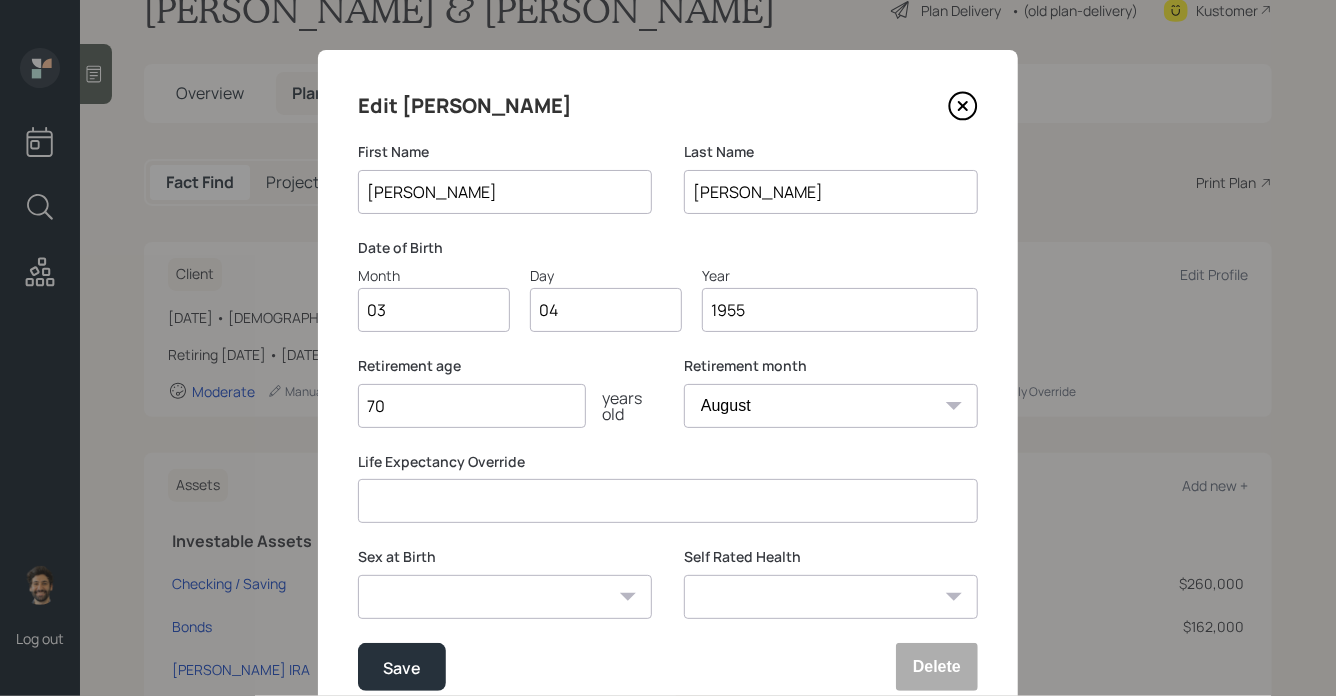 click on "70" at bounding box center [472, 406] 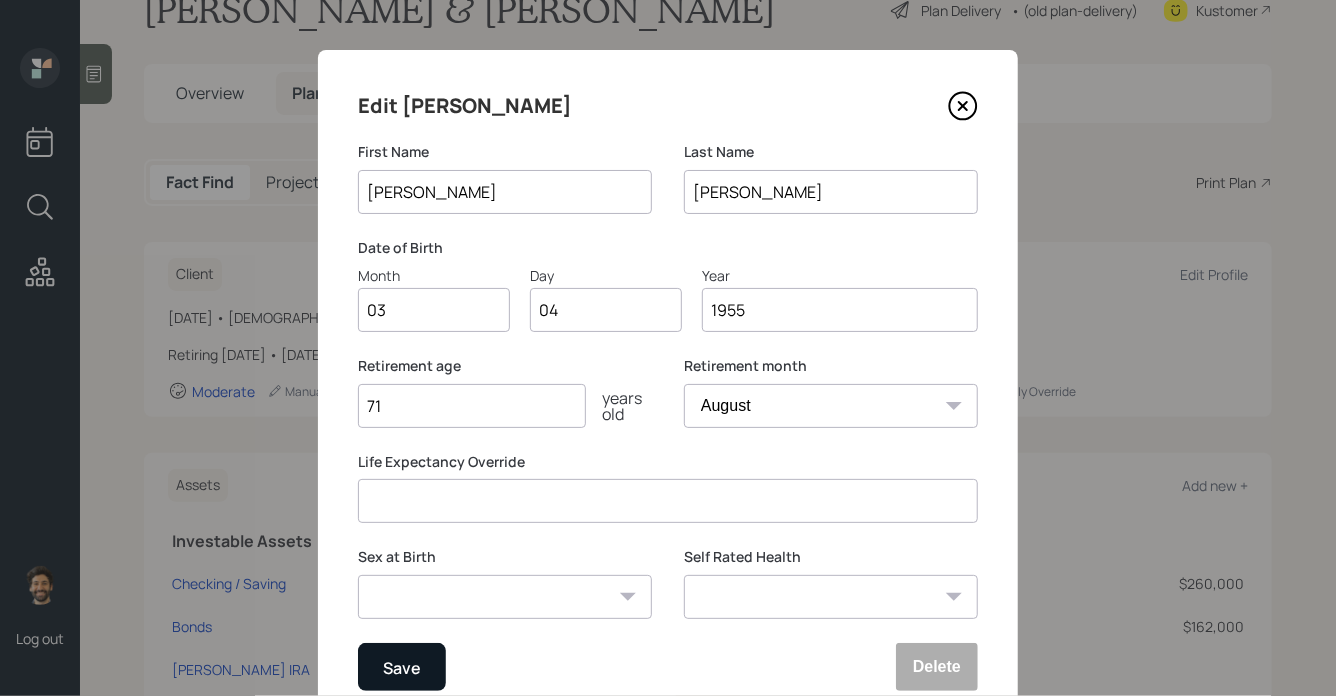 type on "71" 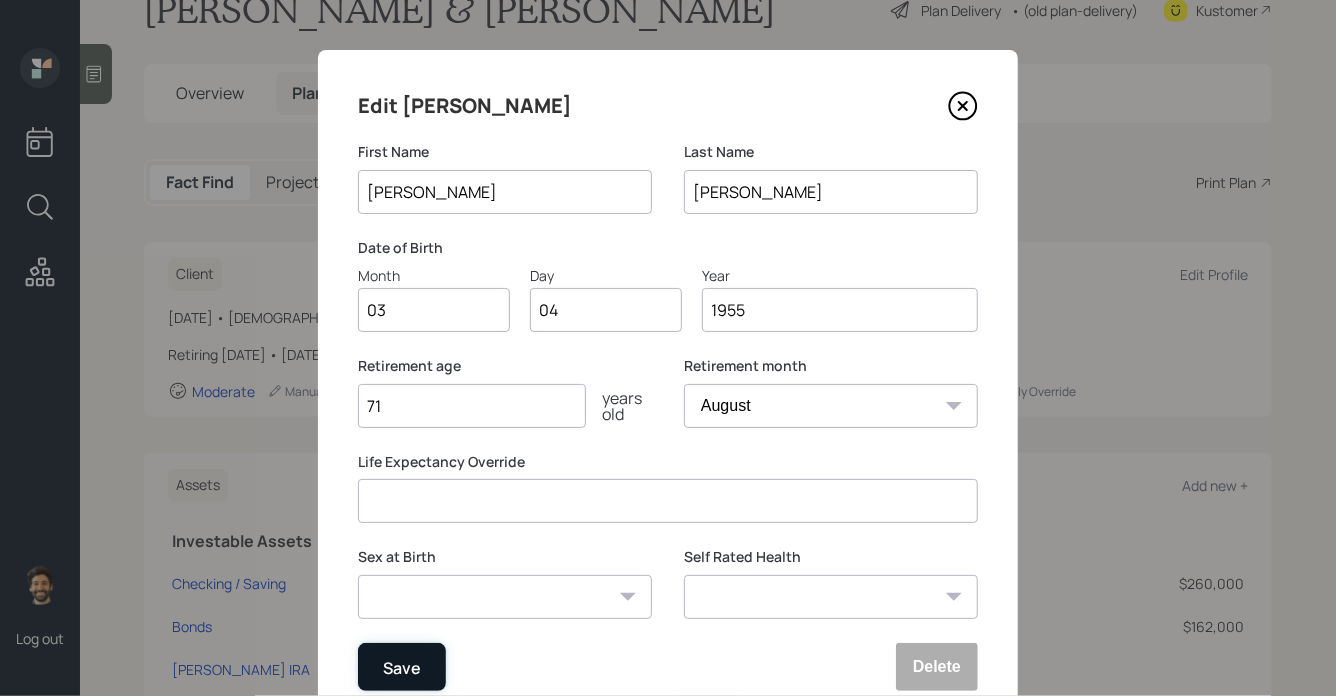 click on "Save" at bounding box center (402, 667) 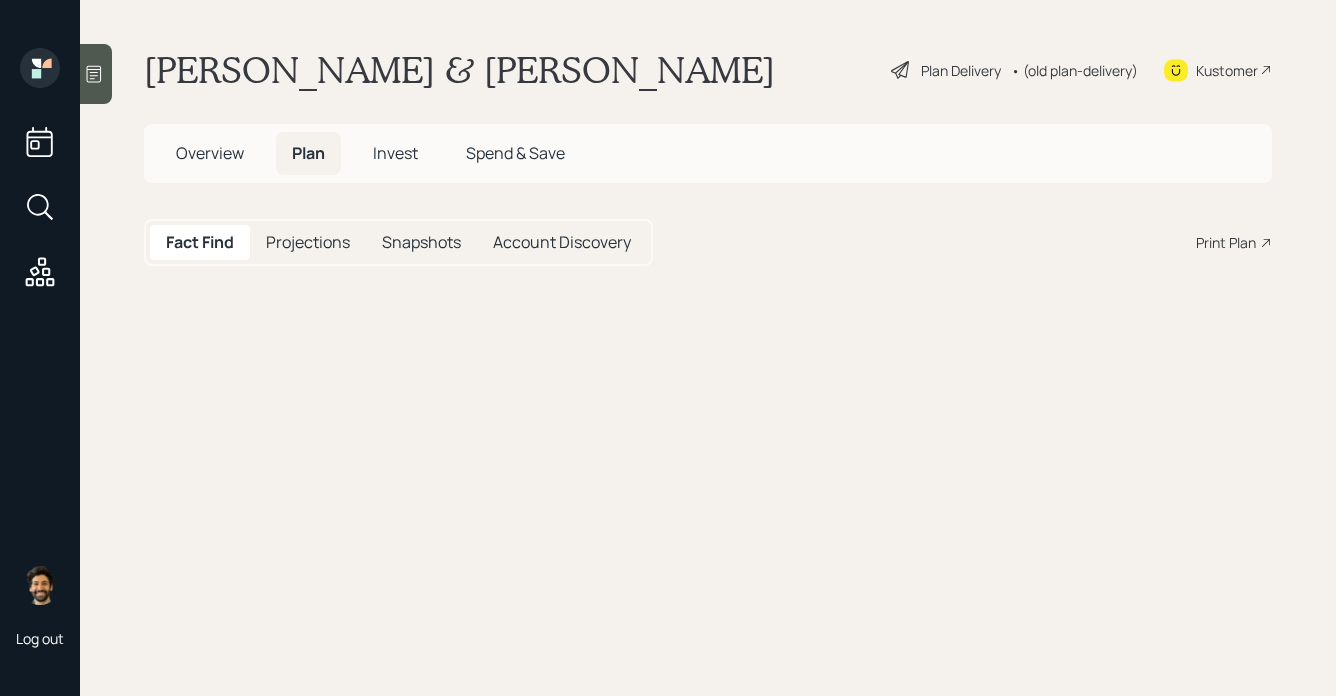 scroll, scrollTop: 0, scrollLeft: 0, axis: both 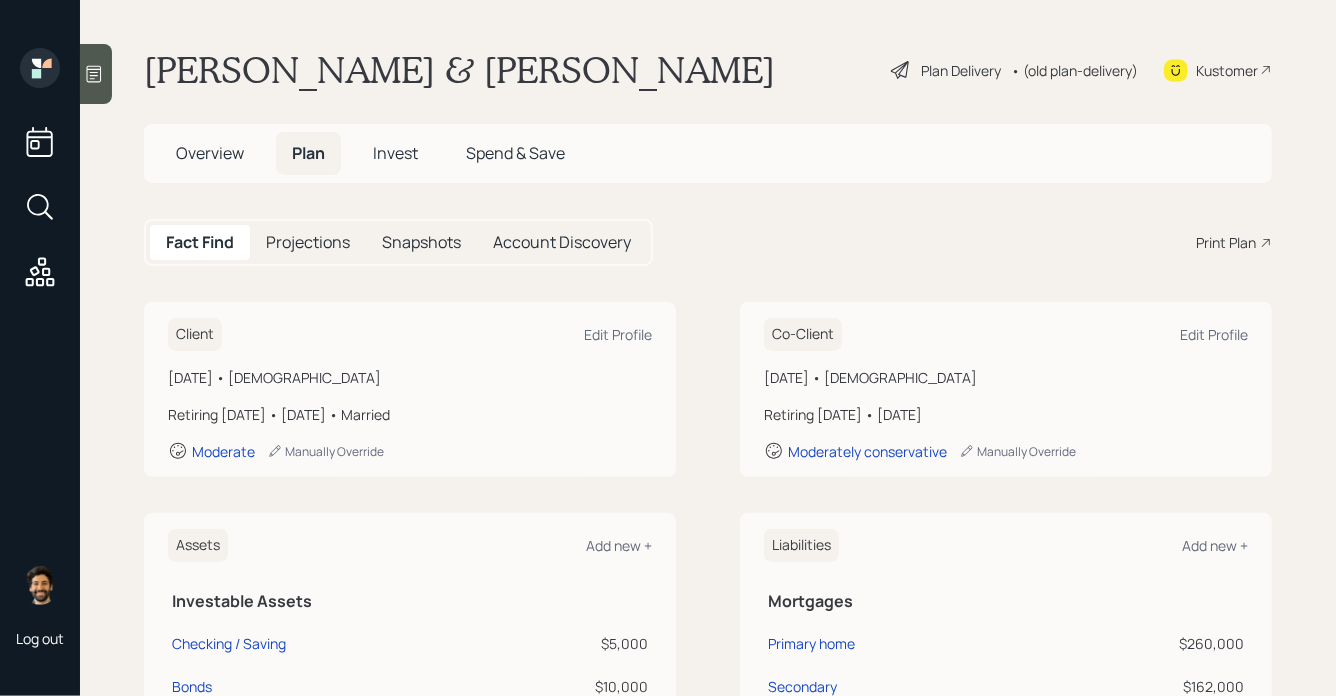 click on "Plan Delivery • (old plan-delivery)" at bounding box center (1014, 70) 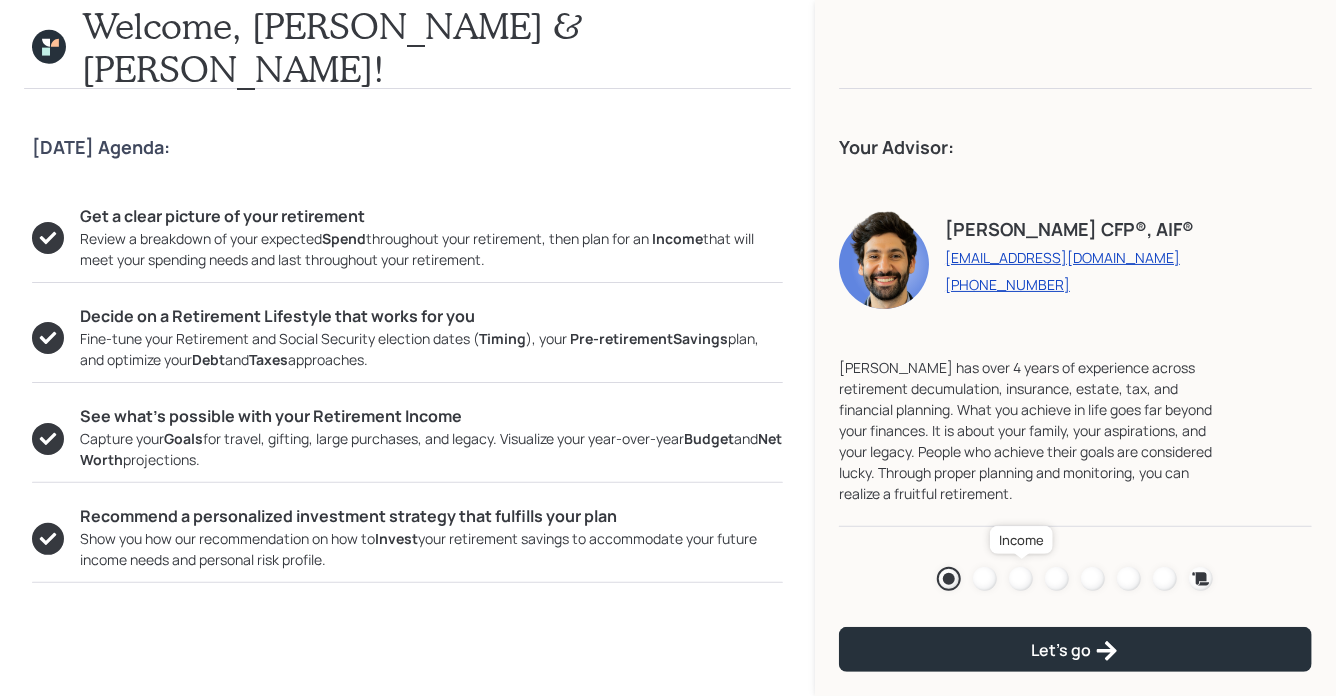 click at bounding box center [1021, 579] 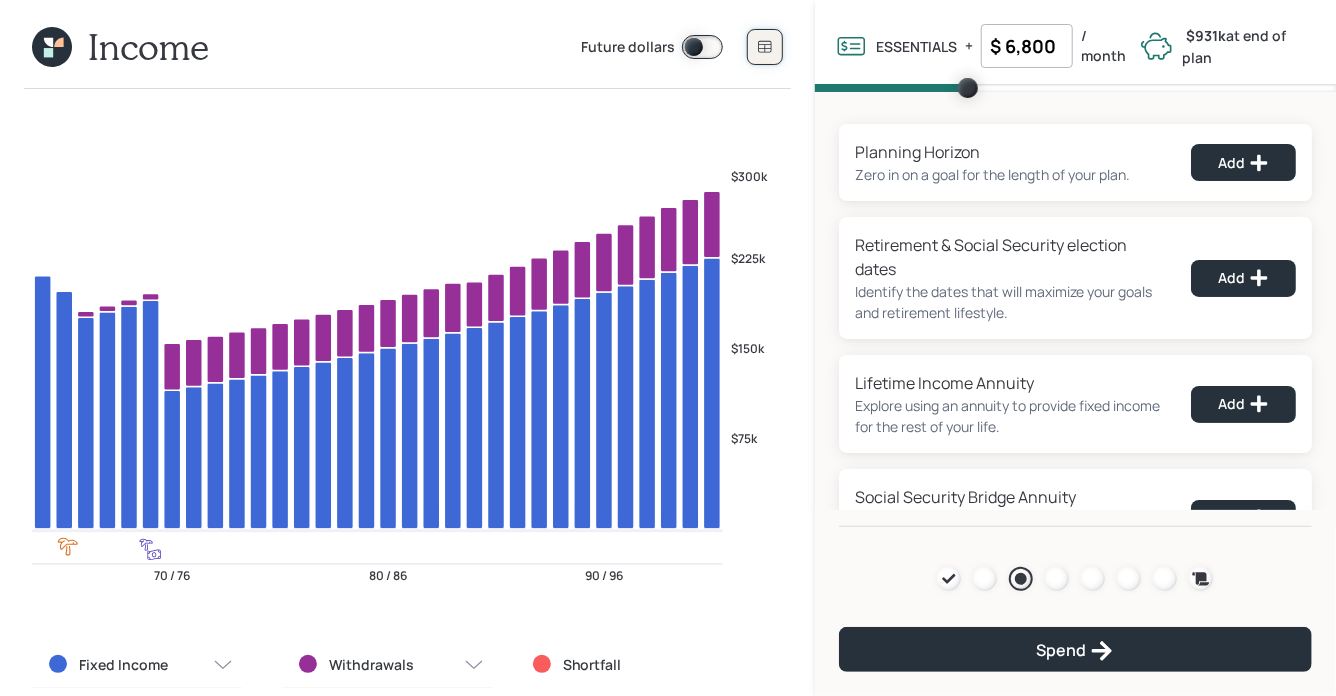 click 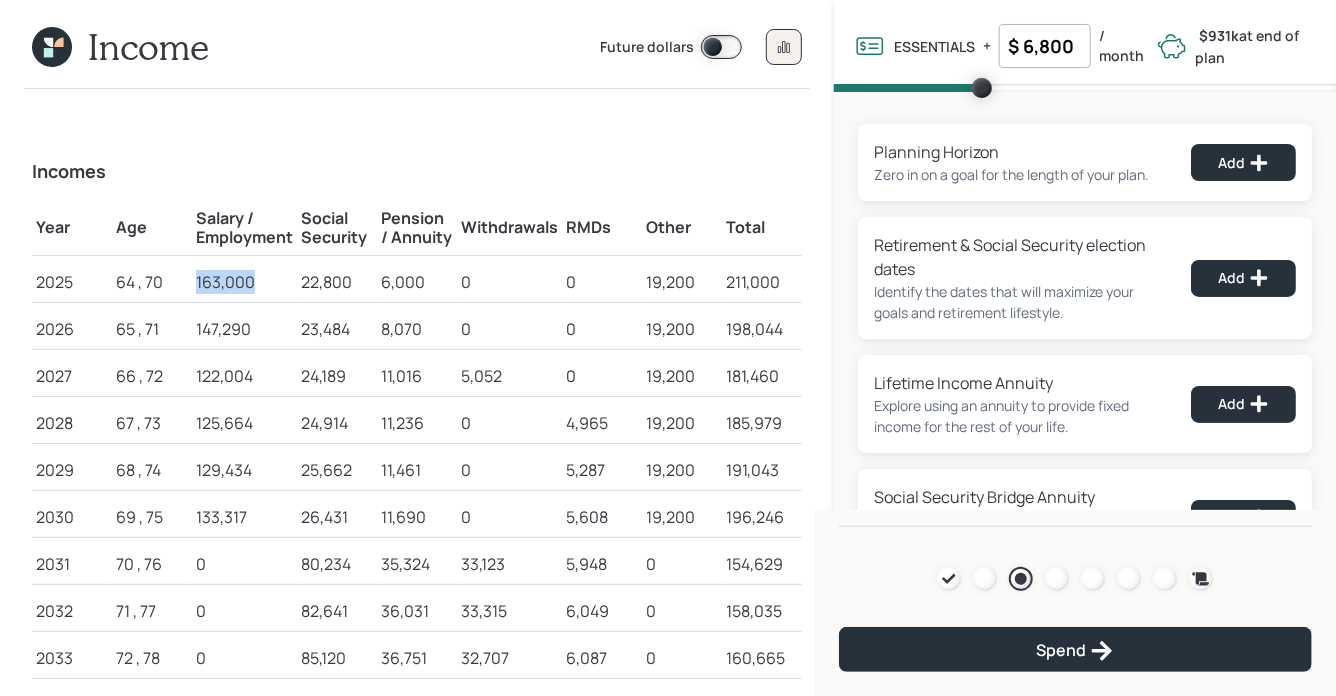 drag, startPoint x: 197, startPoint y: 282, endPoint x: 268, endPoint y: 284, distance: 71.02816 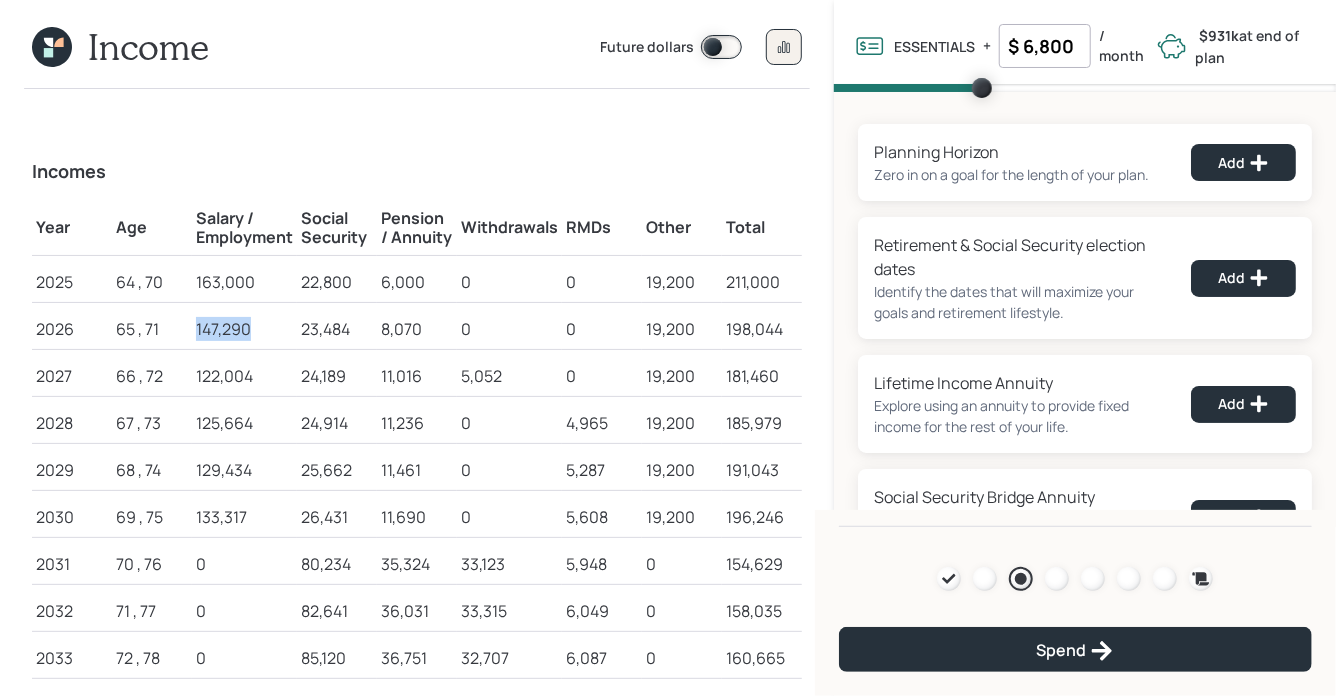drag, startPoint x: 253, startPoint y: 333, endPoint x: 194, endPoint y: 332, distance: 59.008472 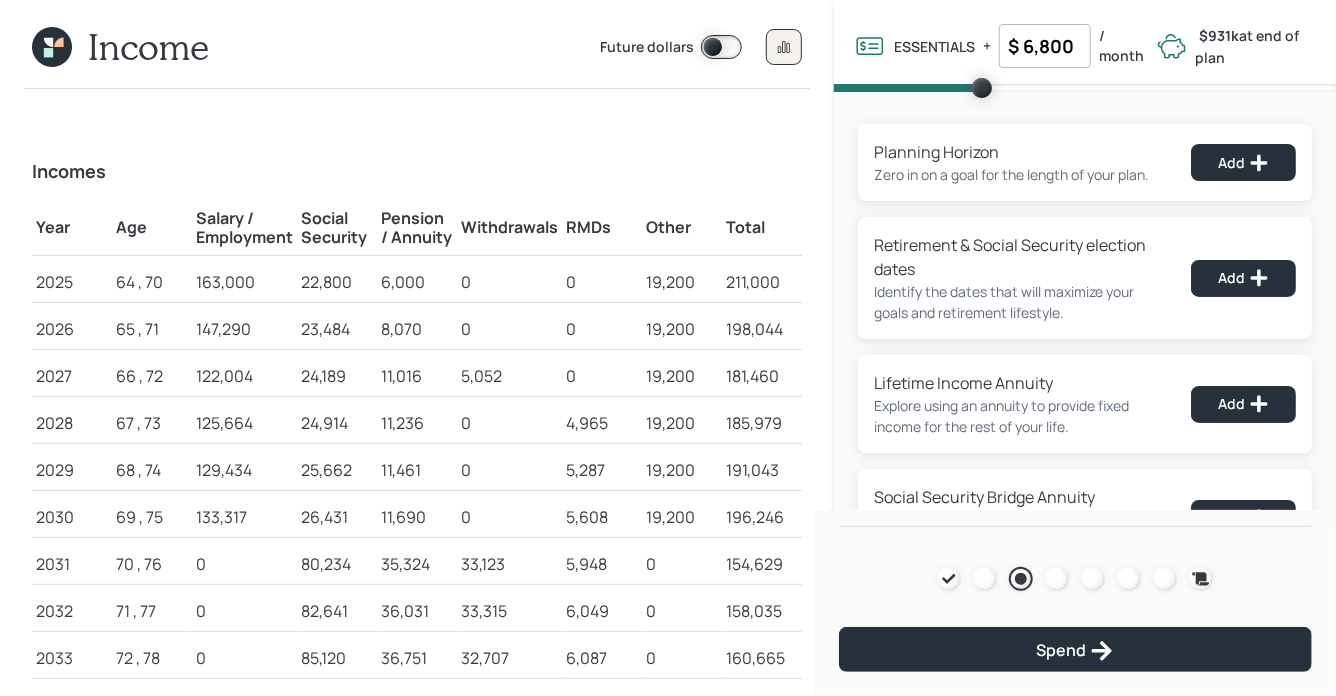 click 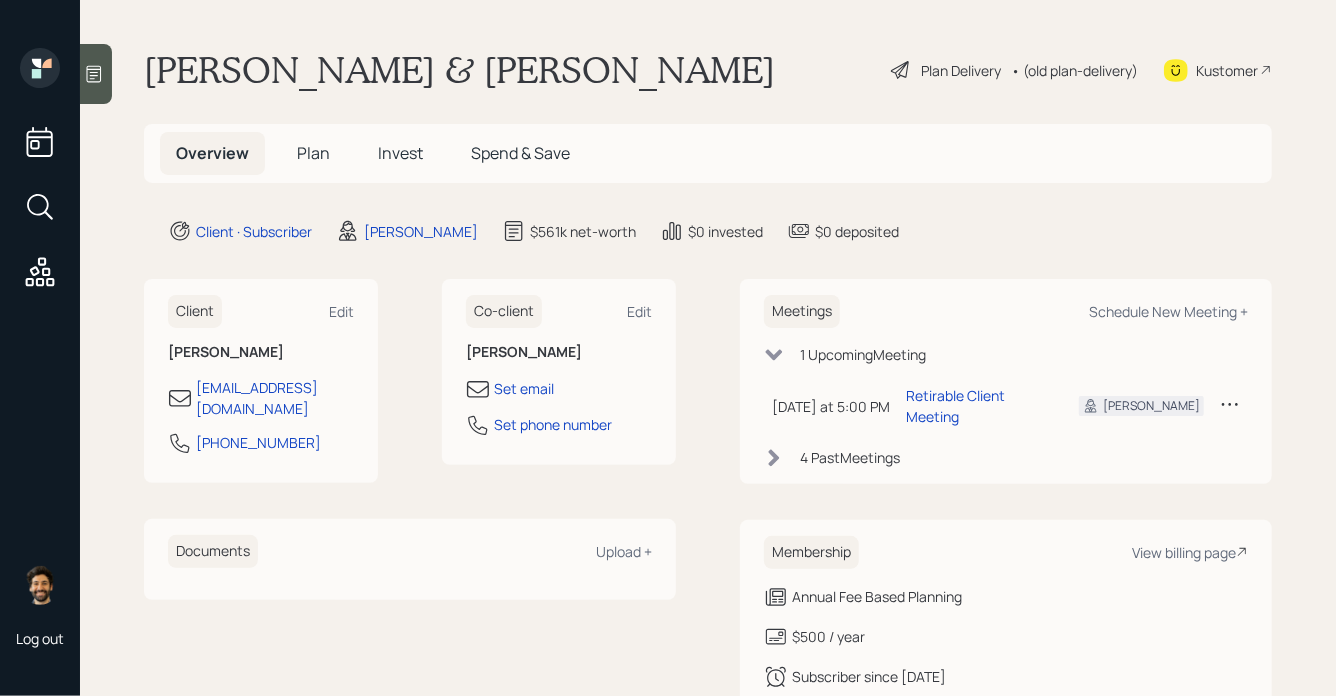 click on "Plan" at bounding box center [313, 153] 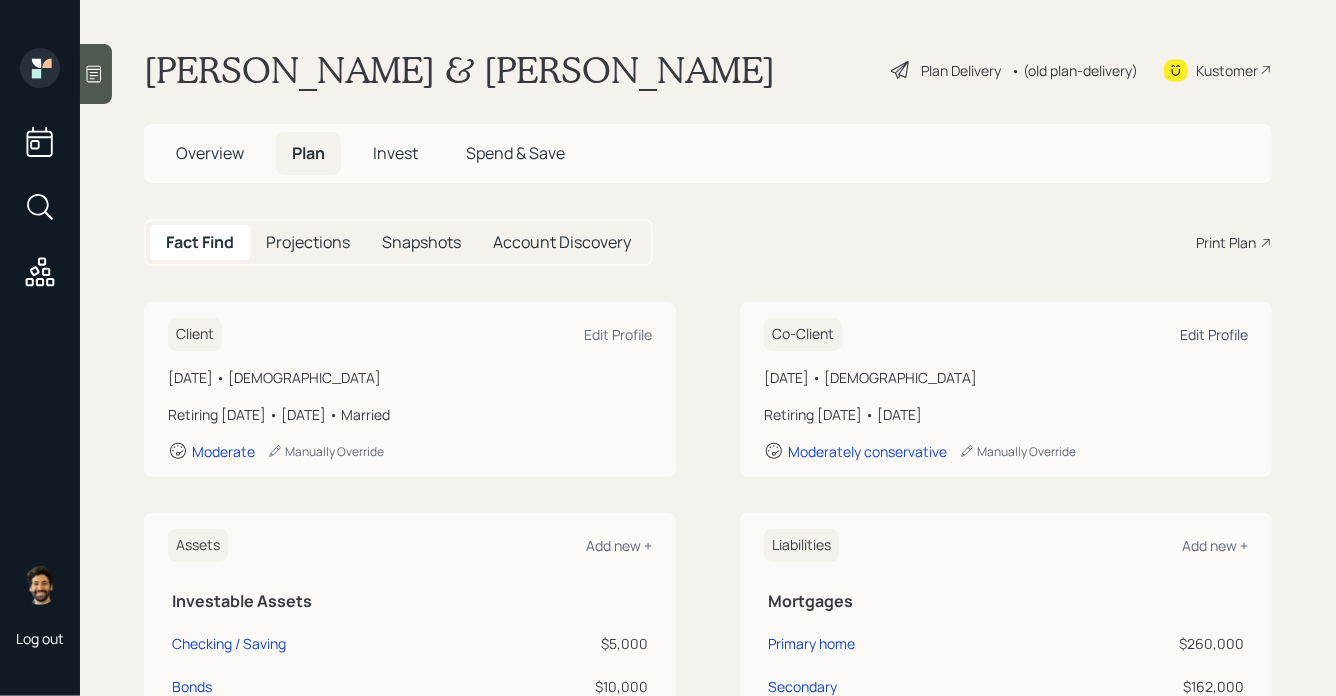 click on "Edit Profile" at bounding box center (1214, 334) 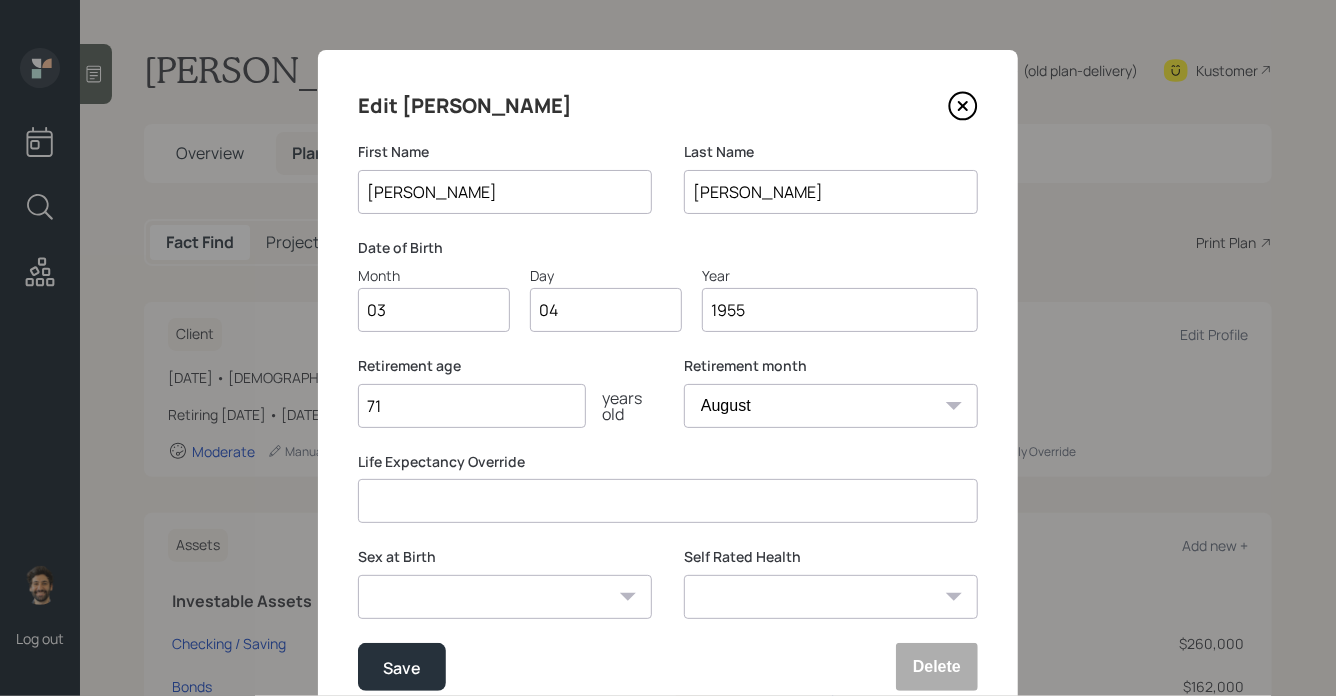 click on "71" at bounding box center (472, 406) 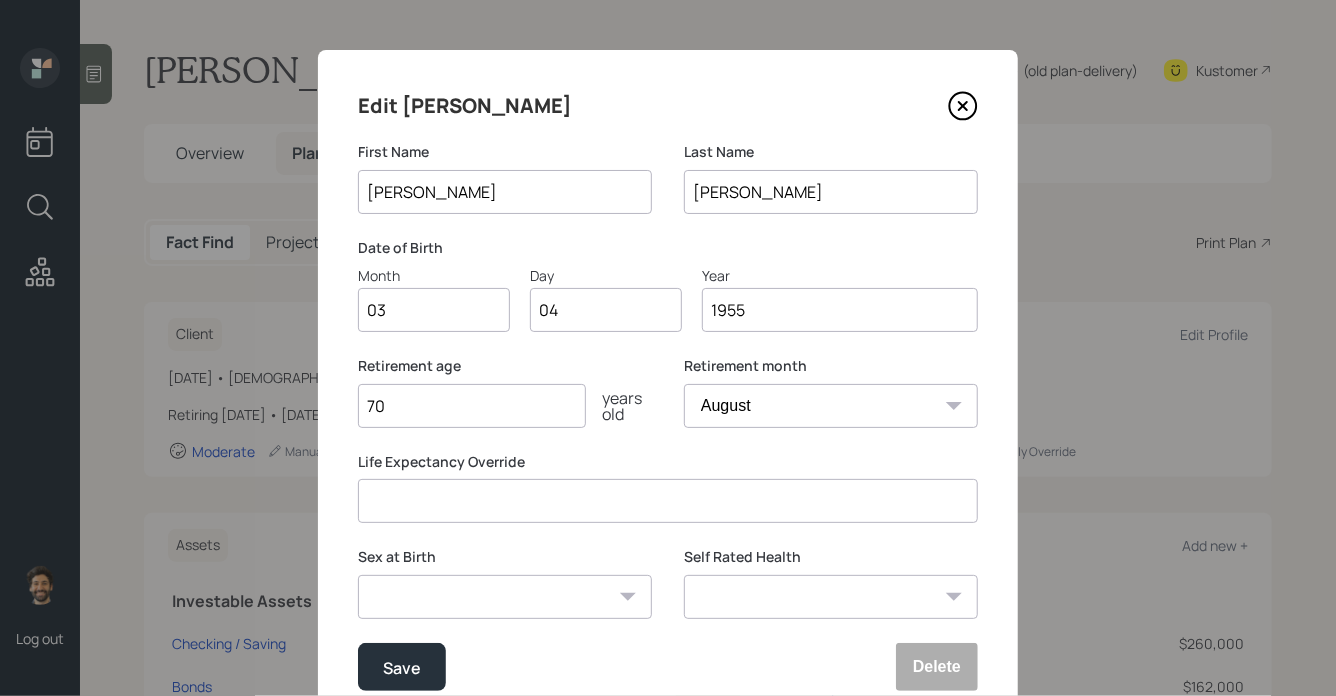 type on "70" 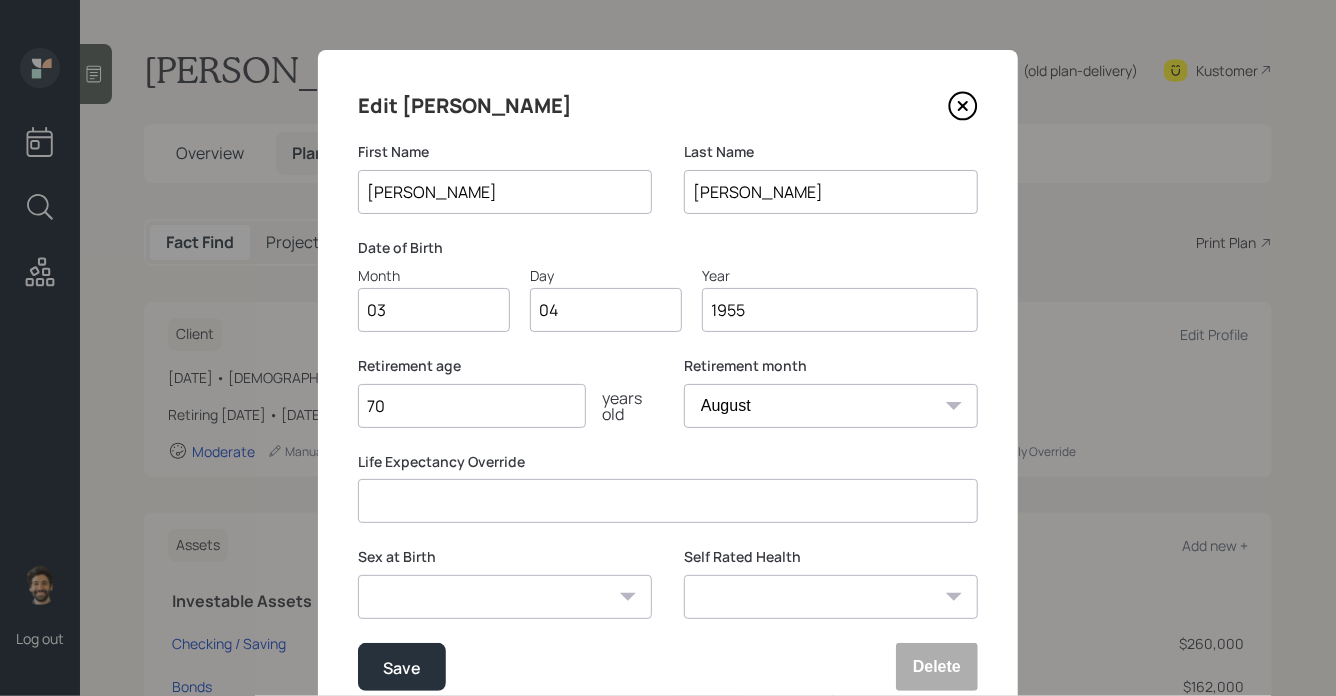 click on "January February March April May June July August September October November December" at bounding box center [831, 406] 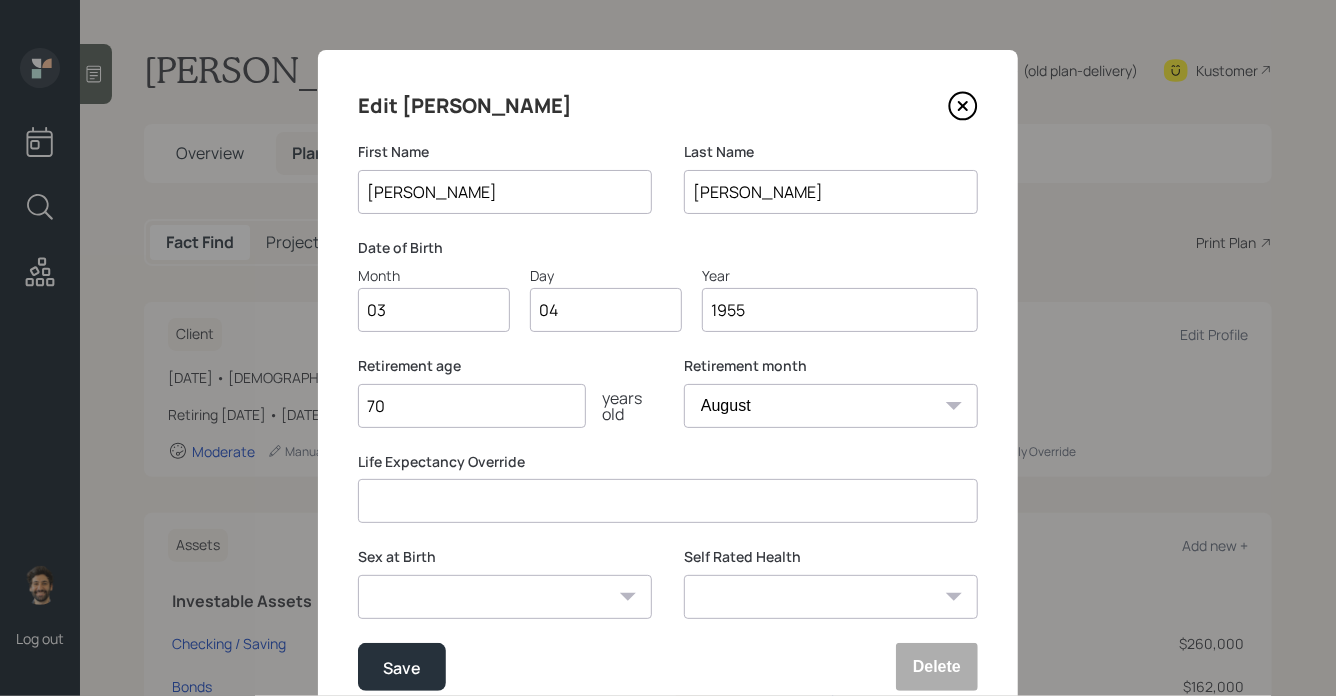 select on "9" 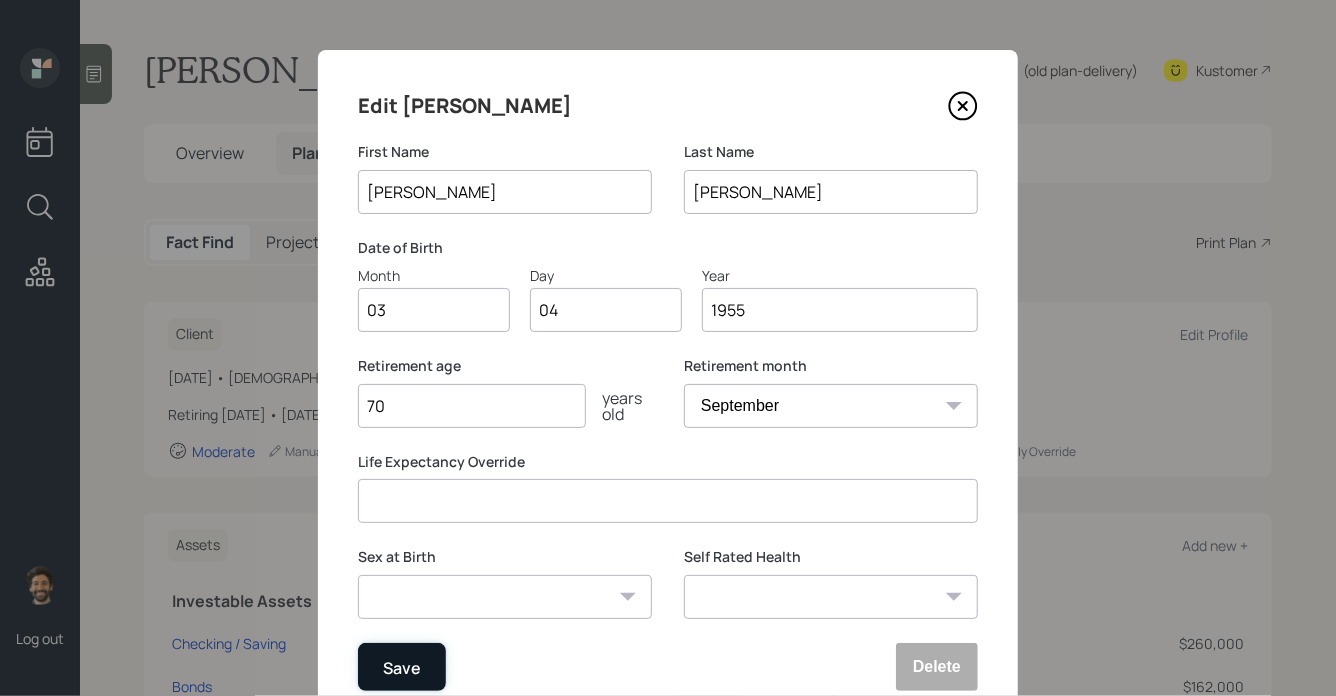 click on "Save" at bounding box center (402, 667) 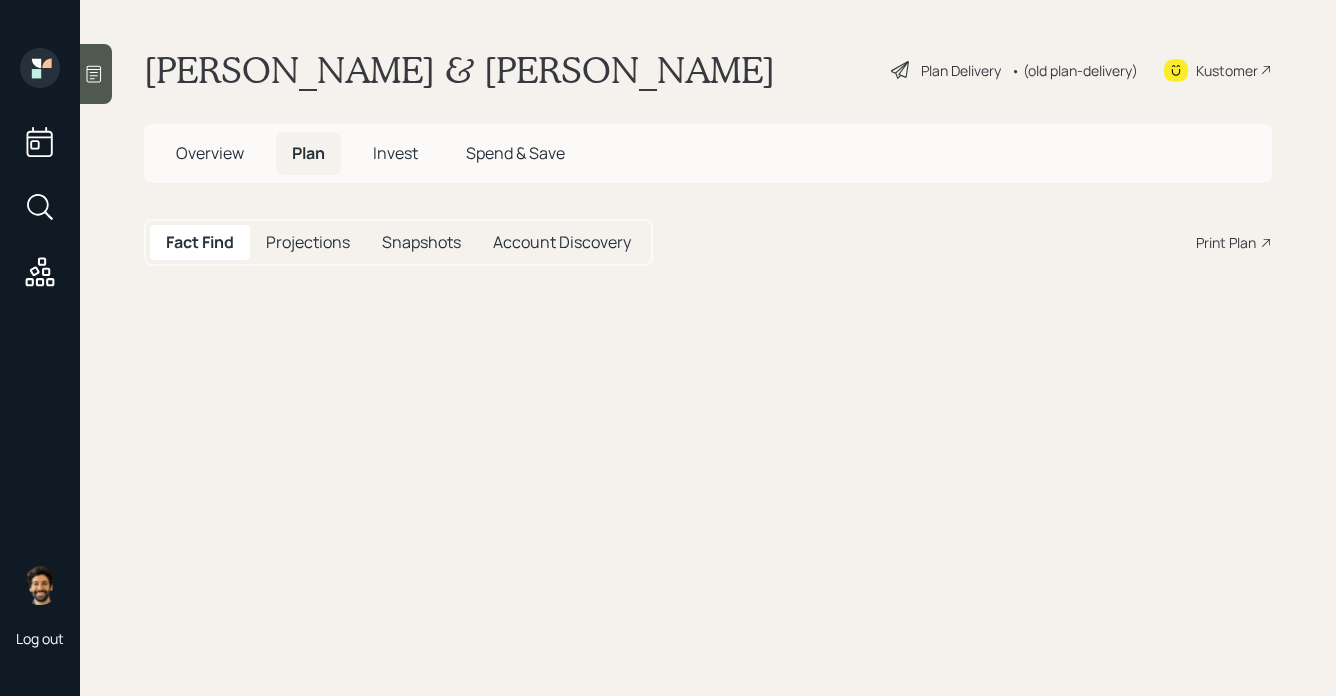 scroll, scrollTop: 0, scrollLeft: 0, axis: both 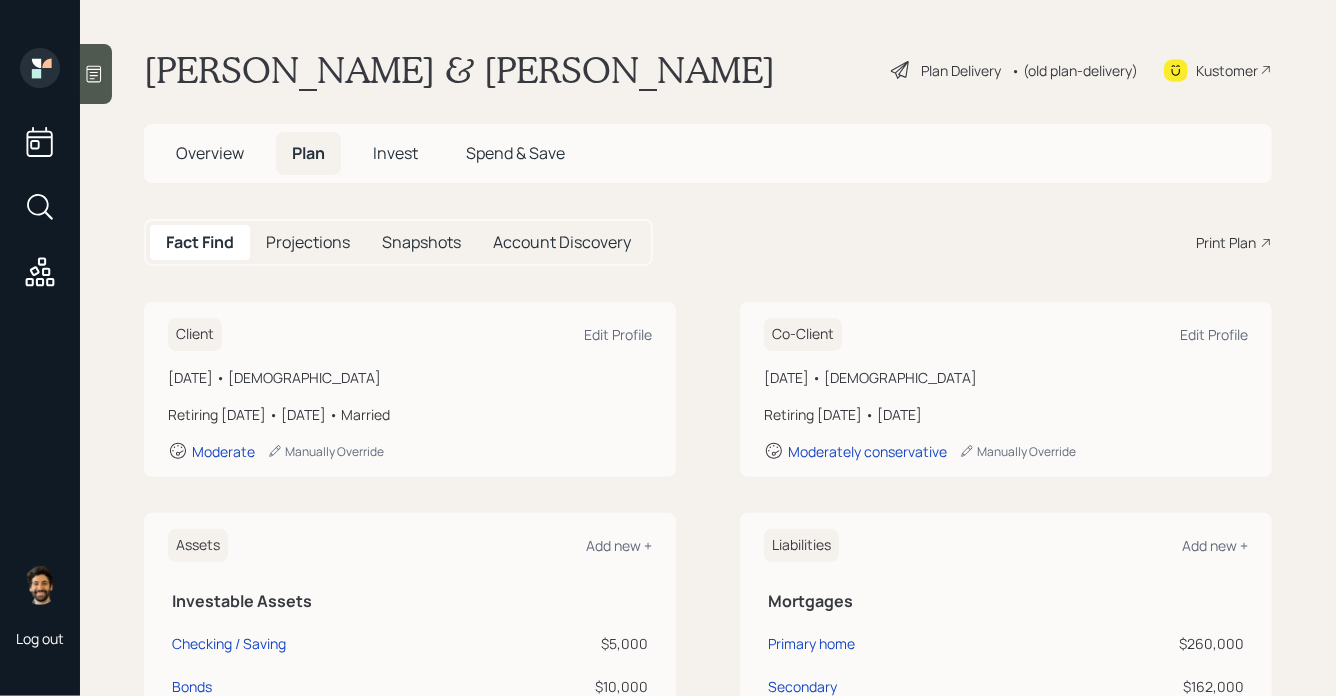 click on "• (old plan-delivery)" at bounding box center [1074, 70] 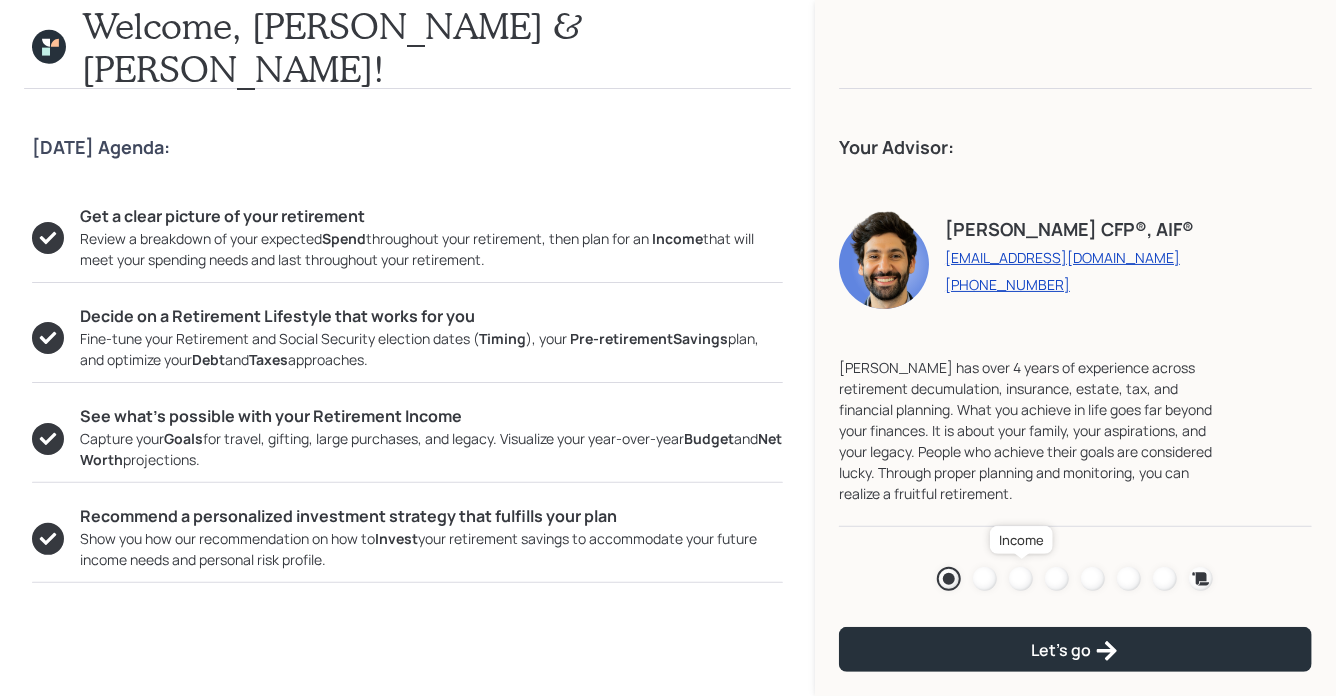 click at bounding box center [1021, 579] 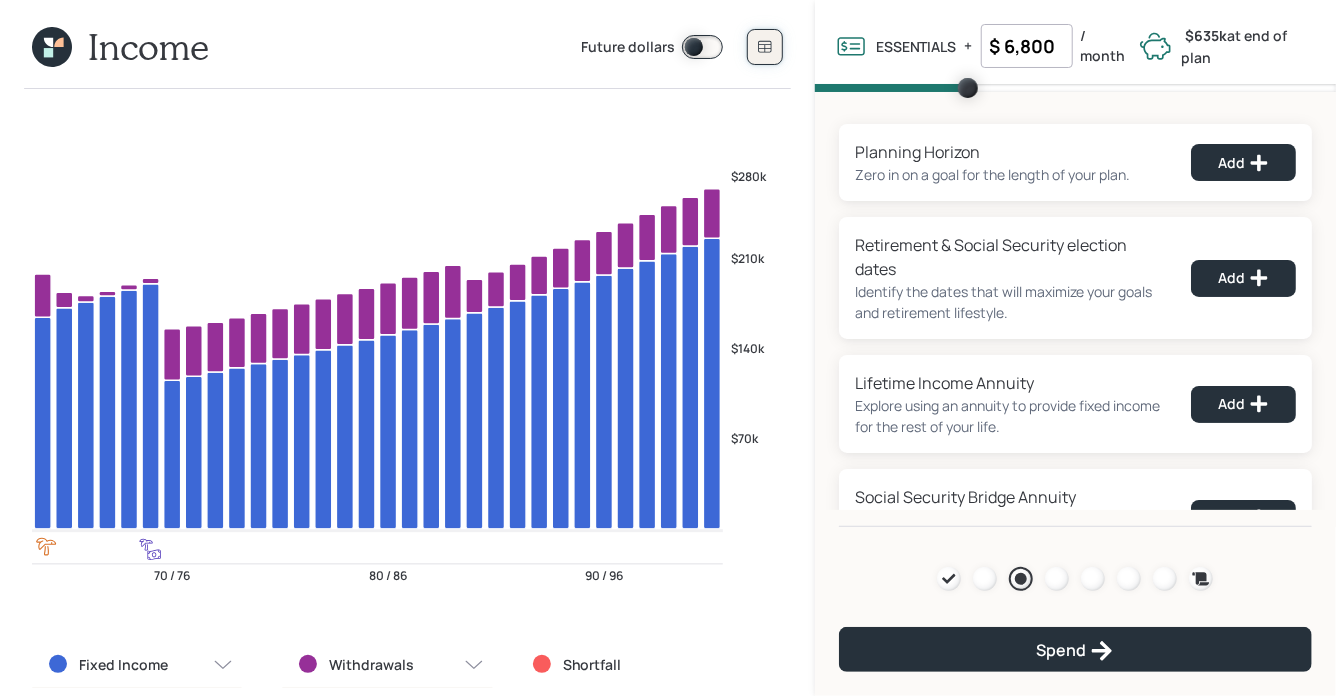 click 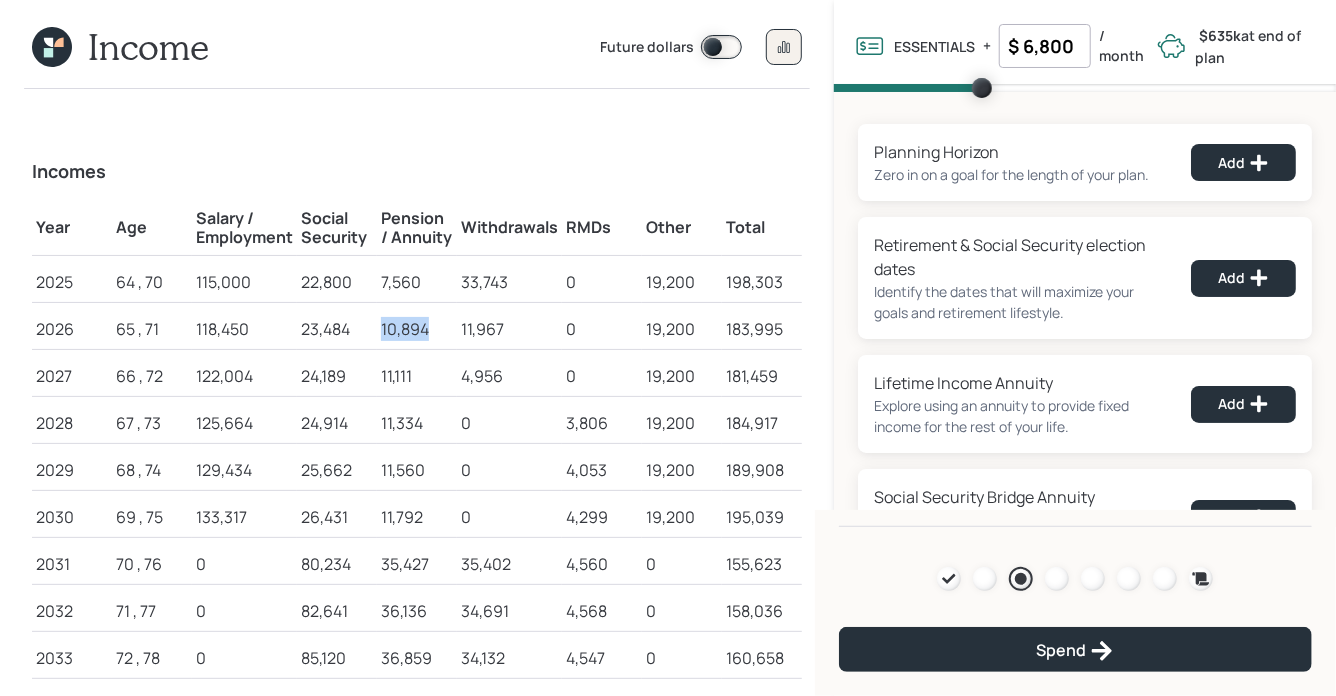 drag, startPoint x: 382, startPoint y: 327, endPoint x: 444, endPoint y: 327, distance: 62 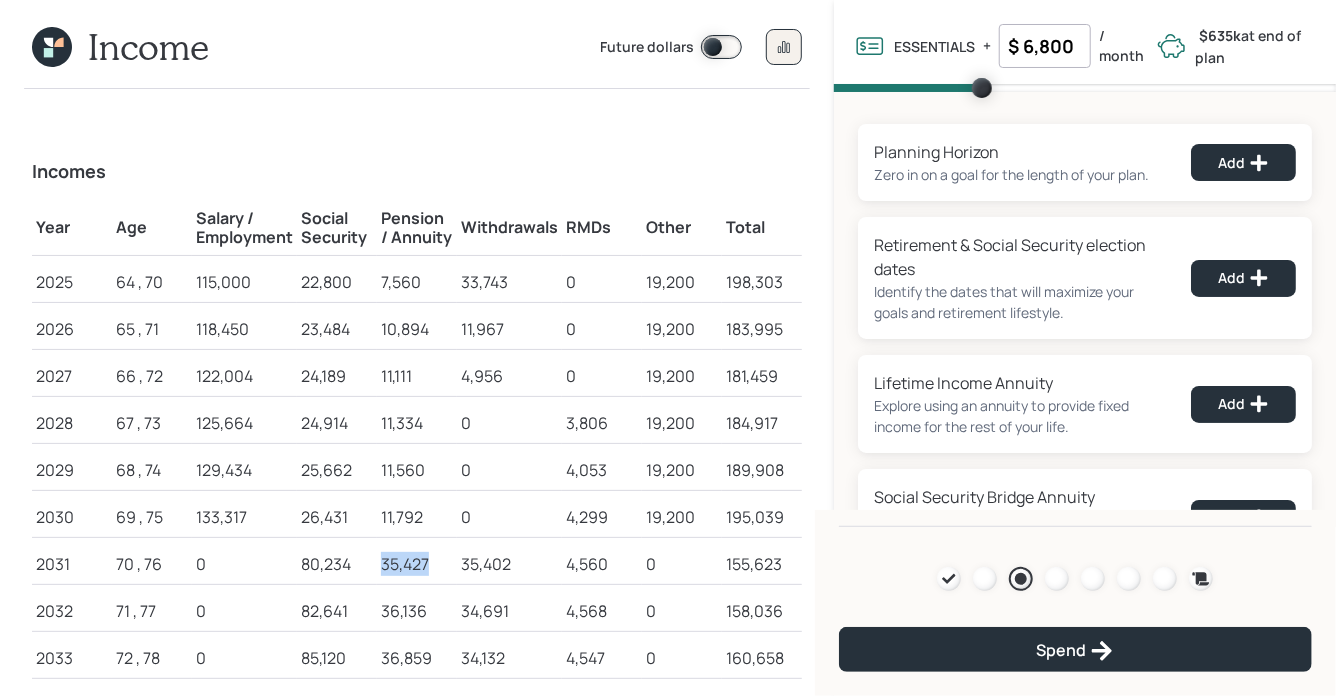 drag, startPoint x: 384, startPoint y: 559, endPoint x: 430, endPoint y: 561, distance: 46.043457 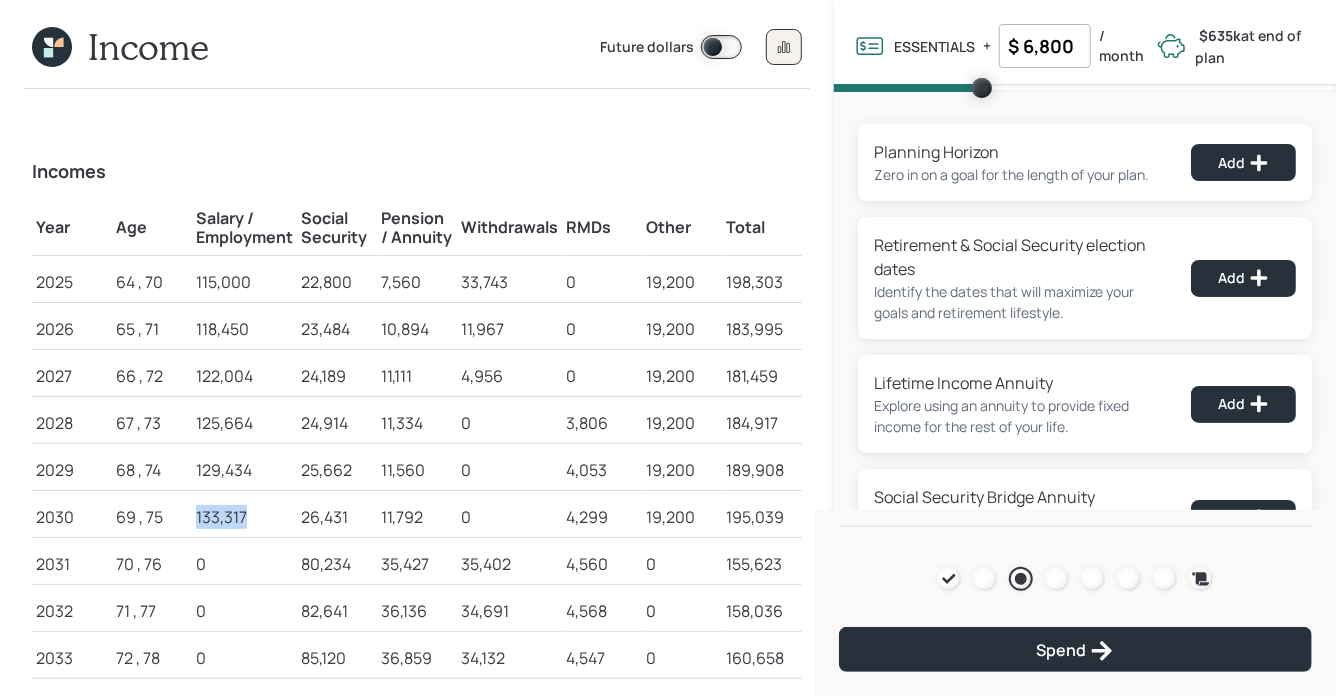 drag, startPoint x: 256, startPoint y: 515, endPoint x: 180, endPoint y: 511, distance: 76.105194 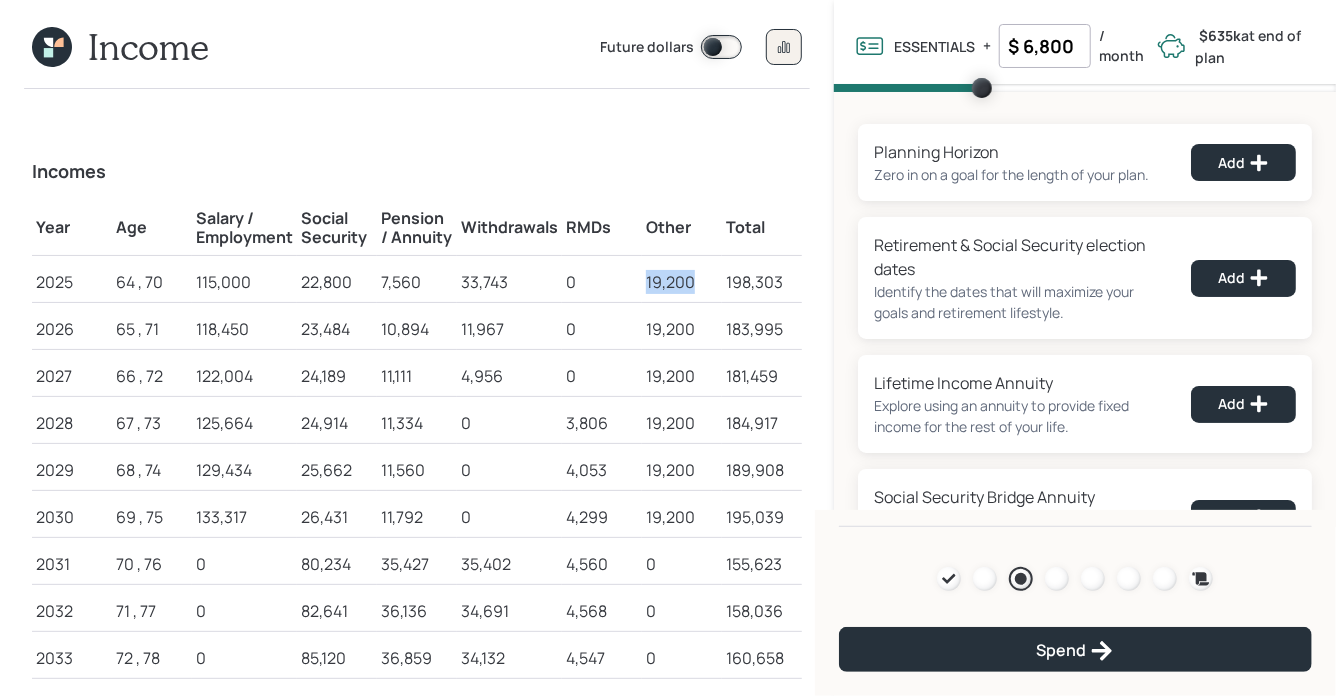drag, startPoint x: 643, startPoint y: 279, endPoint x: 711, endPoint y: 277, distance: 68.0294 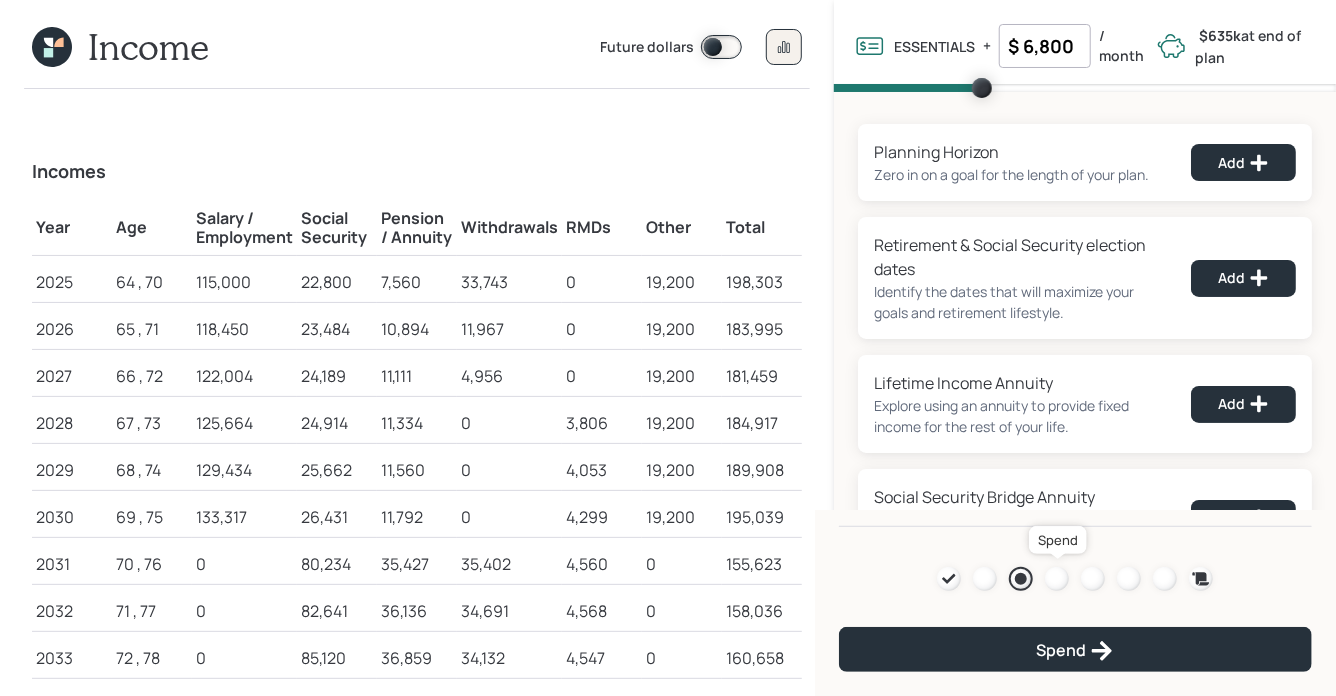click at bounding box center [1057, 579] 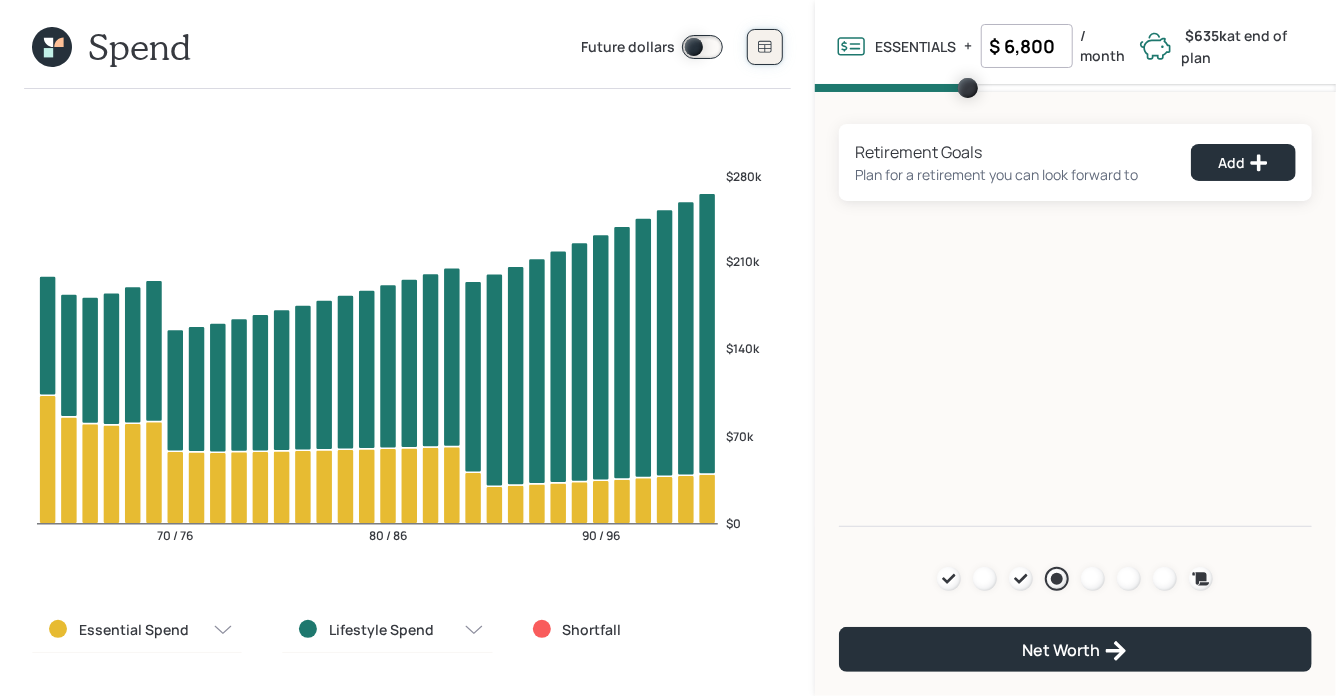 click at bounding box center [765, 47] 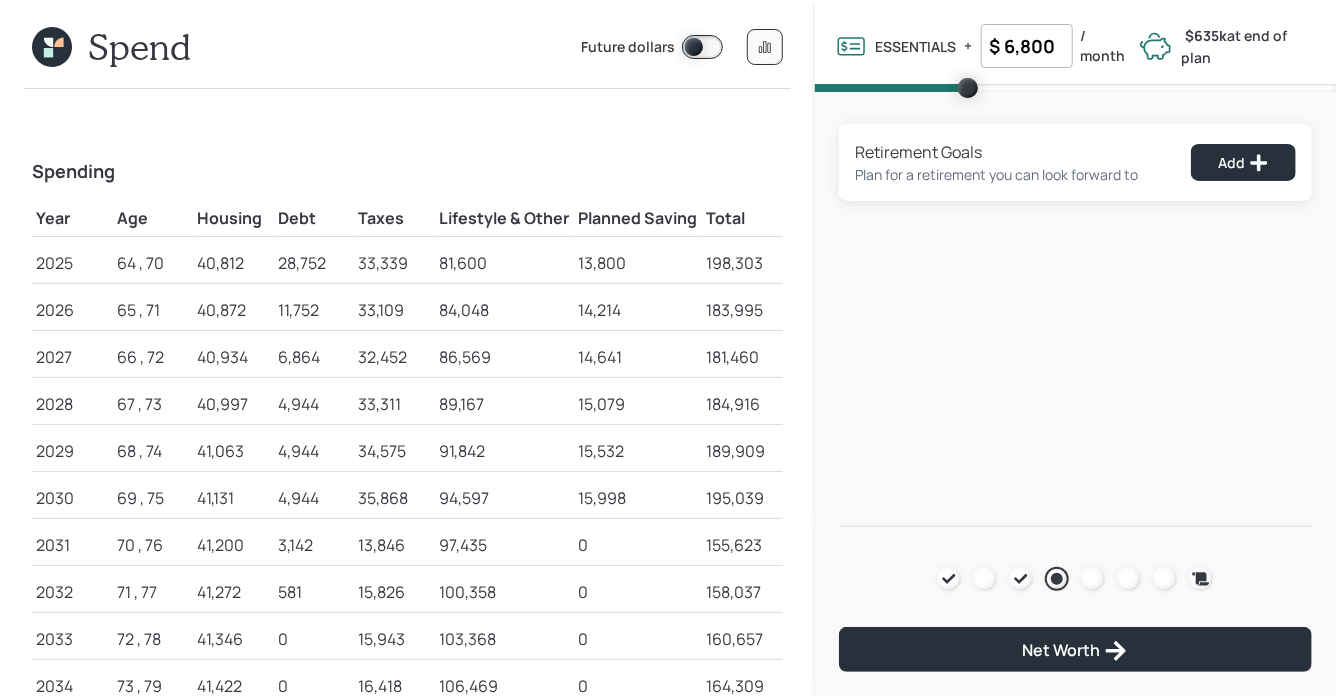 click on "$ 6,800" at bounding box center (1027, 46) 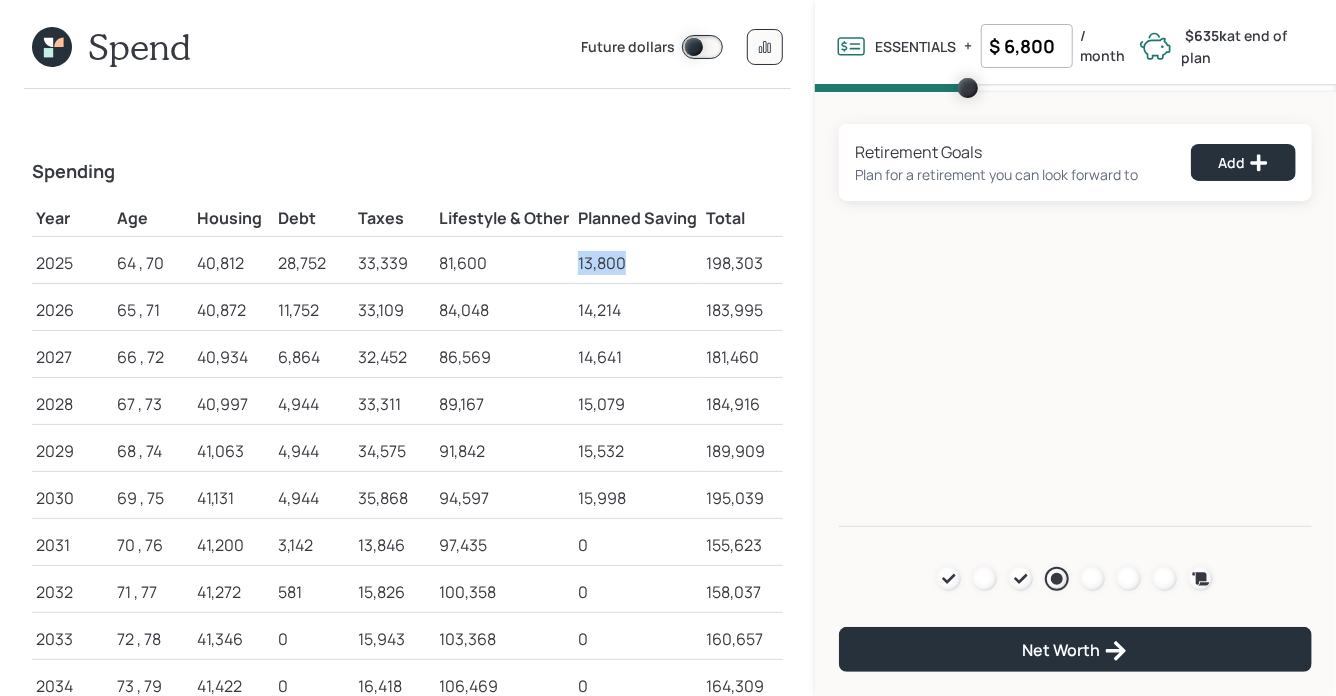 drag, startPoint x: 575, startPoint y: 260, endPoint x: 637, endPoint y: 260, distance: 62 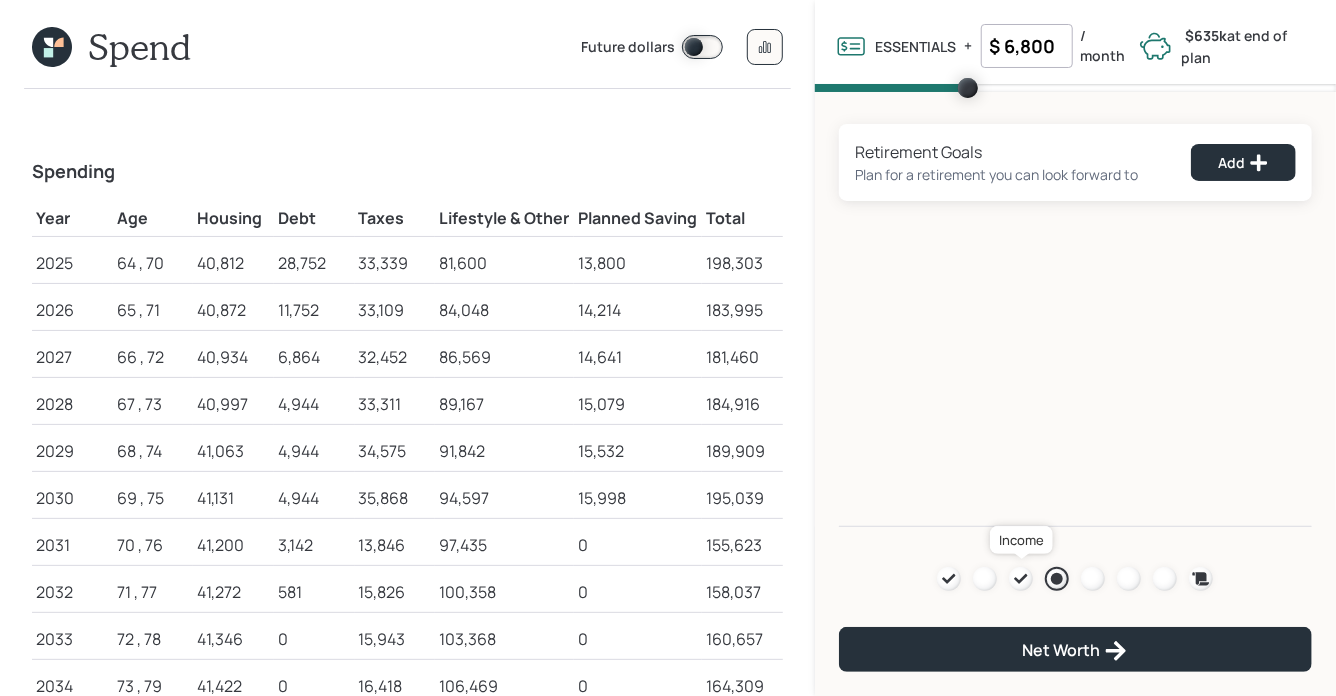 click 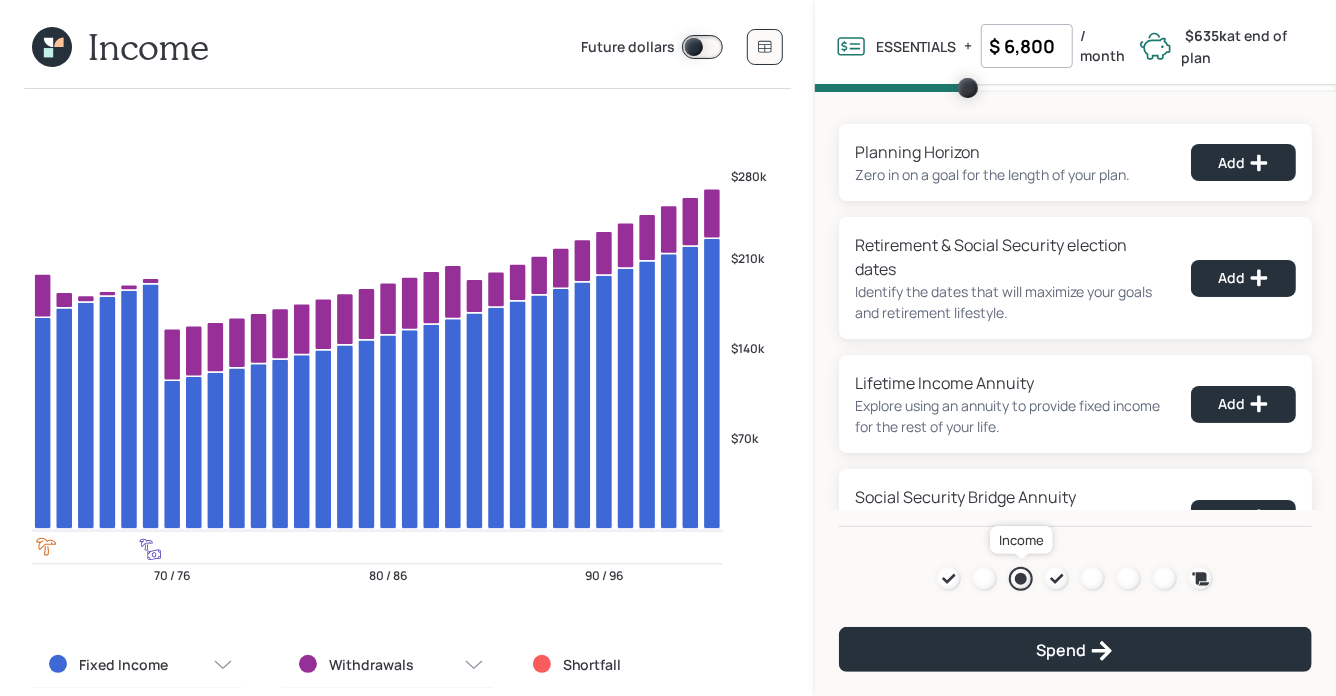 click at bounding box center (1021, 579) 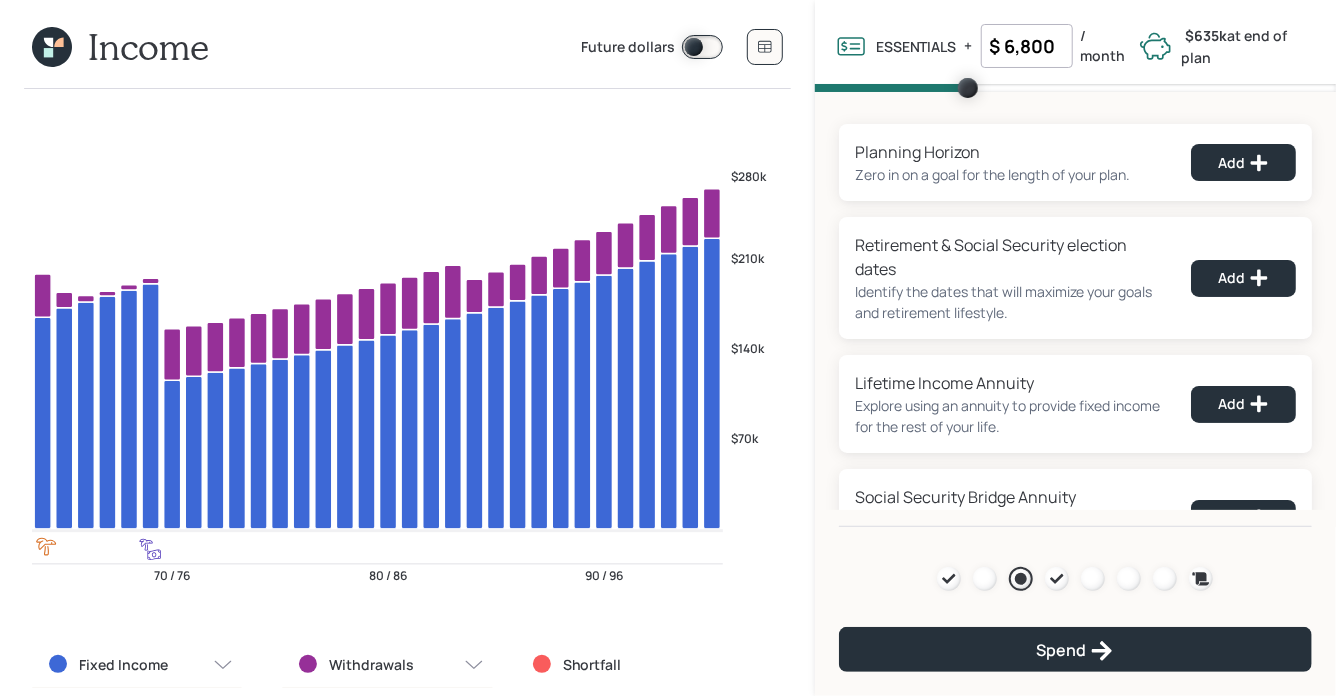 click 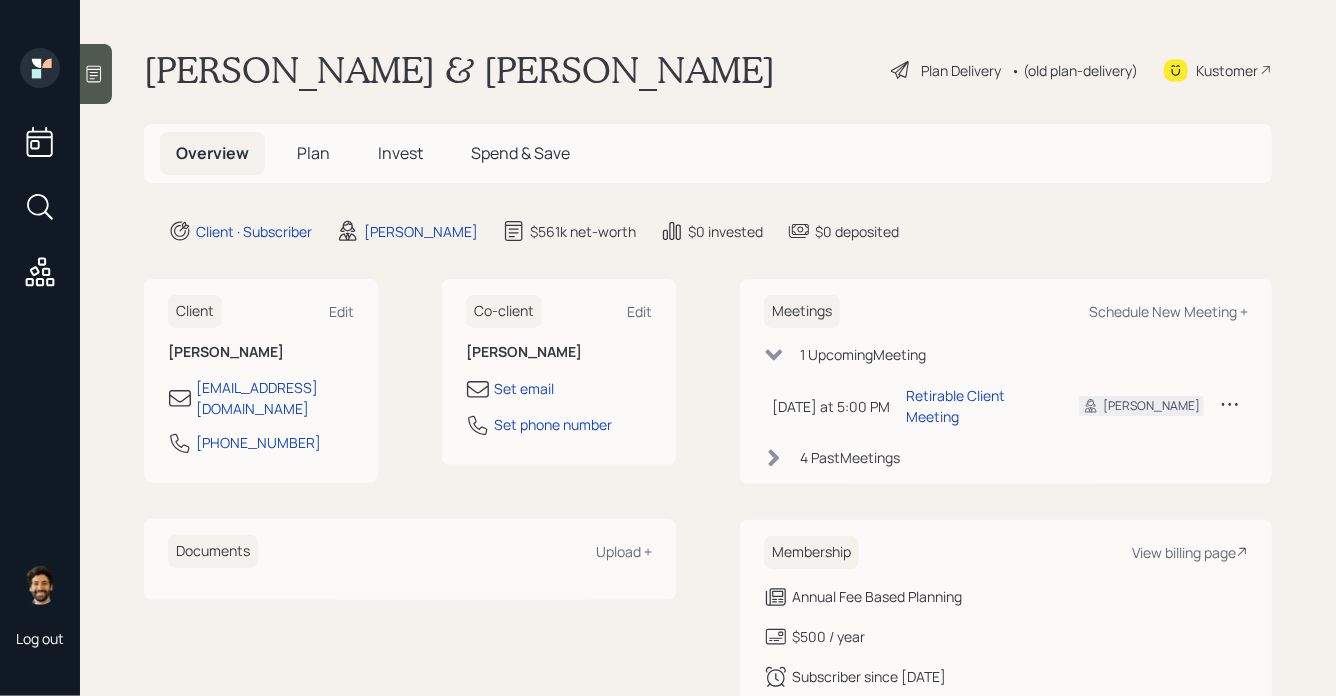 click on "Invest" at bounding box center [400, 153] 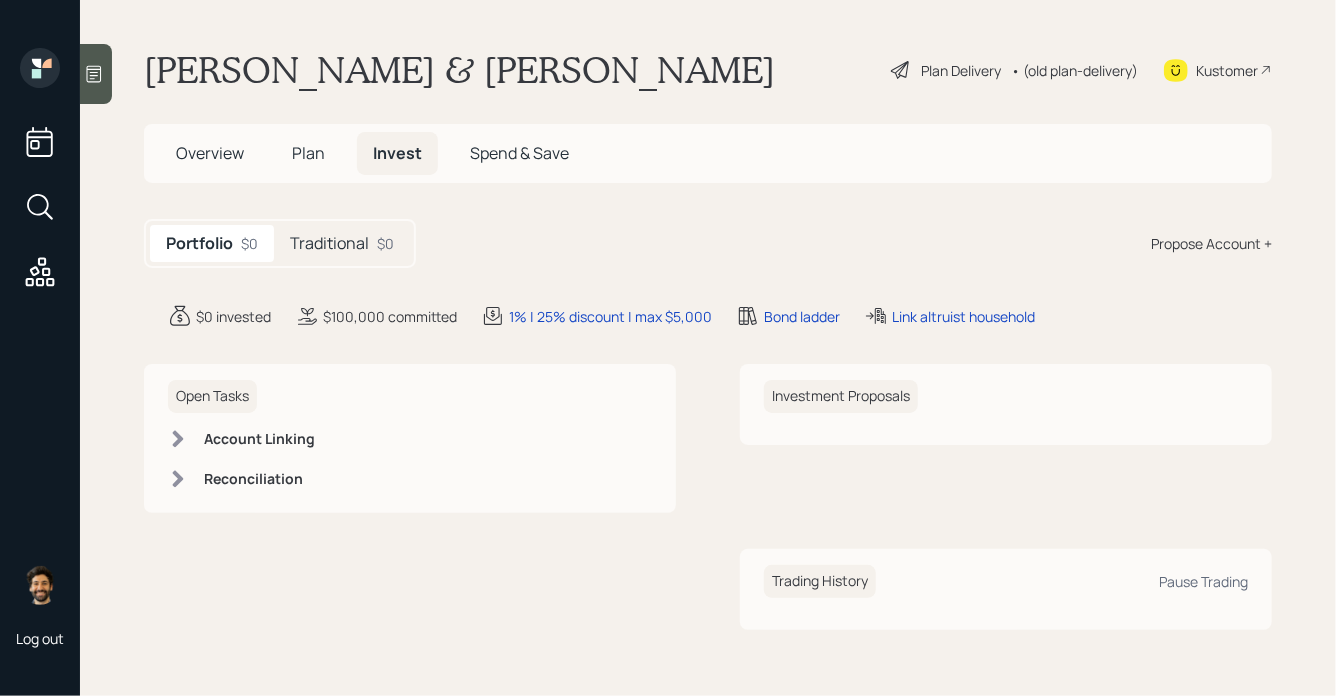 click on "Plan" at bounding box center [308, 153] 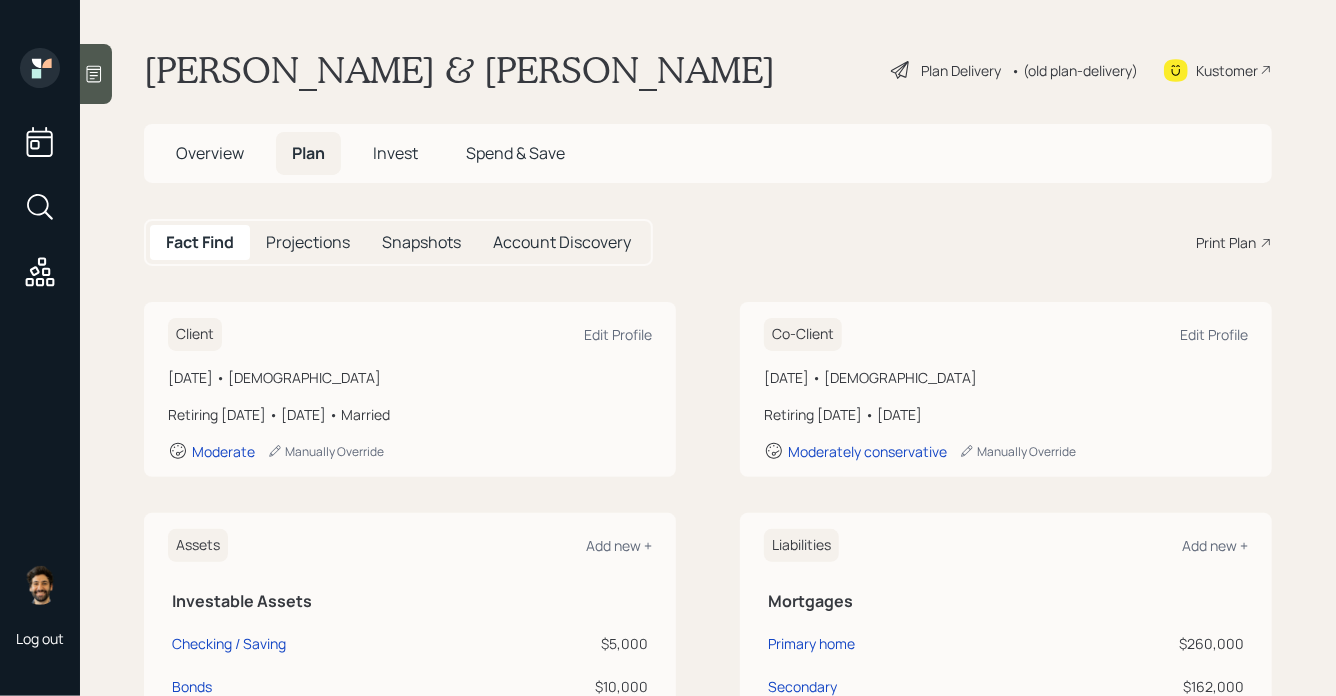click on "Overview" at bounding box center (210, 153) 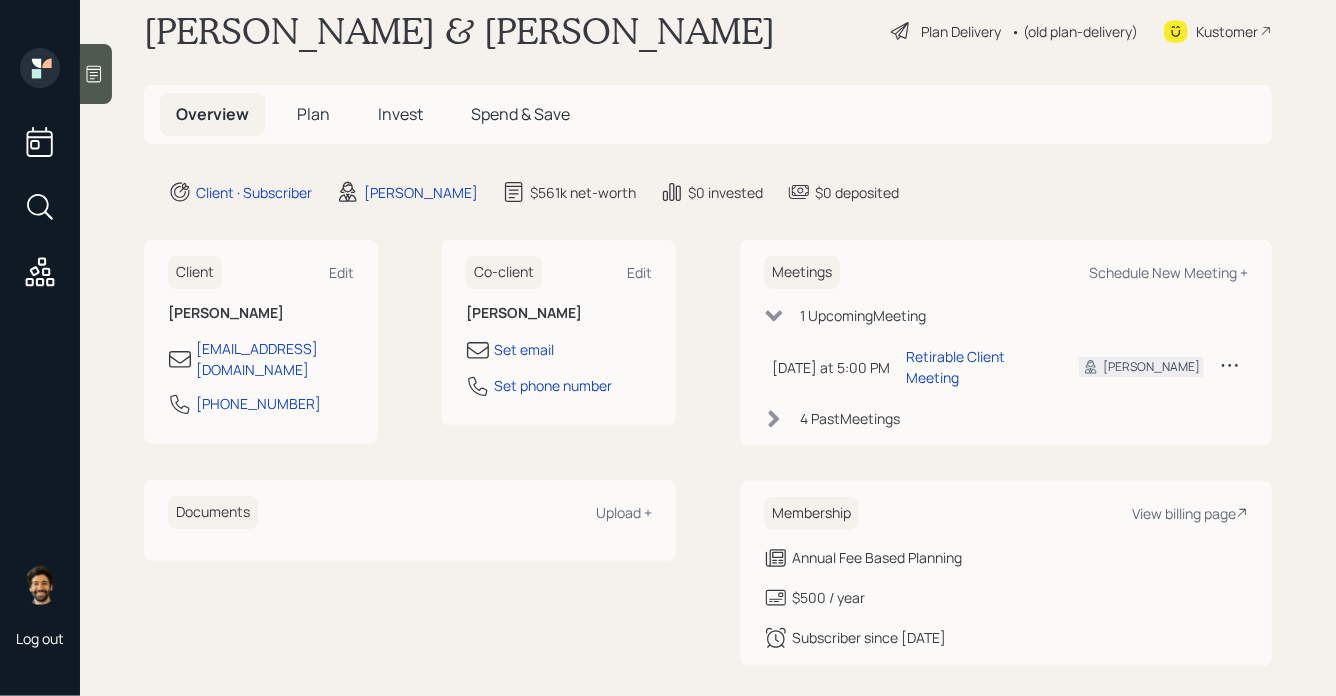 click on "Plan" at bounding box center (313, 114) 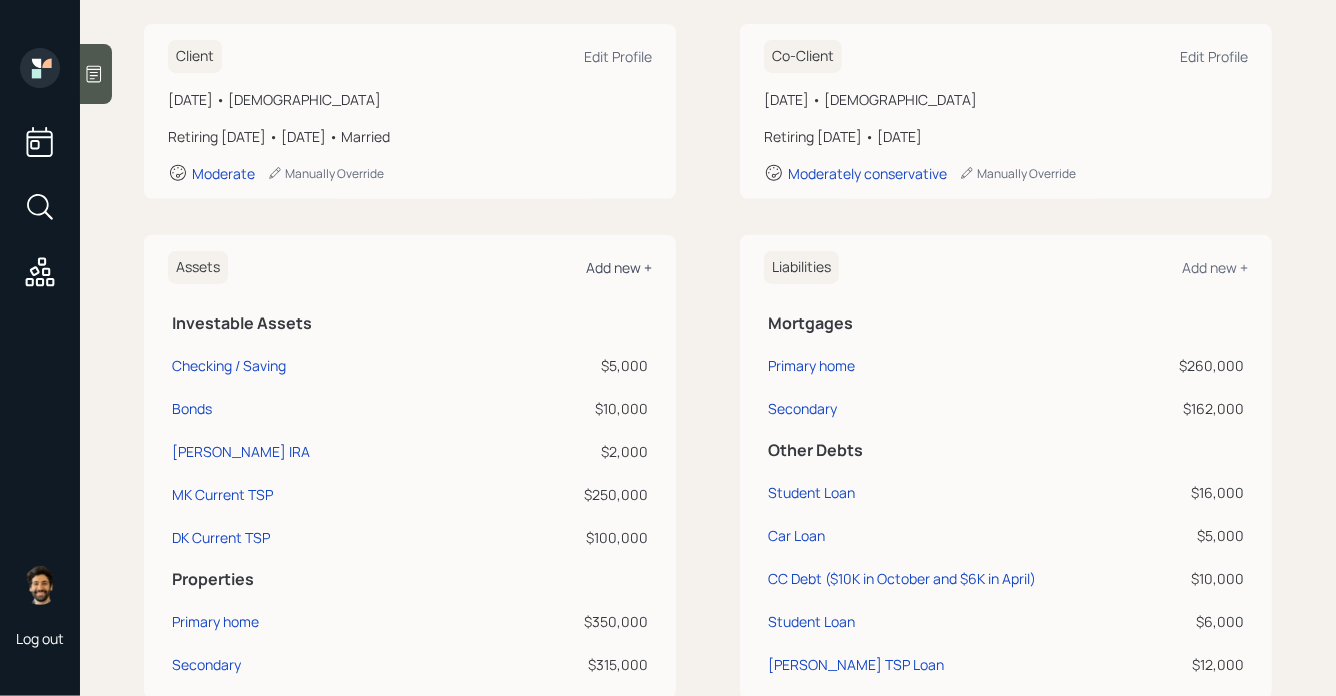scroll, scrollTop: 154, scrollLeft: 0, axis: vertical 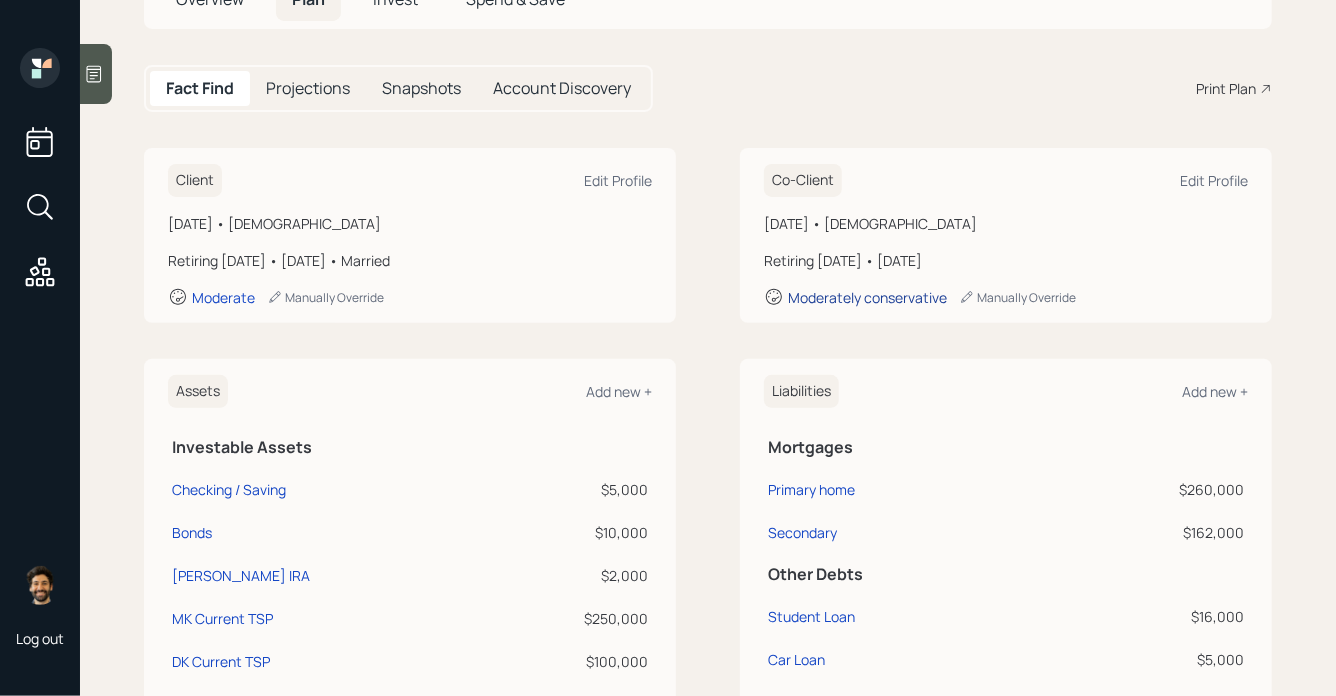 click on "Moderately conservative" at bounding box center [867, 297] 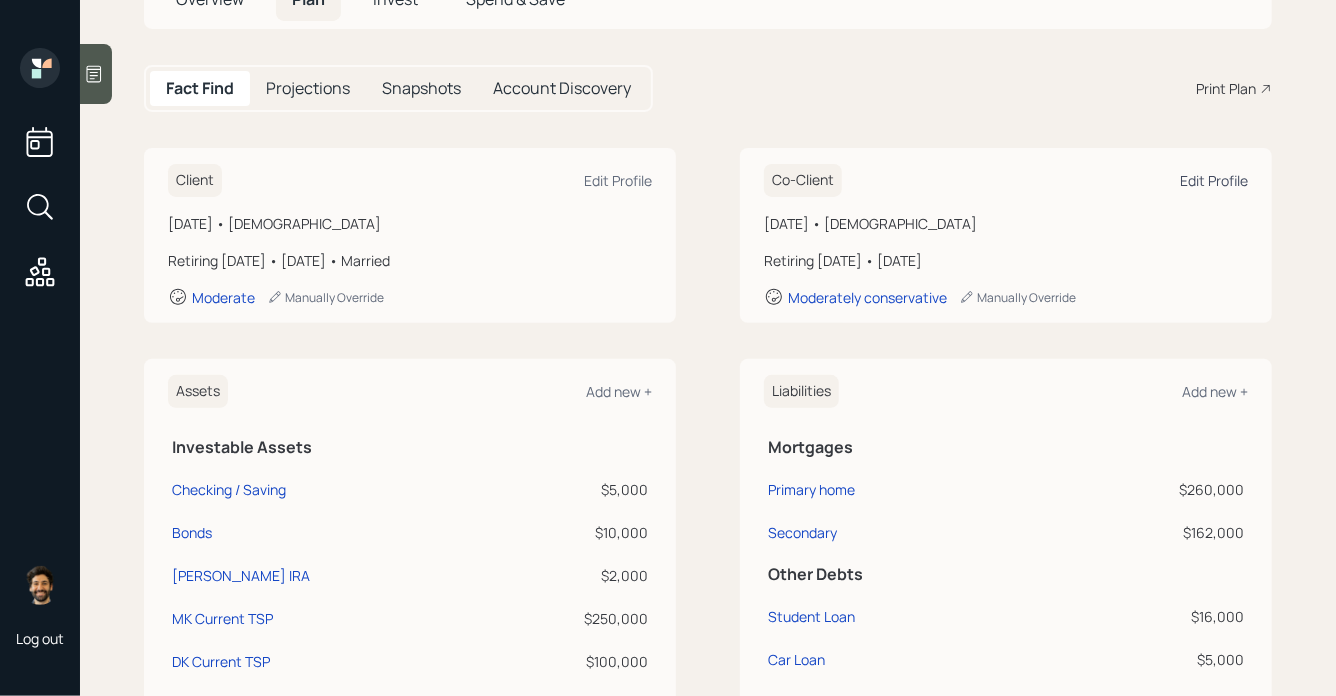 click on "Edit Profile" at bounding box center [1214, 180] 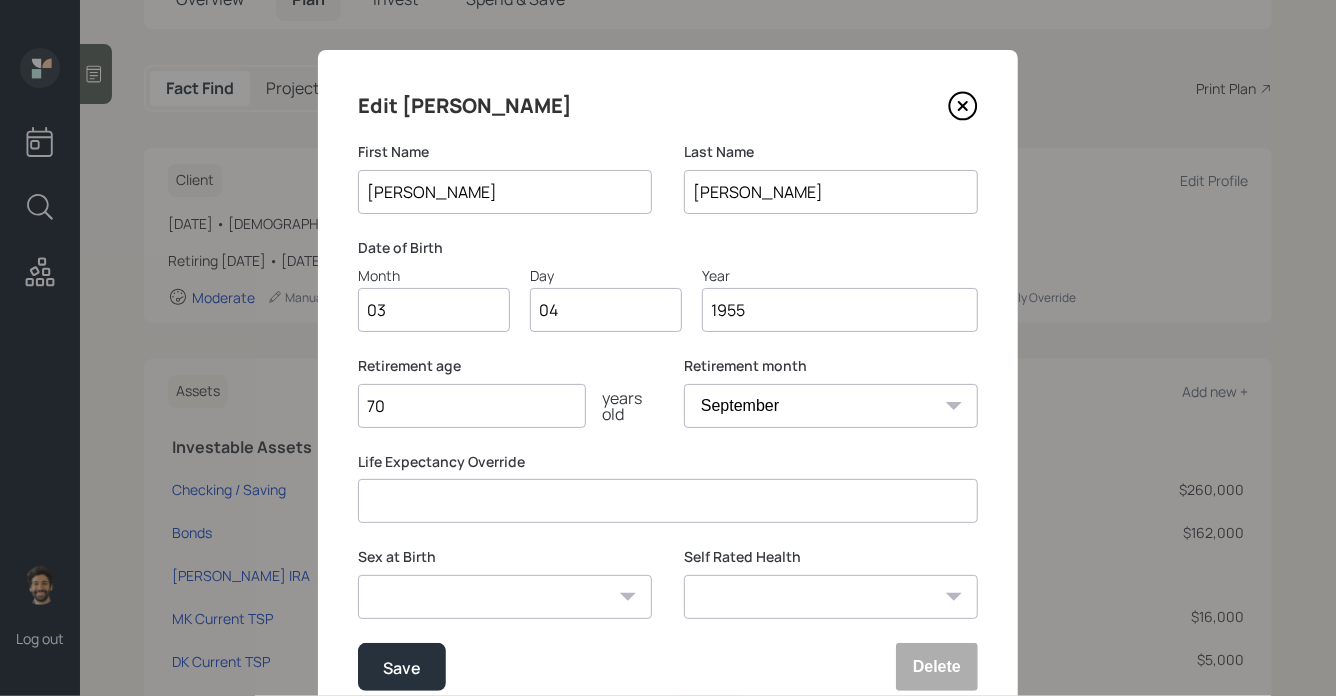 click on "January February March April May June July August September October November December" at bounding box center [831, 406] 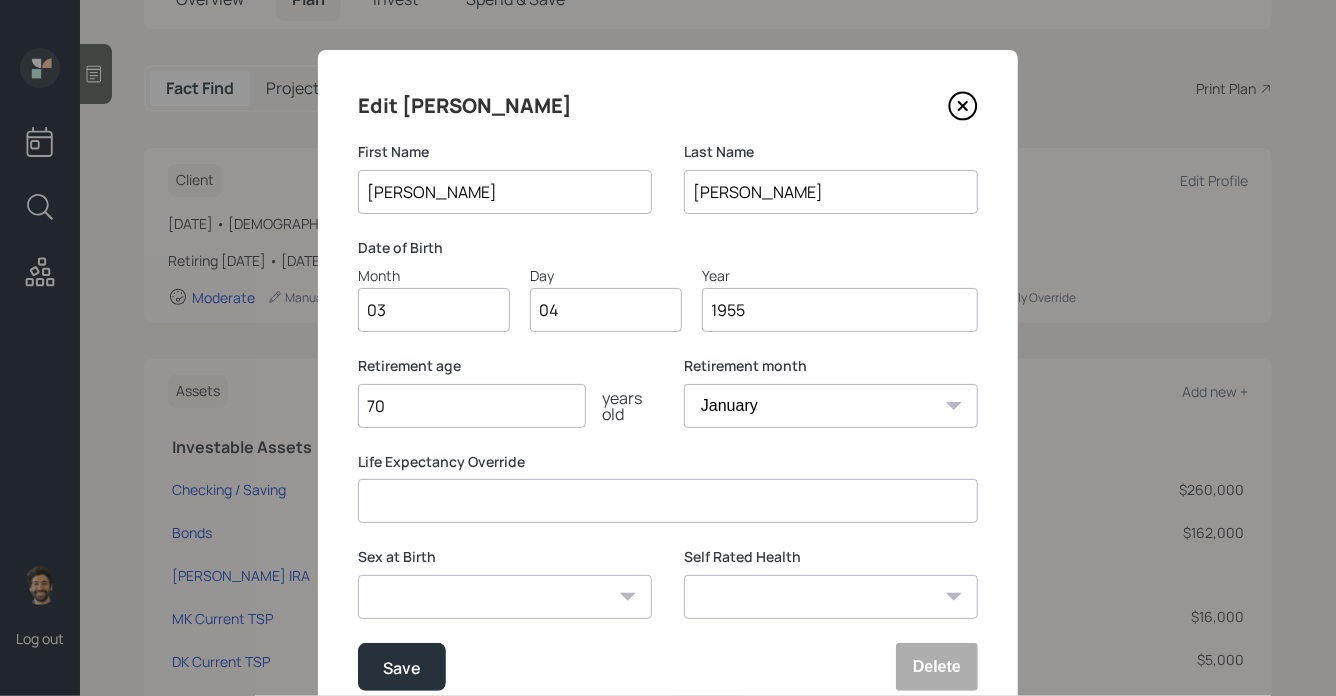 scroll, scrollTop: 84, scrollLeft: 0, axis: vertical 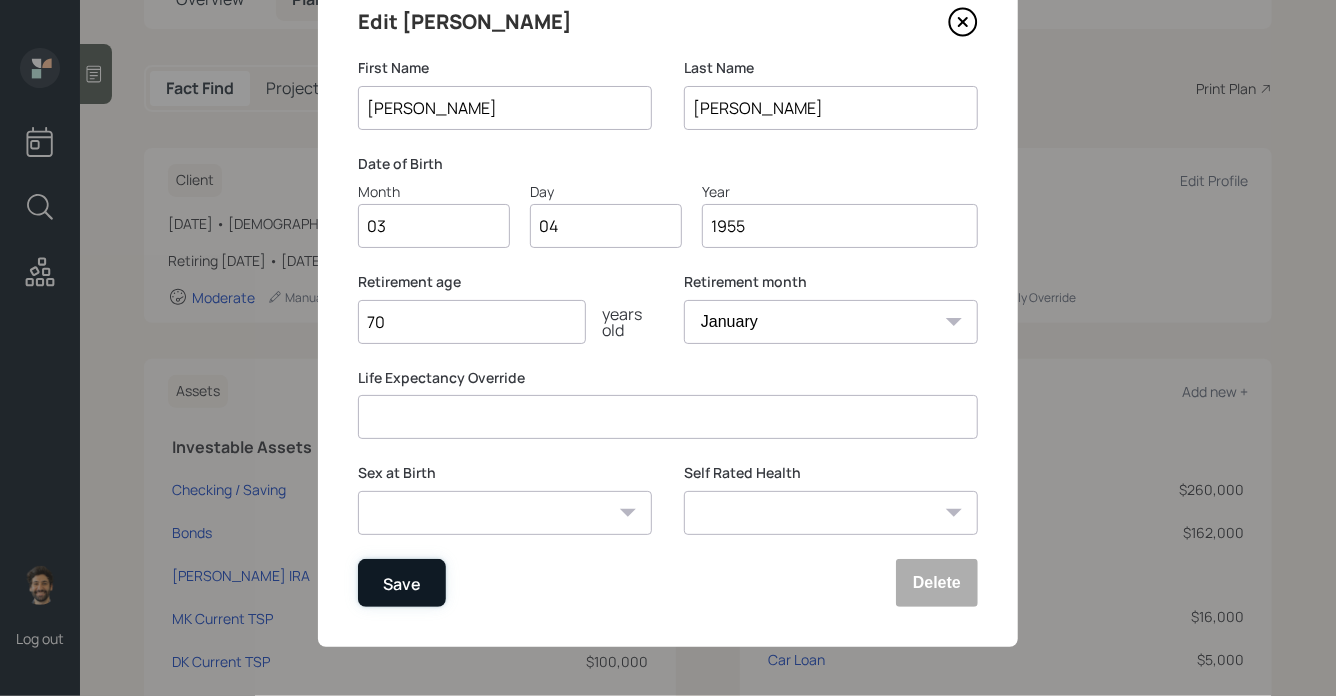 click on "Save" at bounding box center [402, 583] 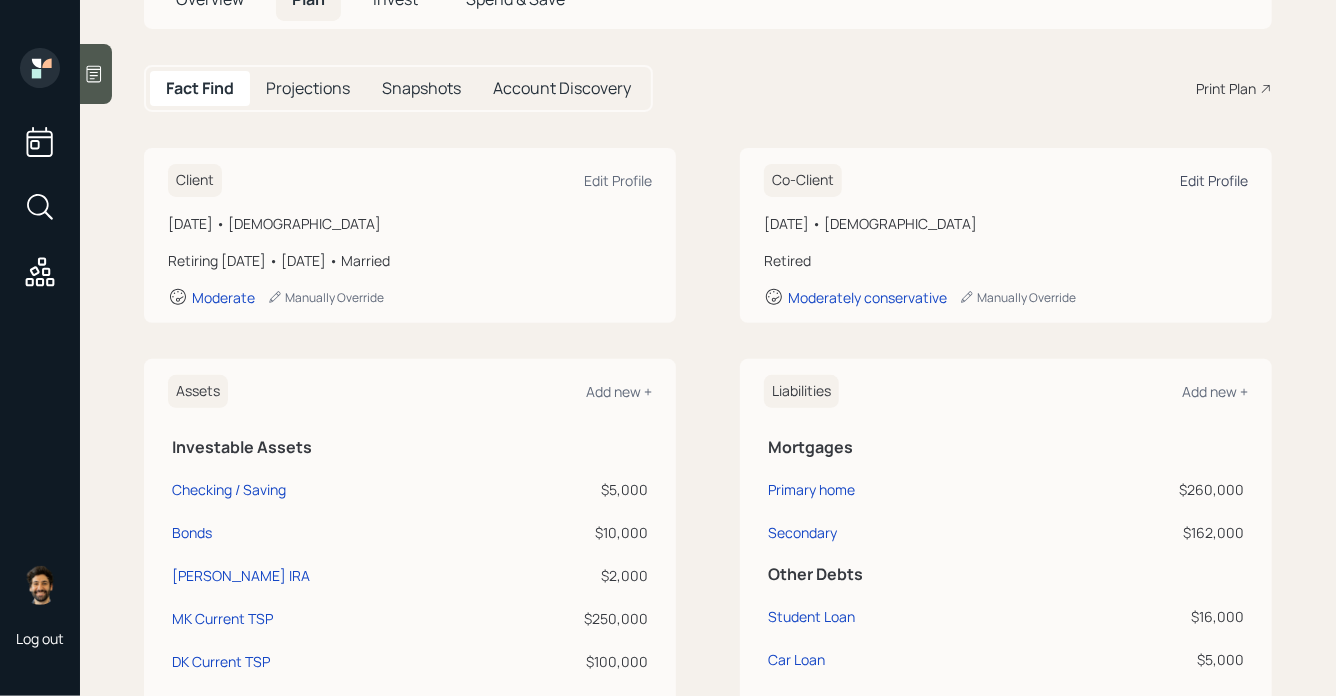click on "Edit Profile" at bounding box center (1214, 180) 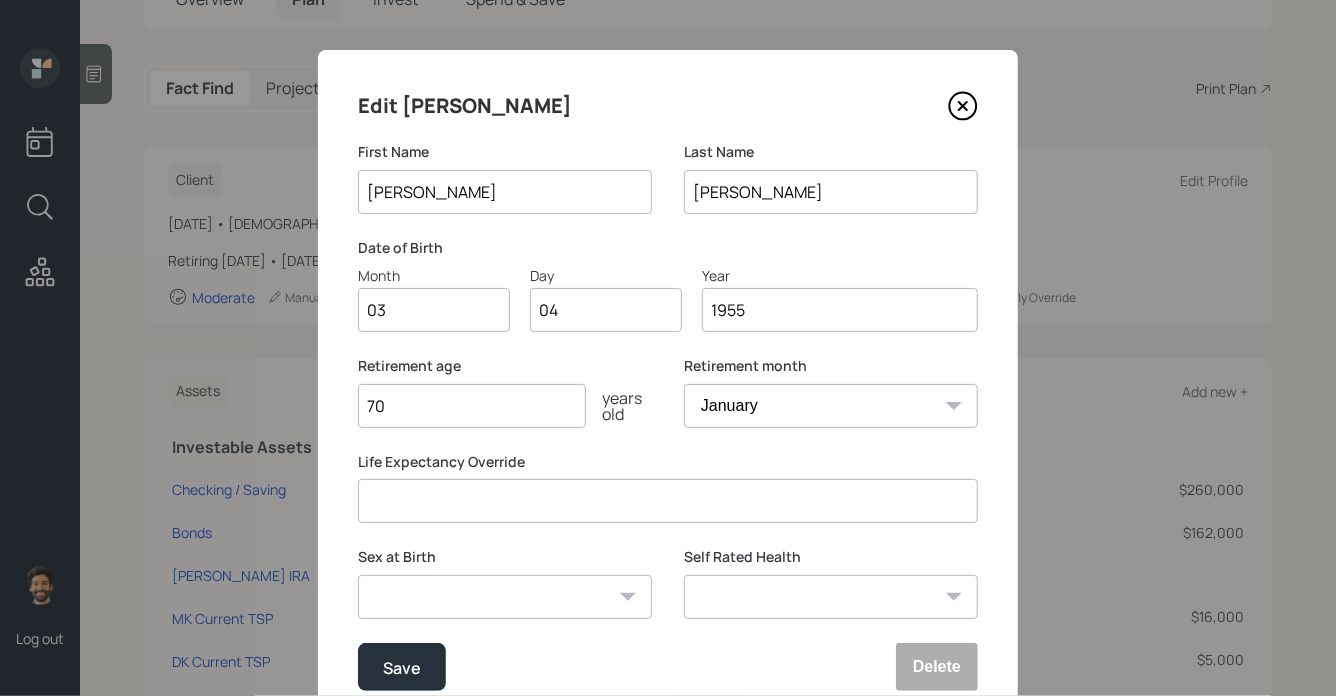 click on "70" at bounding box center [472, 406] 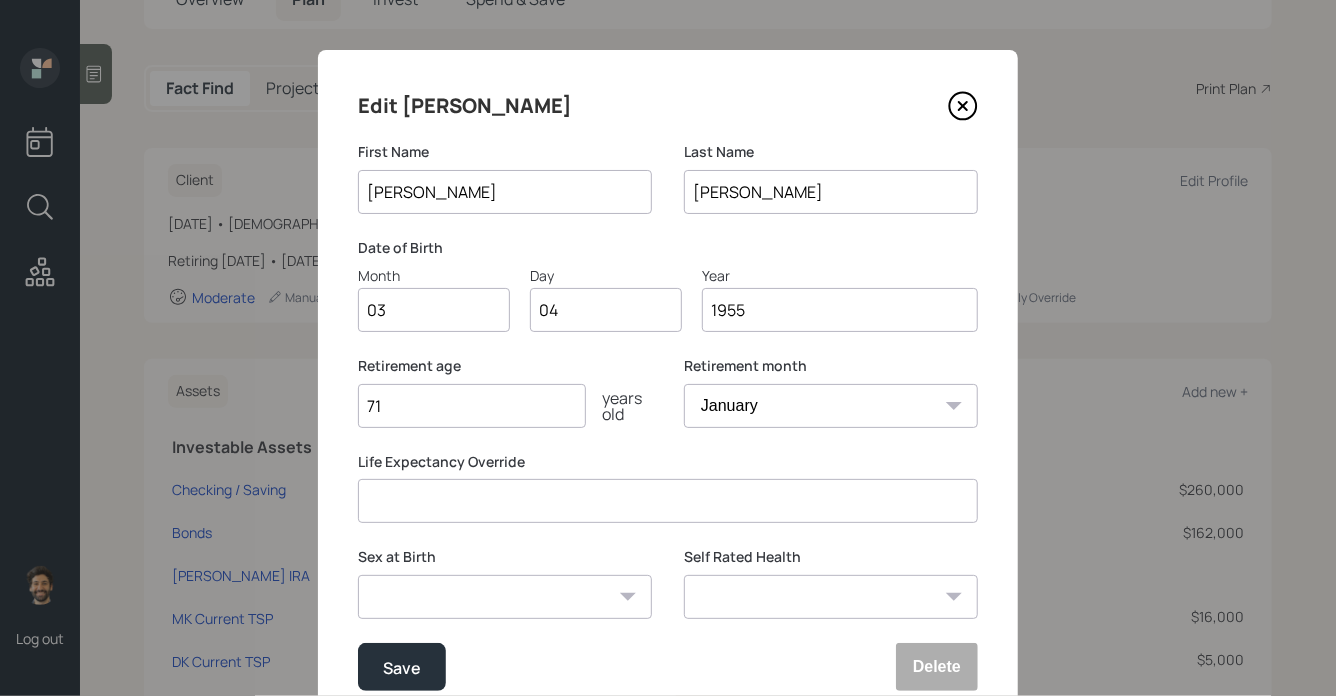 type on "71" 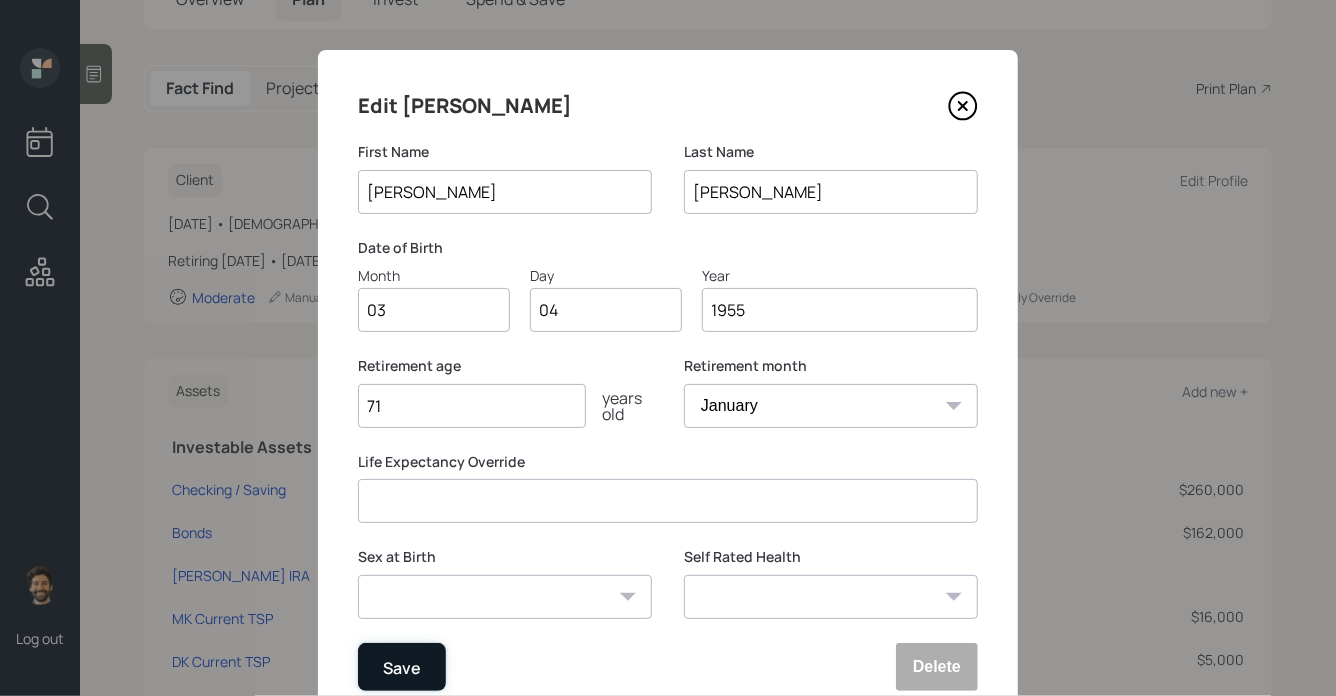 click on "Save" at bounding box center (402, 667) 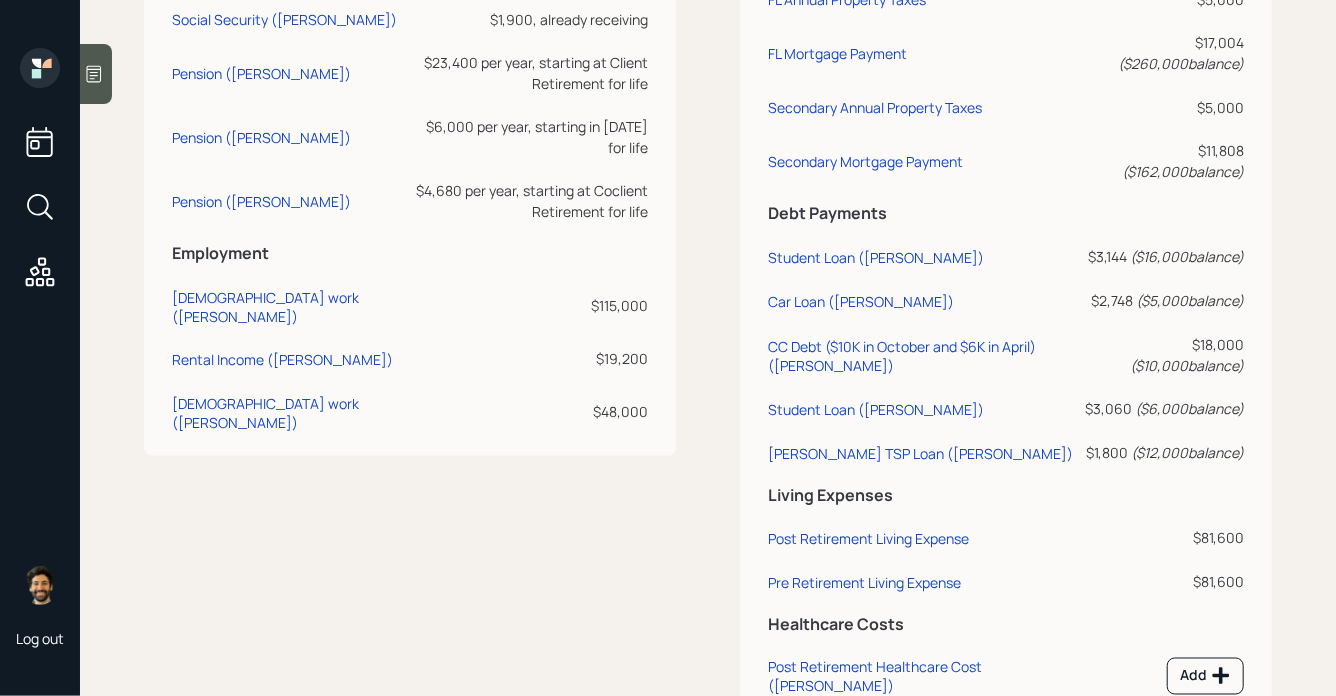 scroll, scrollTop: 1173, scrollLeft: 0, axis: vertical 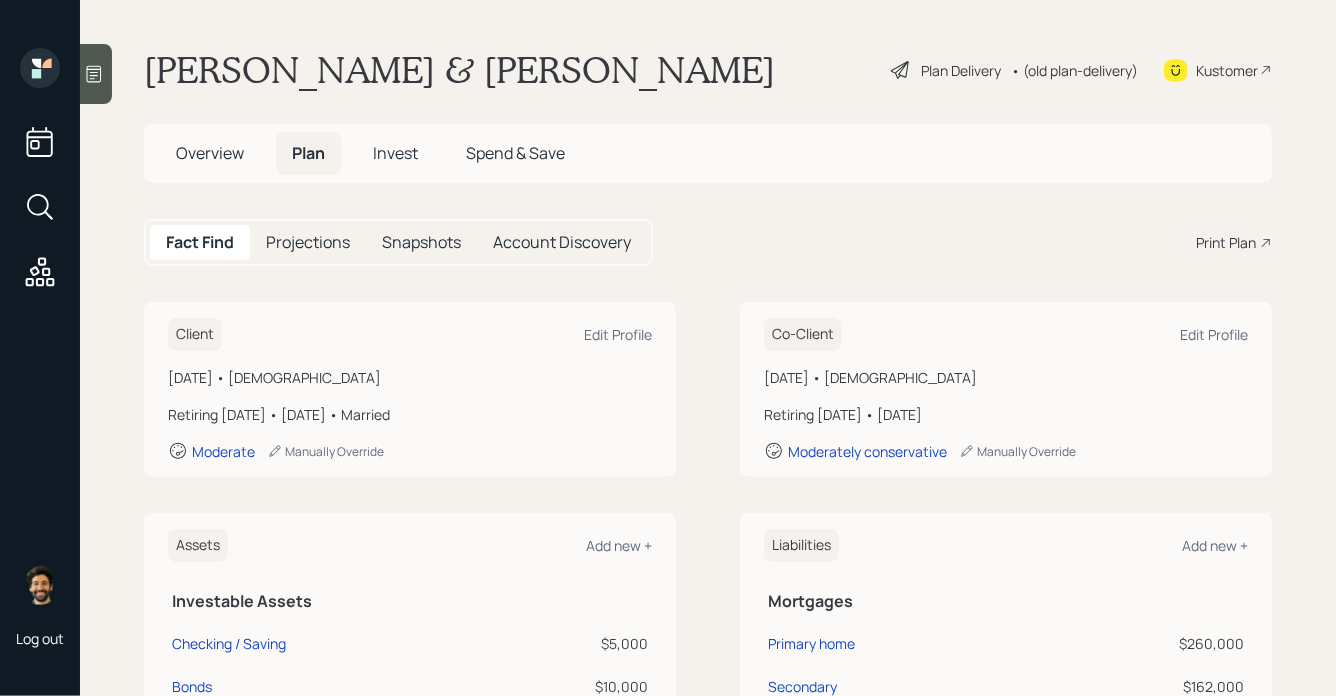 click on "Projections" at bounding box center [308, 242] 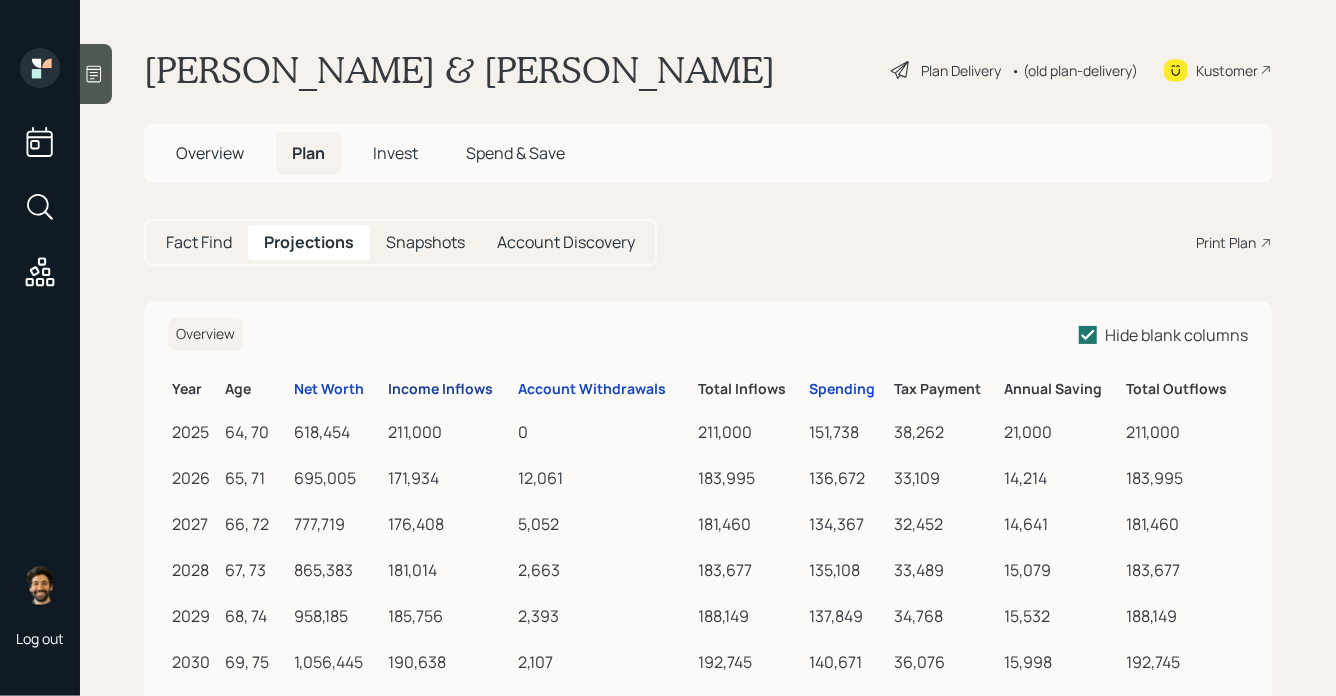 click on "Income Inflows" at bounding box center [440, 389] 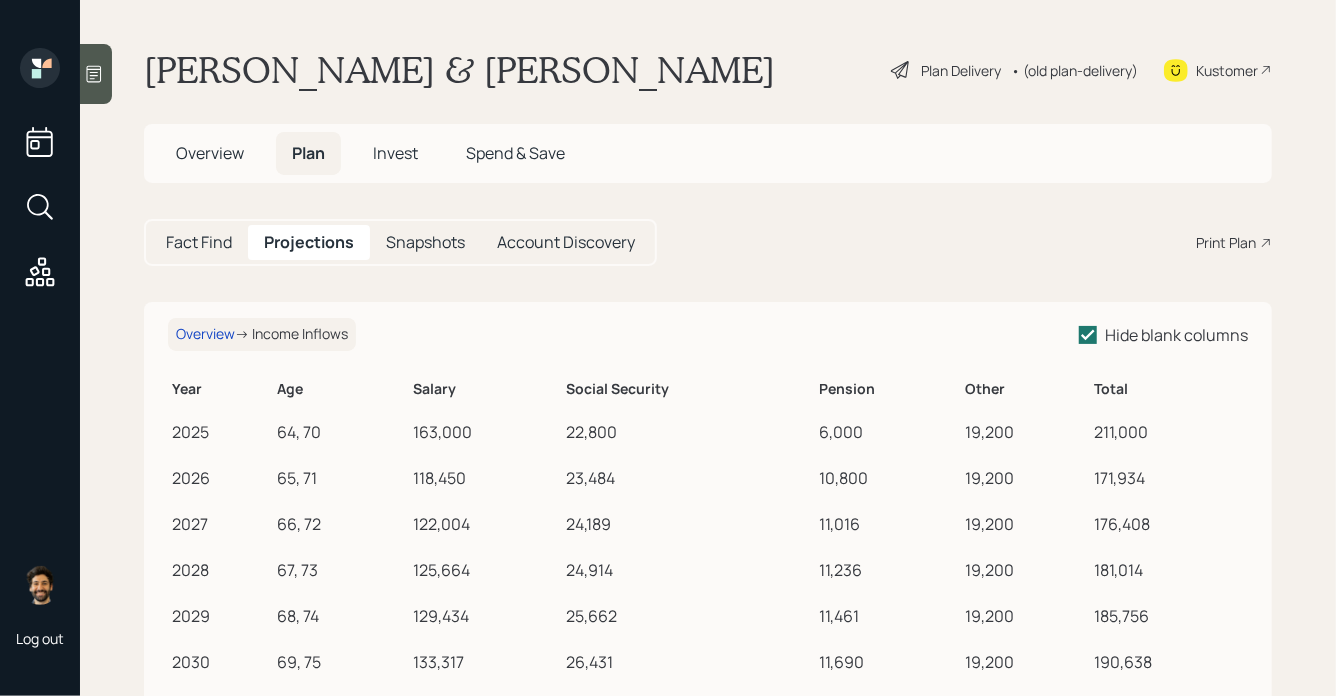 click on "Fact Find" at bounding box center [199, 242] 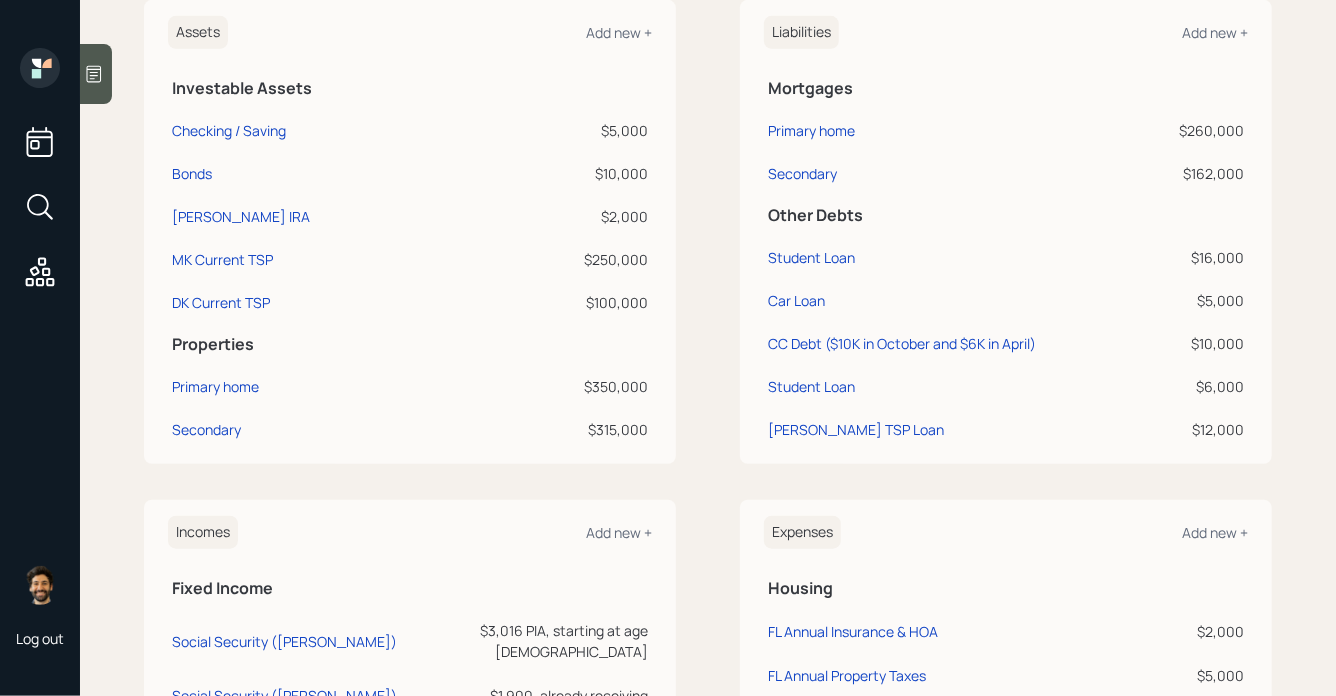 scroll, scrollTop: 1318, scrollLeft: 0, axis: vertical 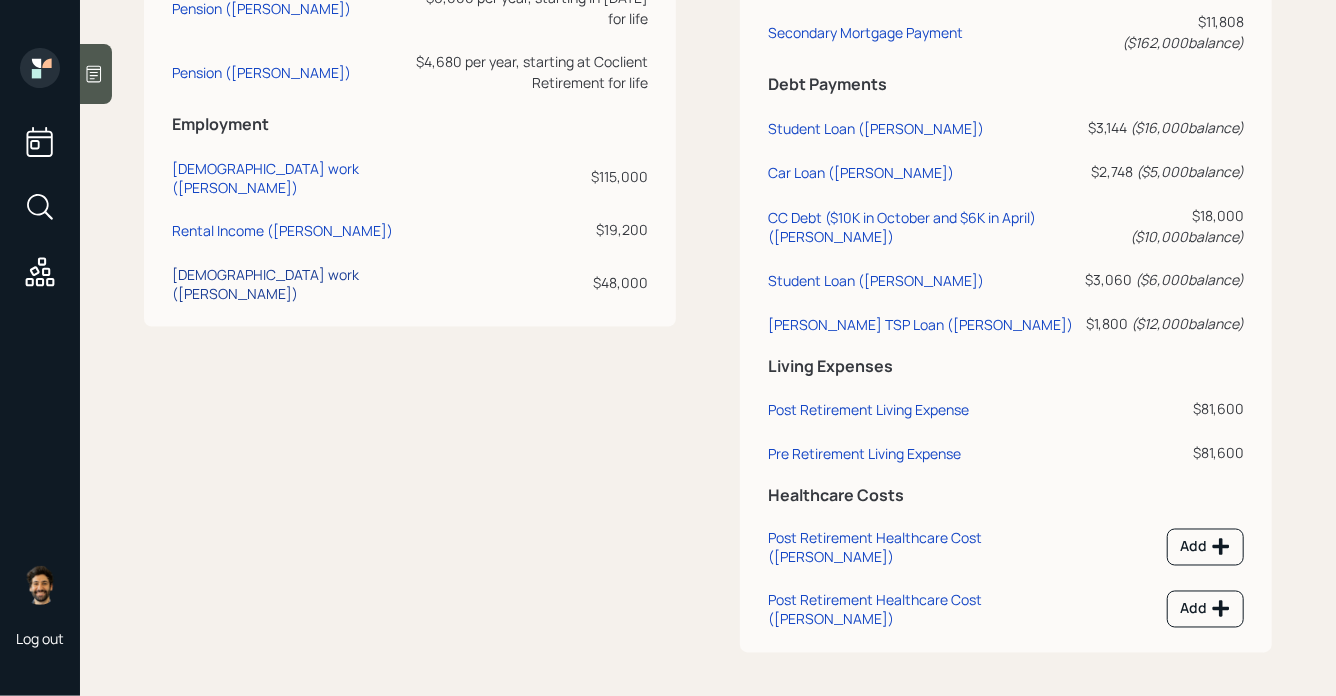 click on "Full-time work   (Dan)" at bounding box center (285, 284) 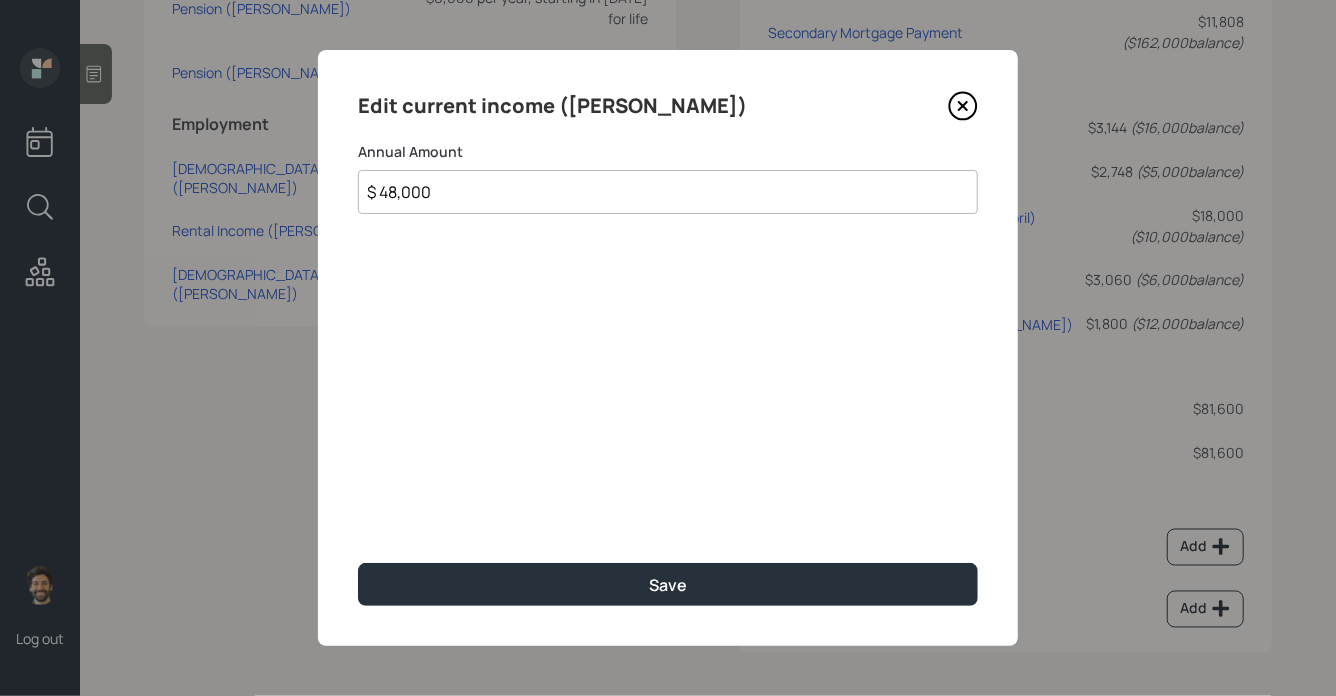 click on "$ 48,000" at bounding box center (668, 192) 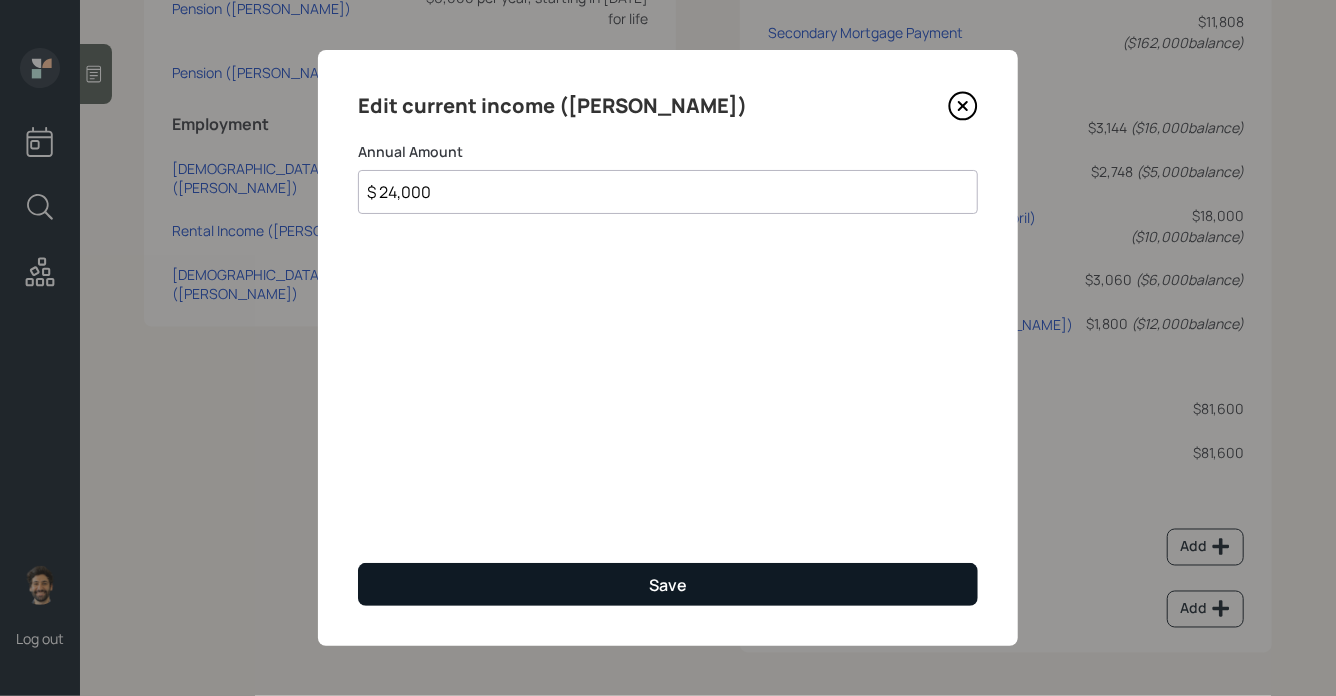type on "$ 24,000" 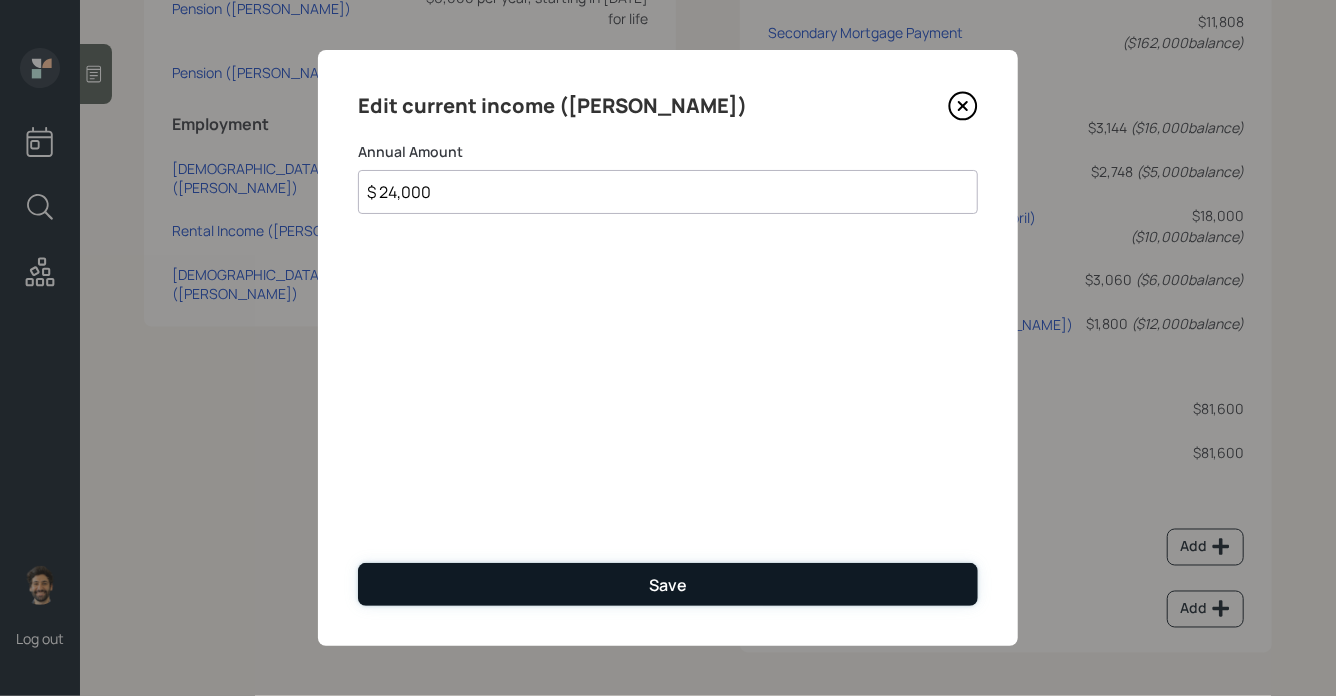 click on "Save" at bounding box center [668, 584] 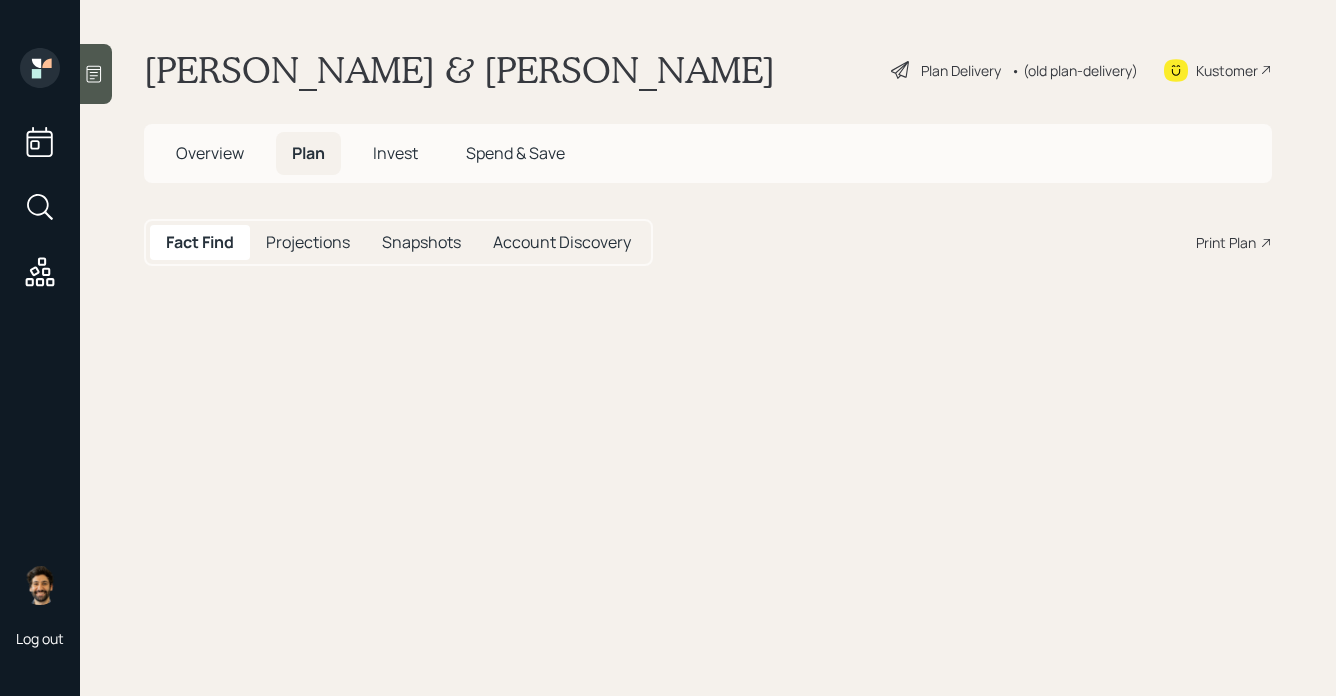 scroll, scrollTop: 0, scrollLeft: 0, axis: both 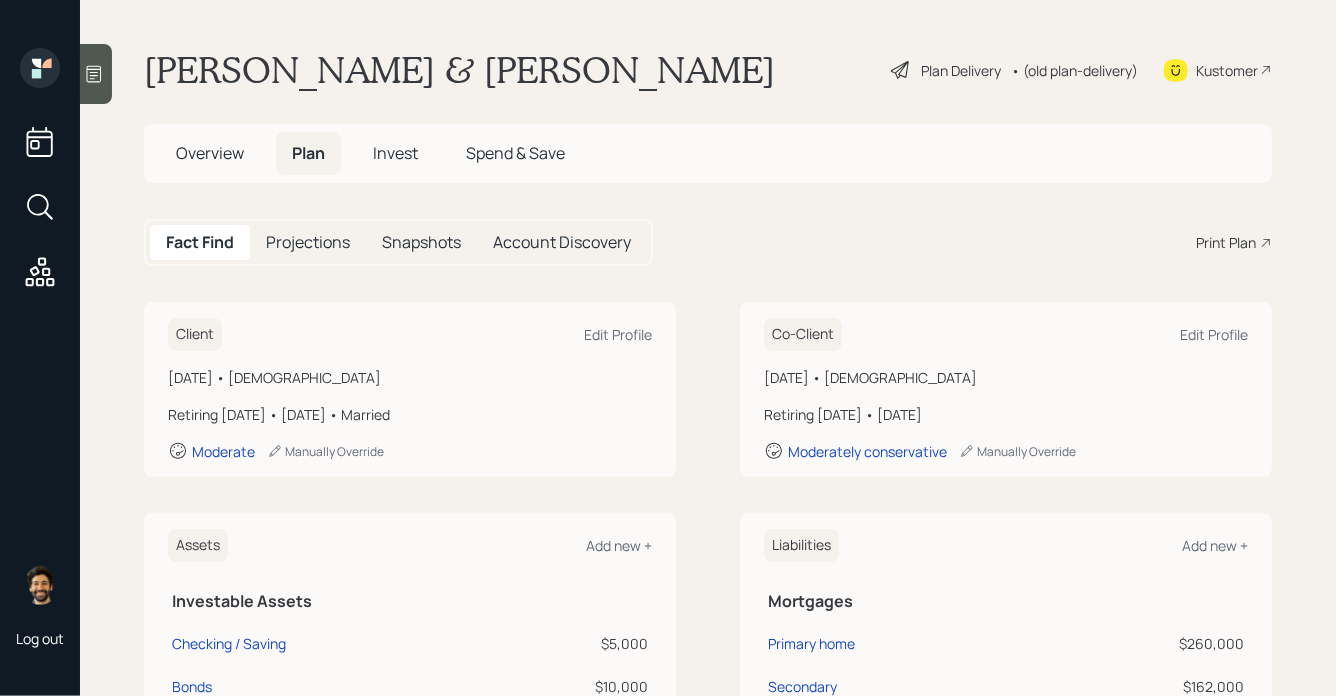 click on "Projections" at bounding box center (308, 242) 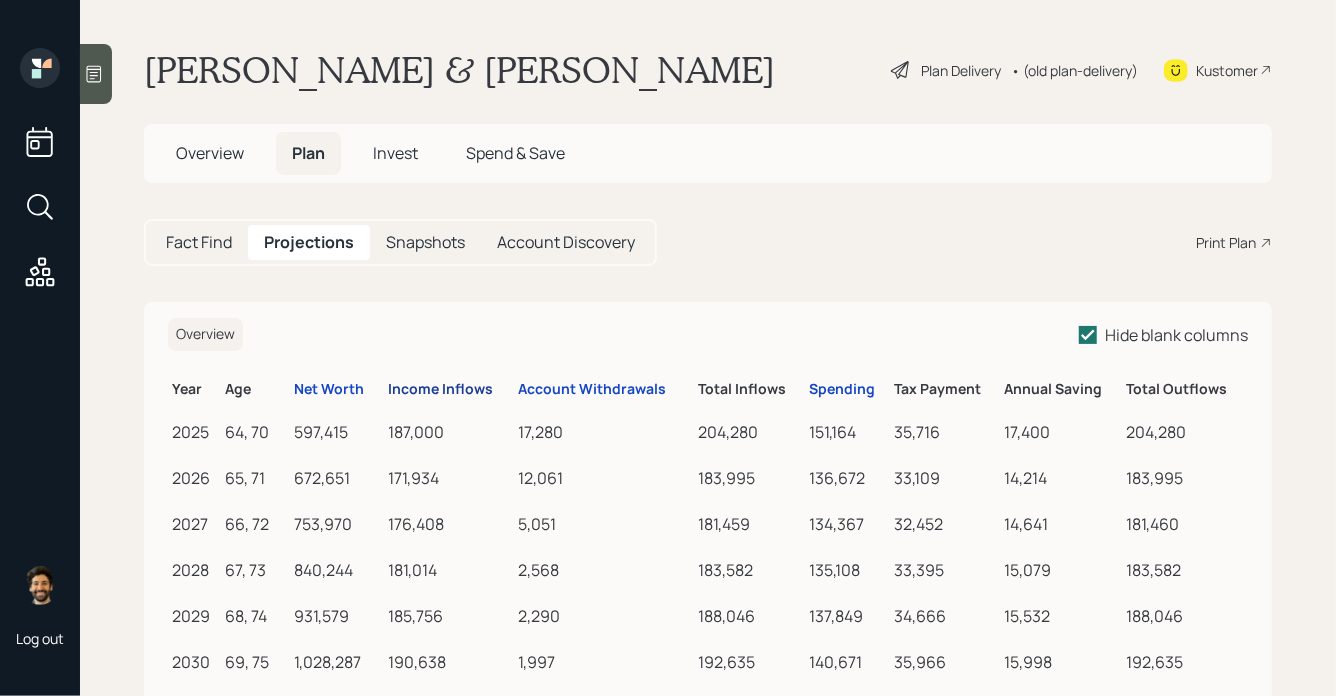 click on "Income Inflows" at bounding box center (440, 389) 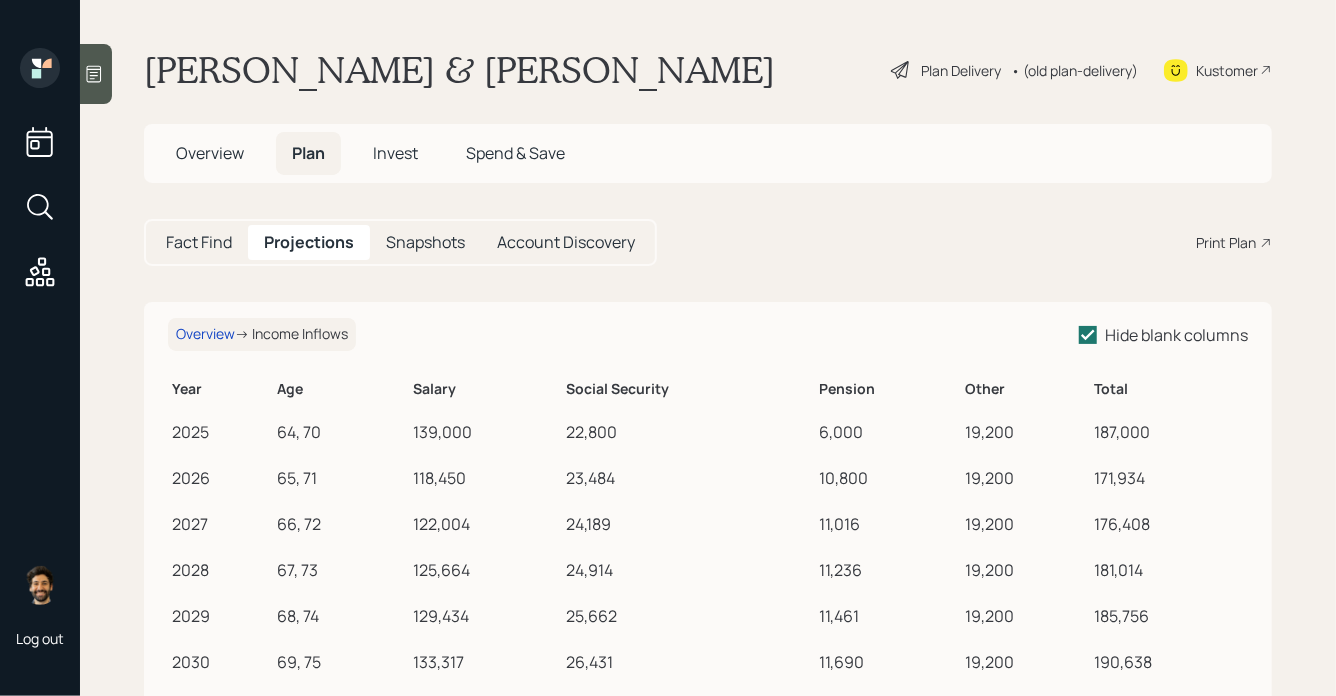 click on "• (old plan-delivery)" at bounding box center [1074, 70] 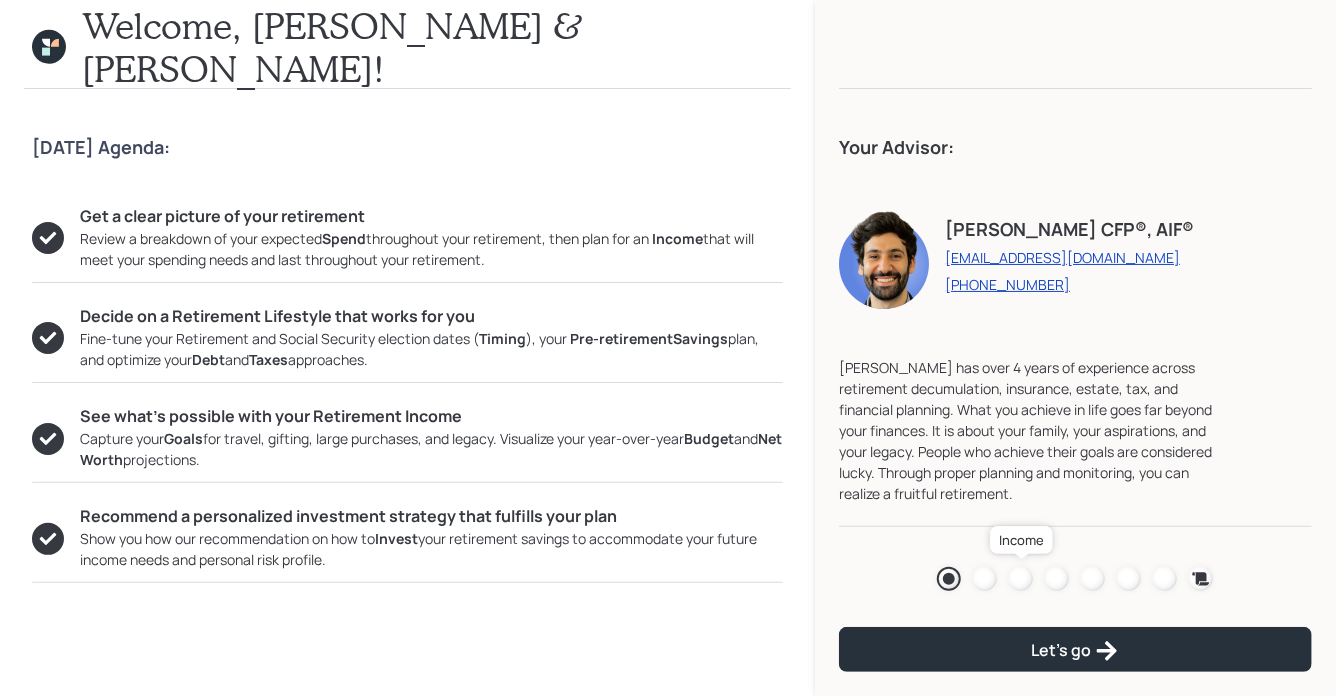 click at bounding box center (1021, 579) 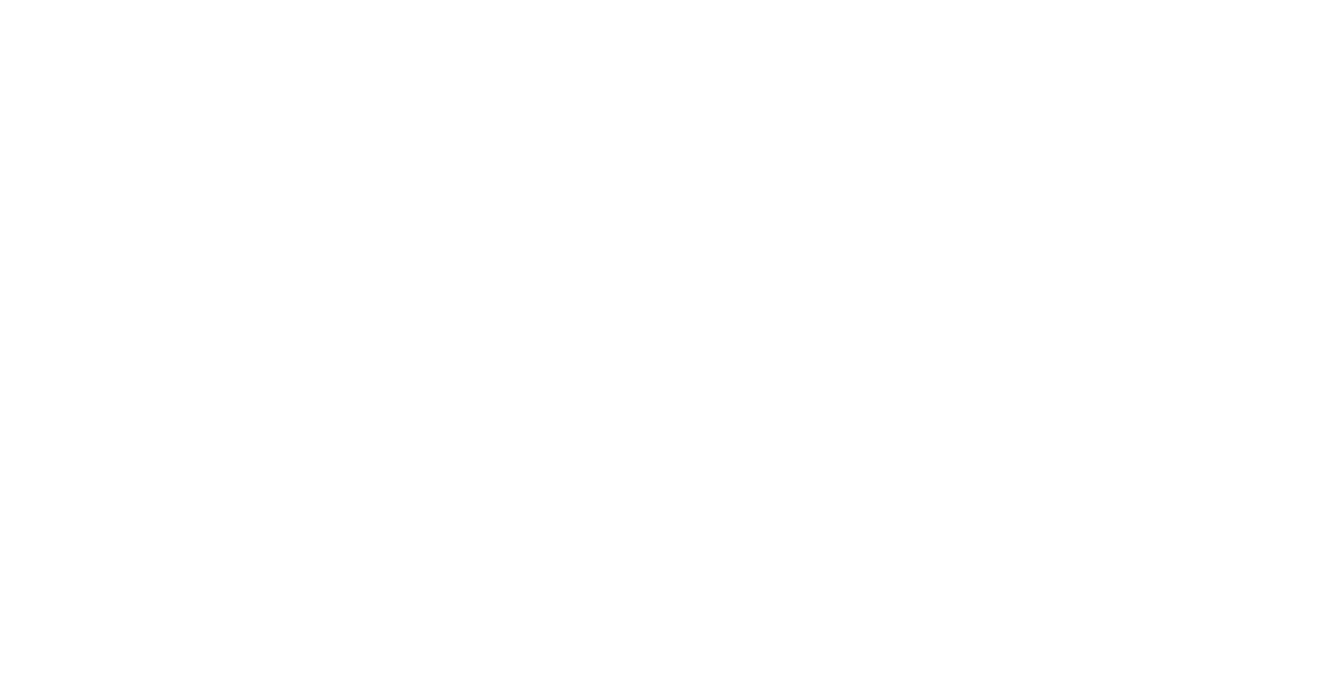scroll, scrollTop: 0, scrollLeft: 0, axis: both 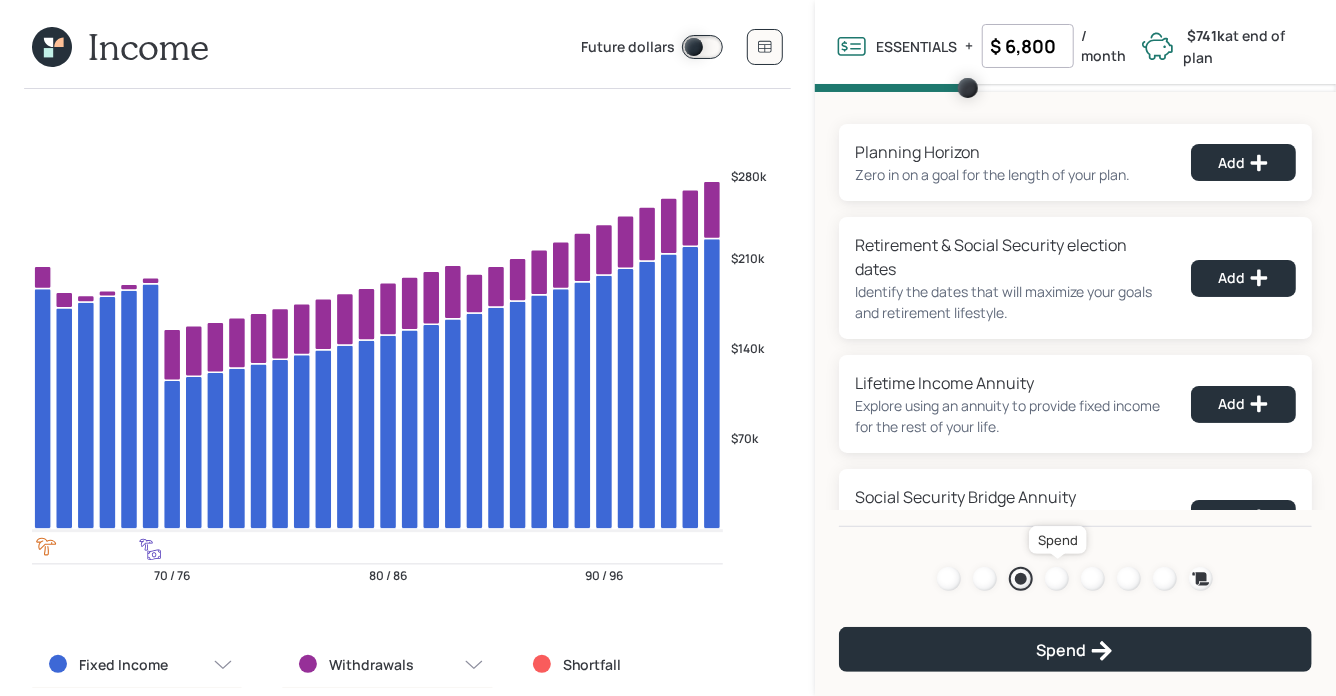 click at bounding box center [1057, 579] 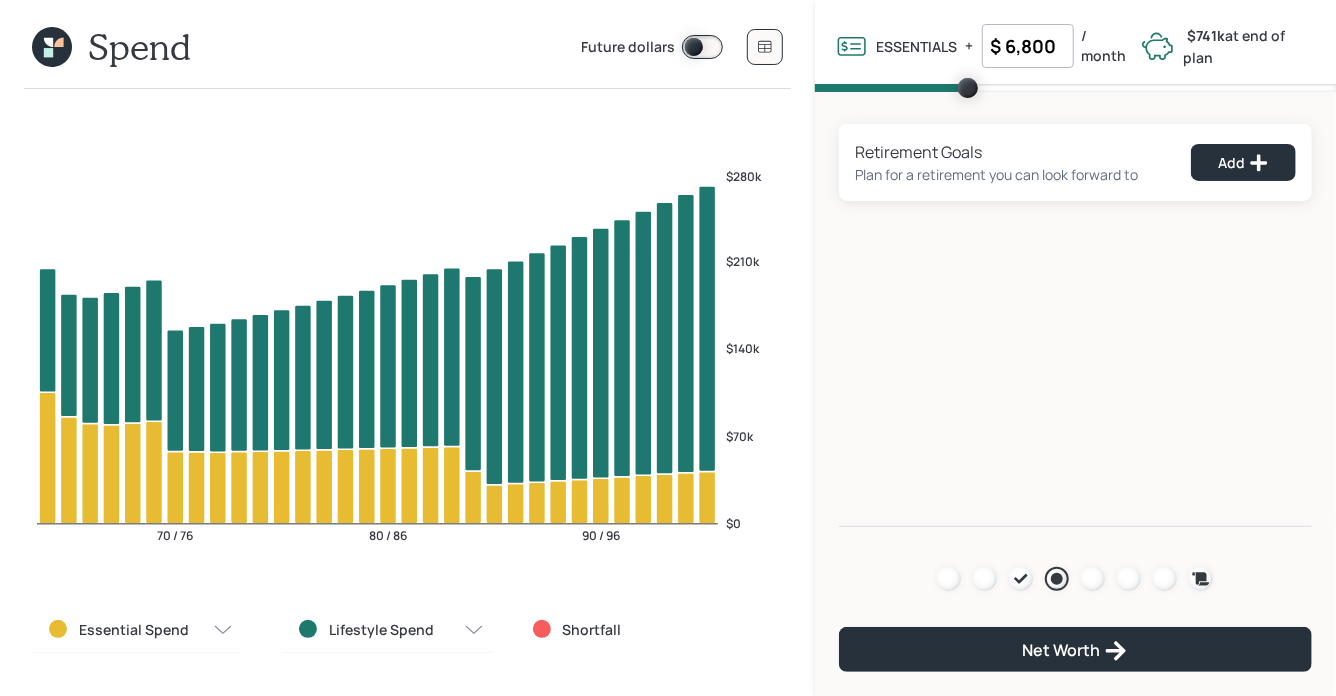 click on "Future dollars" at bounding box center (682, 47) 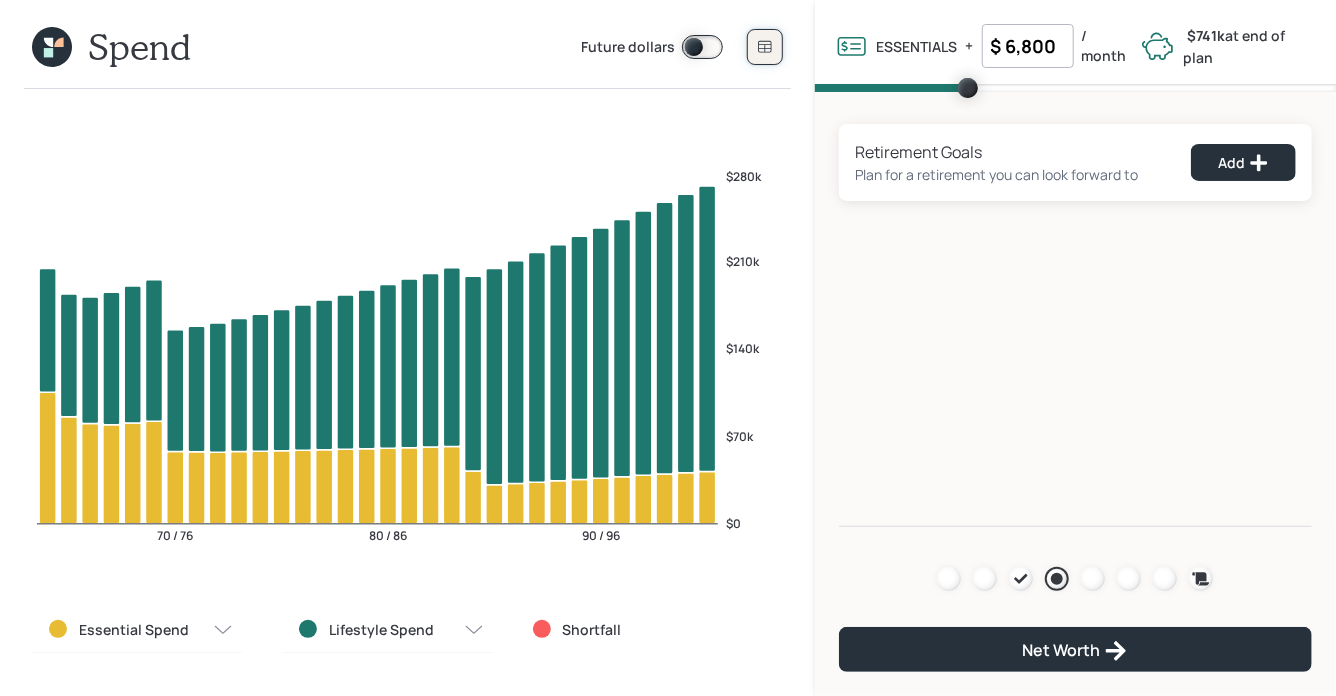 click 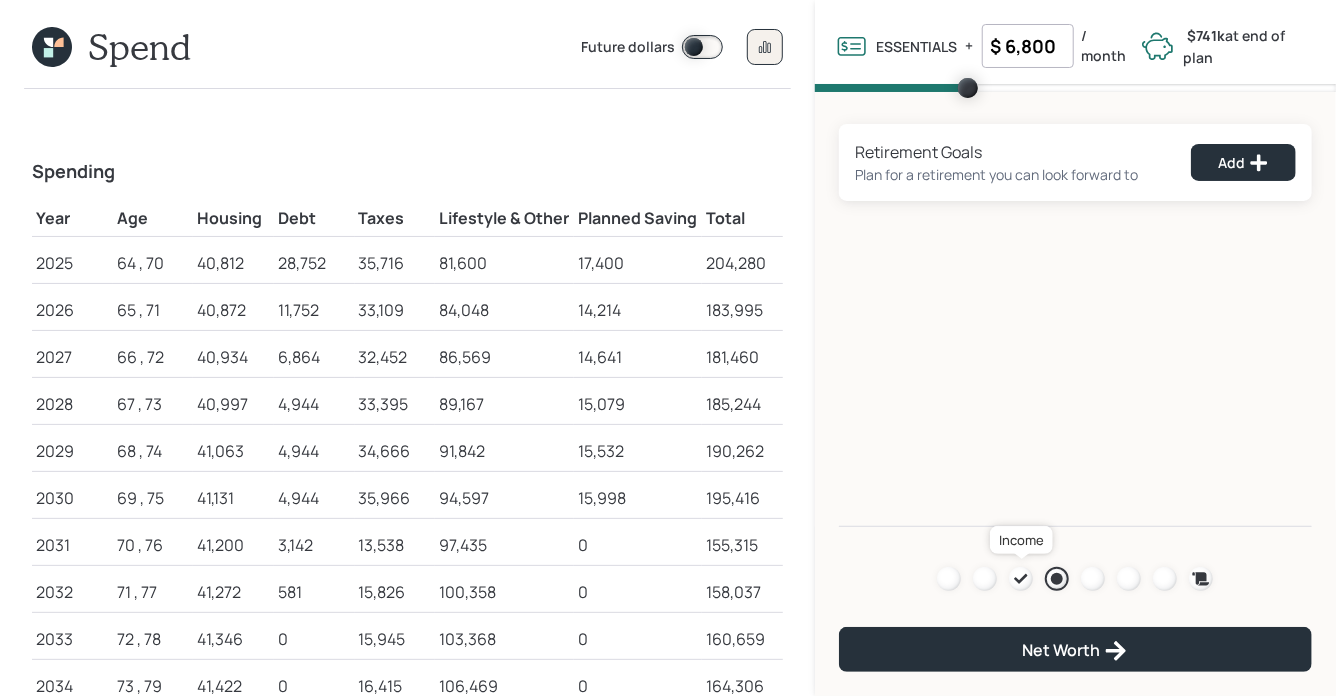 click at bounding box center [1021, 579] 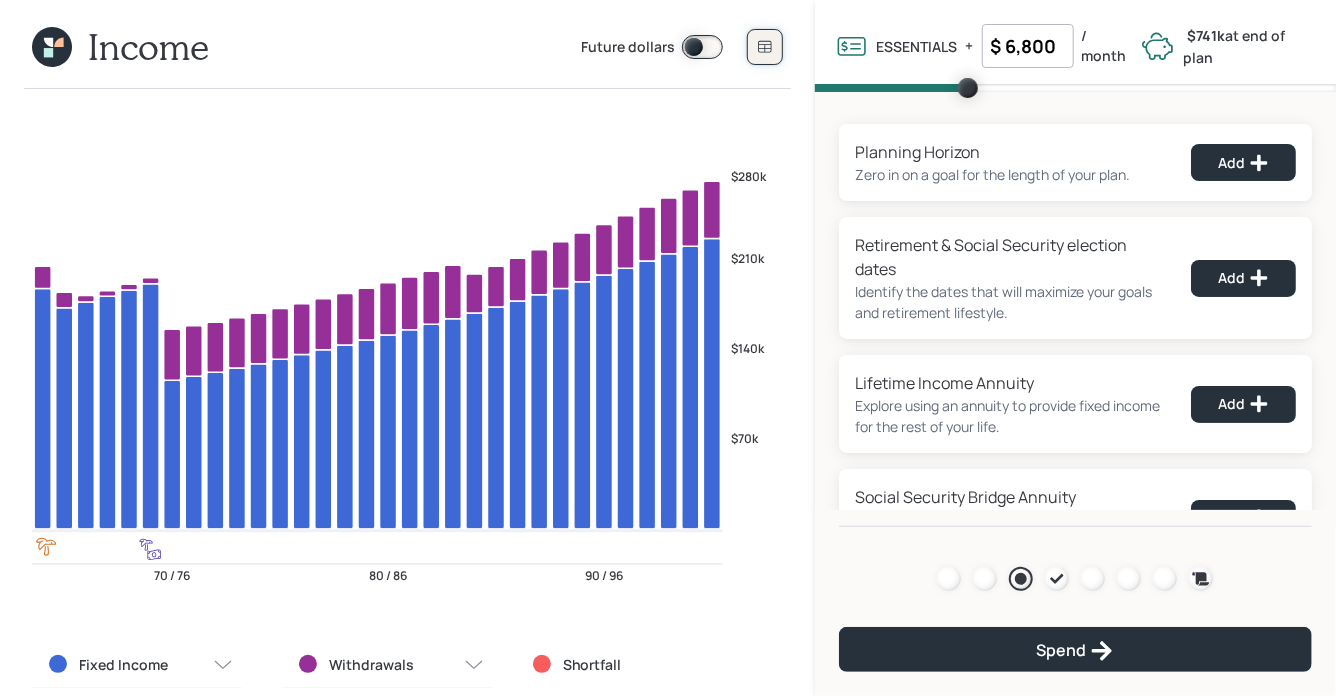 click 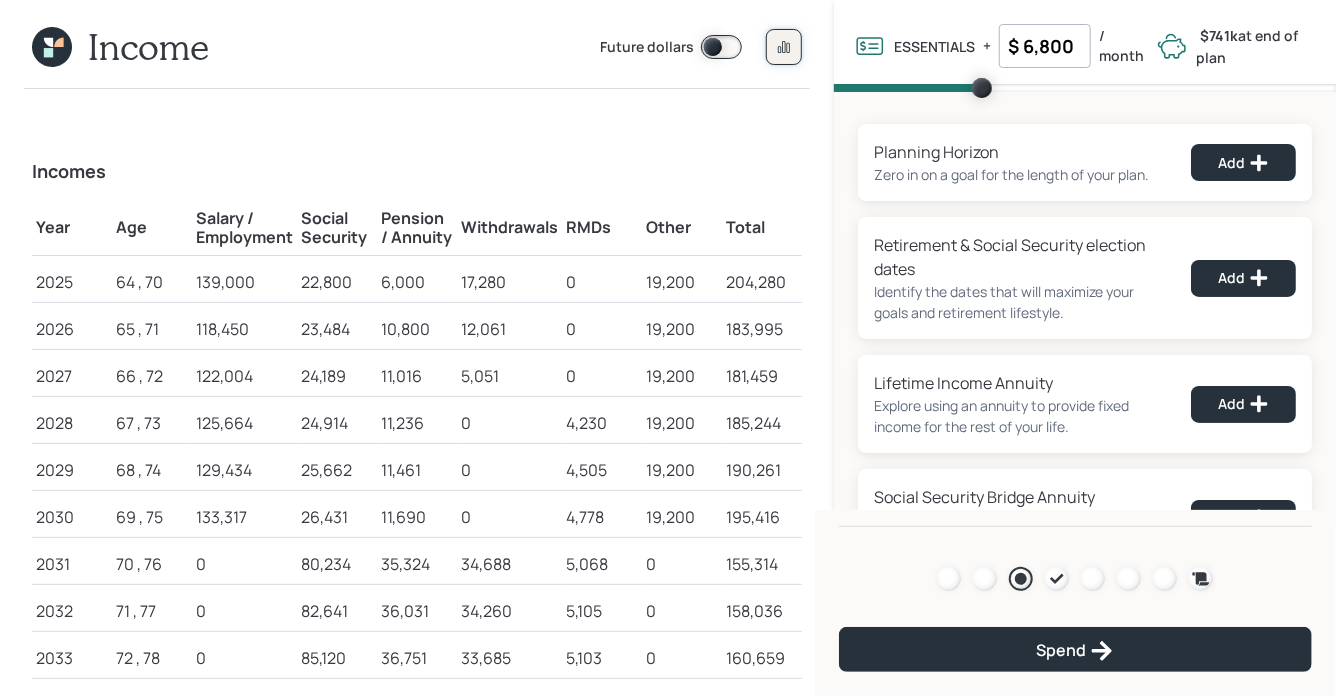 click 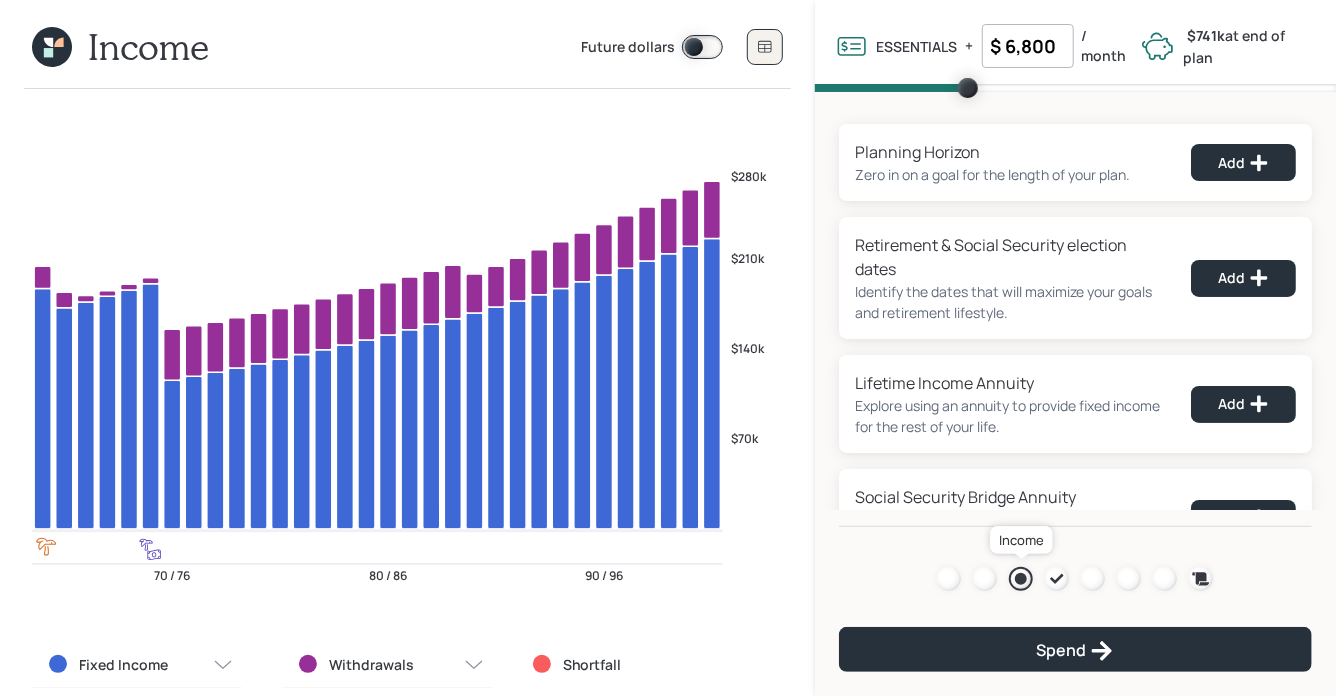click at bounding box center (1021, 579) 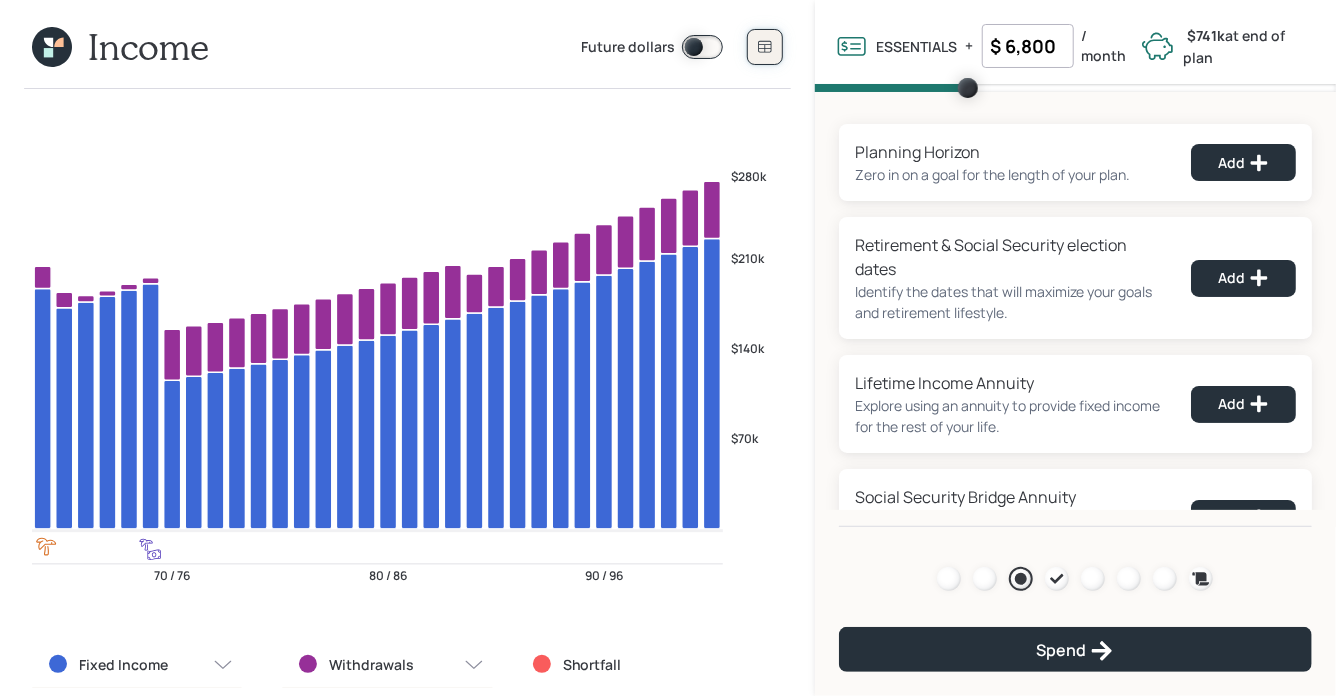 click 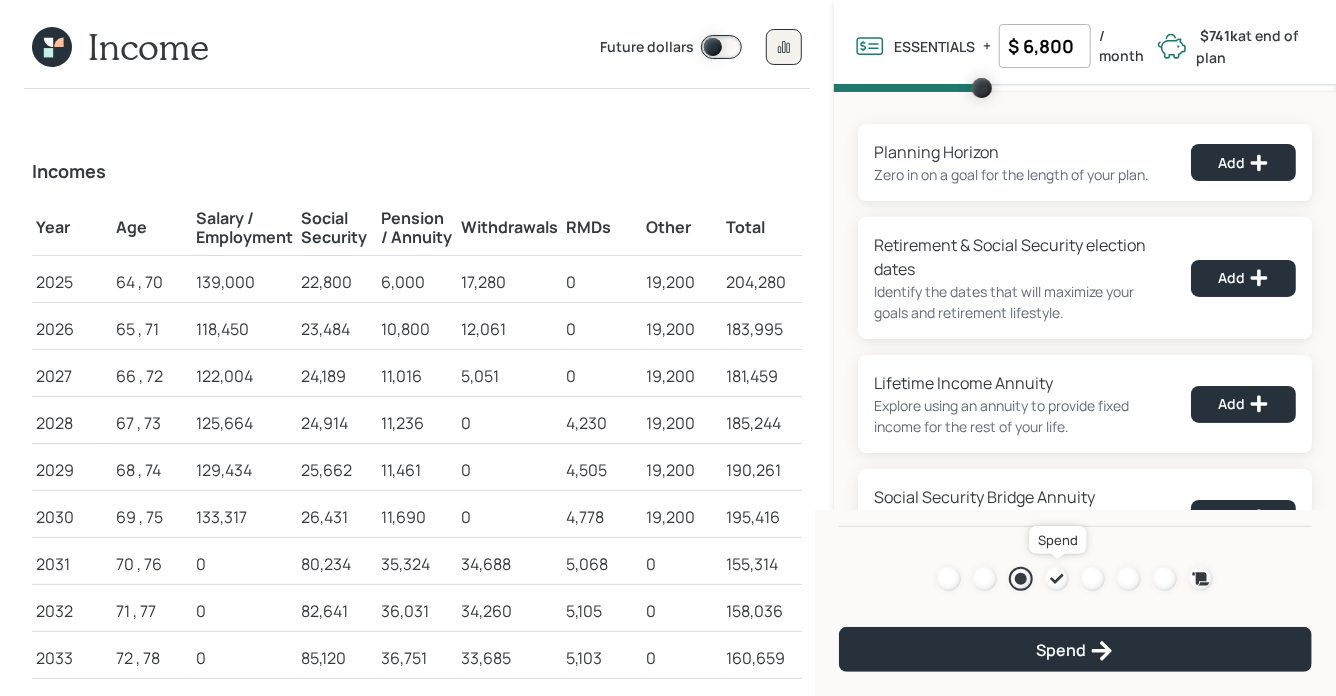 click 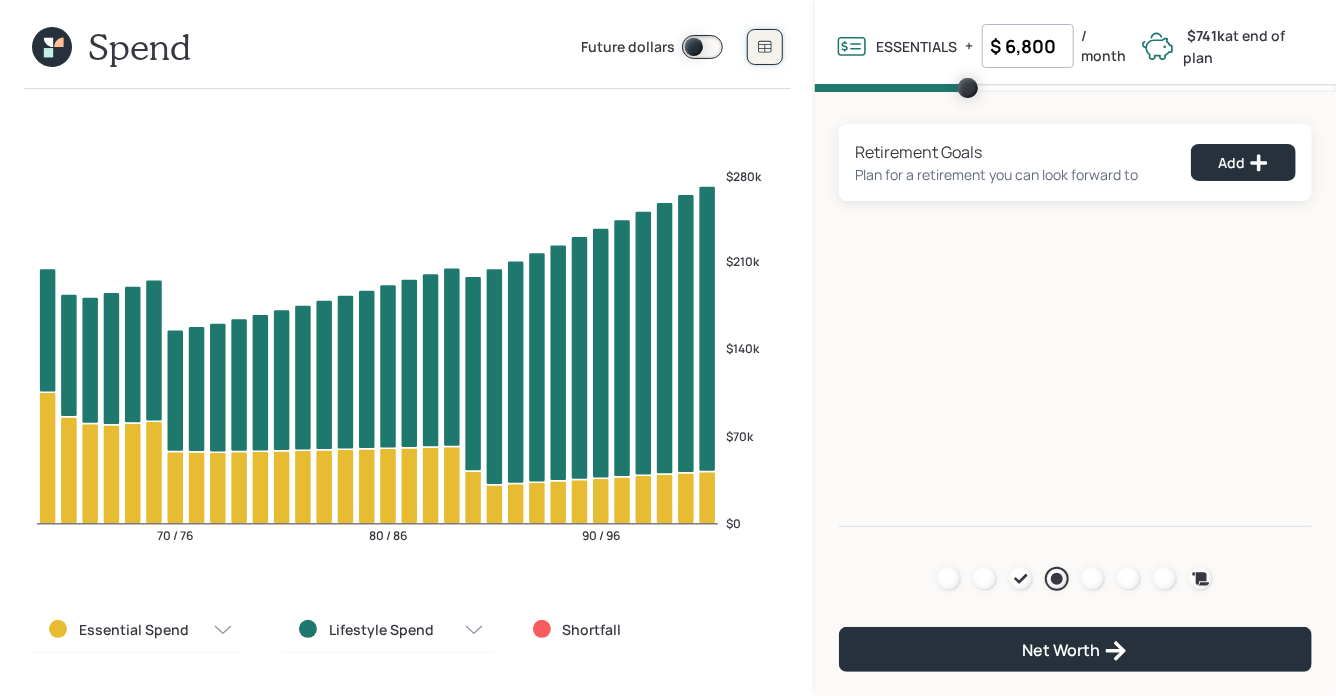 click at bounding box center [765, 47] 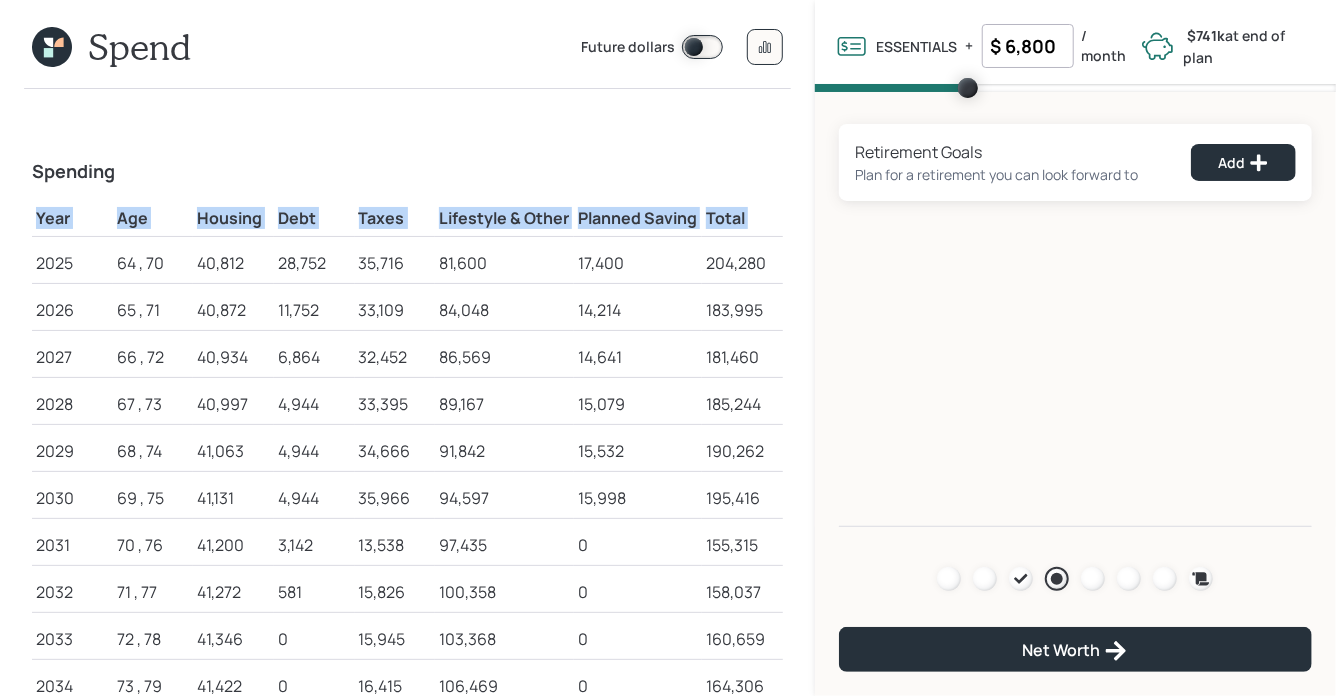 drag, startPoint x: 32, startPoint y: 263, endPoint x: 793, endPoint y: 239, distance: 761.37836 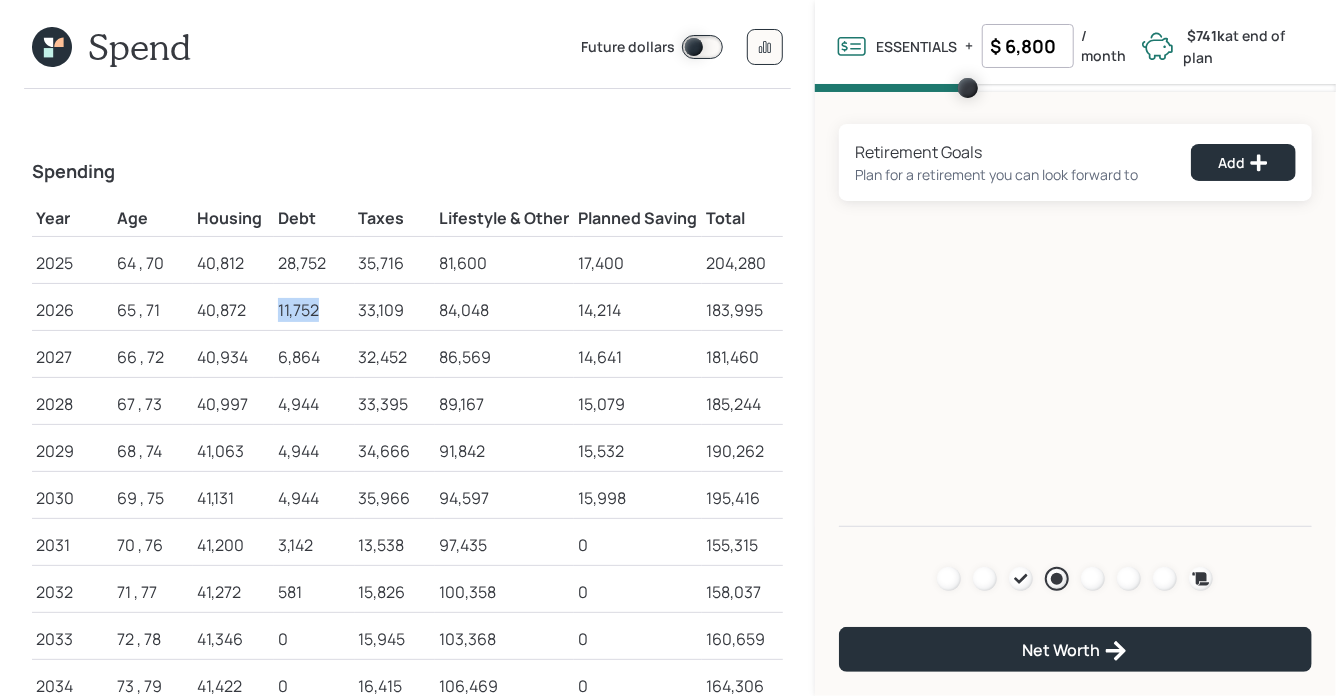 drag, startPoint x: 325, startPoint y: 307, endPoint x: 272, endPoint y: 305, distance: 53.037724 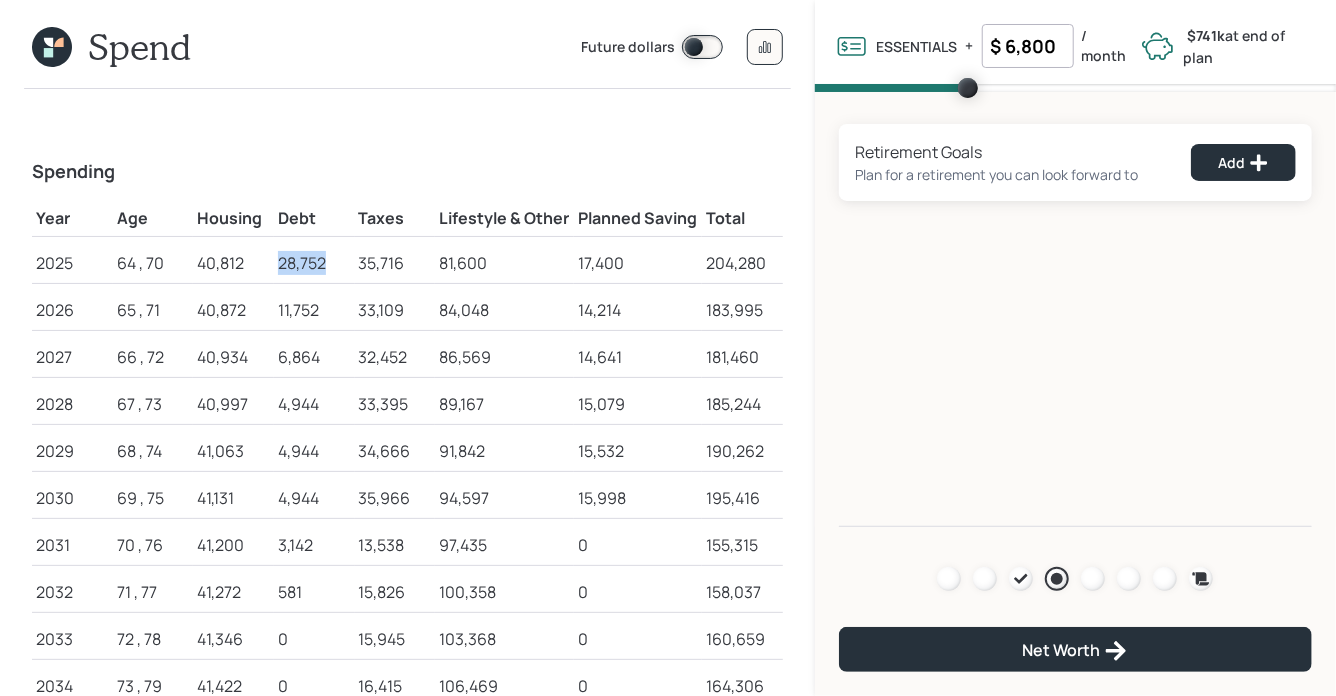 drag, startPoint x: 329, startPoint y: 262, endPoint x: 275, endPoint y: 260, distance: 54.037025 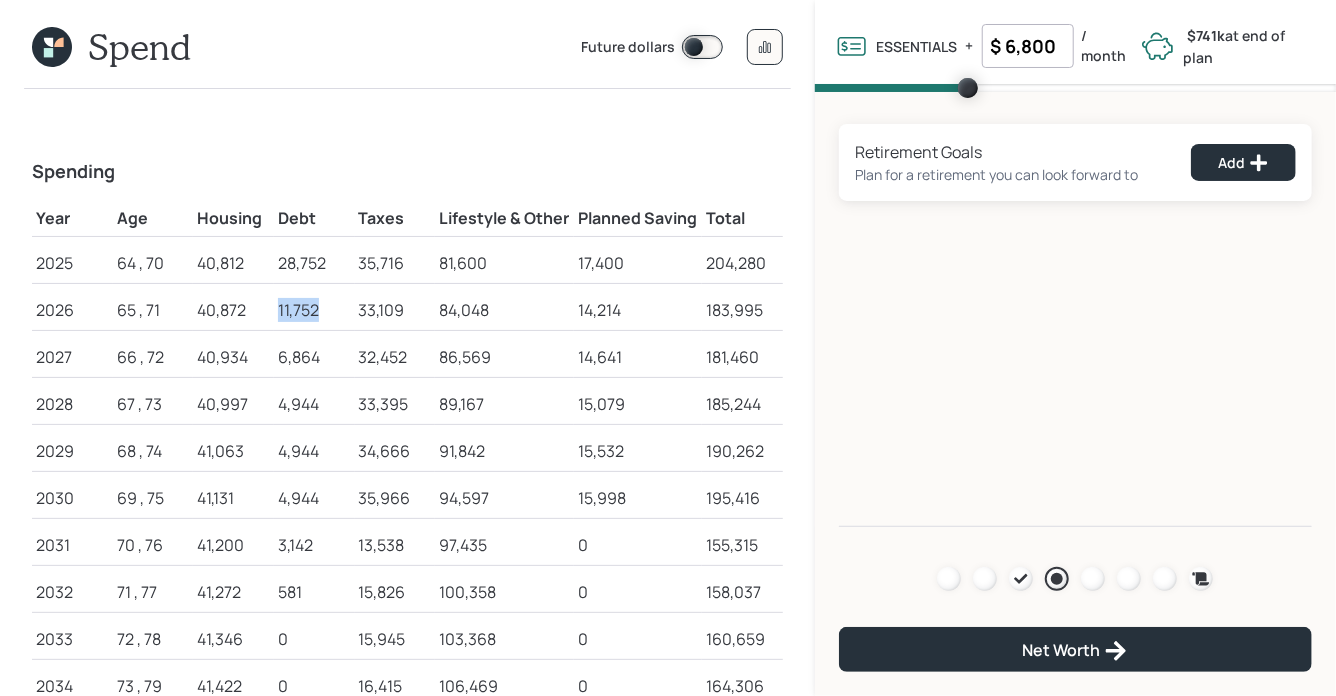 drag, startPoint x: 321, startPoint y: 303, endPoint x: 268, endPoint y: 304, distance: 53.009434 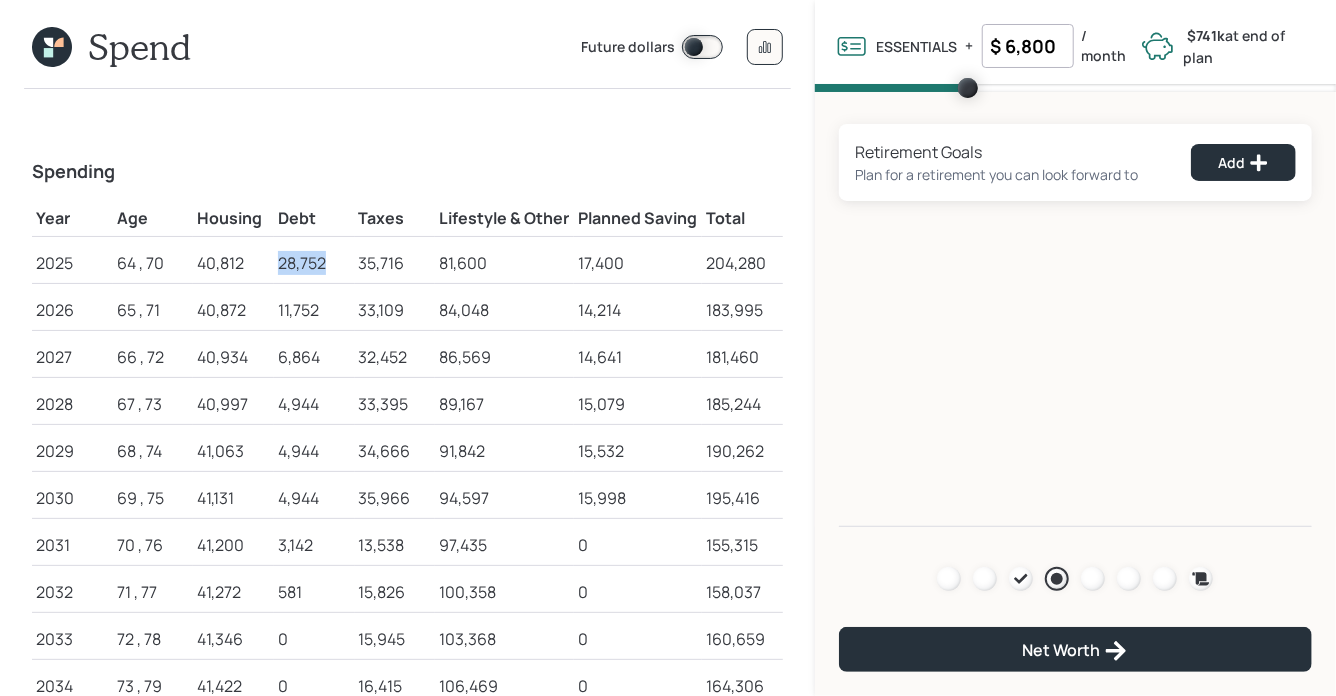drag, startPoint x: 332, startPoint y: 265, endPoint x: 273, endPoint y: 262, distance: 59.07622 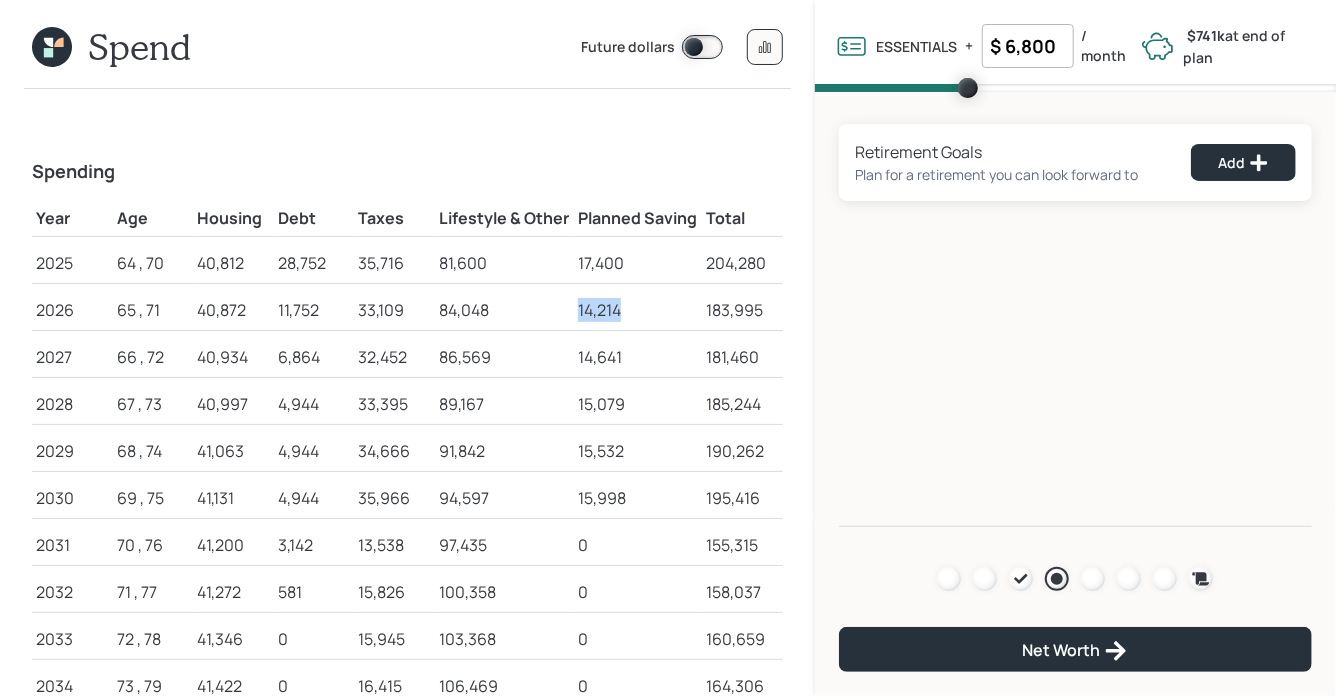 drag, startPoint x: 629, startPoint y: 306, endPoint x: 576, endPoint y: 304, distance: 53.037724 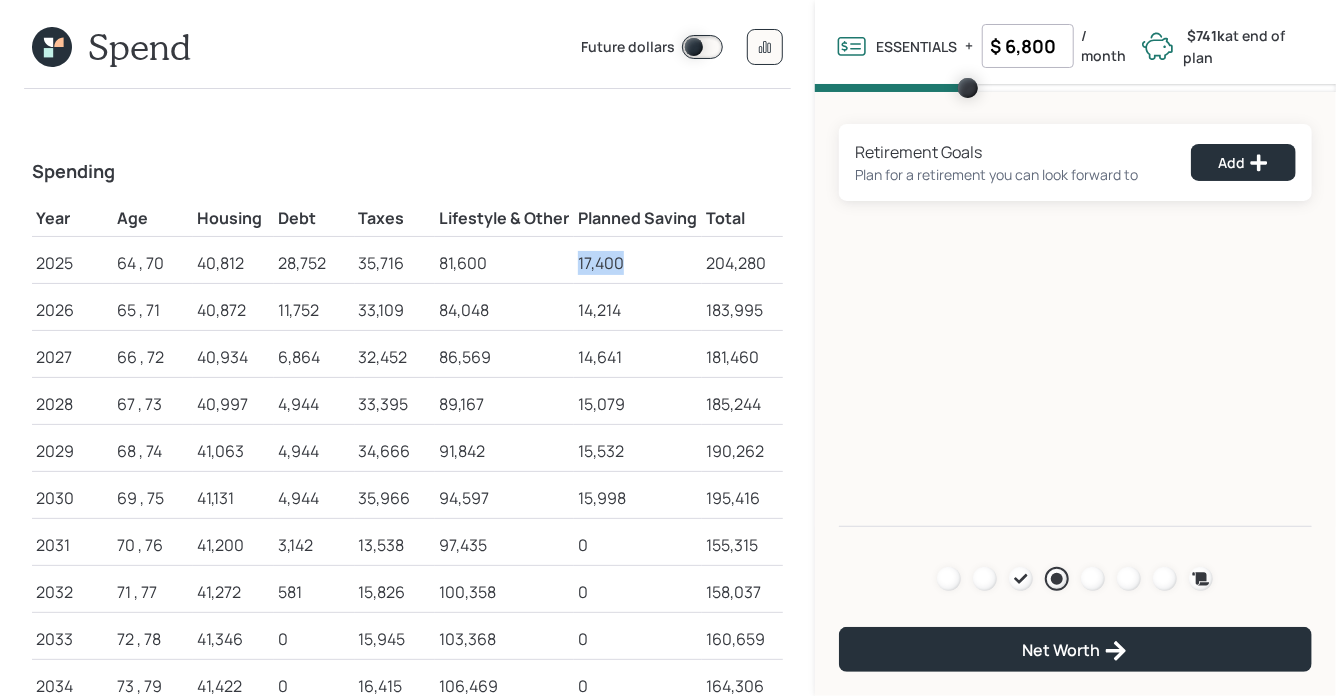 drag, startPoint x: 621, startPoint y: 258, endPoint x: 568, endPoint y: 260, distance: 53.037724 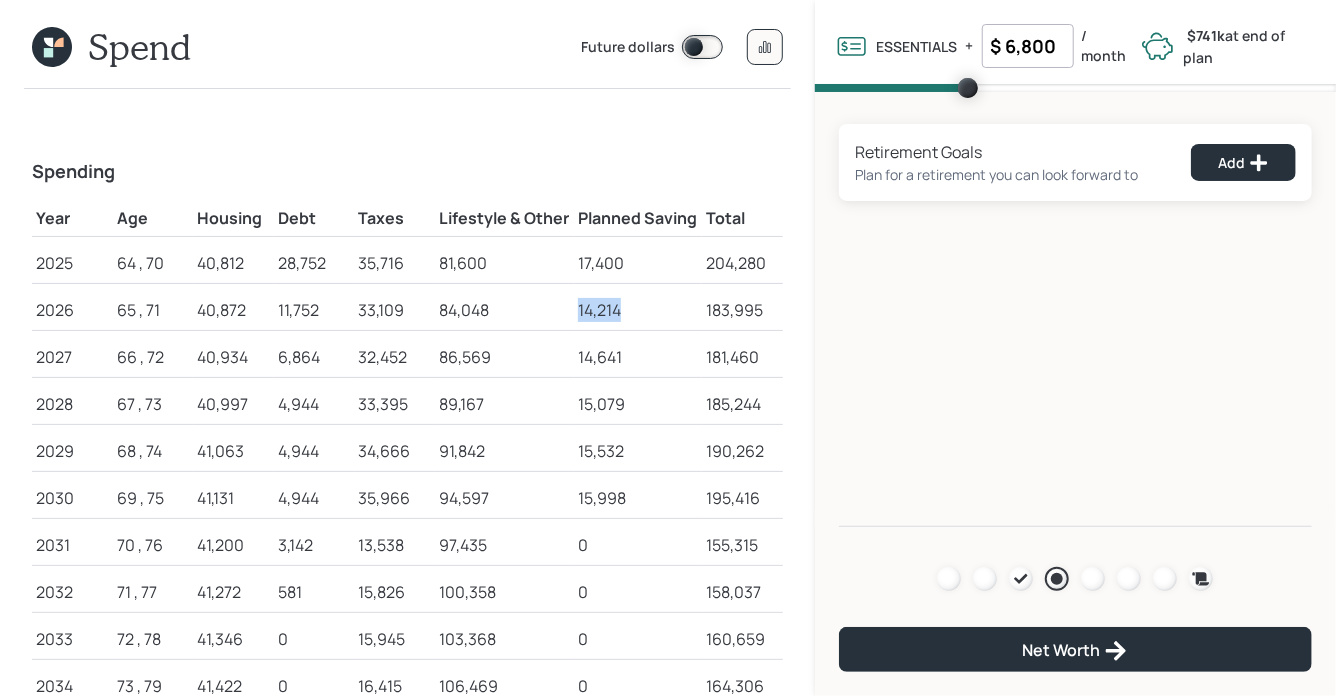 drag, startPoint x: 623, startPoint y: 309, endPoint x: 575, endPoint y: 309, distance: 48 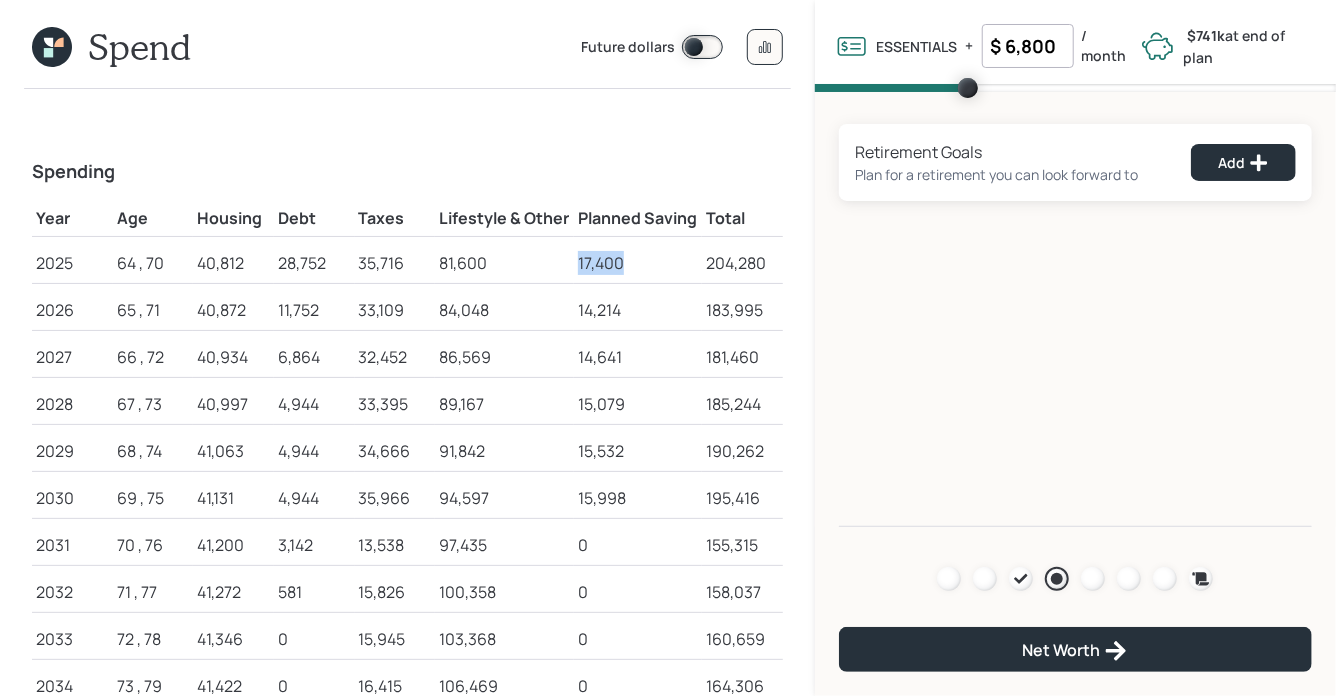 drag, startPoint x: 624, startPoint y: 264, endPoint x: 570, endPoint y: 264, distance: 54 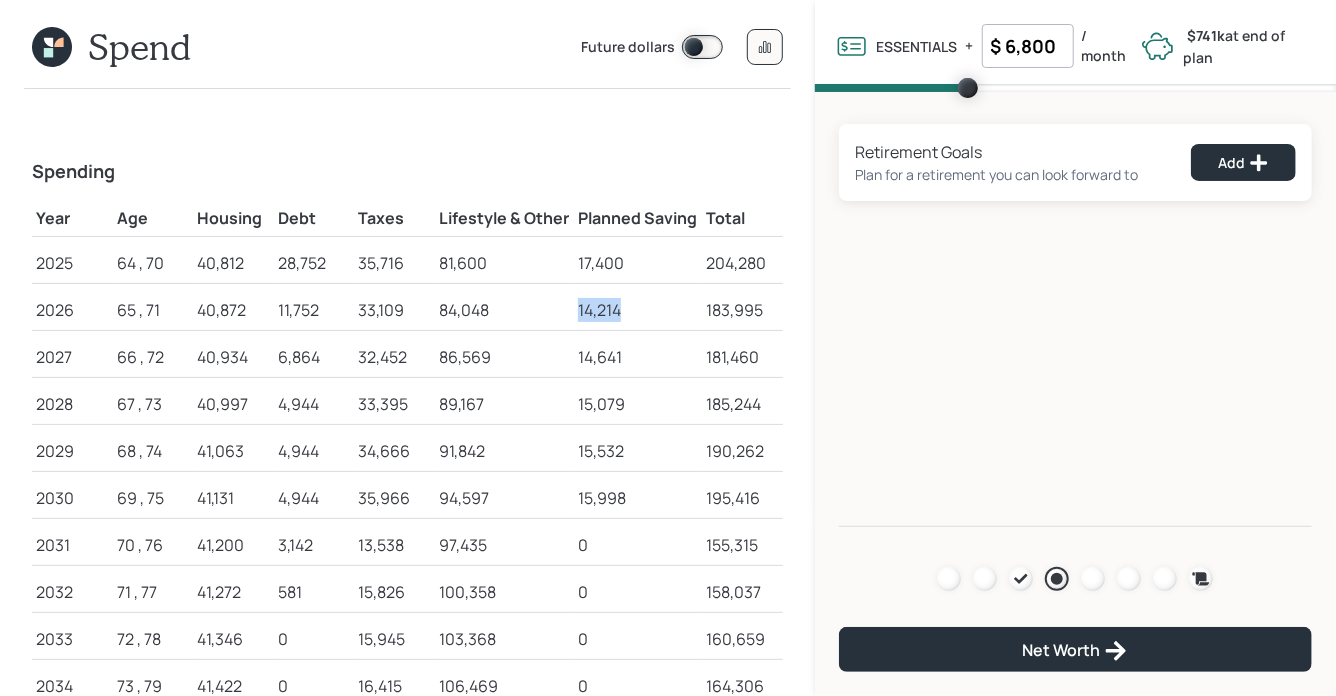 drag, startPoint x: 626, startPoint y: 311, endPoint x: 562, endPoint y: 311, distance: 64 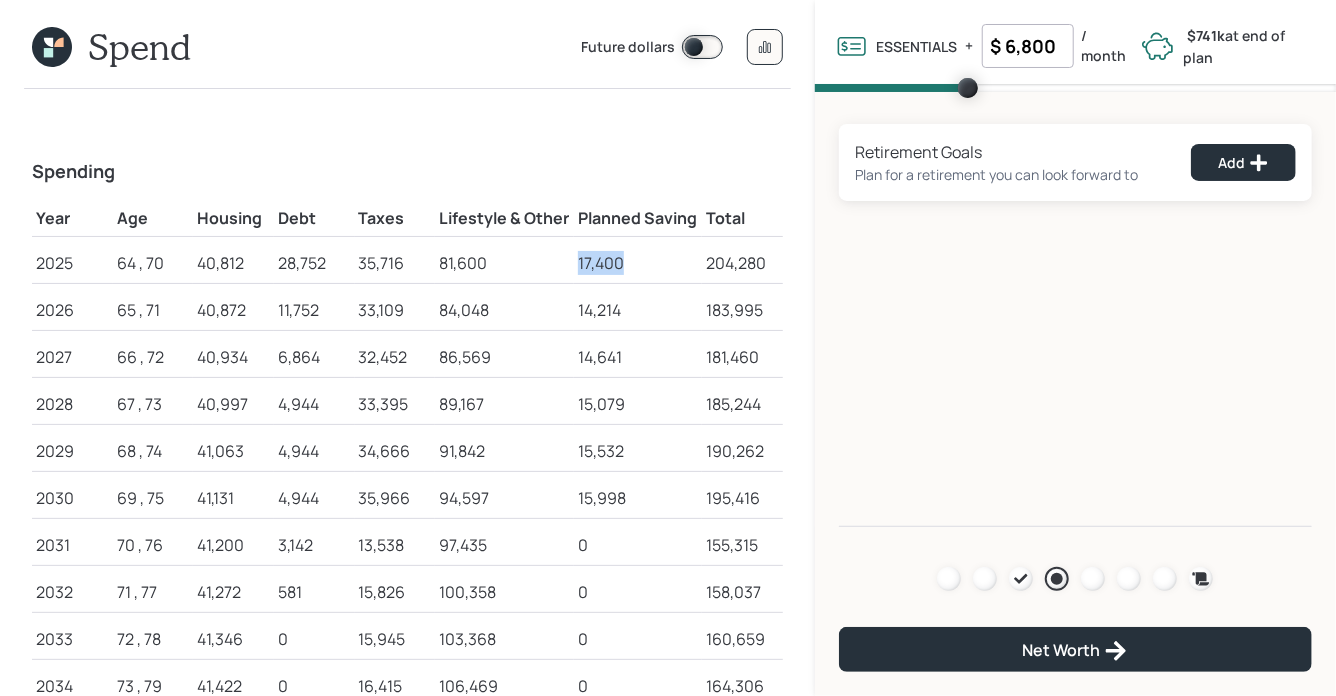 drag, startPoint x: 629, startPoint y: 266, endPoint x: 553, endPoint y: 263, distance: 76.05919 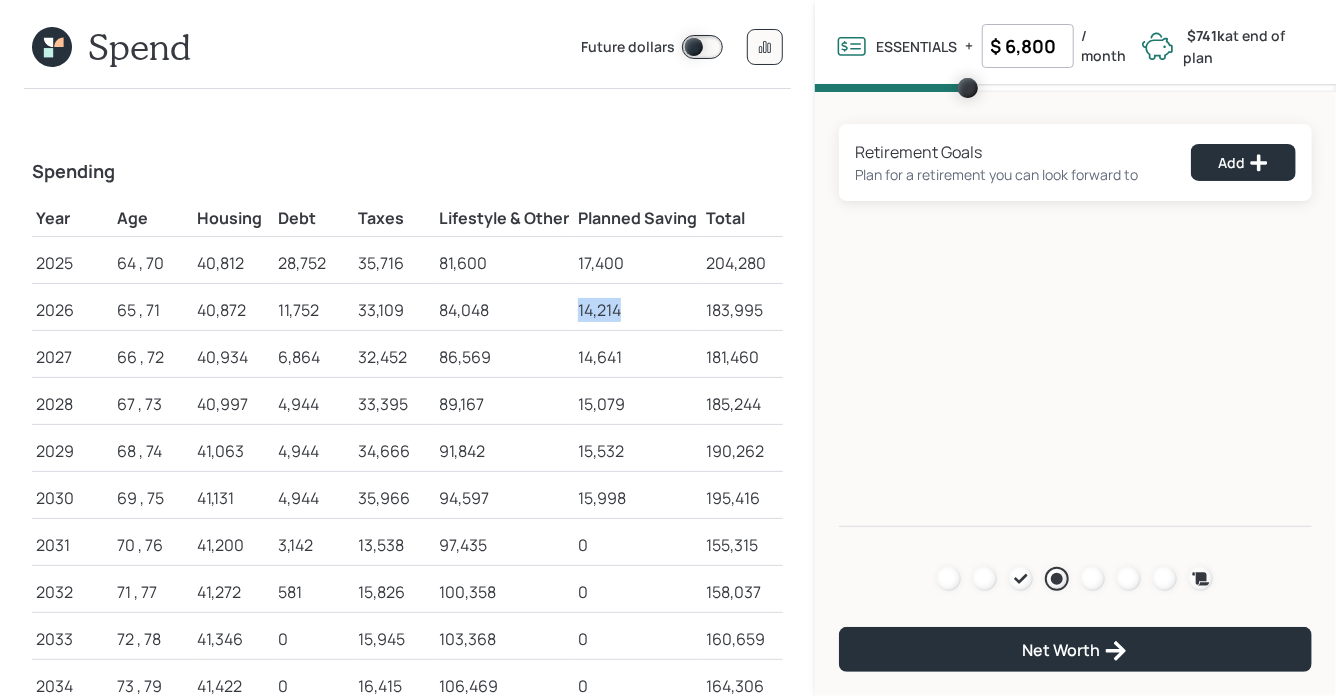 drag, startPoint x: 622, startPoint y: 312, endPoint x: 564, endPoint y: 312, distance: 58 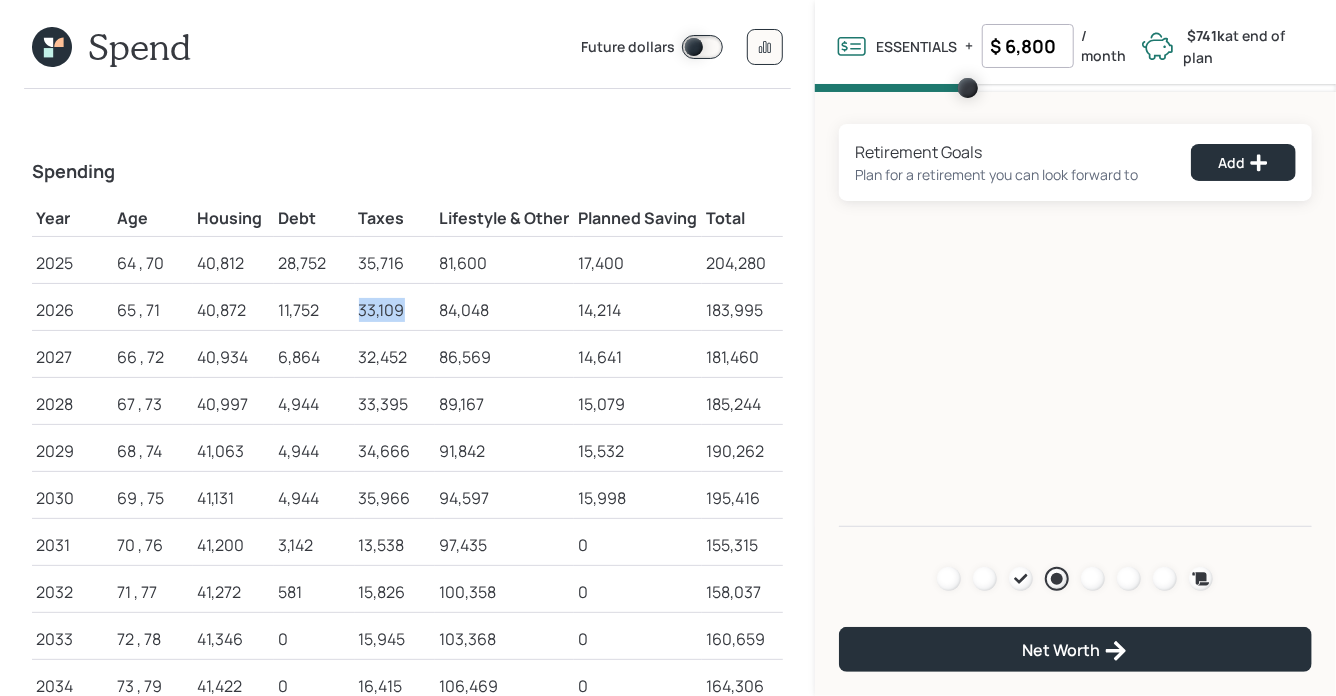 drag, startPoint x: 407, startPoint y: 305, endPoint x: 360, endPoint y: 305, distance: 47 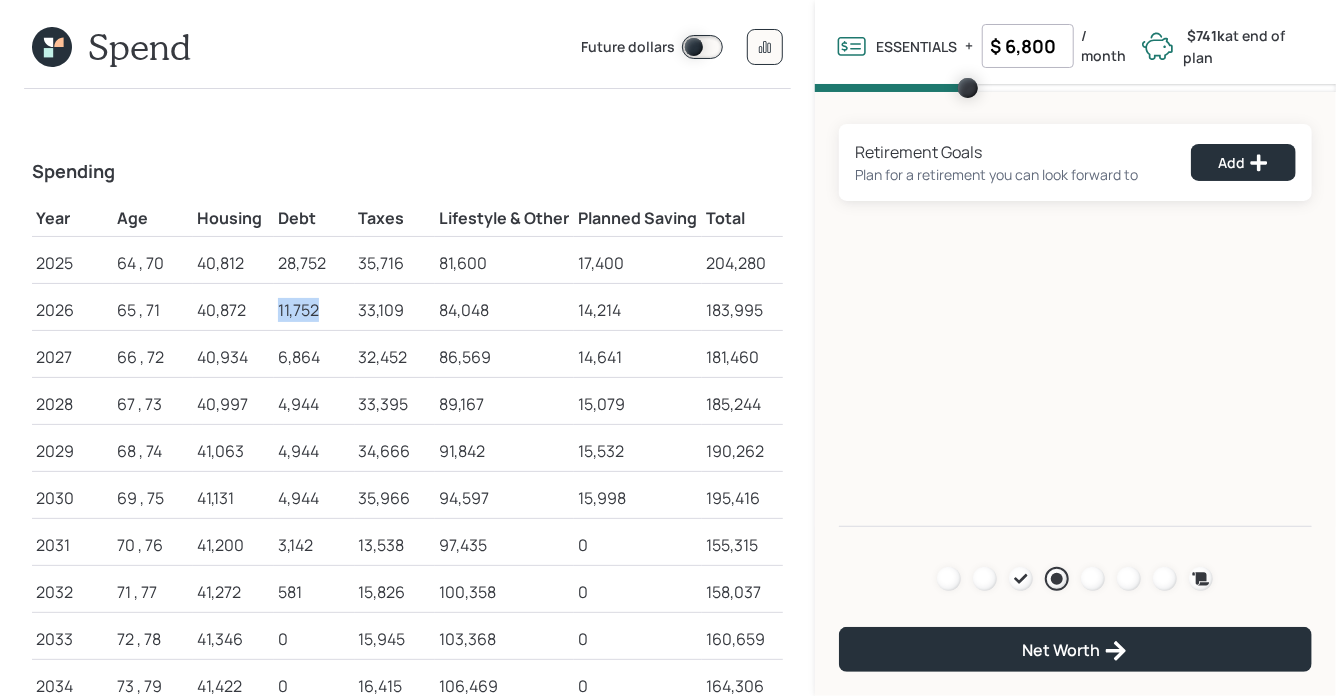 drag, startPoint x: 274, startPoint y: 304, endPoint x: 326, endPoint y: 304, distance: 52 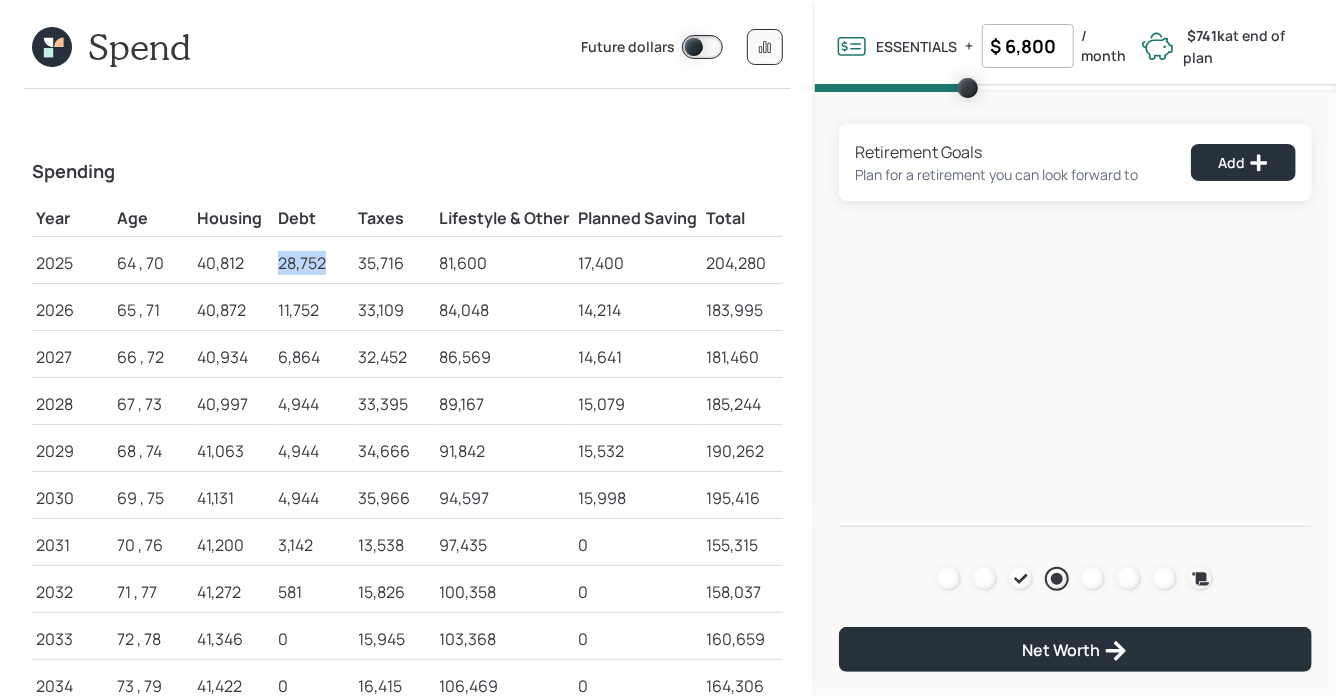 drag, startPoint x: 282, startPoint y: 262, endPoint x: 340, endPoint y: 262, distance: 58 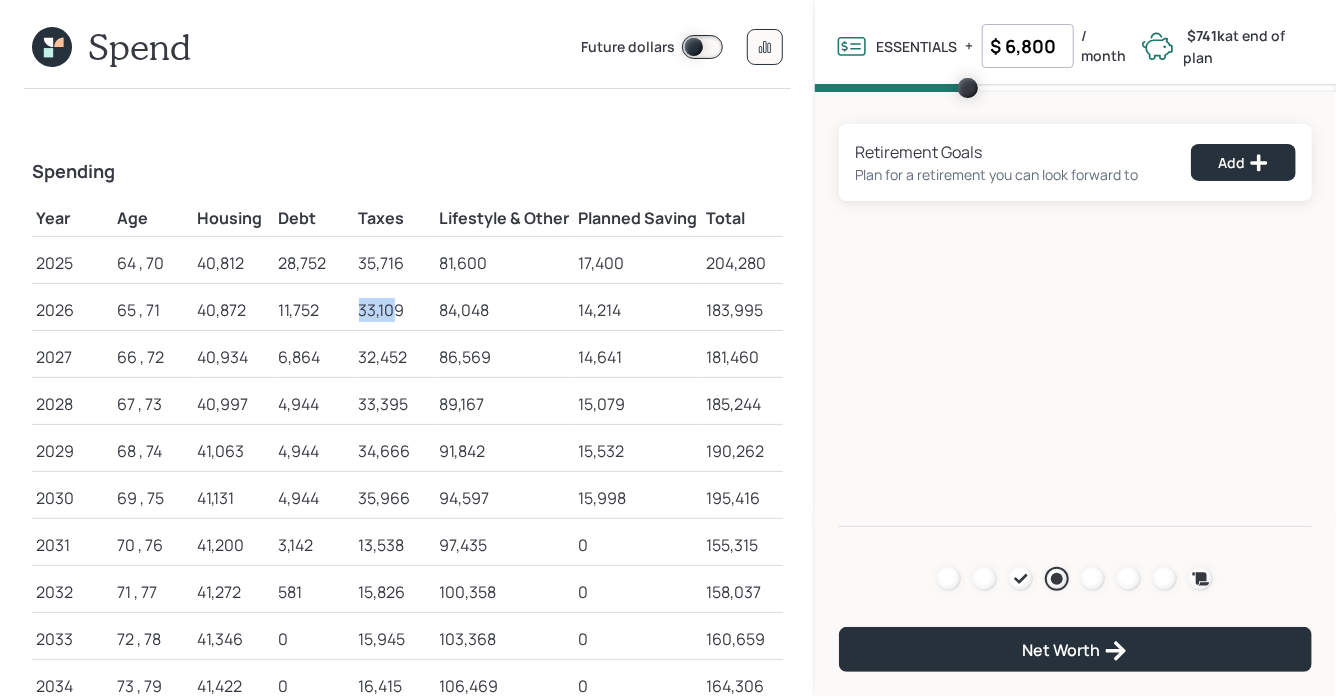 drag, startPoint x: 357, startPoint y: 307, endPoint x: 412, endPoint y: 309, distance: 55.03635 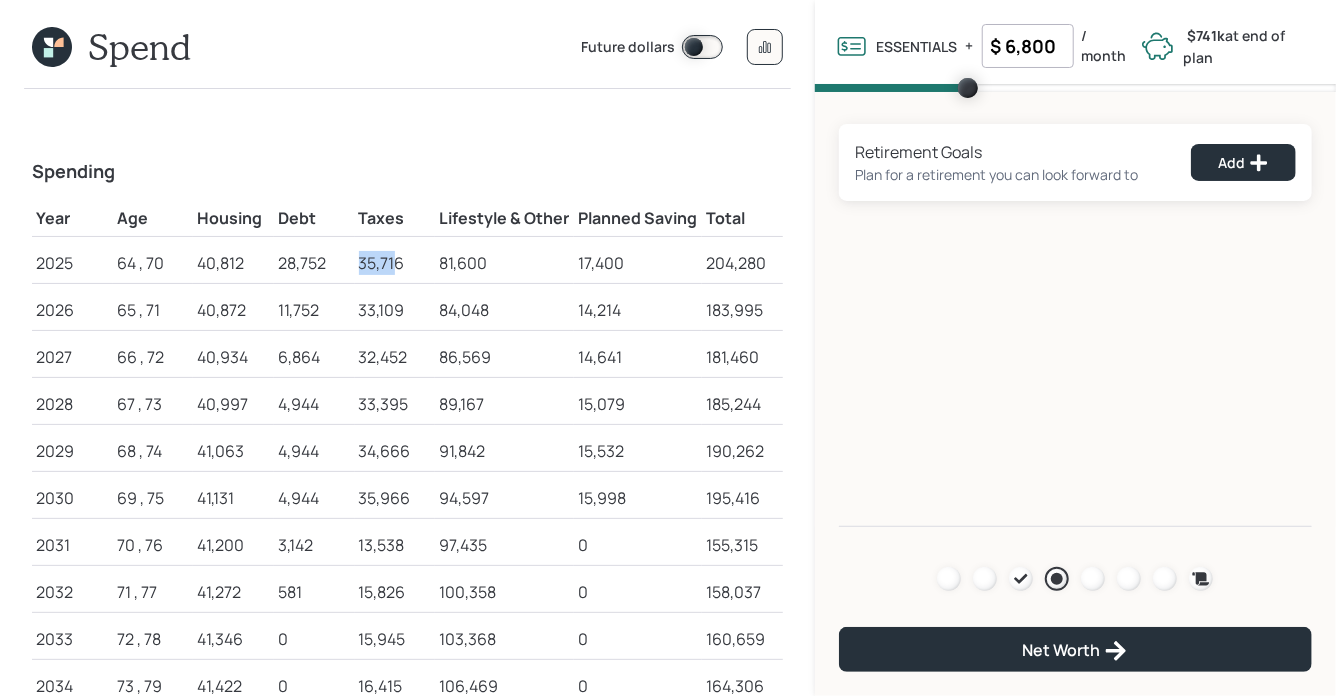 drag, startPoint x: 357, startPoint y: 264, endPoint x: 397, endPoint y: 267, distance: 40.112343 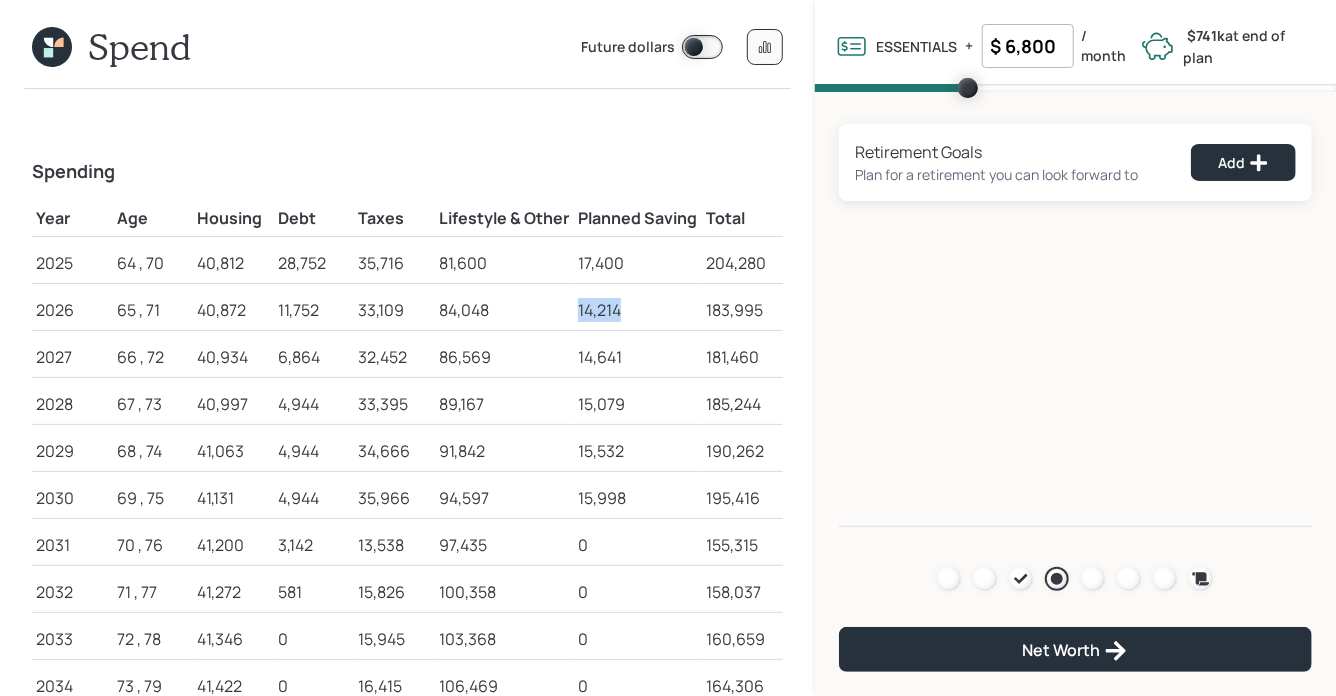 drag, startPoint x: 576, startPoint y: 307, endPoint x: 630, endPoint y: 307, distance: 54 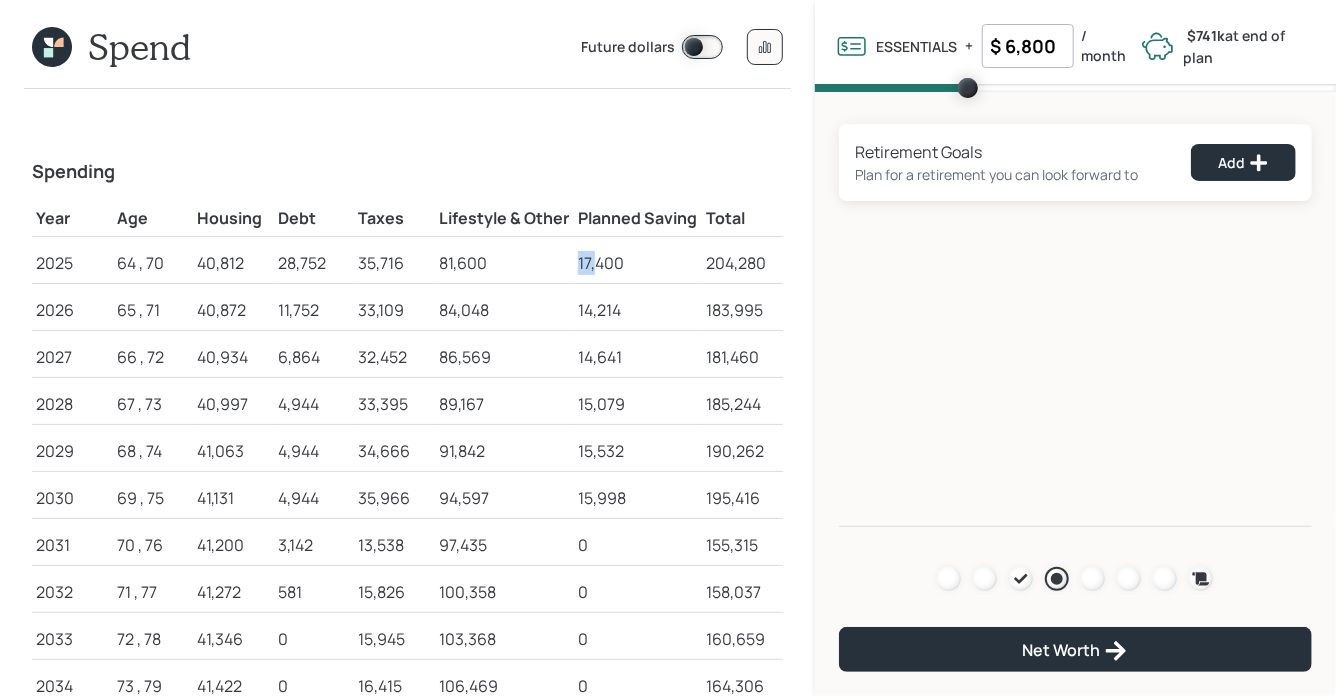 drag, startPoint x: 572, startPoint y: 258, endPoint x: 622, endPoint y: 260, distance: 50.039986 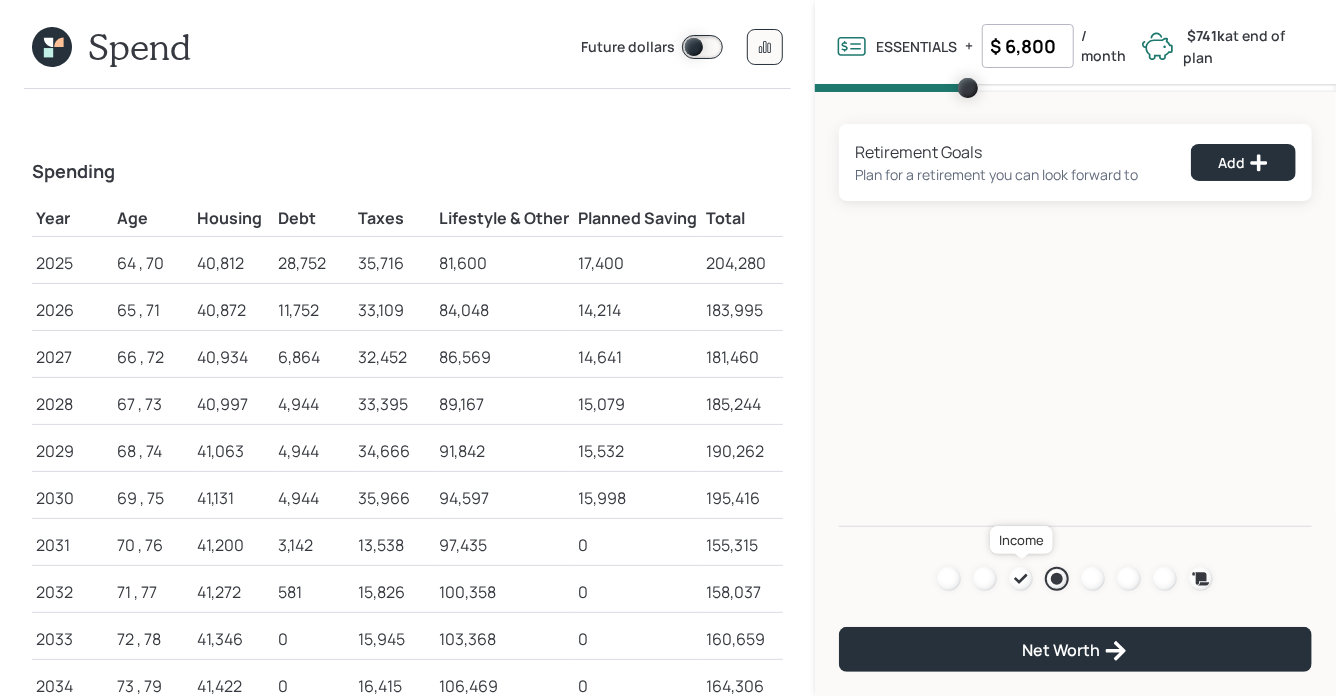 click 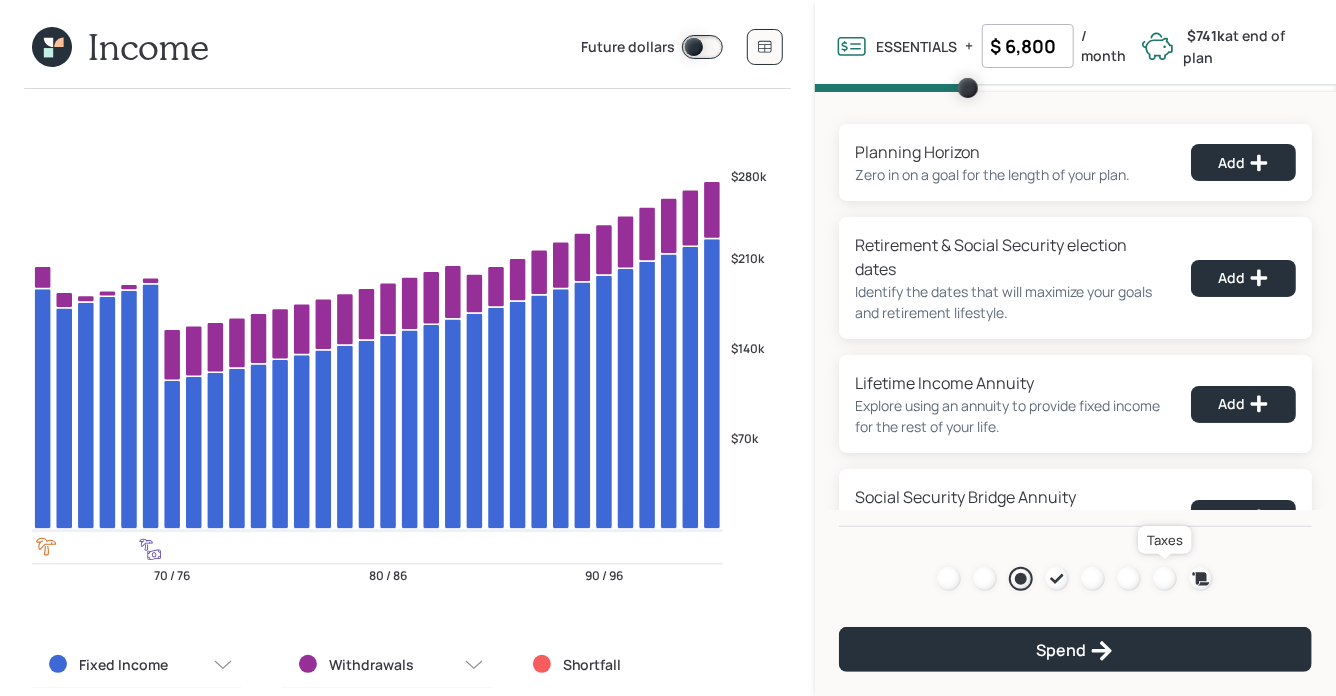 click at bounding box center [1165, 579] 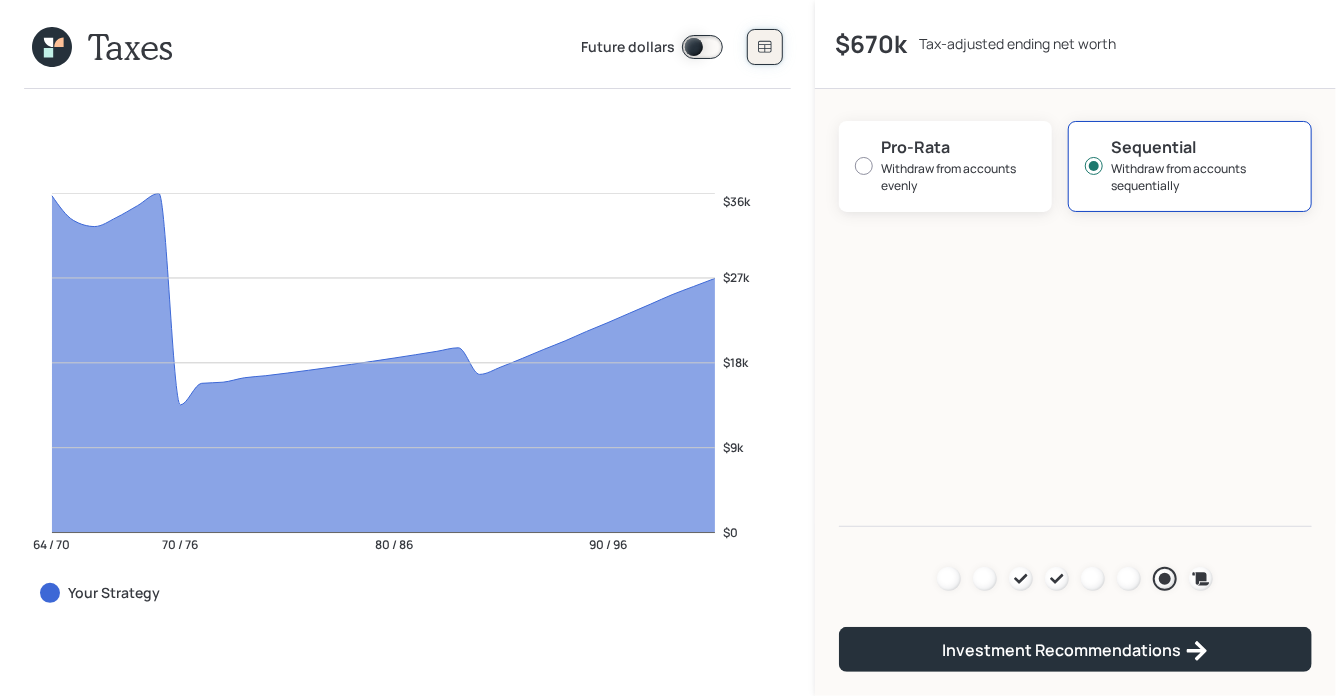 click at bounding box center (765, 47) 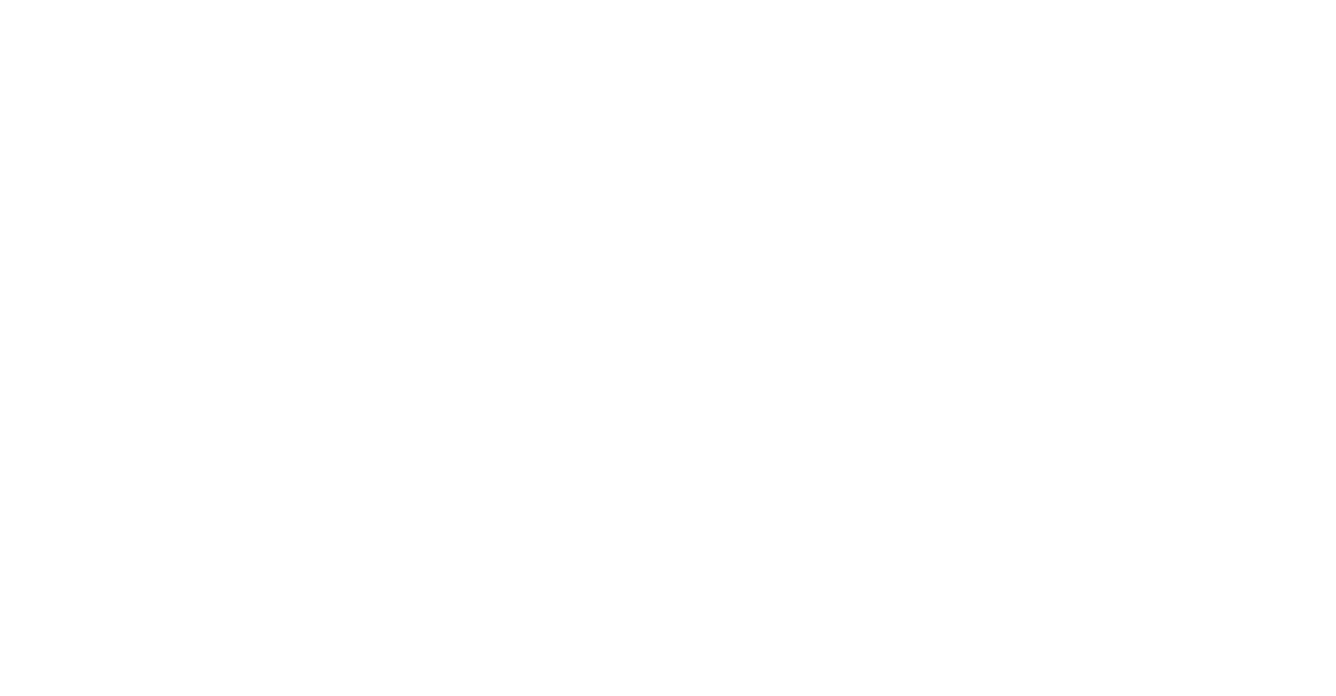 scroll, scrollTop: 0, scrollLeft: 0, axis: both 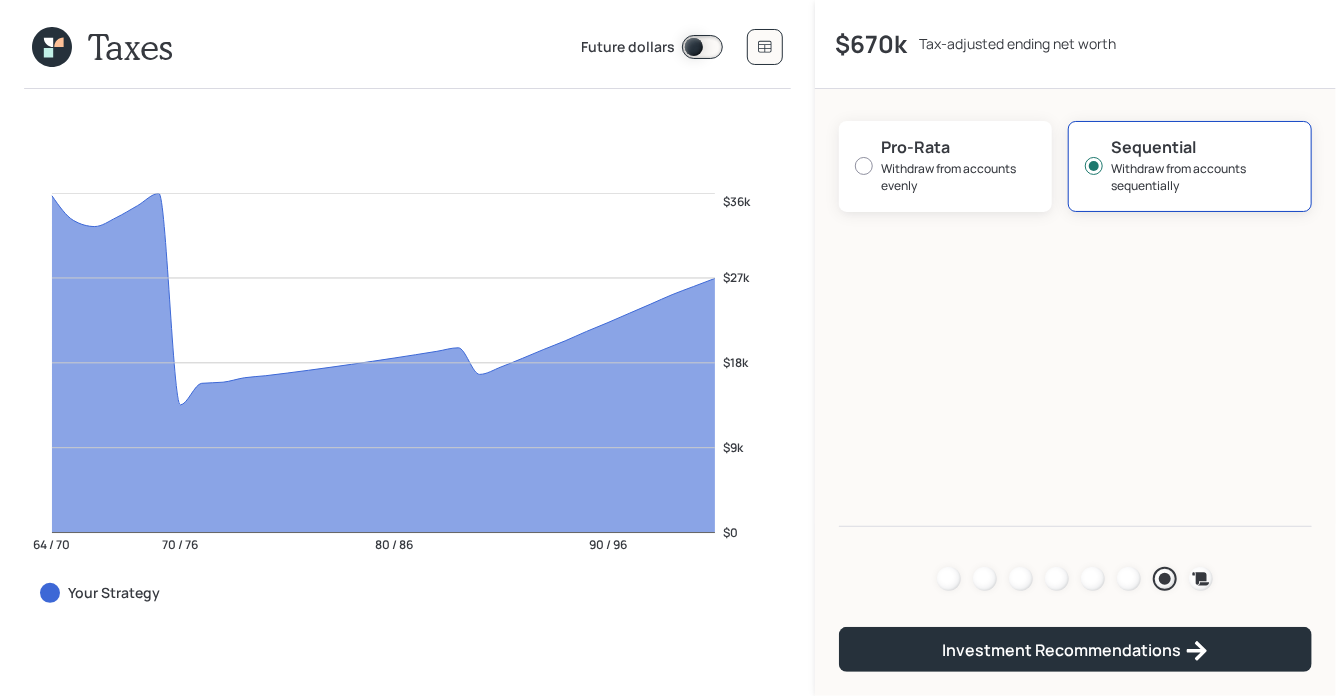 click 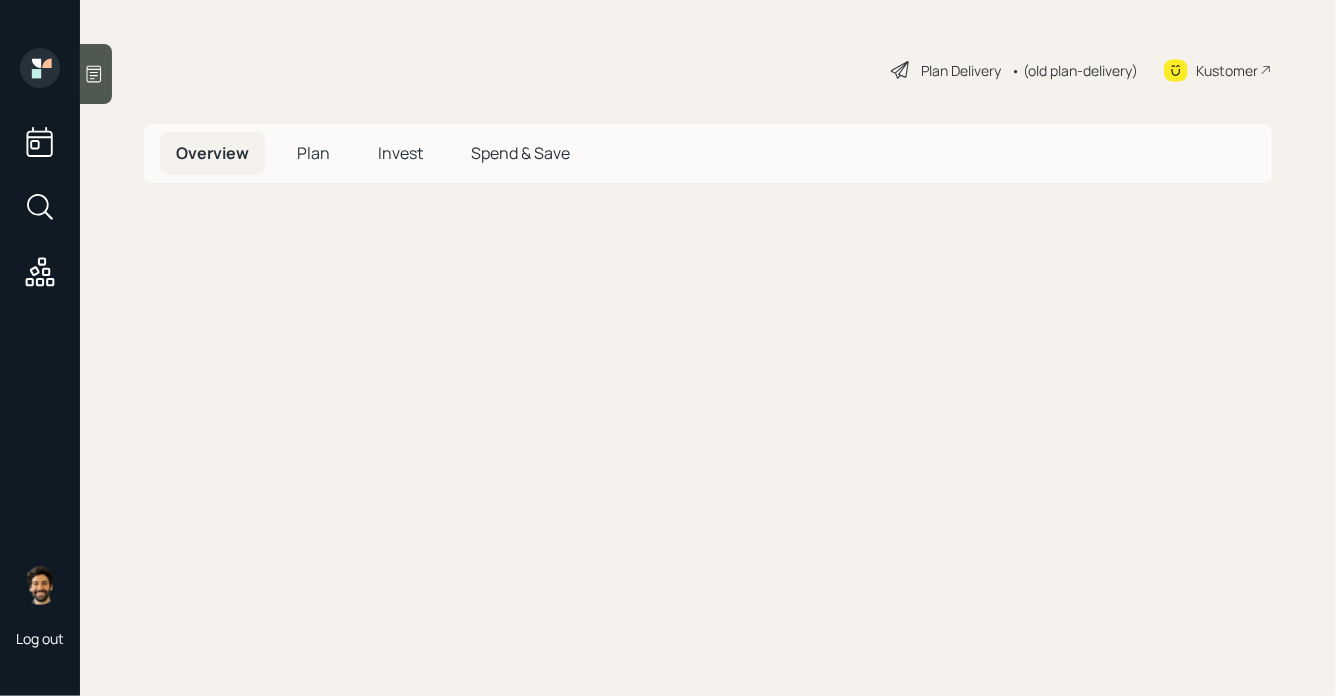 click on "Plan" at bounding box center [313, 153] 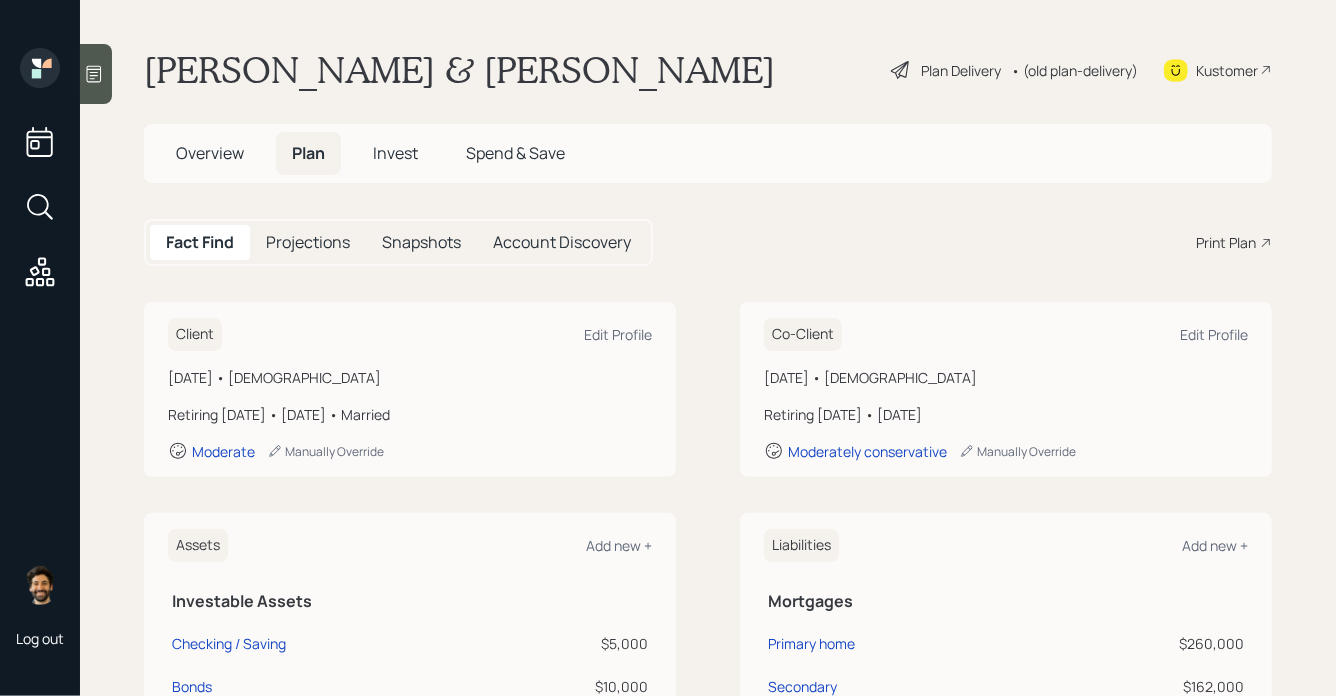 click on "• (old plan-delivery)" at bounding box center (1074, 70) 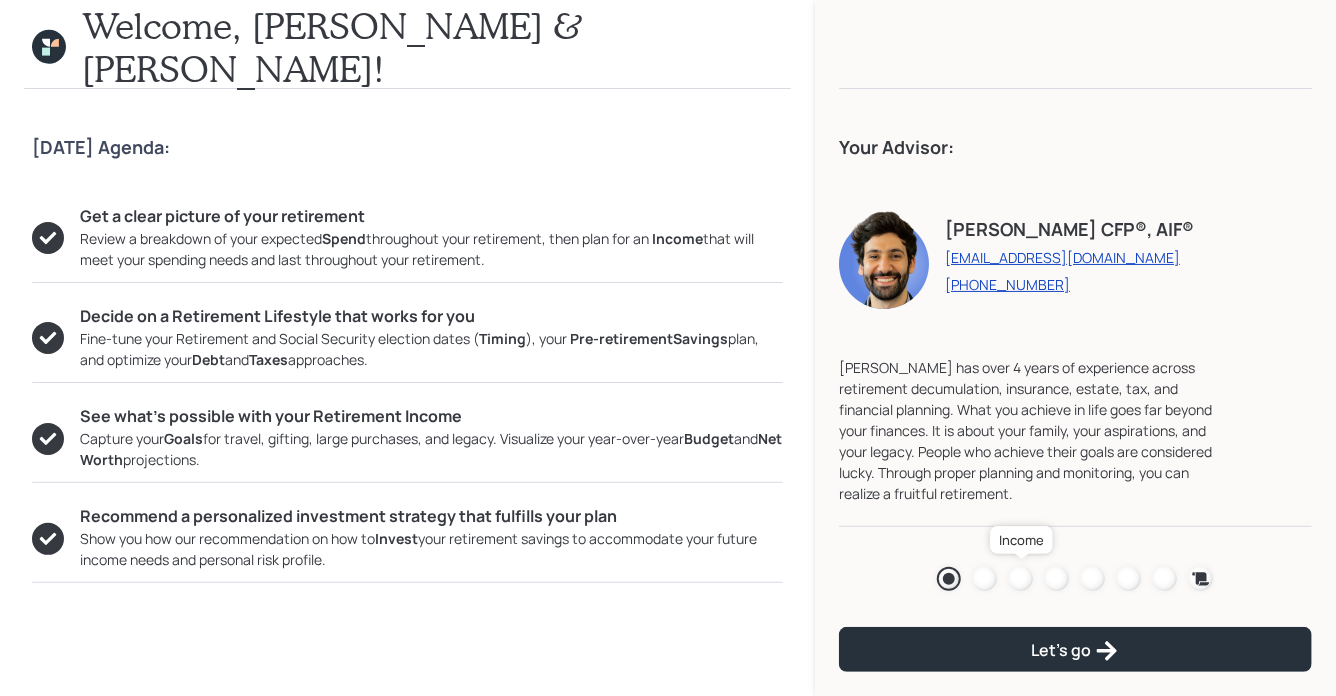 click at bounding box center [1021, 579] 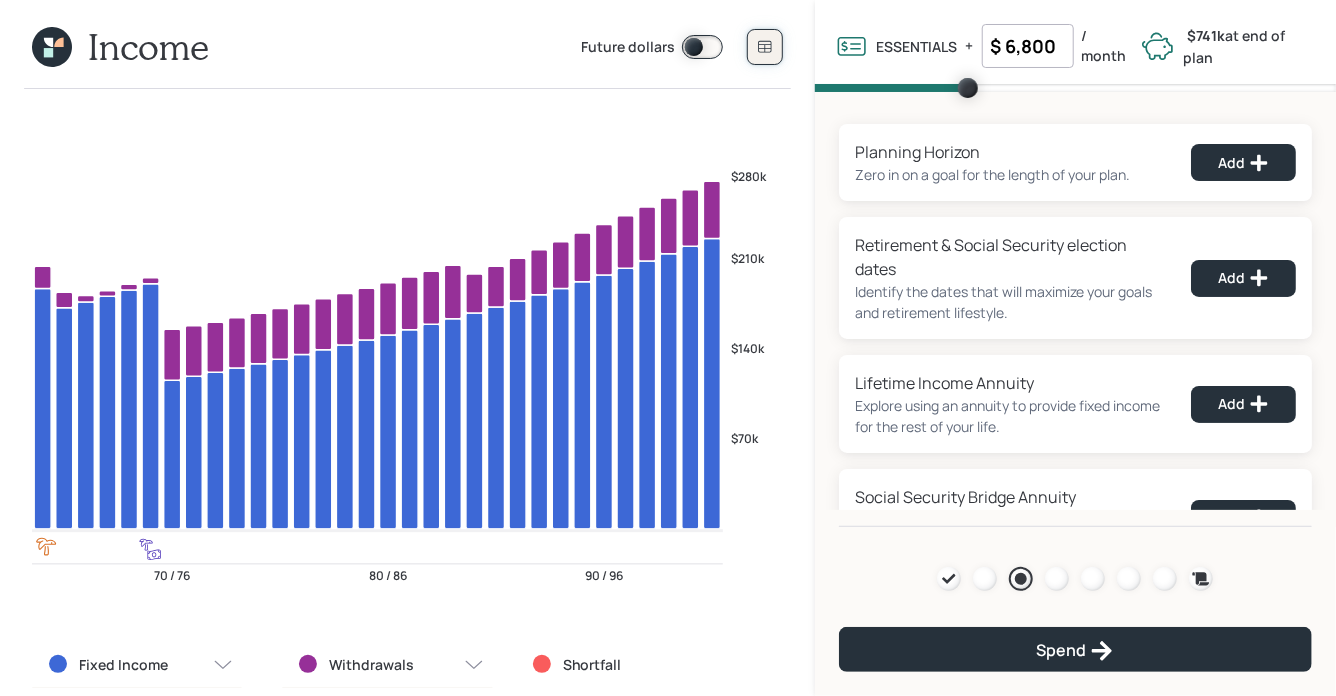 click 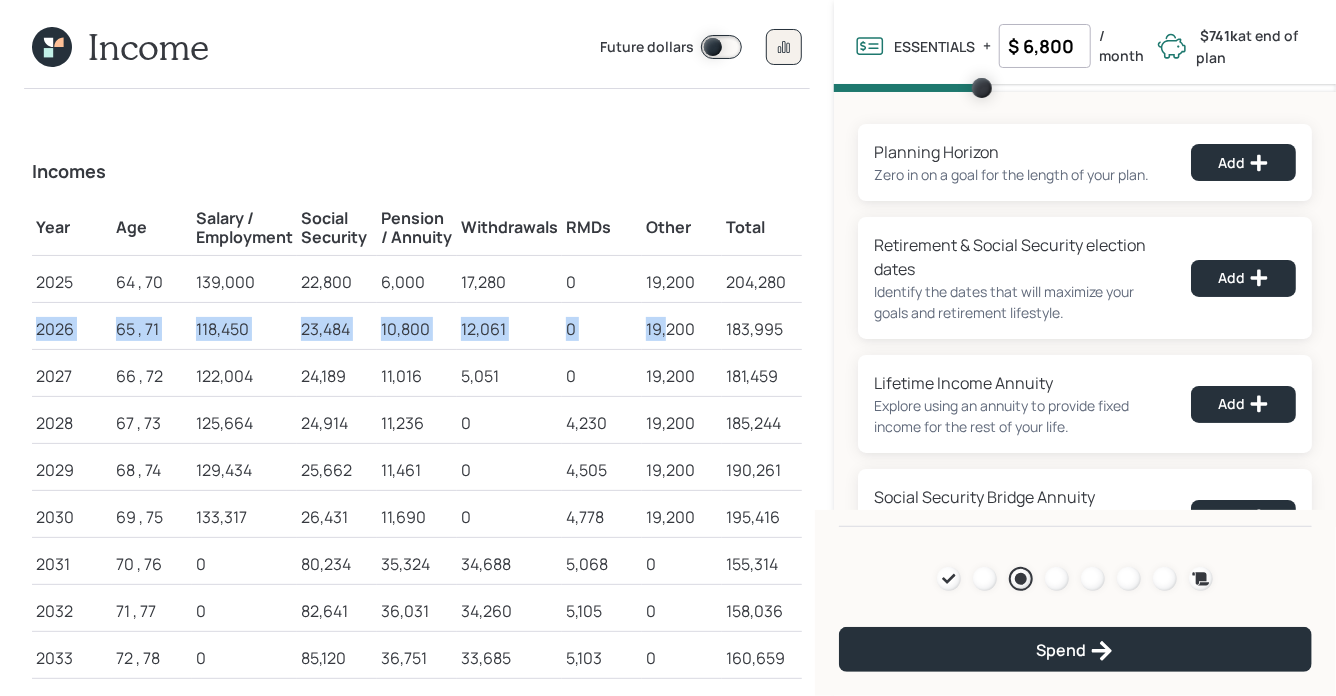 drag, startPoint x: 33, startPoint y: 334, endPoint x: 669, endPoint y: 318, distance: 636.20123 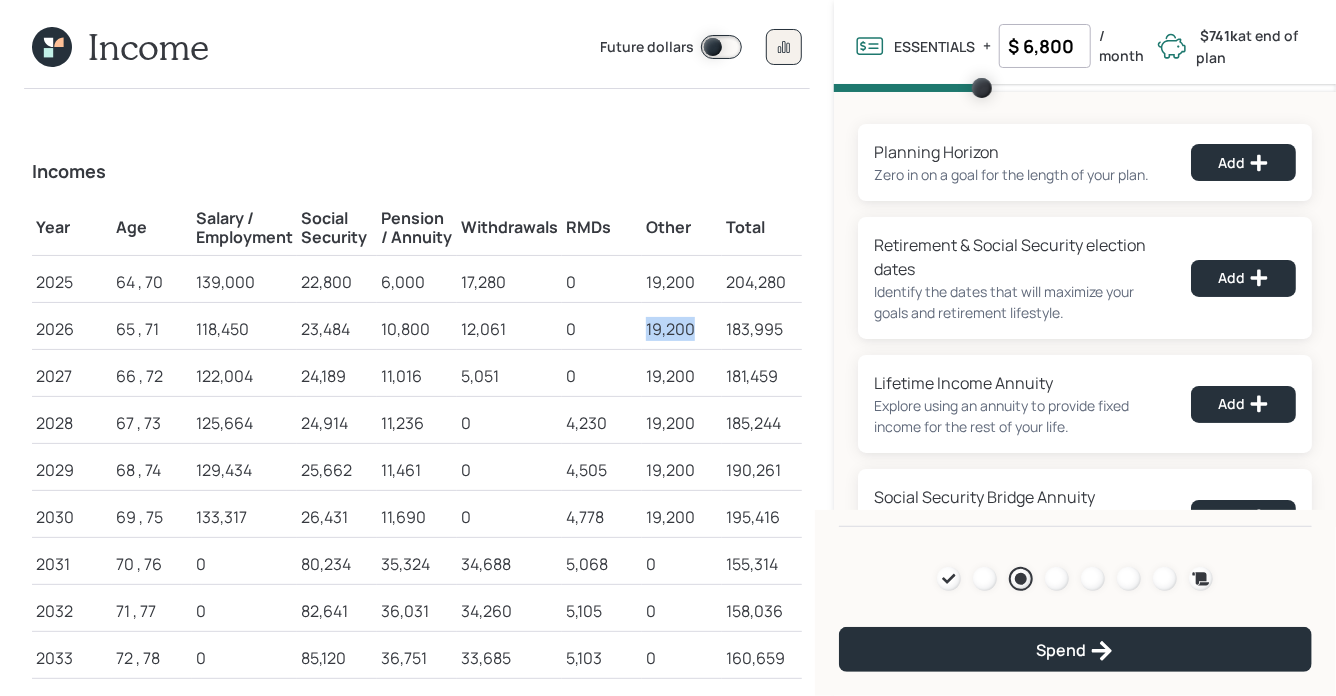 click on "19,200" at bounding box center [682, 329] 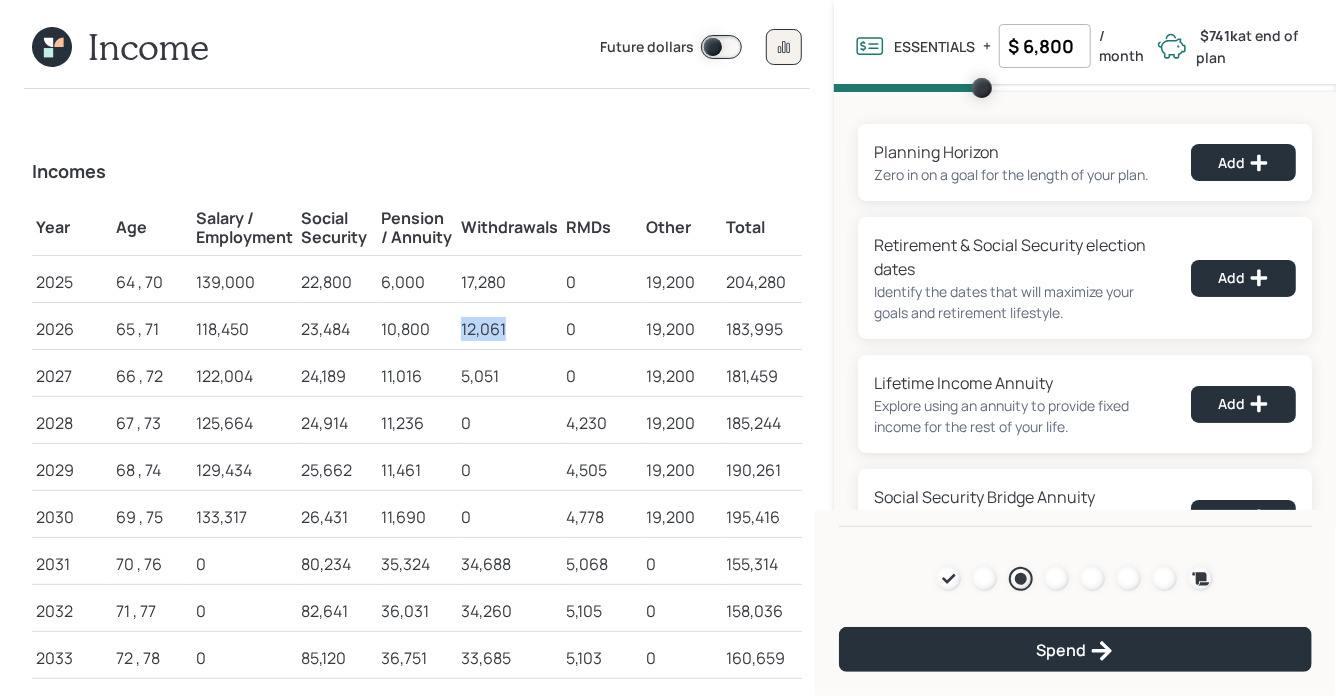 drag, startPoint x: 509, startPoint y: 328, endPoint x: 450, endPoint y: 321, distance: 59.413803 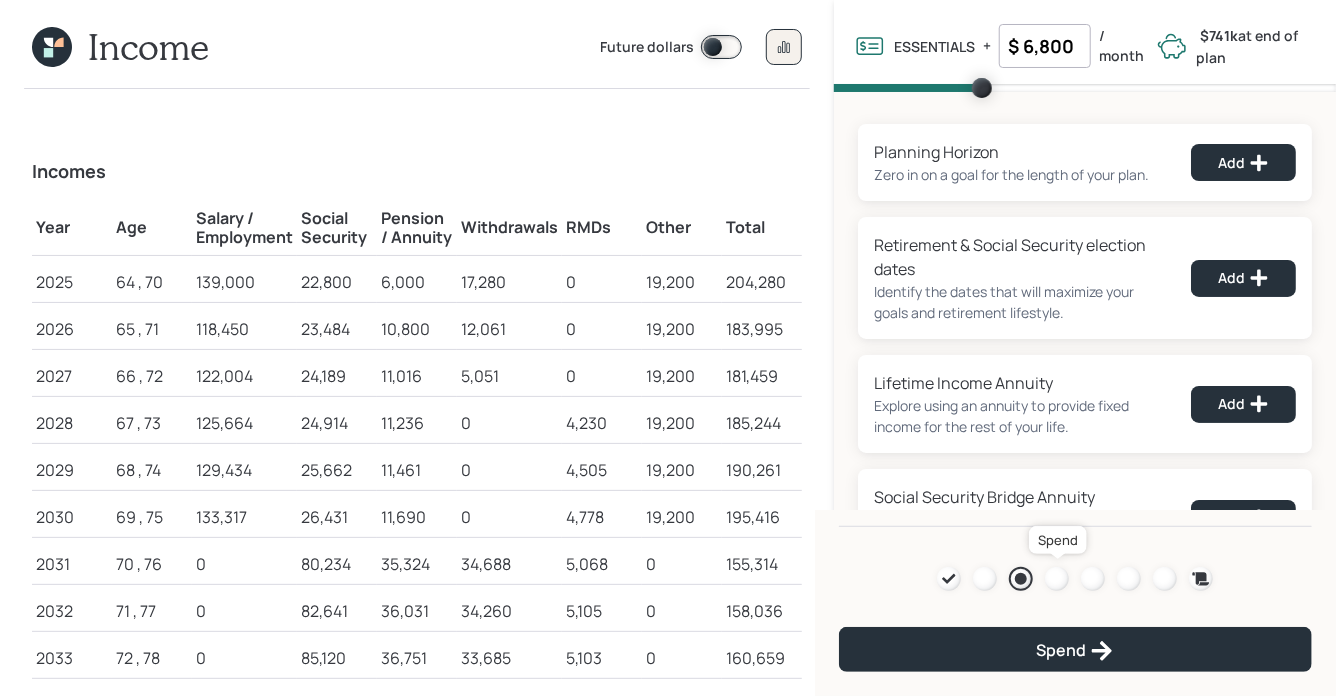 click at bounding box center (1057, 579) 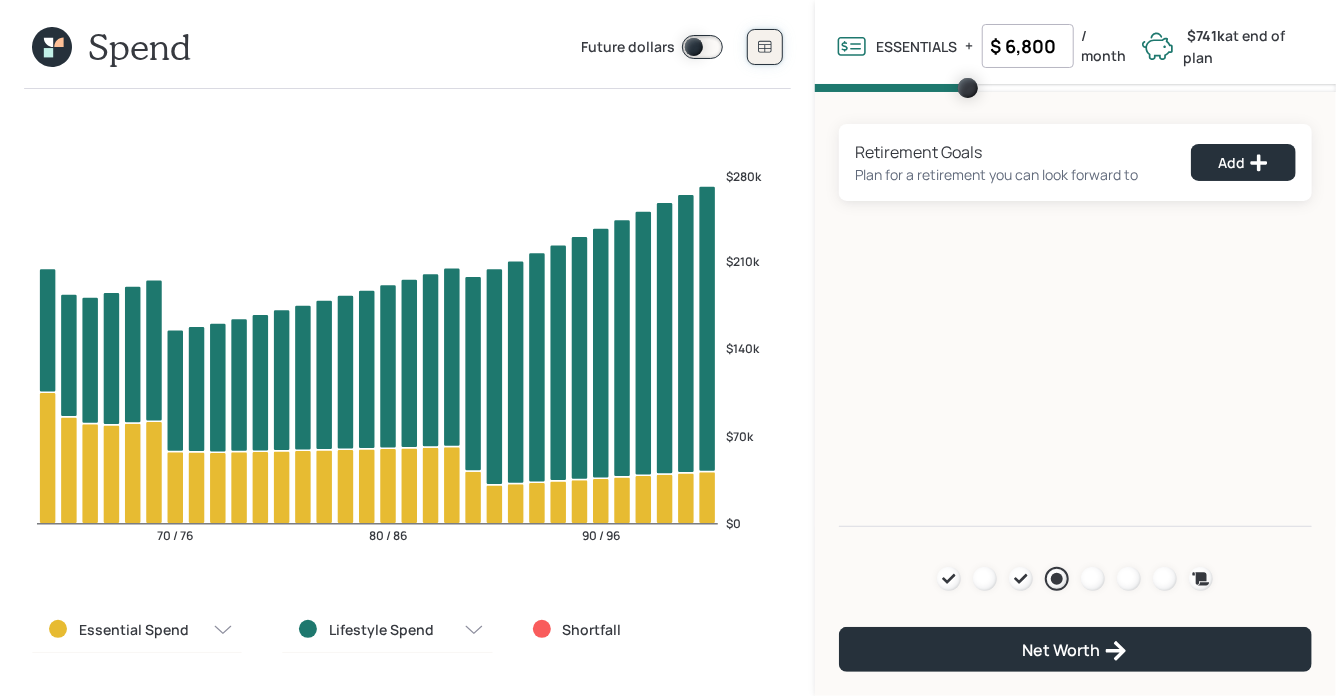 click at bounding box center (765, 47) 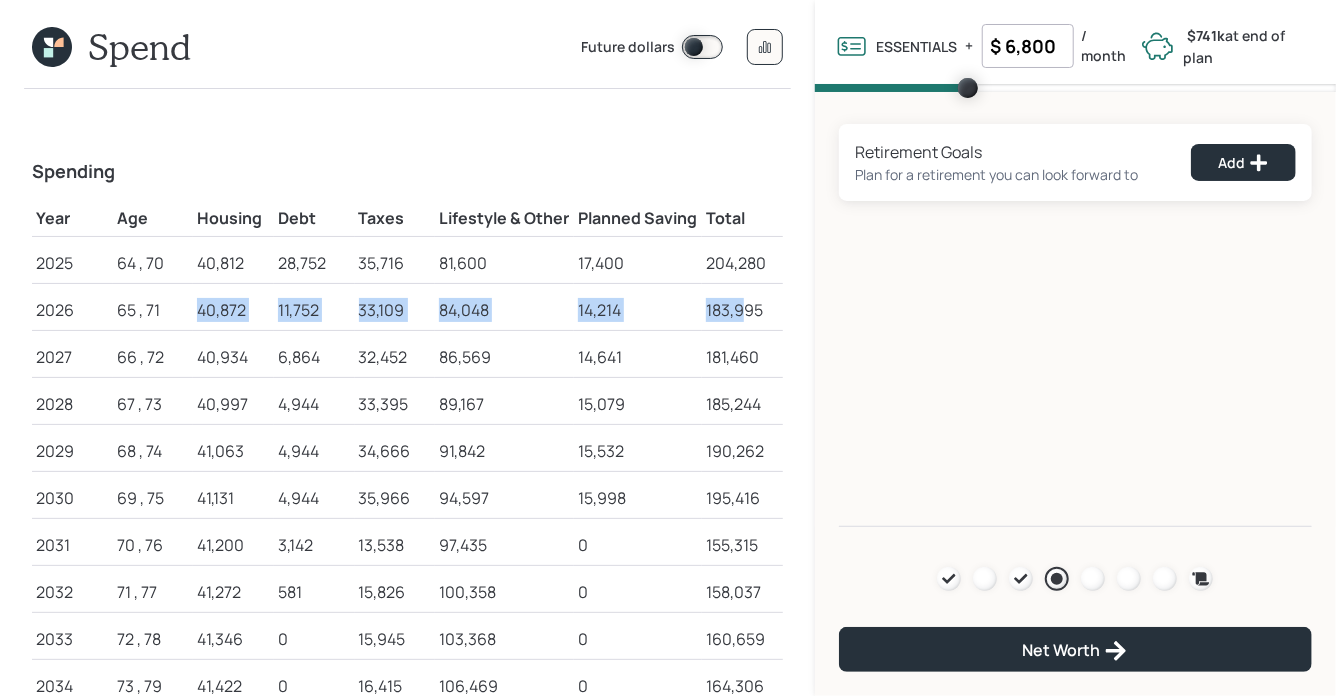 drag, startPoint x: 201, startPoint y: 310, endPoint x: 741, endPoint y: 317, distance: 540.04535 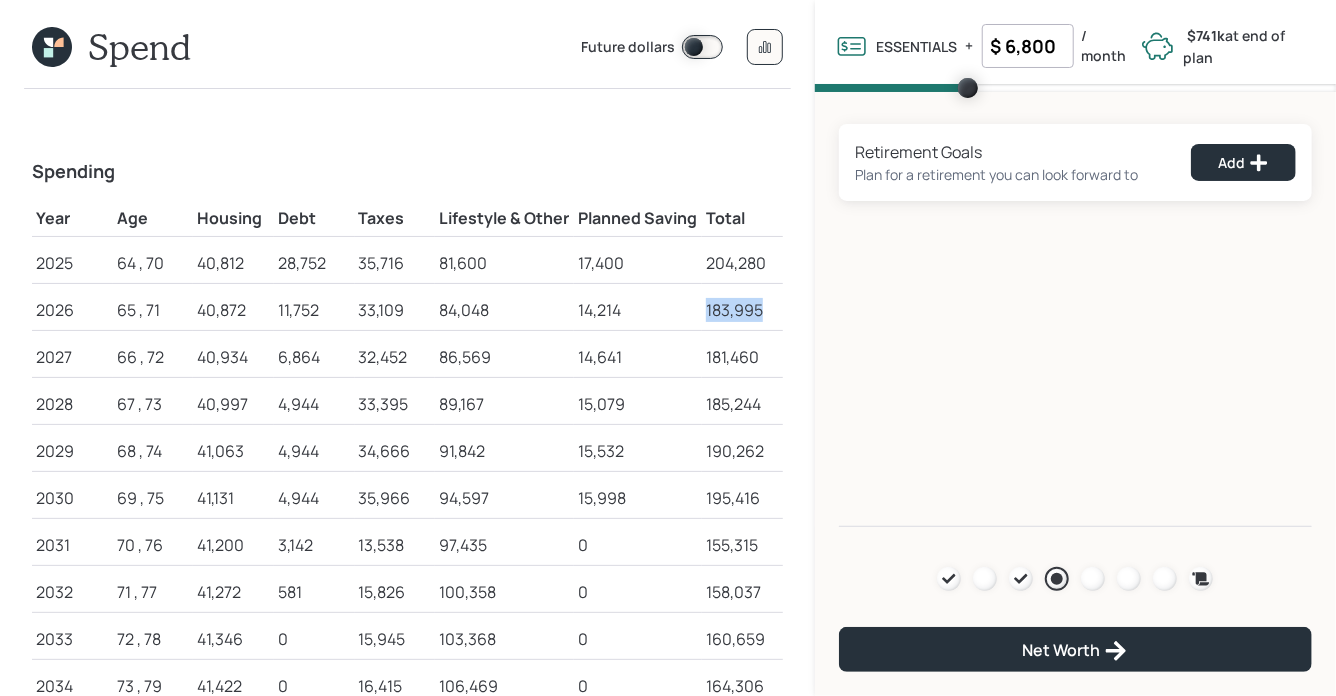 click on "183,995" at bounding box center (742, 310) 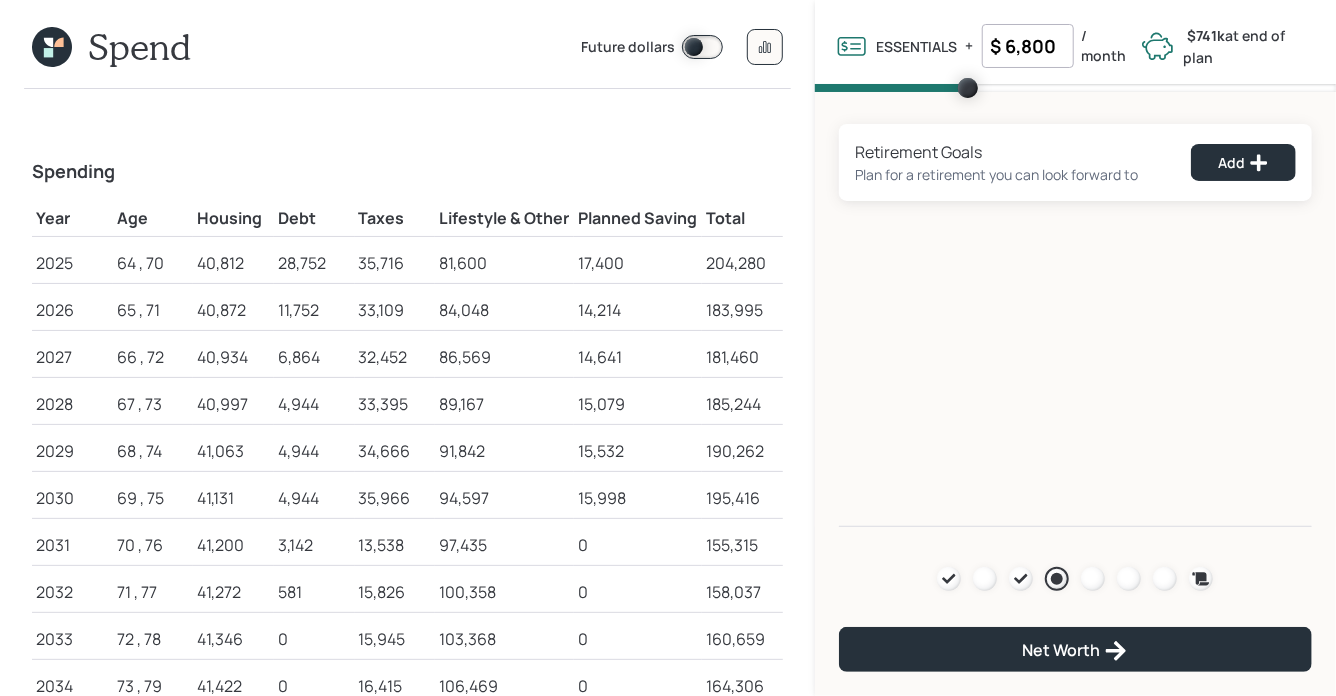 click on "40,872" at bounding box center (233, 310) 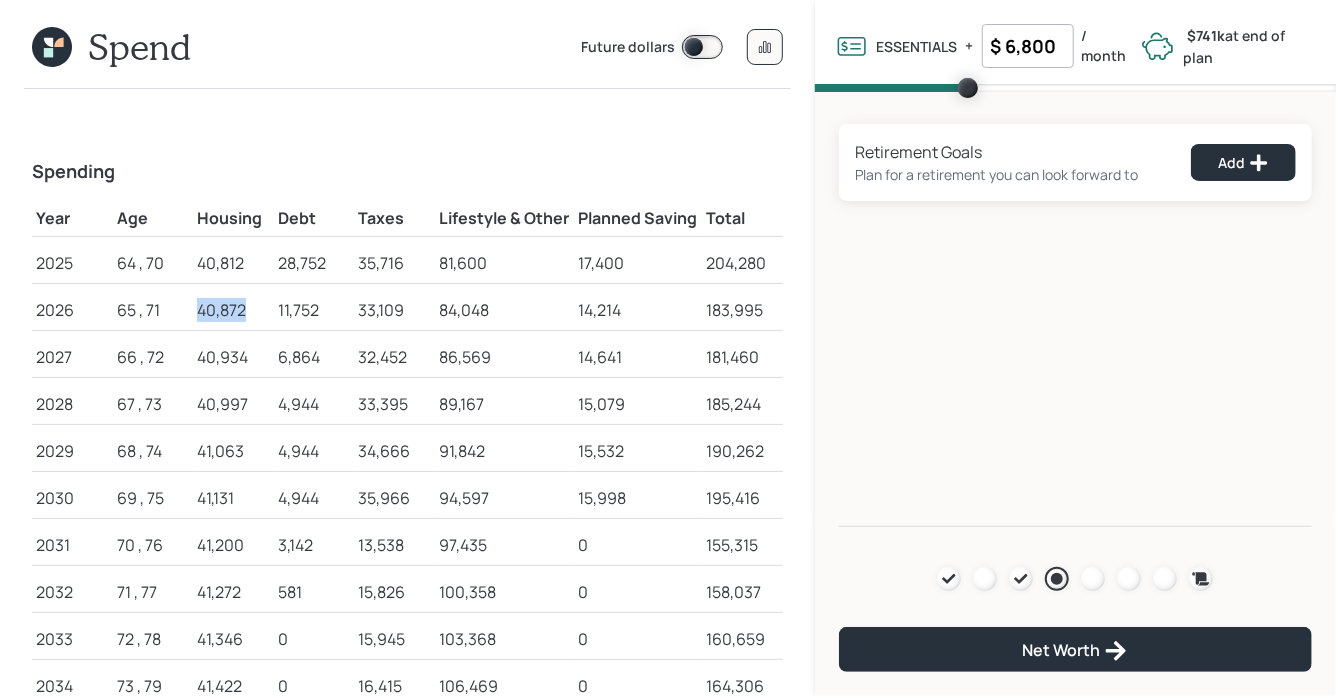 click on "40,872" at bounding box center (233, 310) 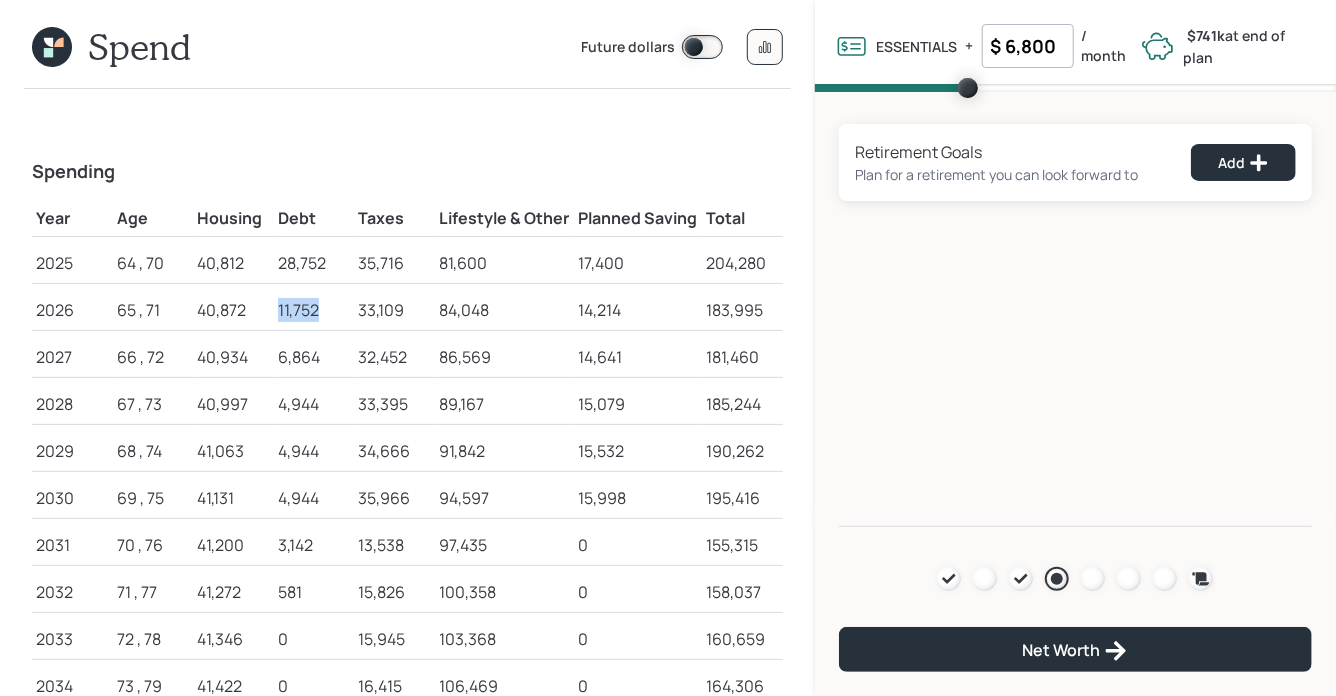 drag, startPoint x: 275, startPoint y: 307, endPoint x: 335, endPoint y: 309, distance: 60.033325 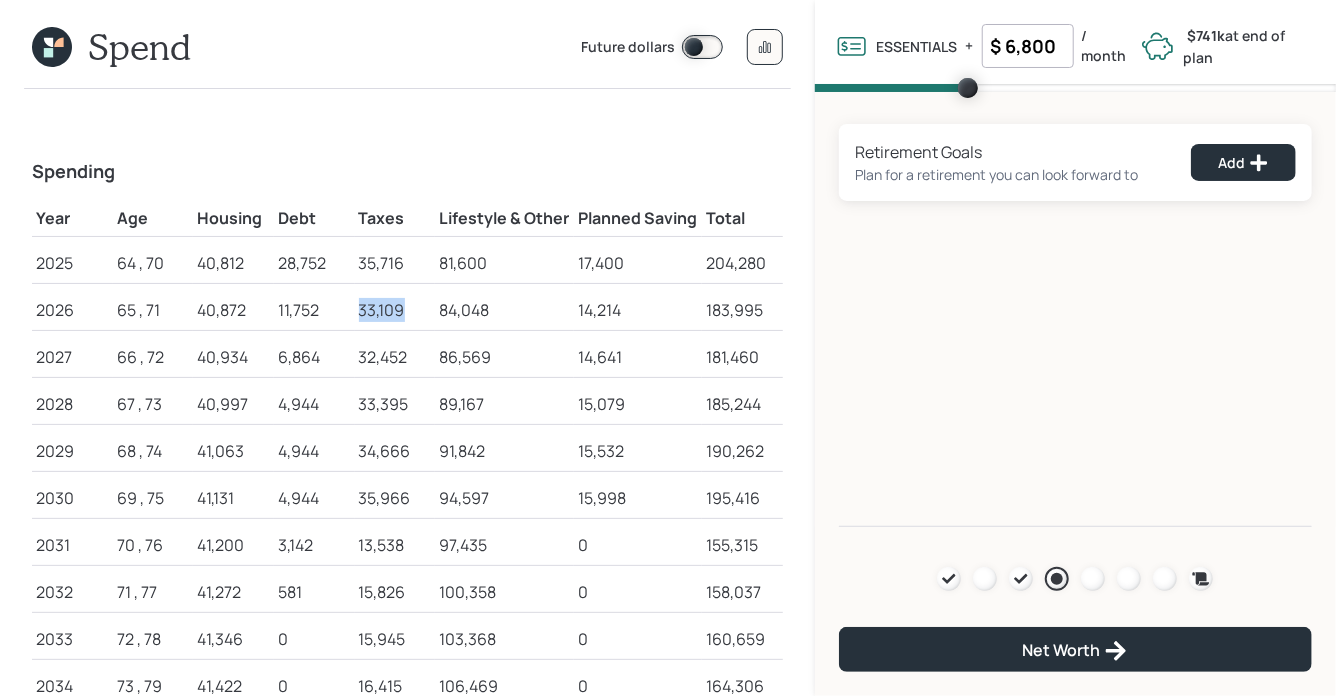 drag, startPoint x: 357, startPoint y: 309, endPoint x: 416, endPoint y: 312, distance: 59.07622 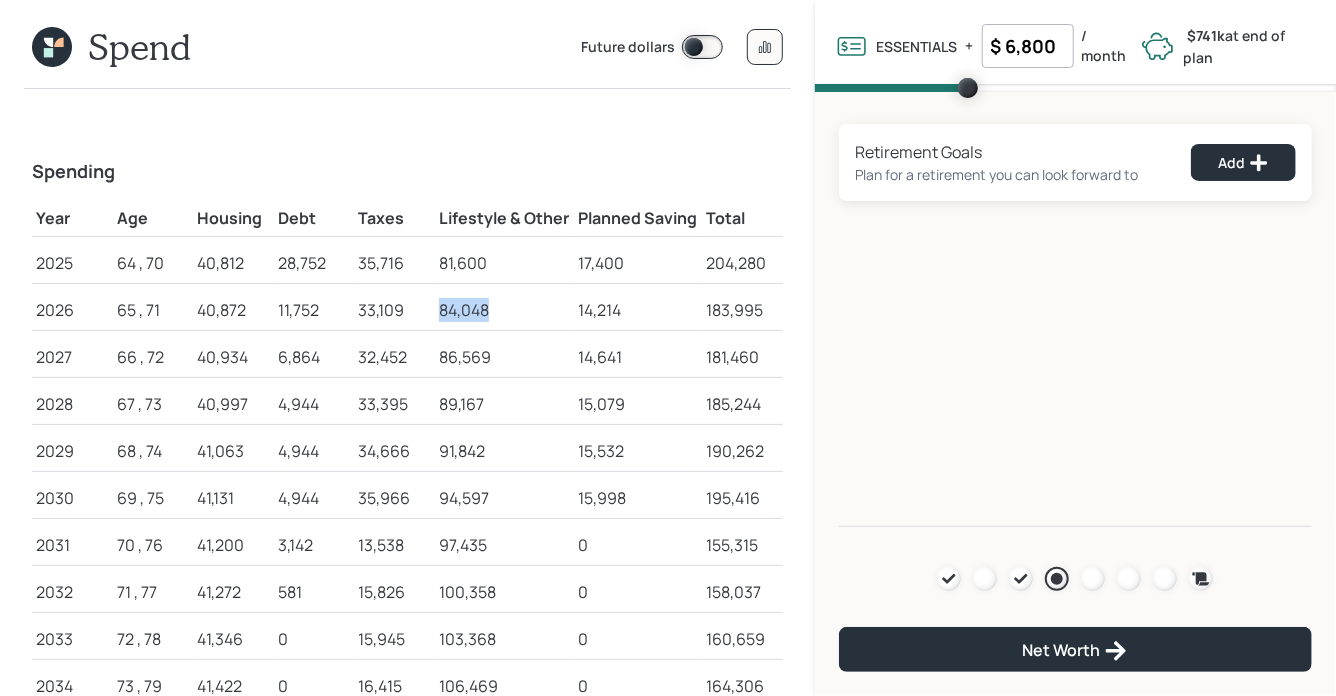 drag, startPoint x: 439, startPoint y: 308, endPoint x: 496, endPoint y: 315, distance: 57.428215 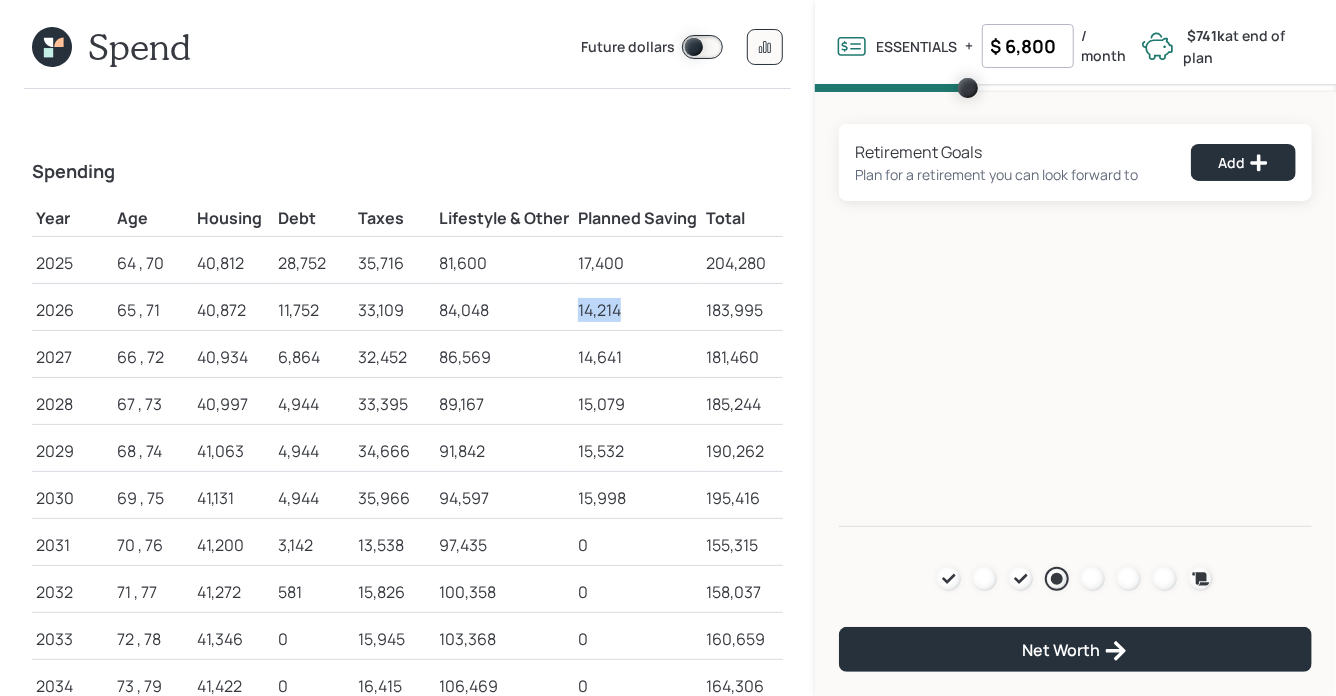 drag, startPoint x: 576, startPoint y: 307, endPoint x: 640, endPoint y: 308, distance: 64.00781 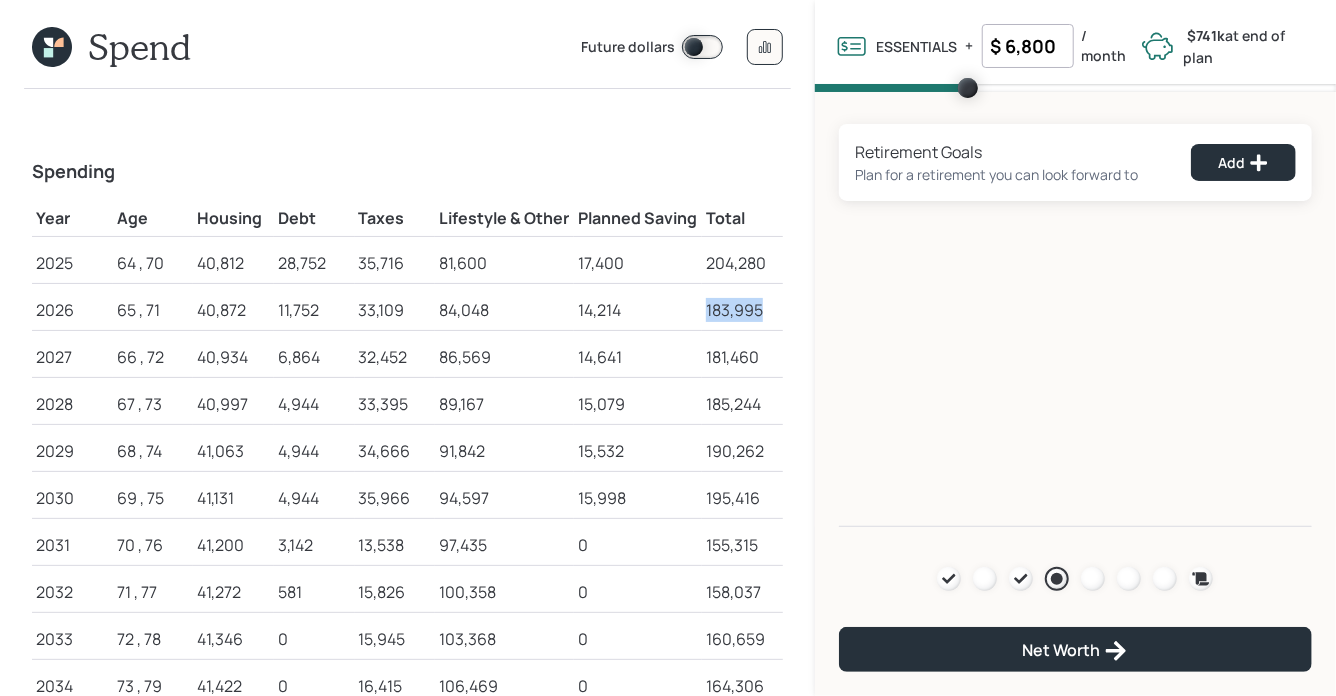 drag, startPoint x: 704, startPoint y: 308, endPoint x: 773, endPoint y: 311, distance: 69.065186 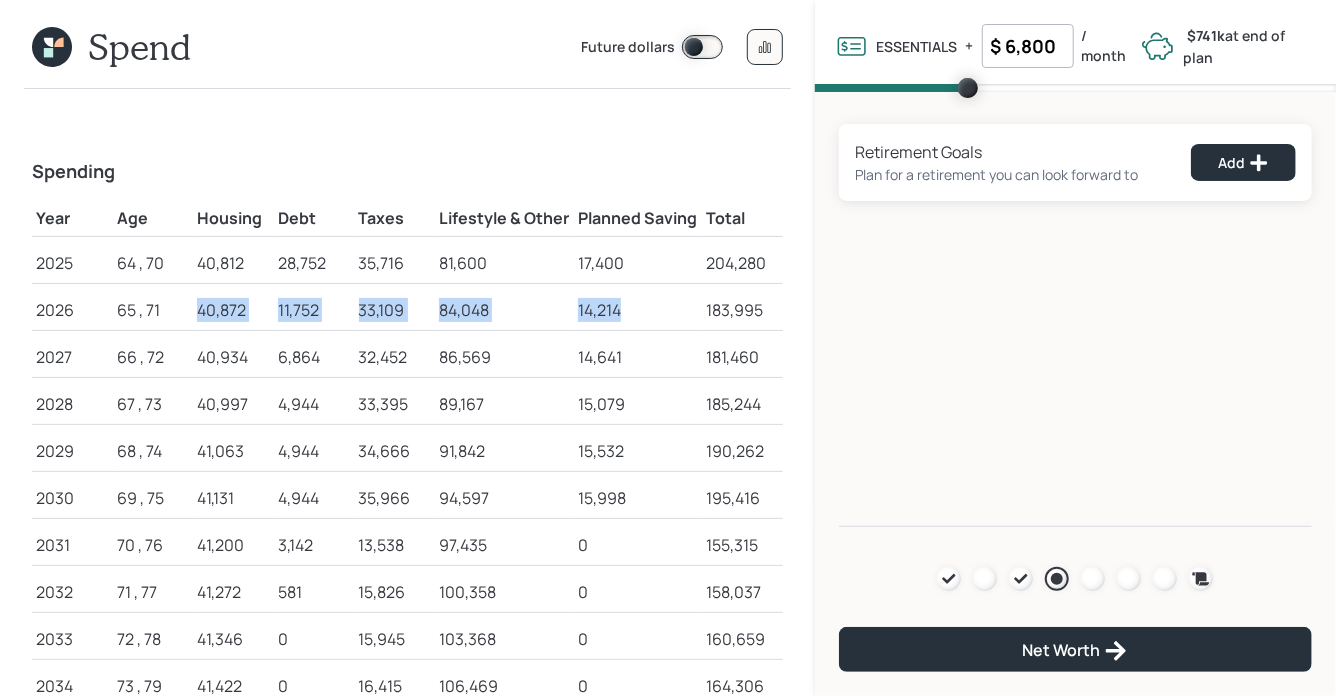 drag, startPoint x: 629, startPoint y: 305, endPoint x: 192, endPoint y: 302, distance: 437.01028 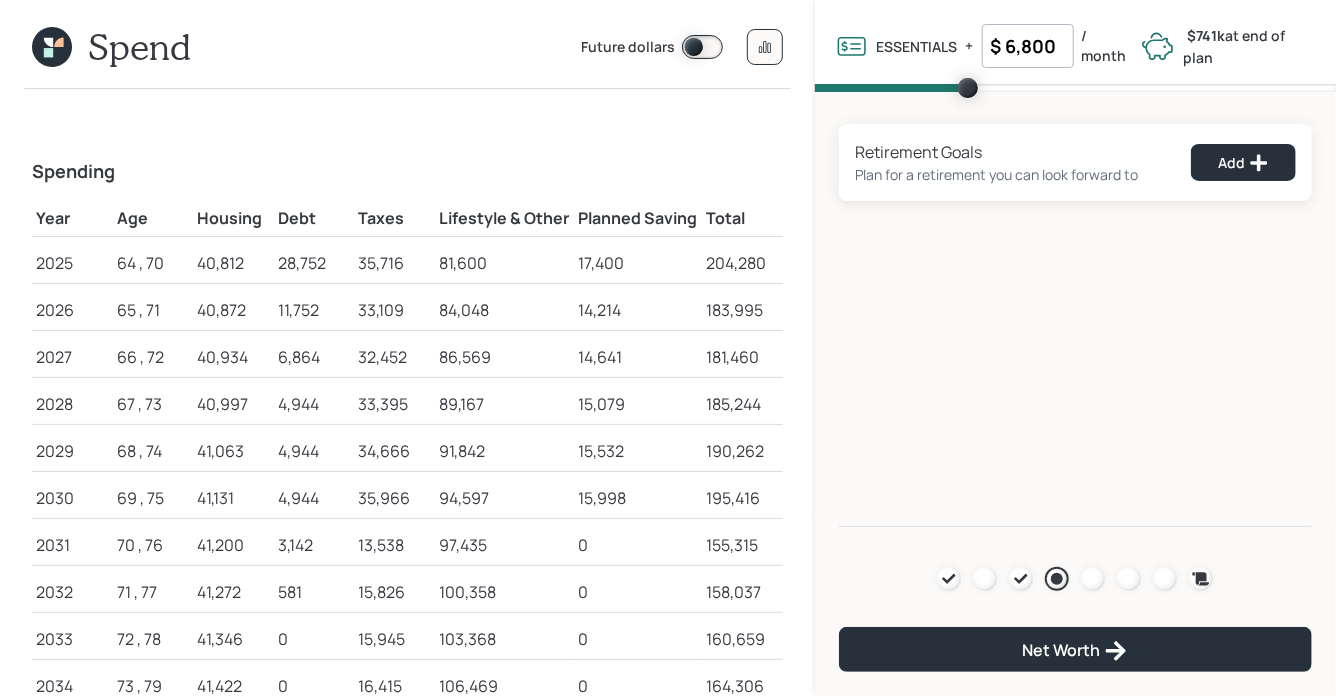 click on "40,934" at bounding box center (233, 357) 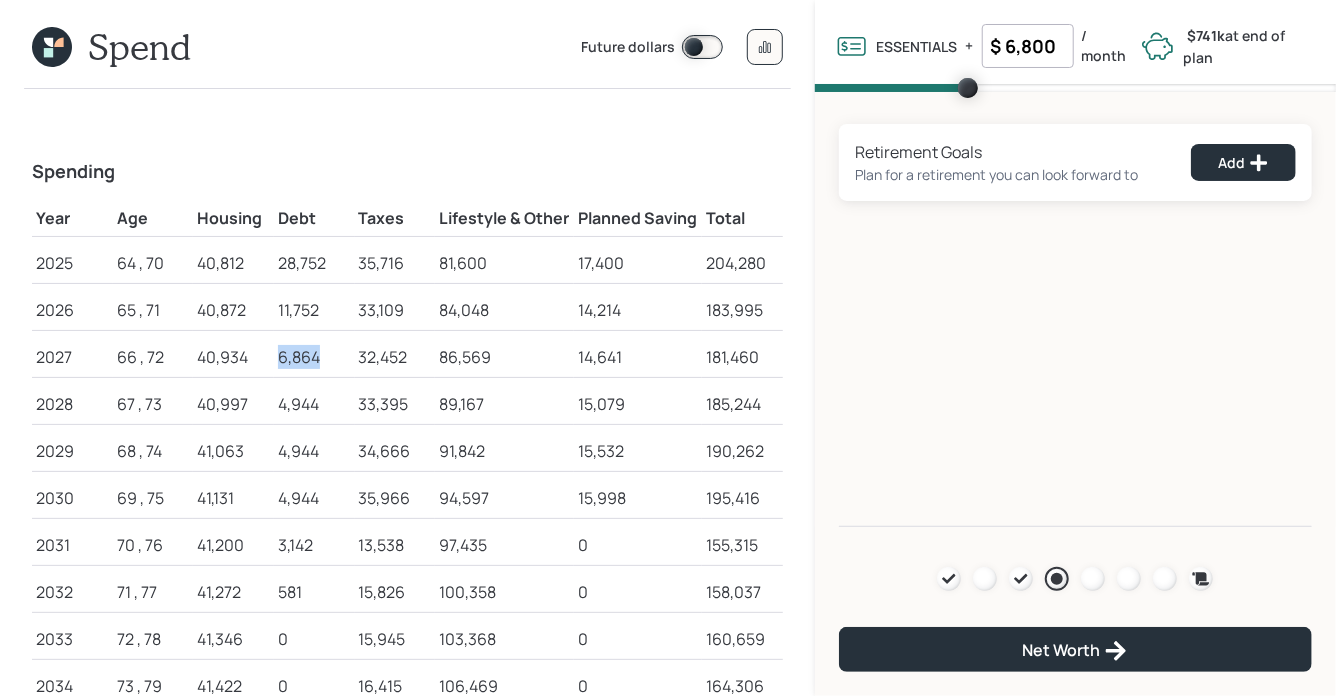 drag, startPoint x: 280, startPoint y: 356, endPoint x: 327, endPoint y: 356, distance: 47 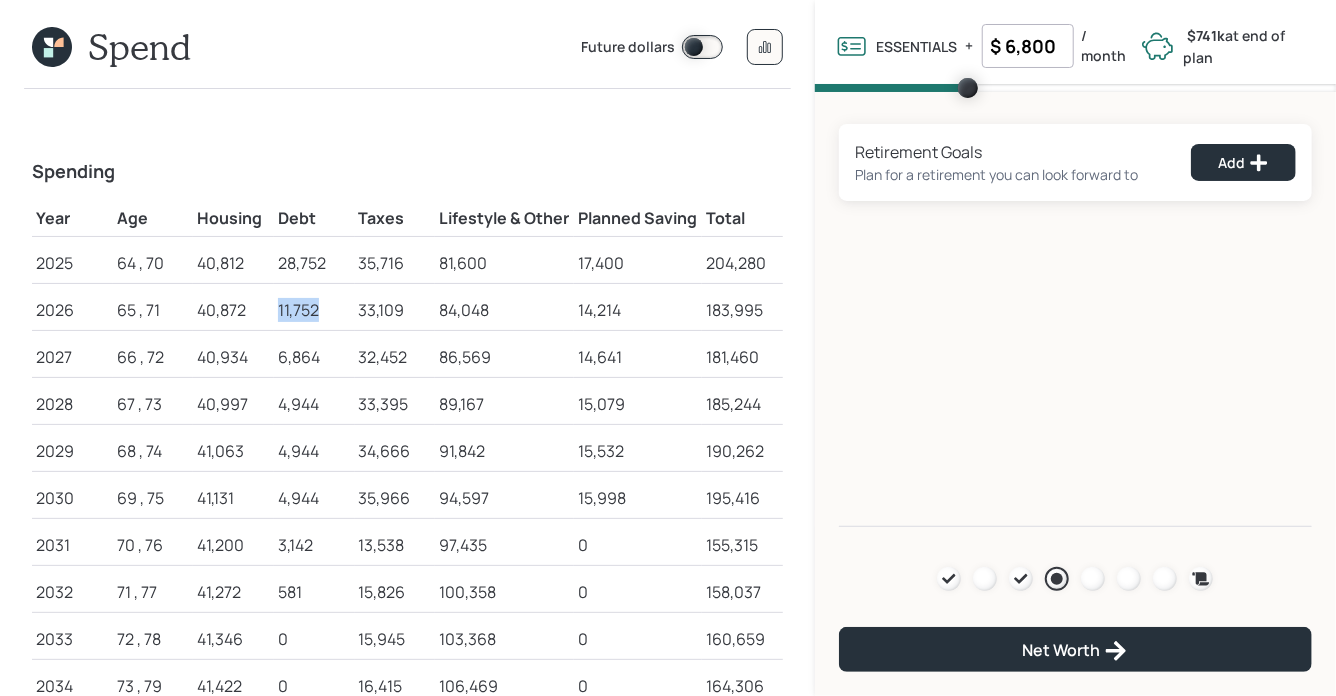 drag, startPoint x: 278, startPoint y: 310, endPoint x: 330, endPoint y: 312, distance: 52.03845 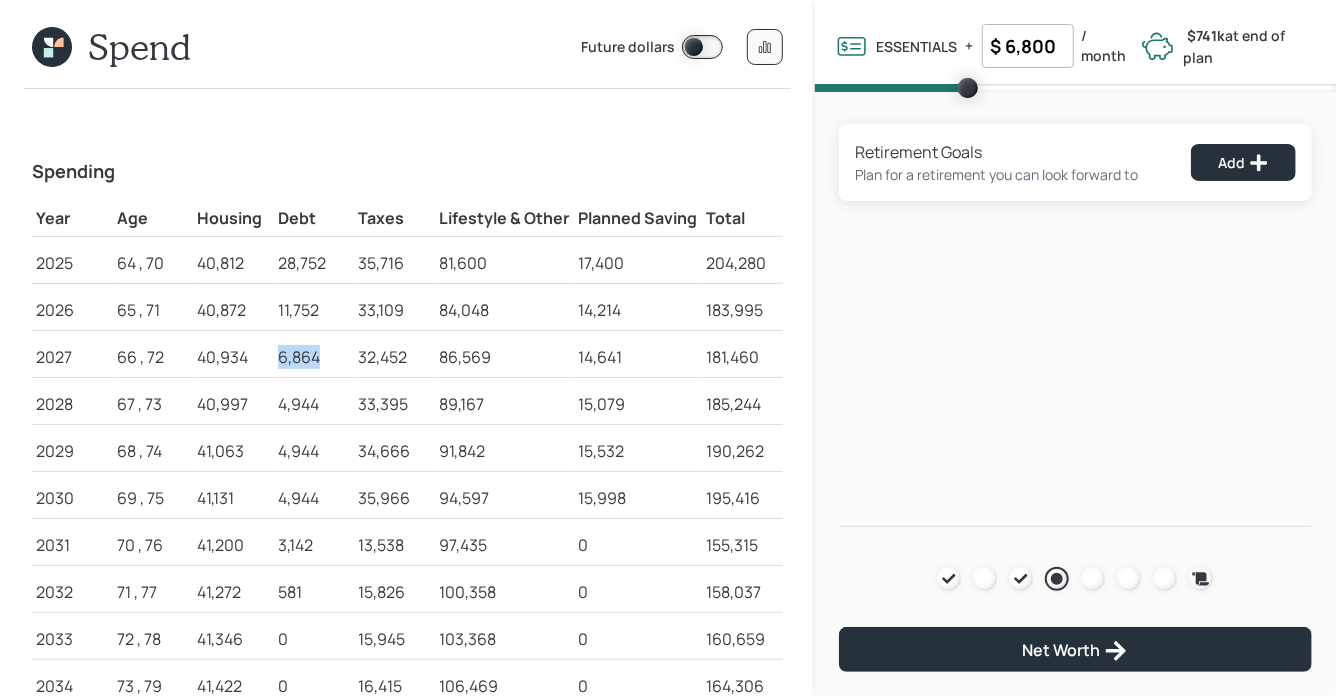 drag, startPoint x: 274, startPoint y: 354, endPoint x: 326, endPoint y: 359, distance: 52.23983 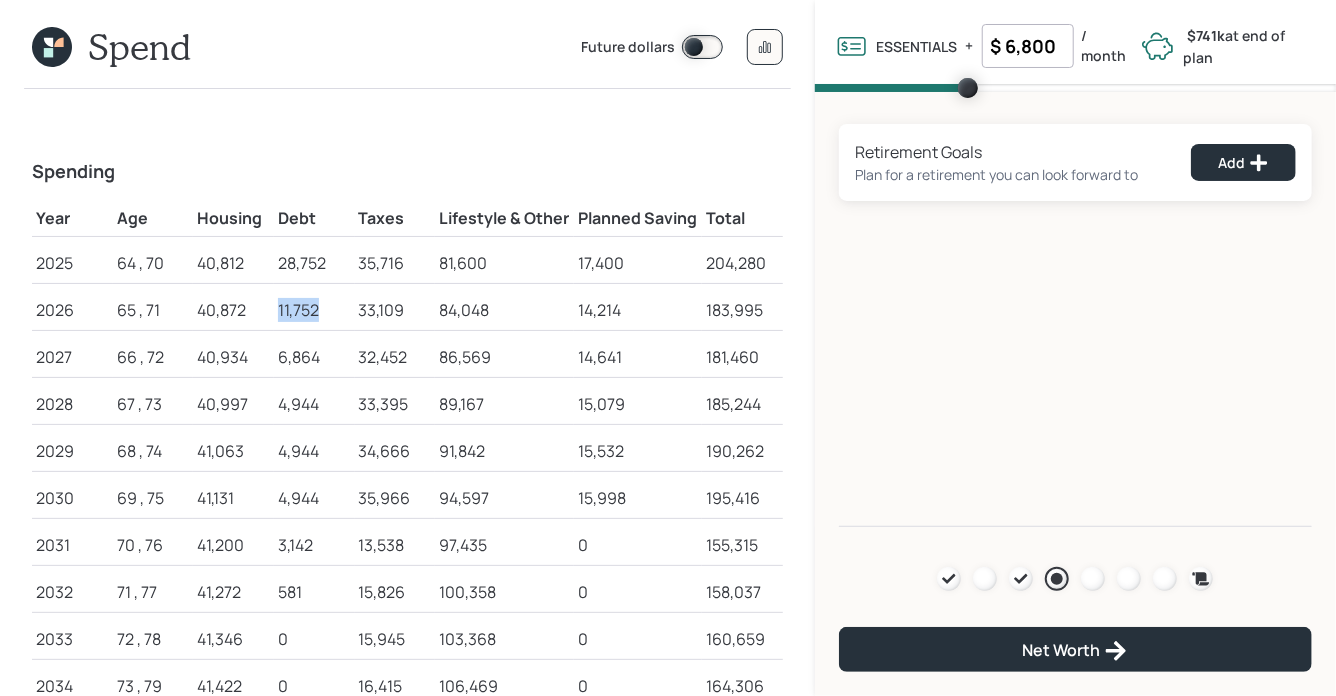 drag, startPoint x: 271, startPoint y: 305, endPoint x: 326, endPoint y: 307, distance: 55.03635 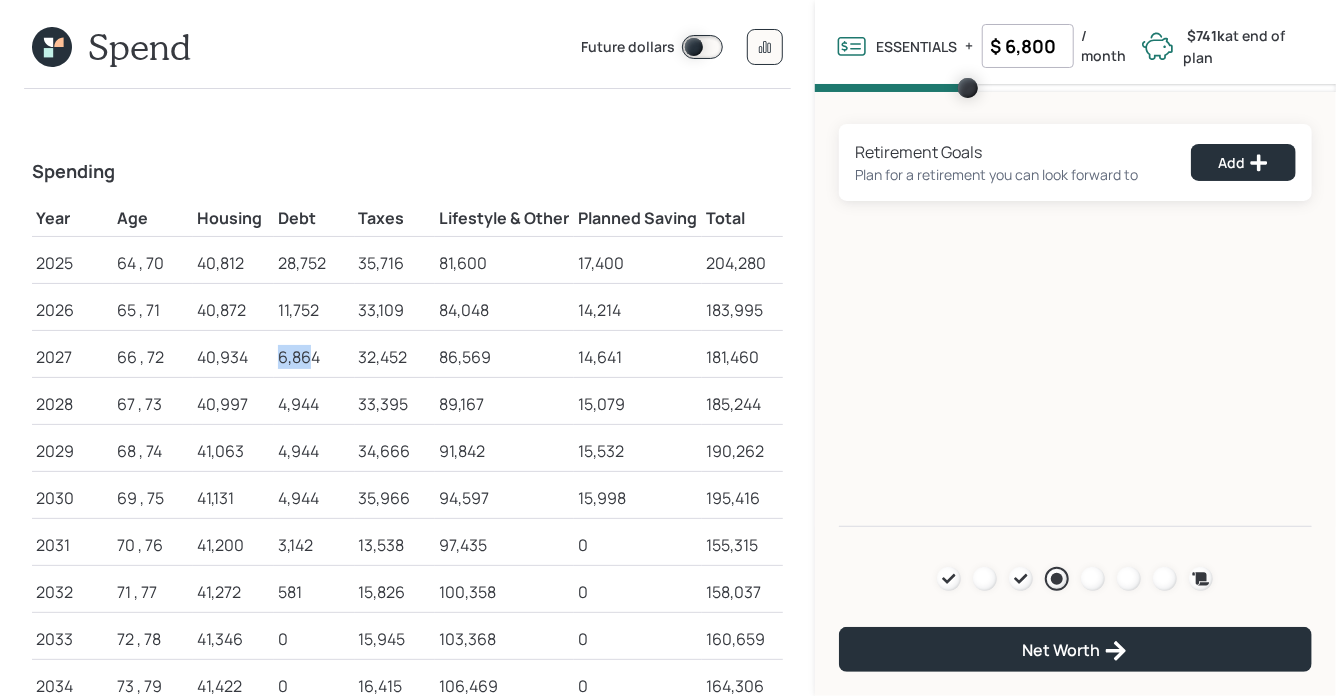 drag, startPoint x: 278, startPoint y: 350, endPoint x: 309, endPoint y: 351, distance: 31.016125 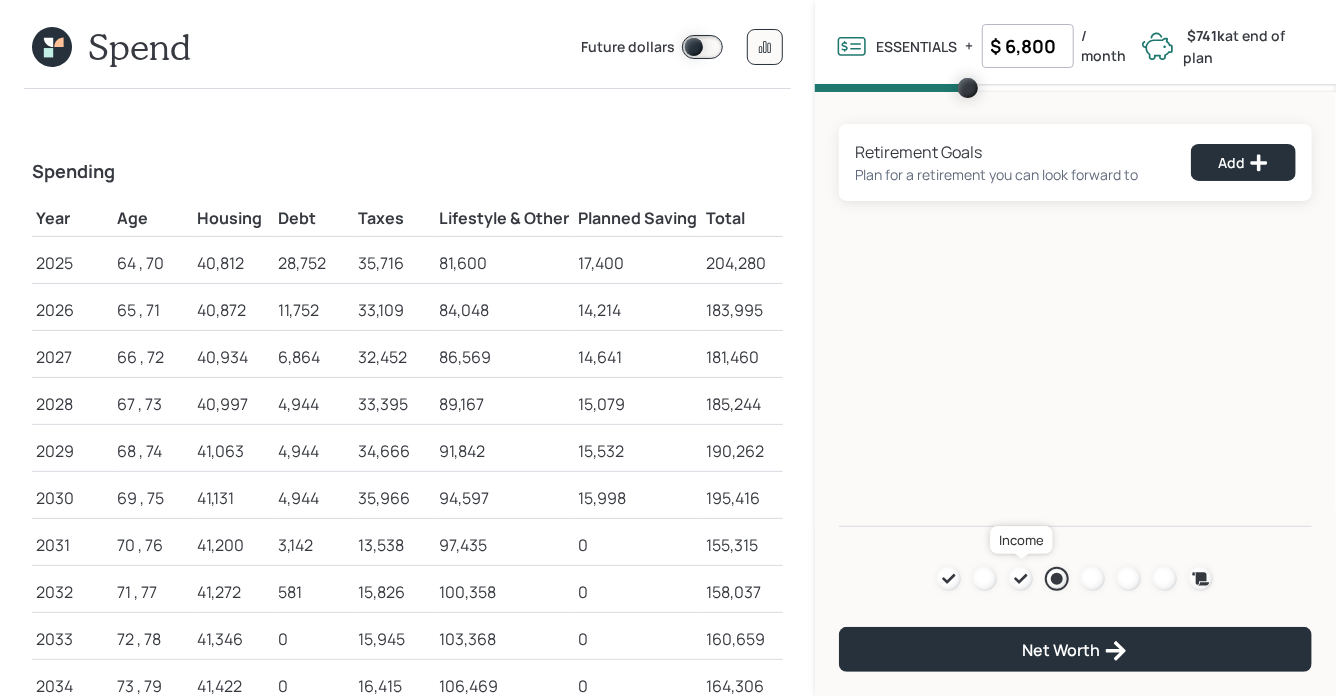 click 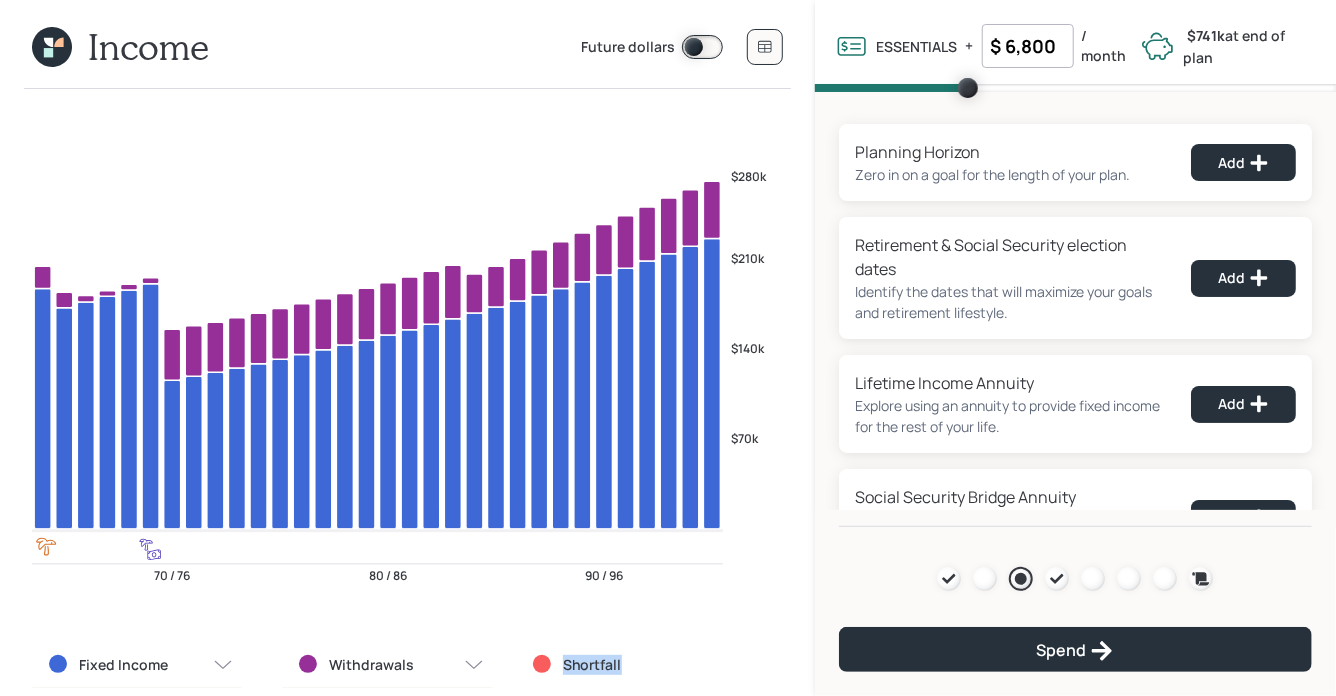 drag, startPoint x: 634, startPoint y: 664, endPoint x: 548, endPoint y: 663, distance: 86.00581 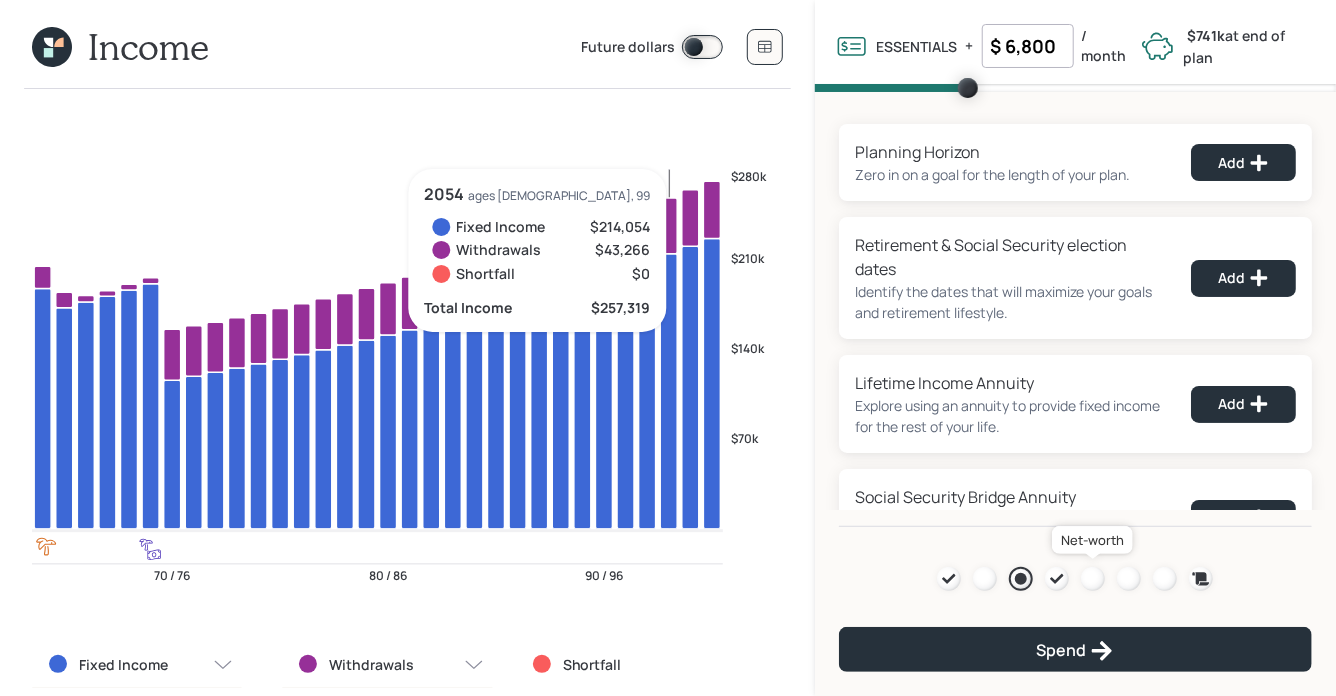 click at bounding box center [1093, 579] 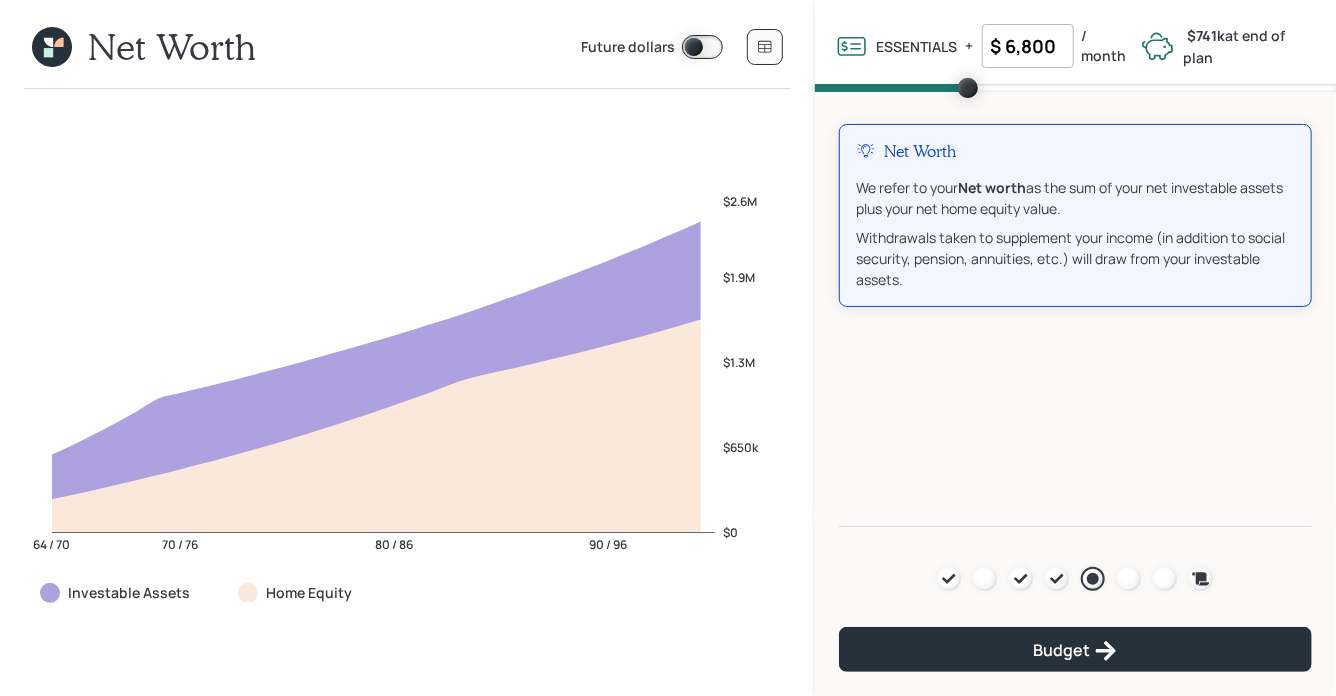 click at bounding box center [702, 47] 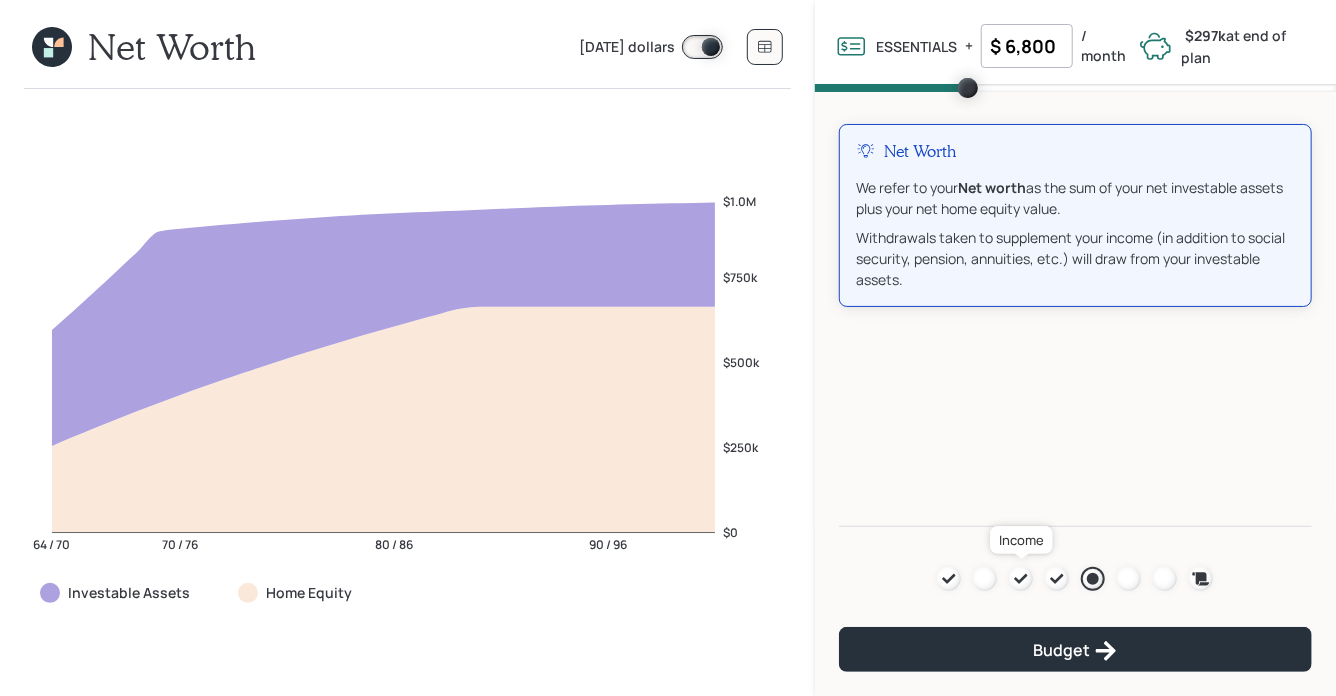 click 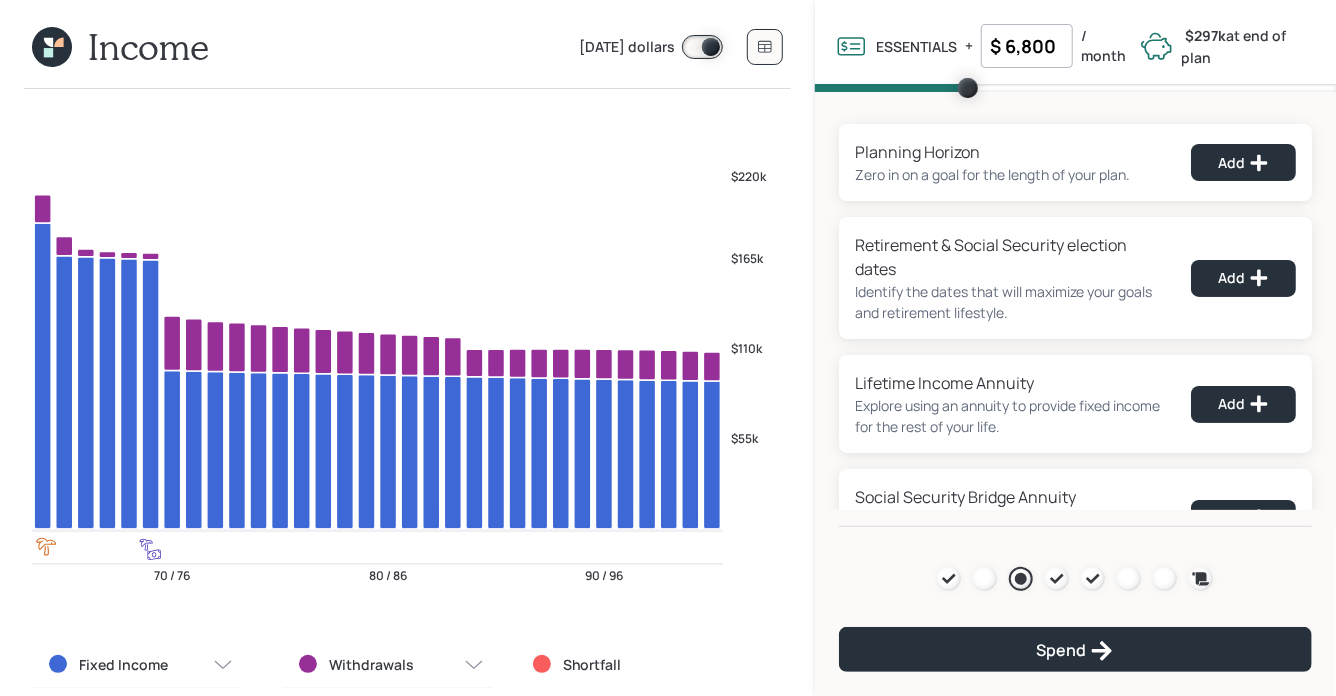 click at bounding box center (702, 47) 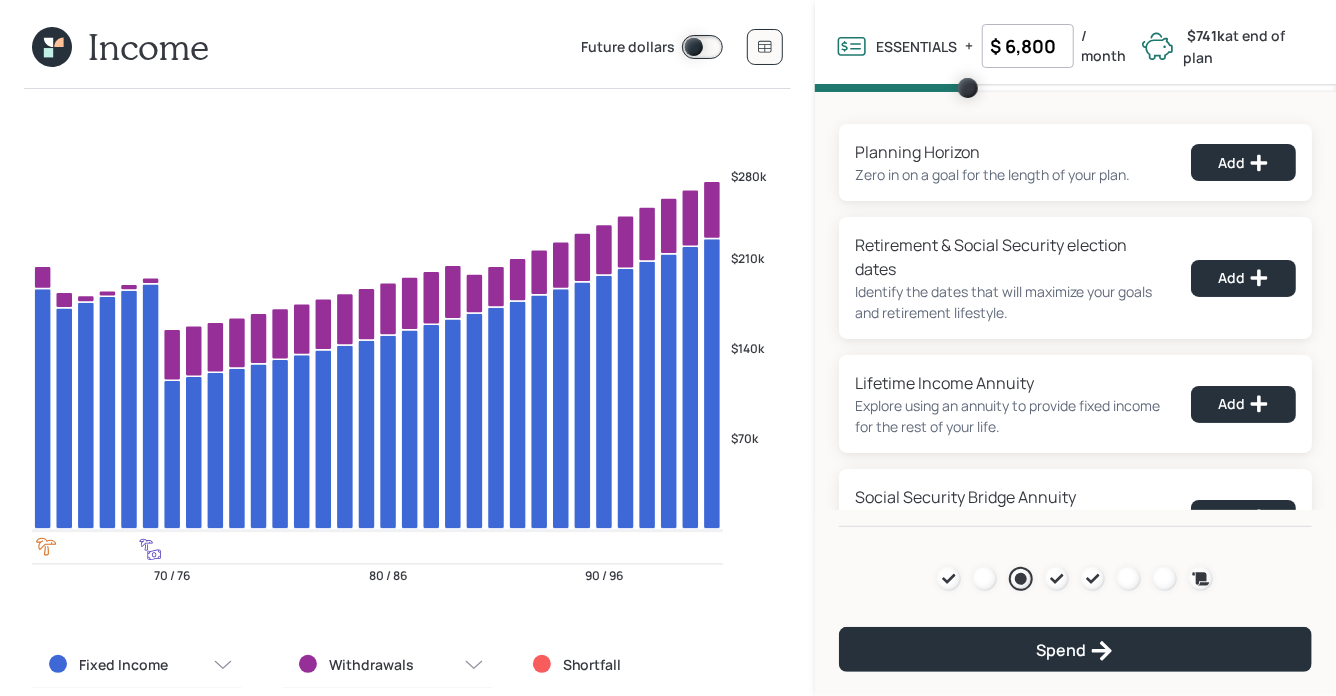click on "$ 6,800" at bounding box center [1028, 46] 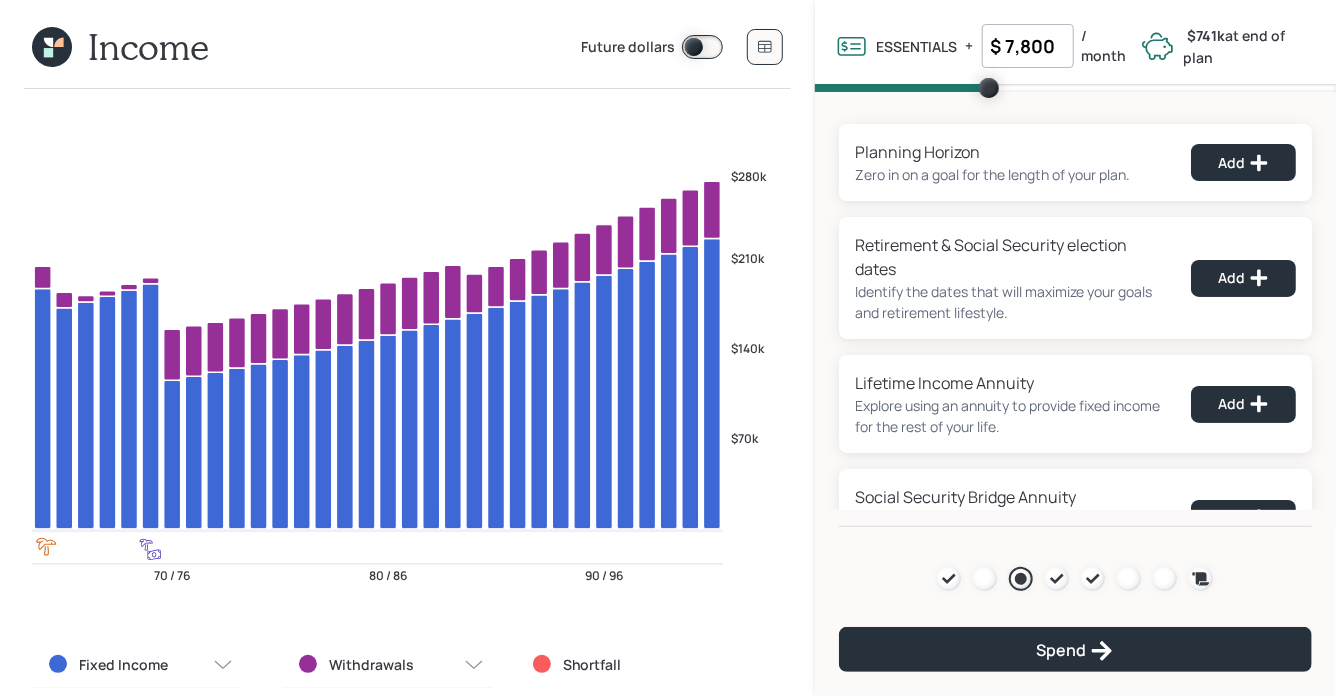 click on "Planning Horizon Zero in on a goal for the length of your plan. Add Retirement & Social Security election dates Identify the dates that will maximize your goals and retirement lifestyle. Add Lifetime Income Annuity   Explore using an annuity to provide fixed income for the rest of your life. Add Social Security Bridge Annuity   Explore using an annuity to provide fixed income while you delay Social Security. Add   Agenda Review Income Spend Net-worth Budget Taxes Invest   Spend" at bounding box center [1075, 309] 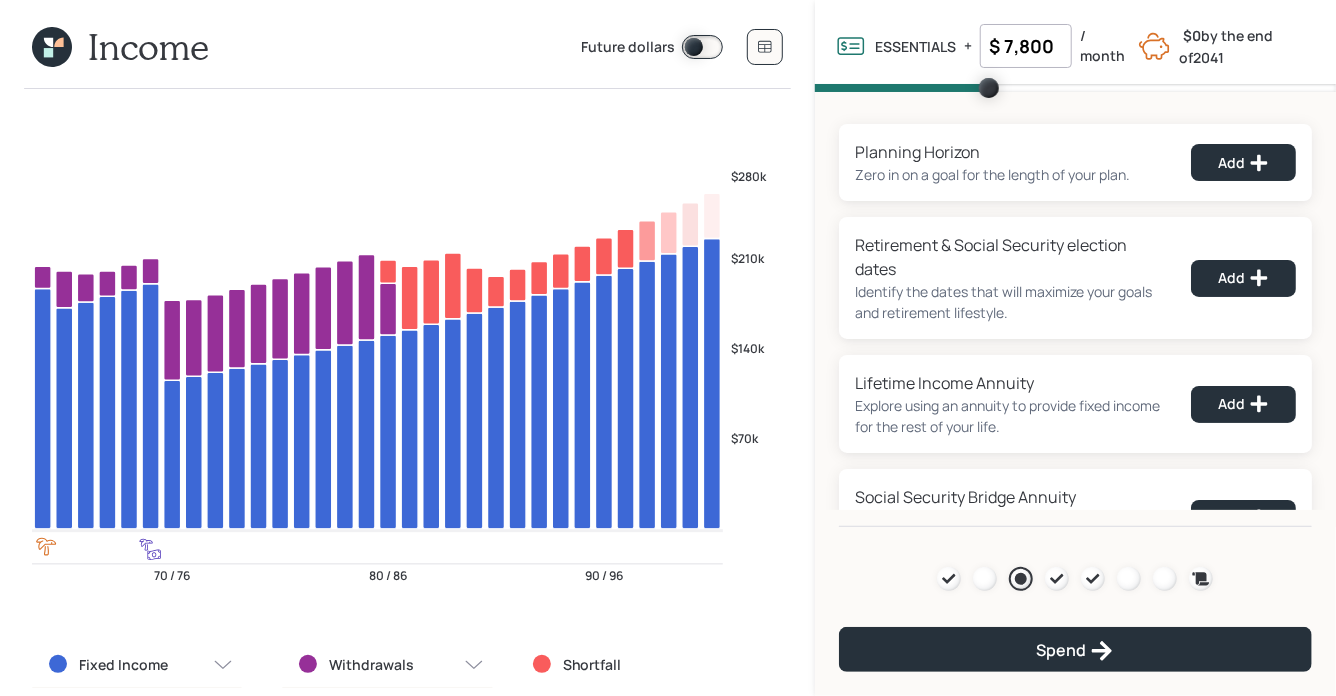 click on "$ 7,800" at bounding box center (1026, 46) 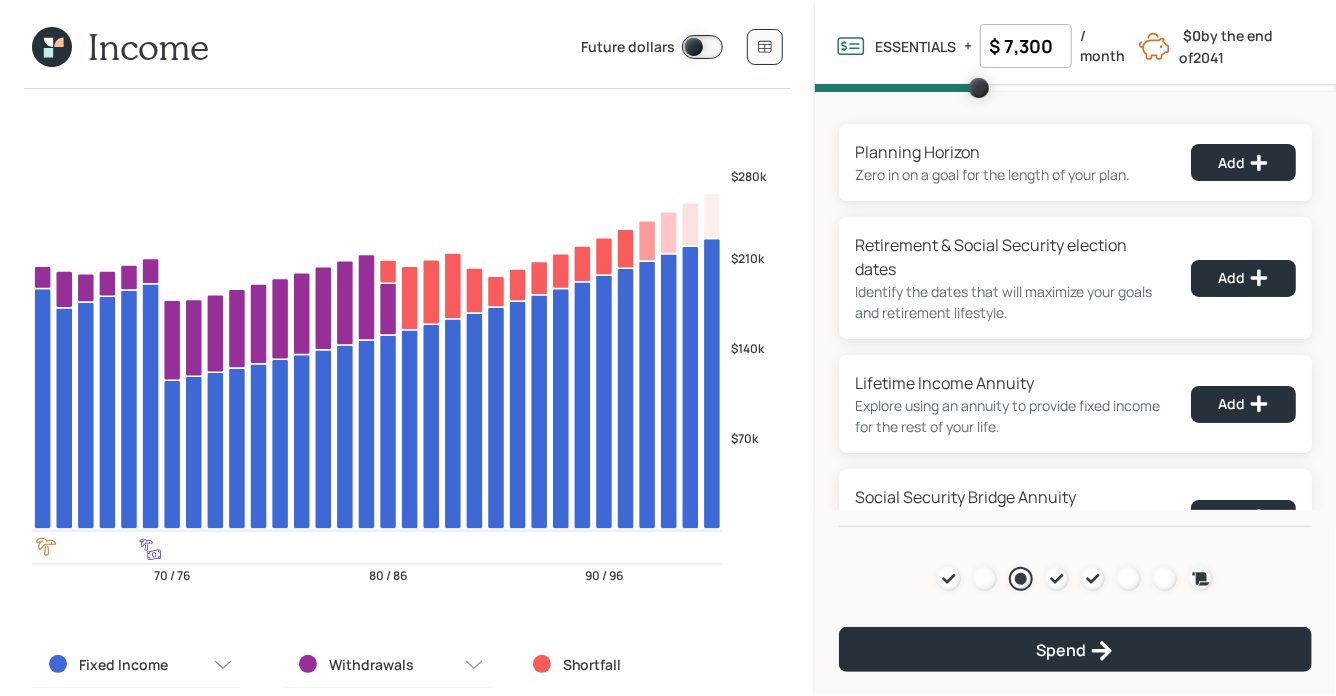 type on "$ 7,300" 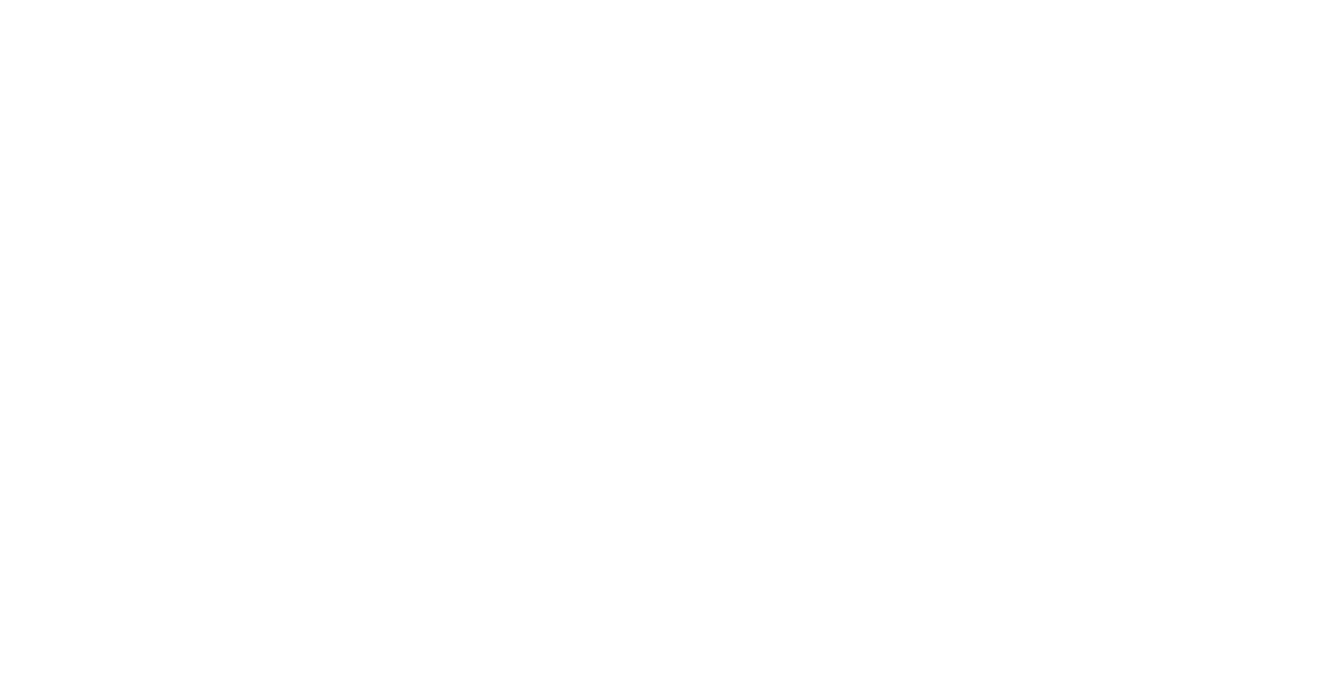 scroll, scrollTop: 0, scrollLeft: 0, axis: both 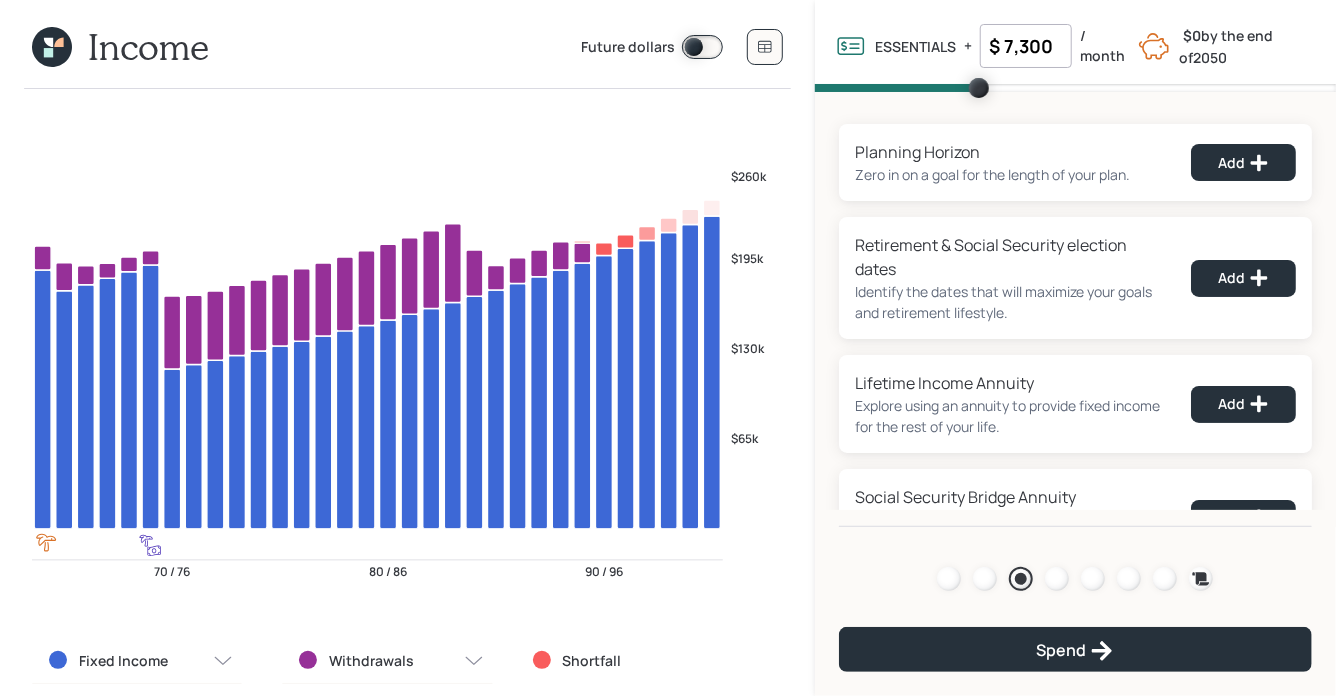 click on "$ 7,300" at bounding box center [1026, 46] 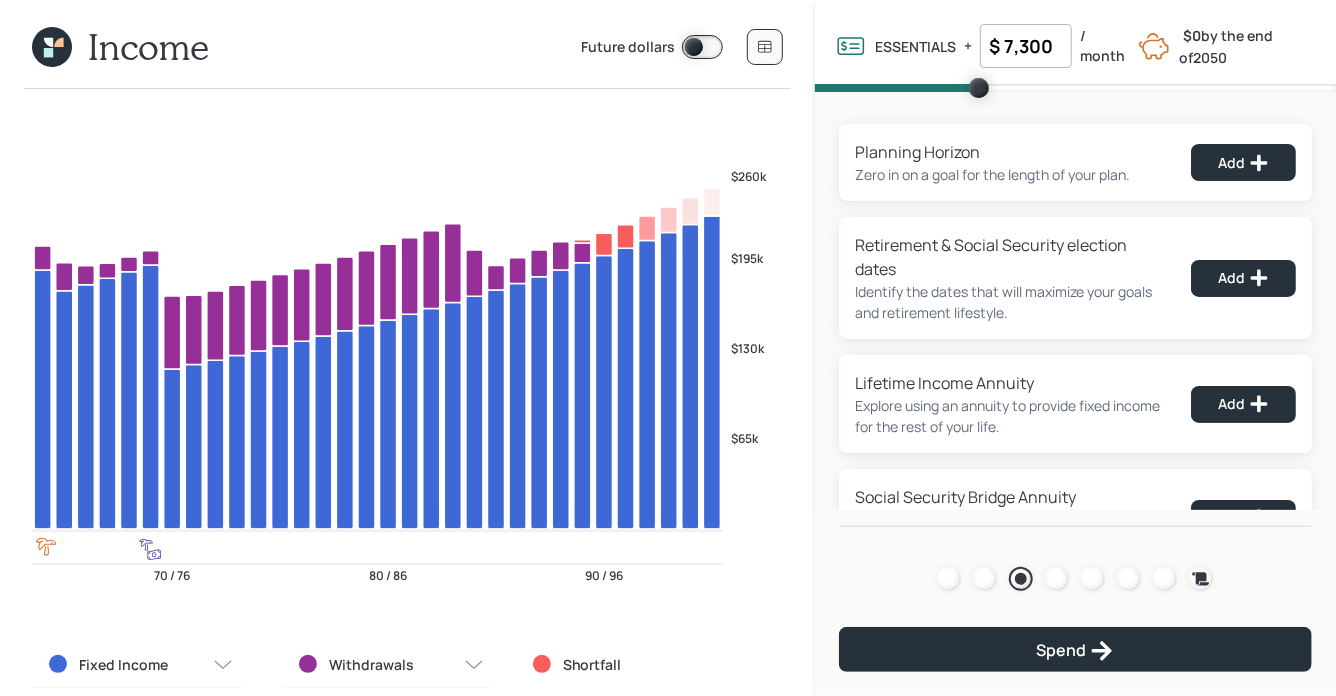 click on "$ 7,300" at bounding box center (1026, 46) 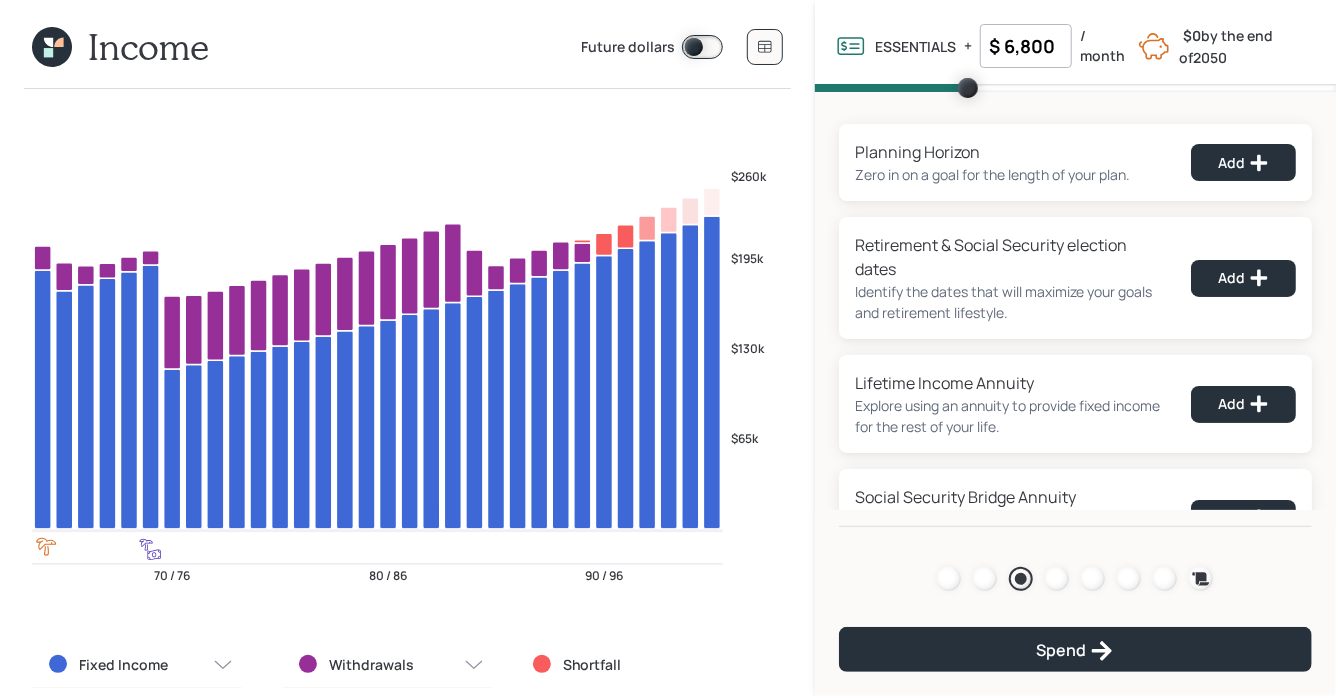 type on "$ 6,800" 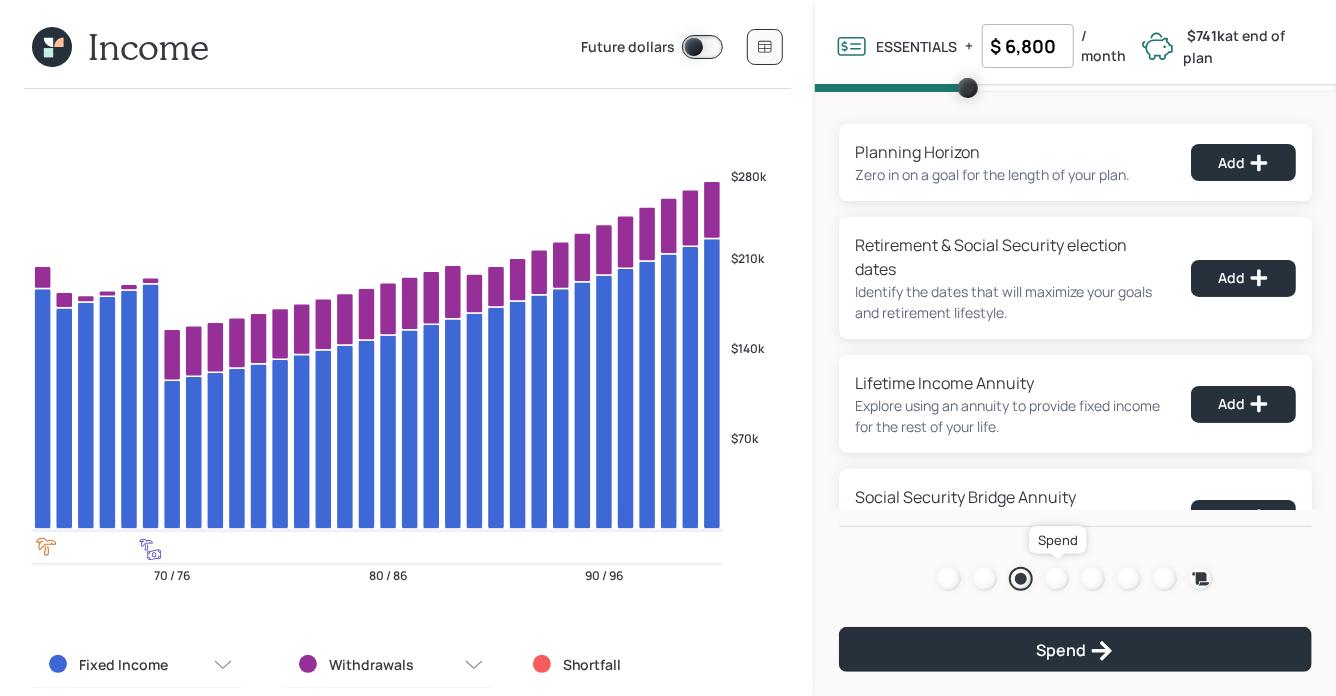 click at bounding box center [1057, 579] 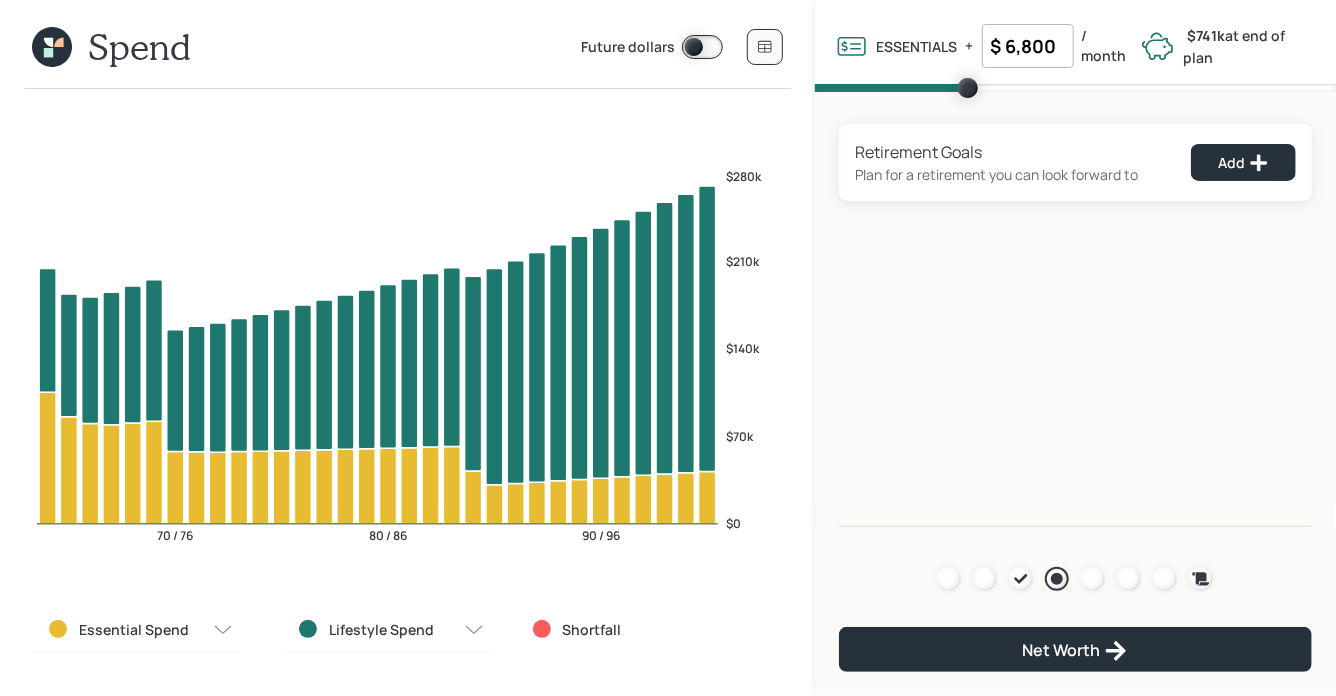 click on "Future dollars" at bounding box center [682, 47] 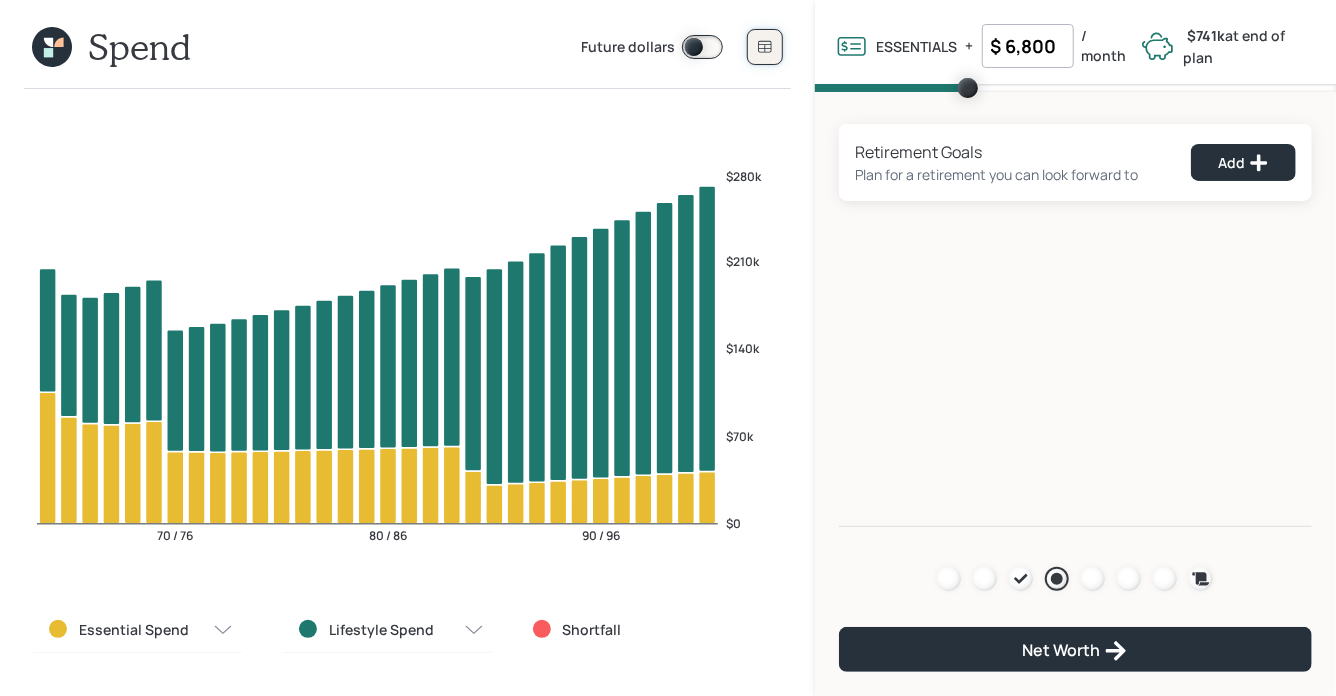 click at bounding box center (765, 47) 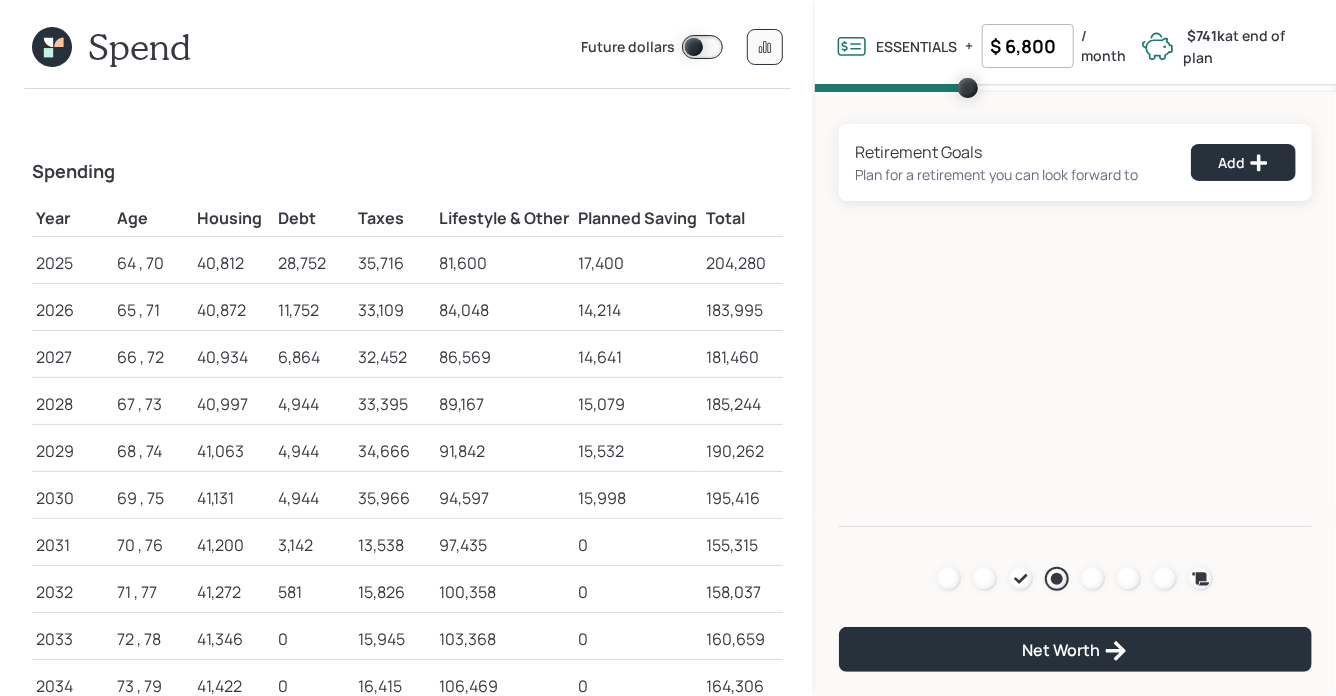 click 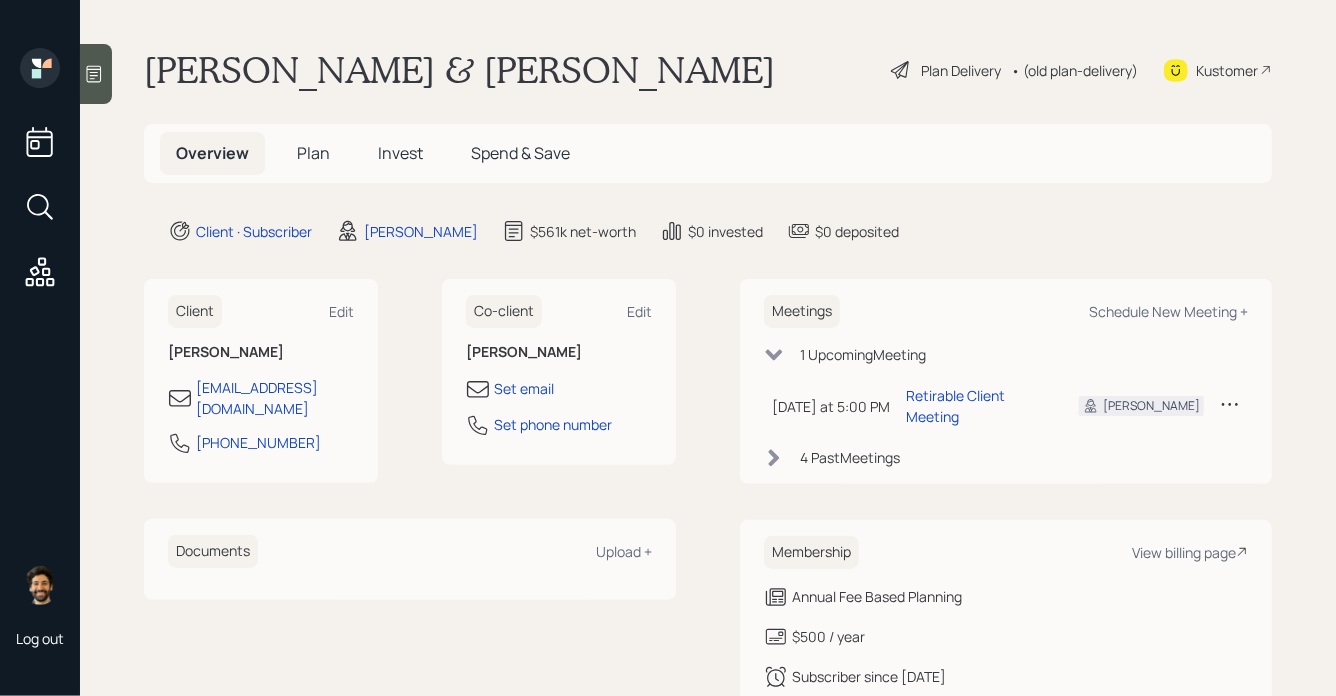 click on "• (old plan-delivery)" at bounding box center (1074, 70) 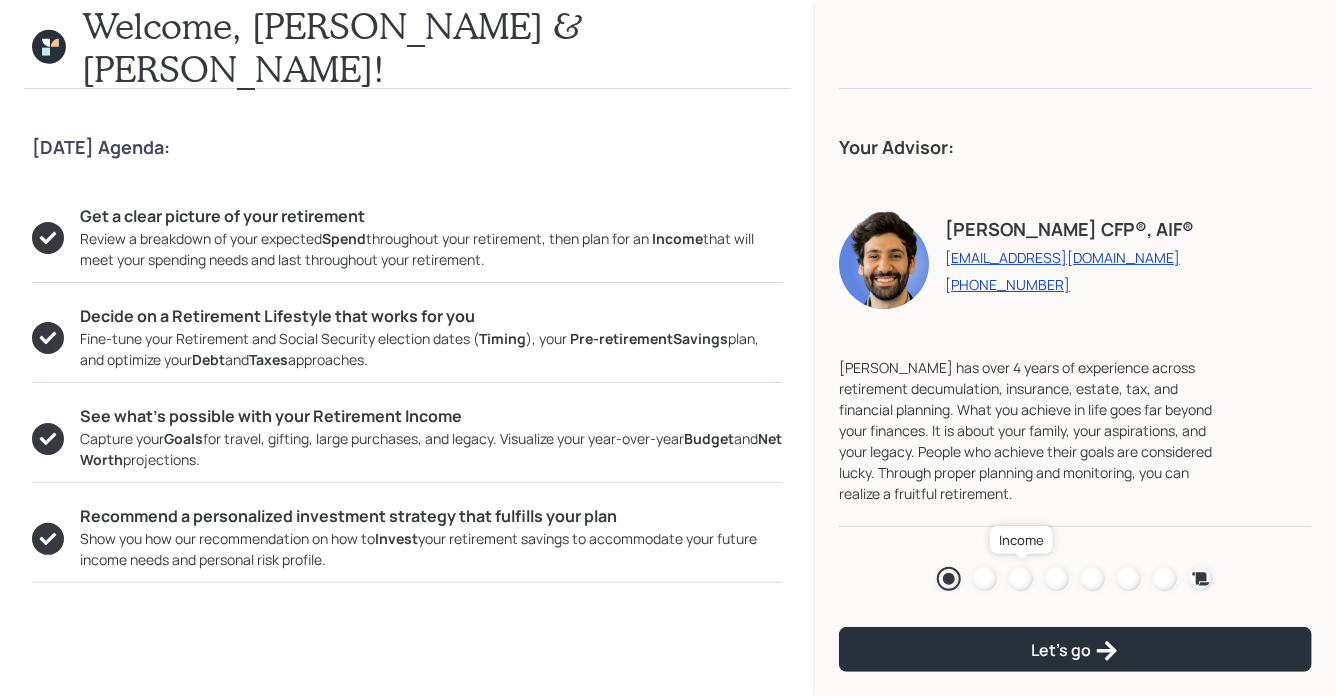 click at bounding box center (1021, 579) 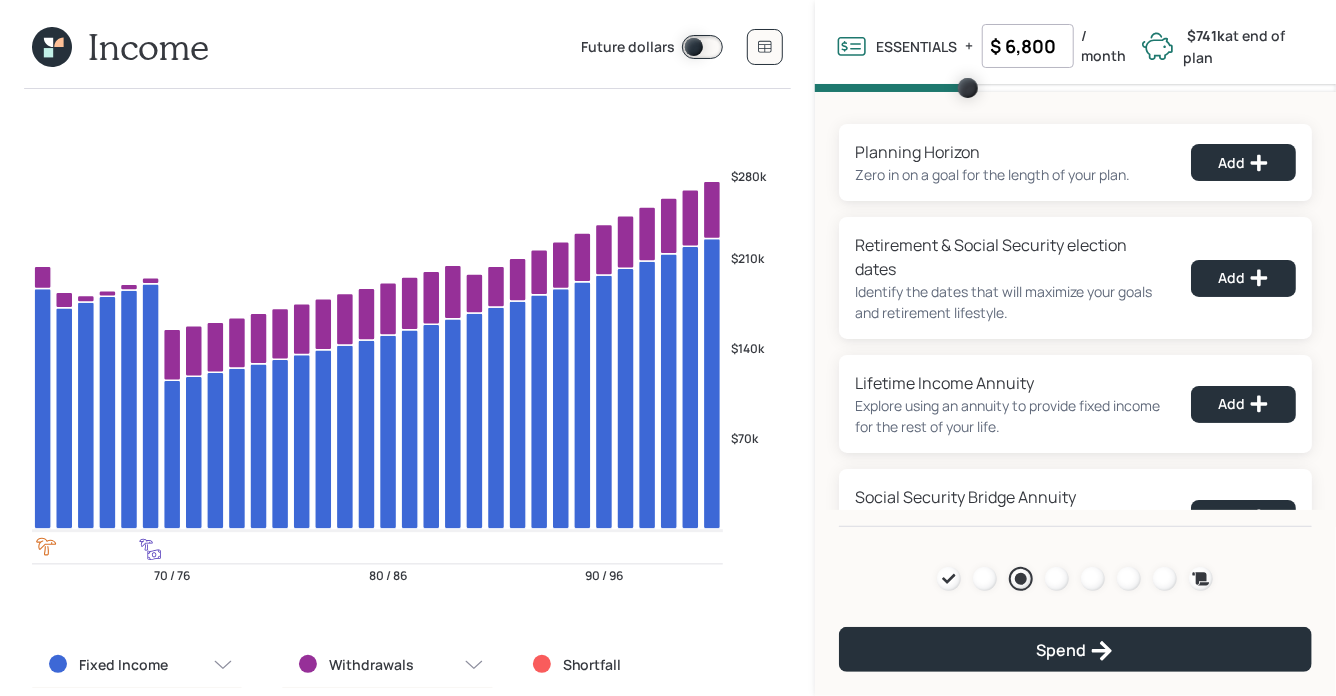 click 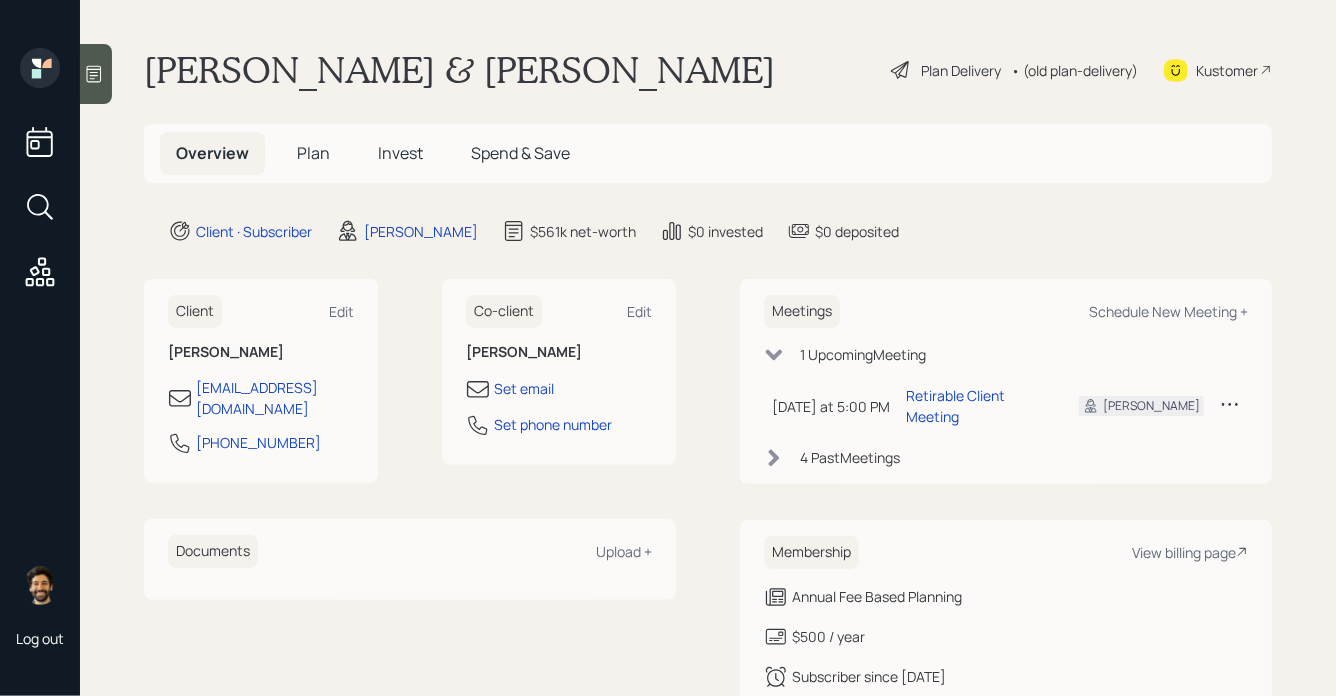click on "Plan" at bounding box center (313, 153) 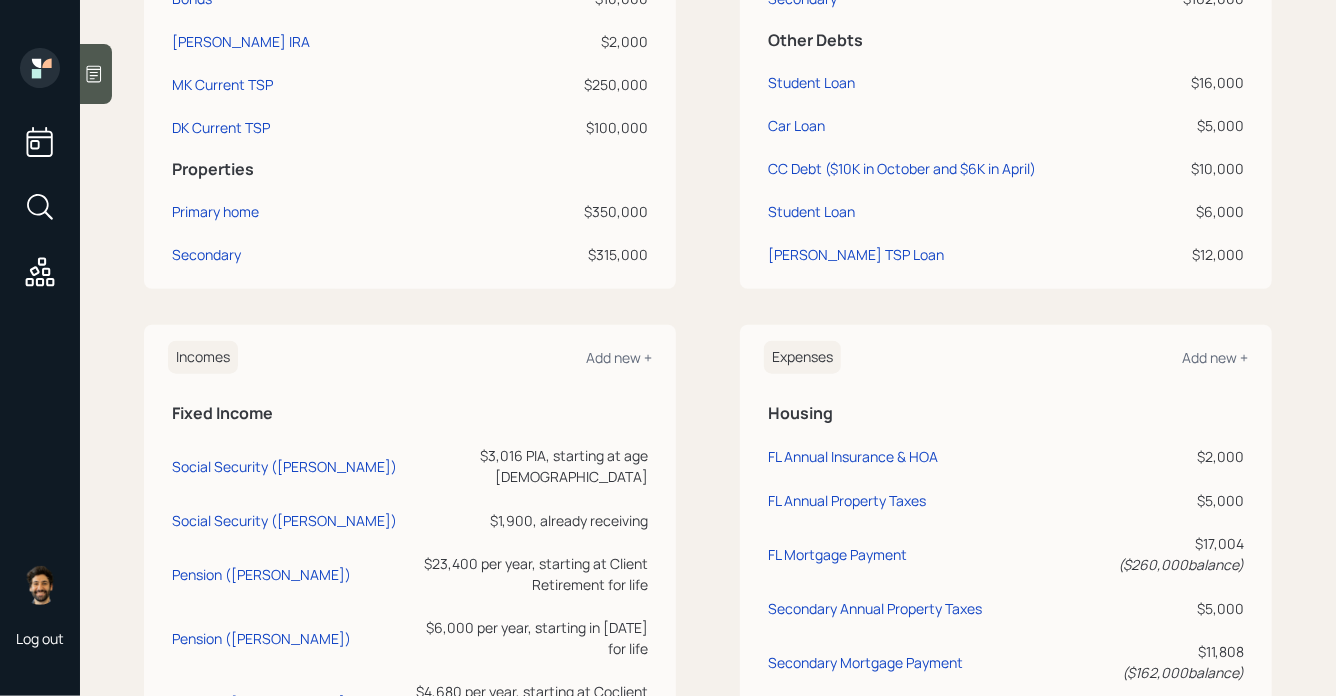 scroll, scrollTop: 1040, scrollLeft: 0, axis: vertical 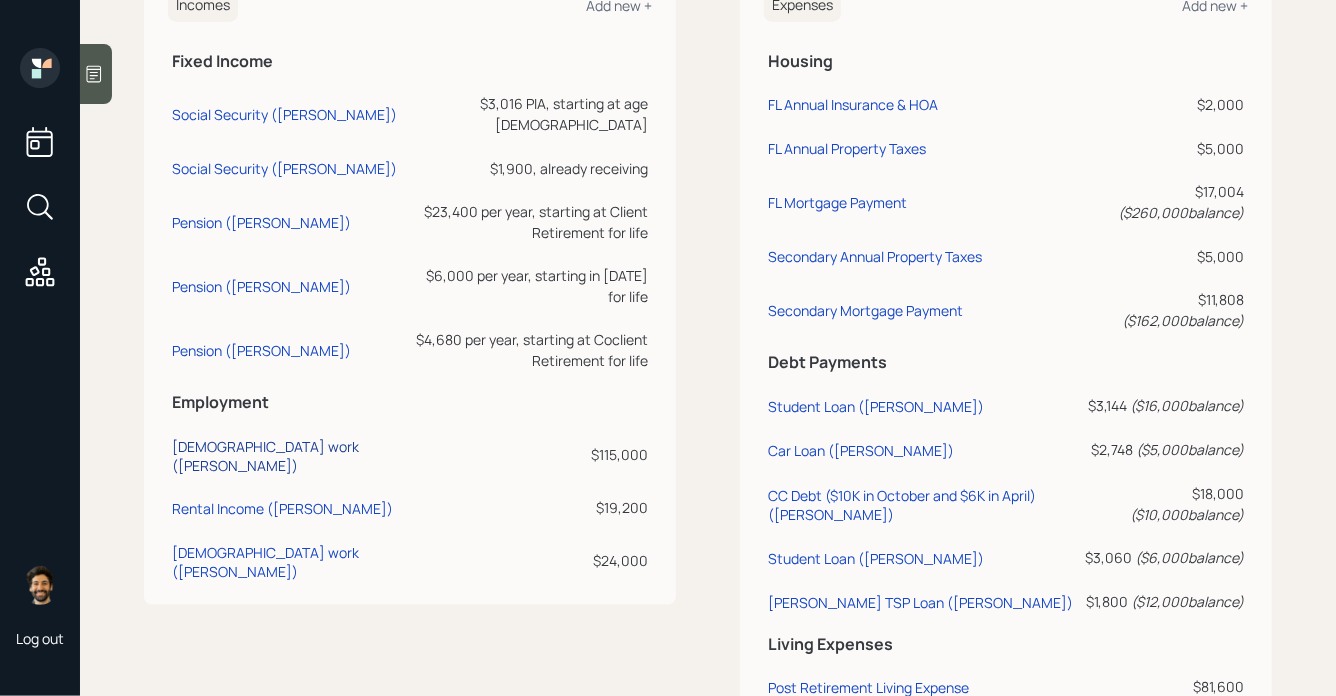 click on "[DEMOGRAPHIC_DATA] work   ([PERSON_NAME])" at bounding box center (285, 456) 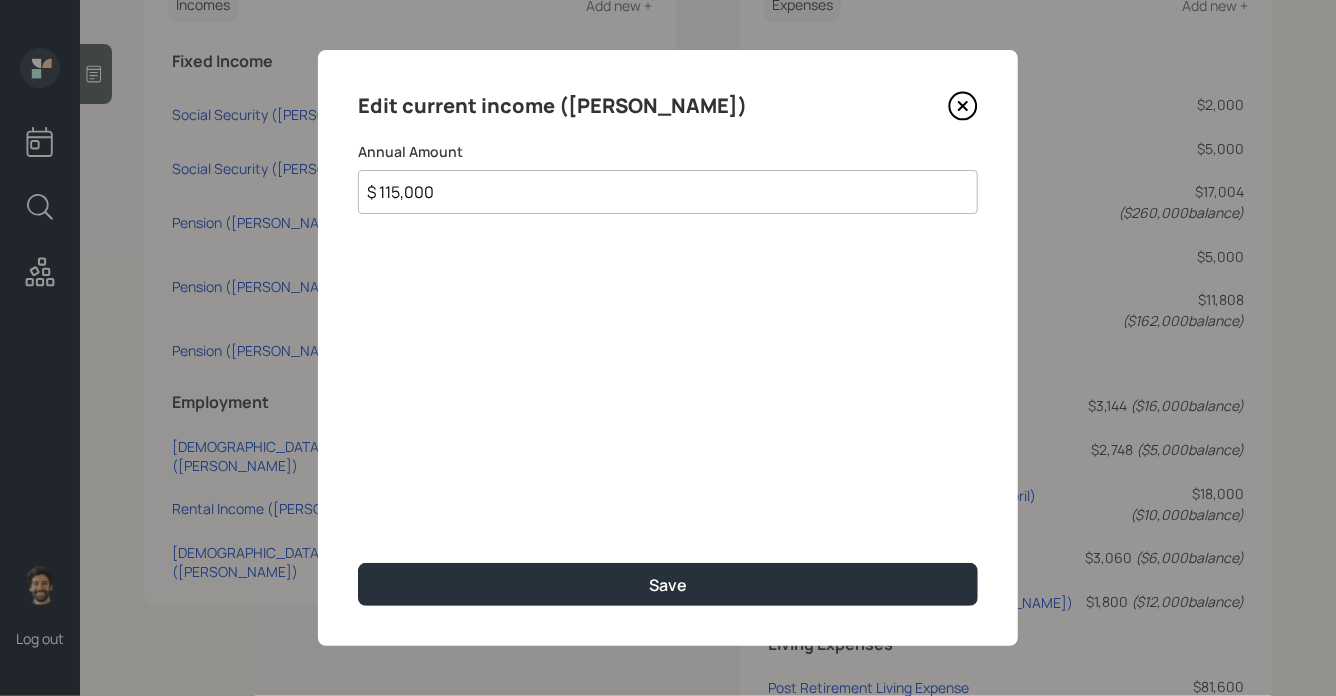 click on "$ 115,000" at bounding box center (668, 192) 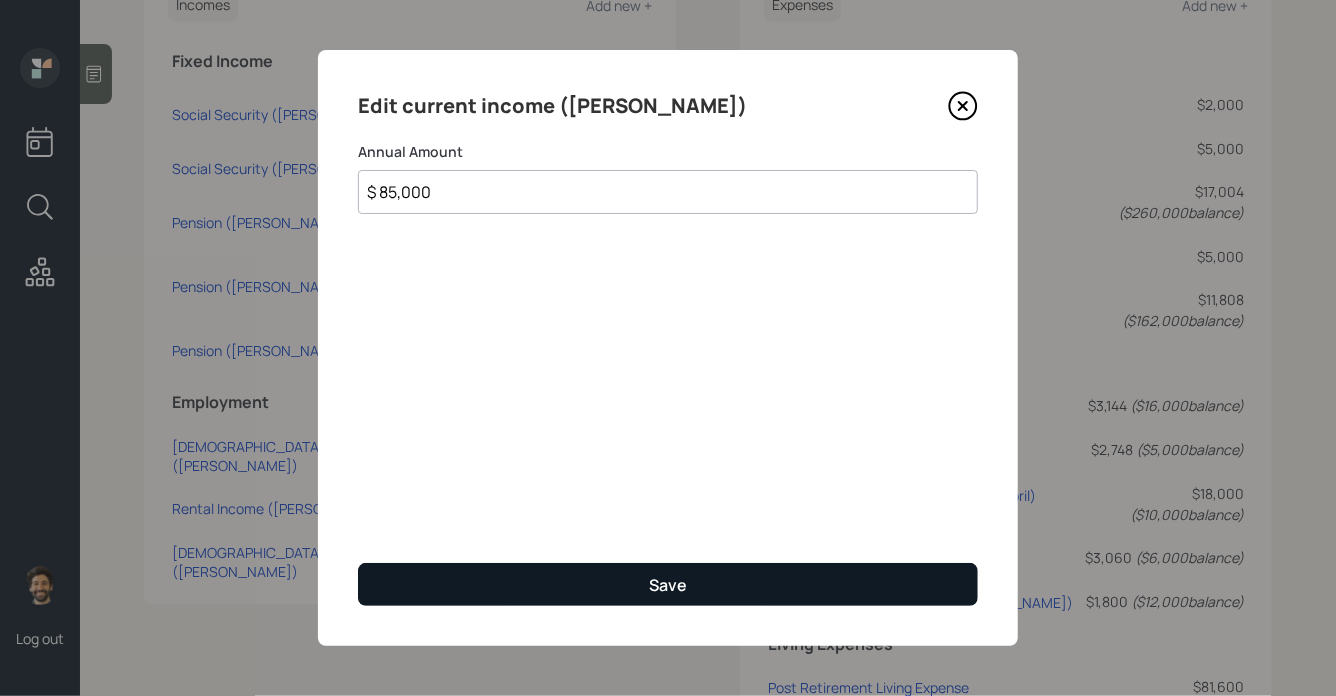 type on "$ 85,000" 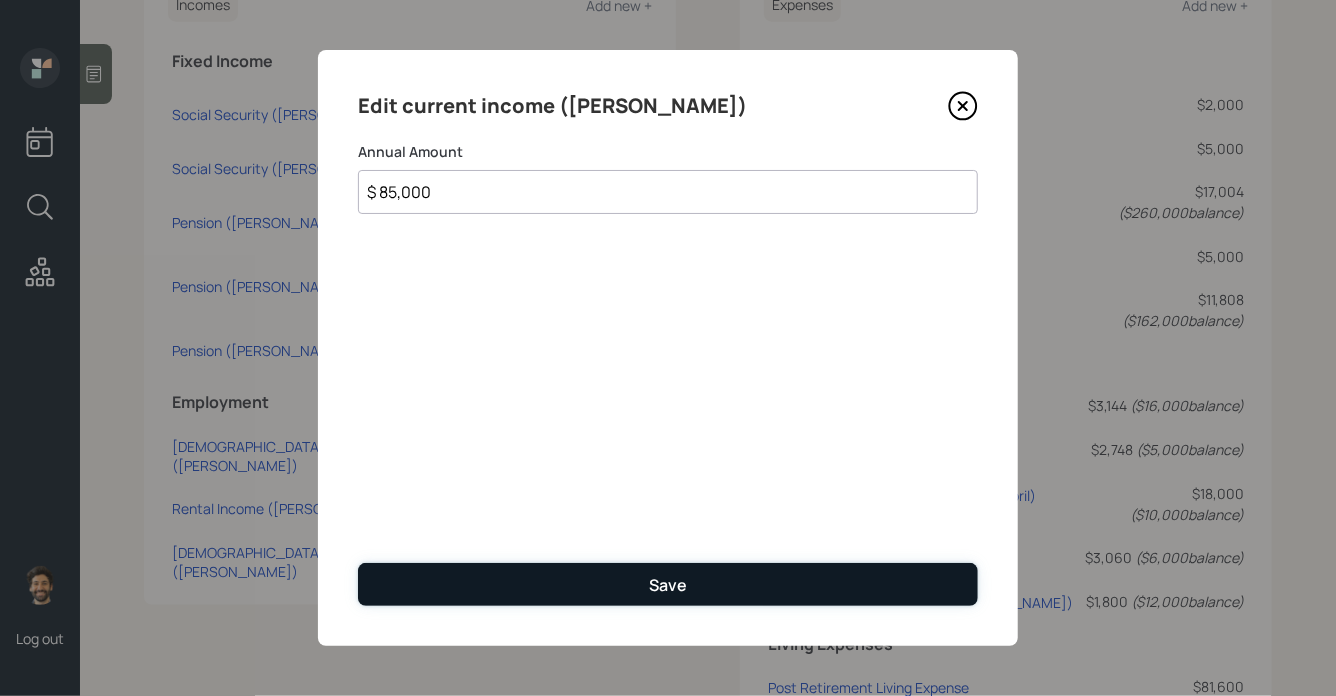 click on "Save" at bounding box center (668, 584) 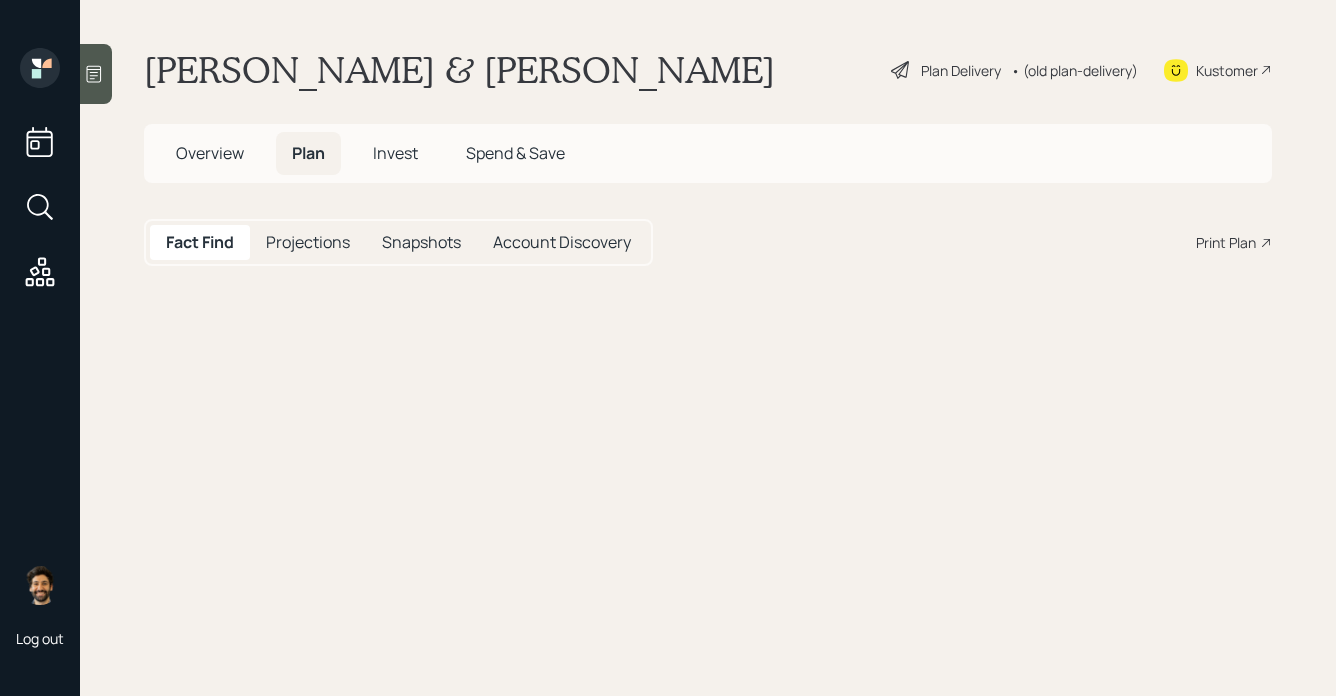 scroll, scrollTop: 0, scrollLeft: 0, axis: both 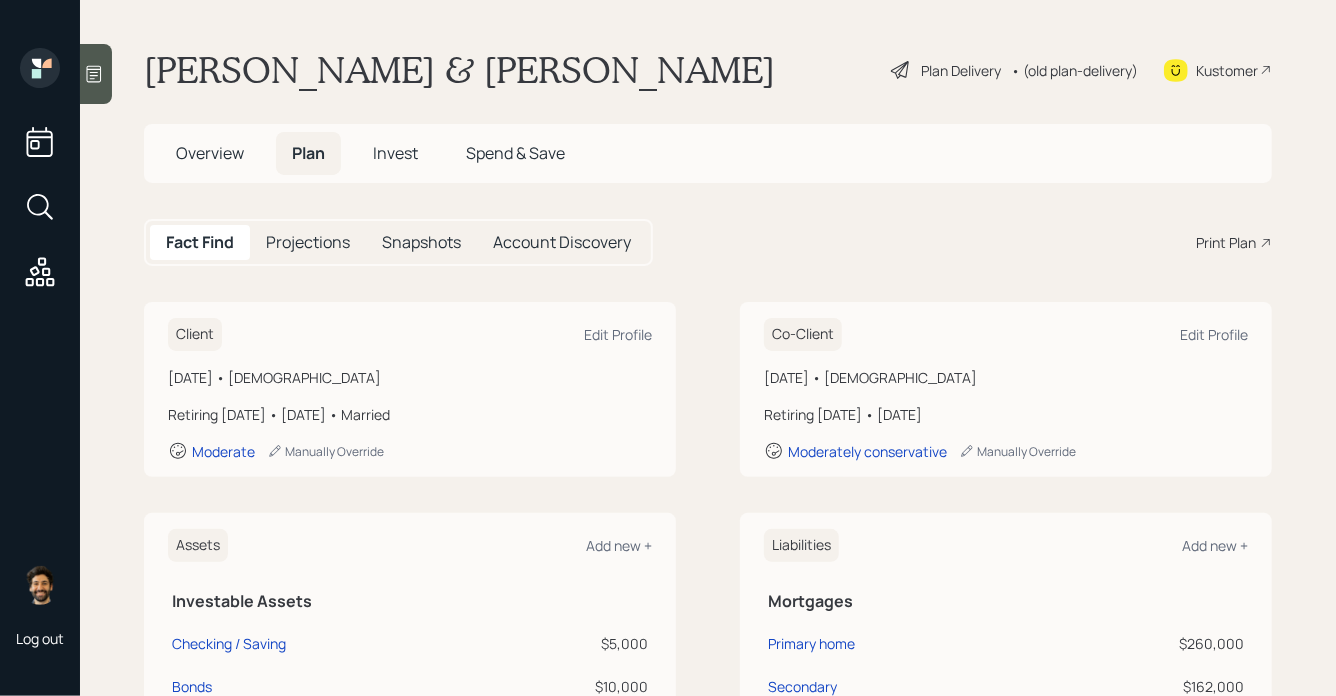 click on "• (old plan-delivery)" at bounding box center (1074, 70) 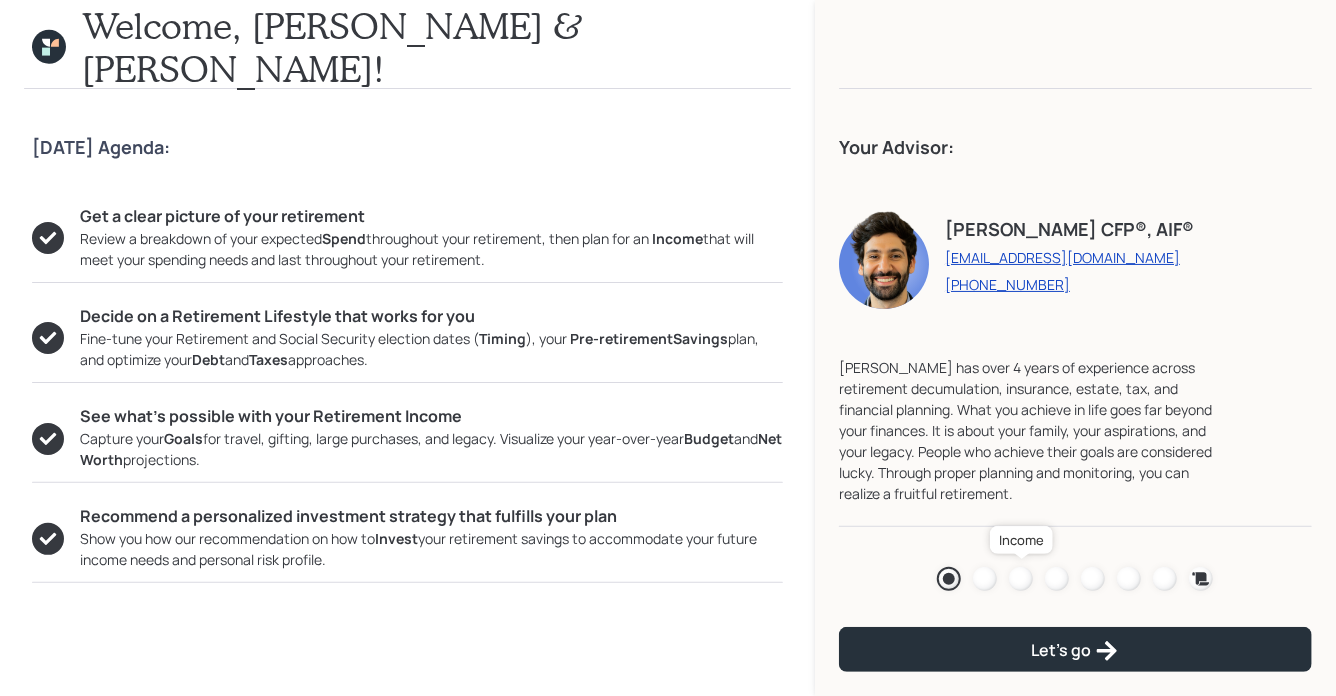 click at bounding box center (1021, 579) 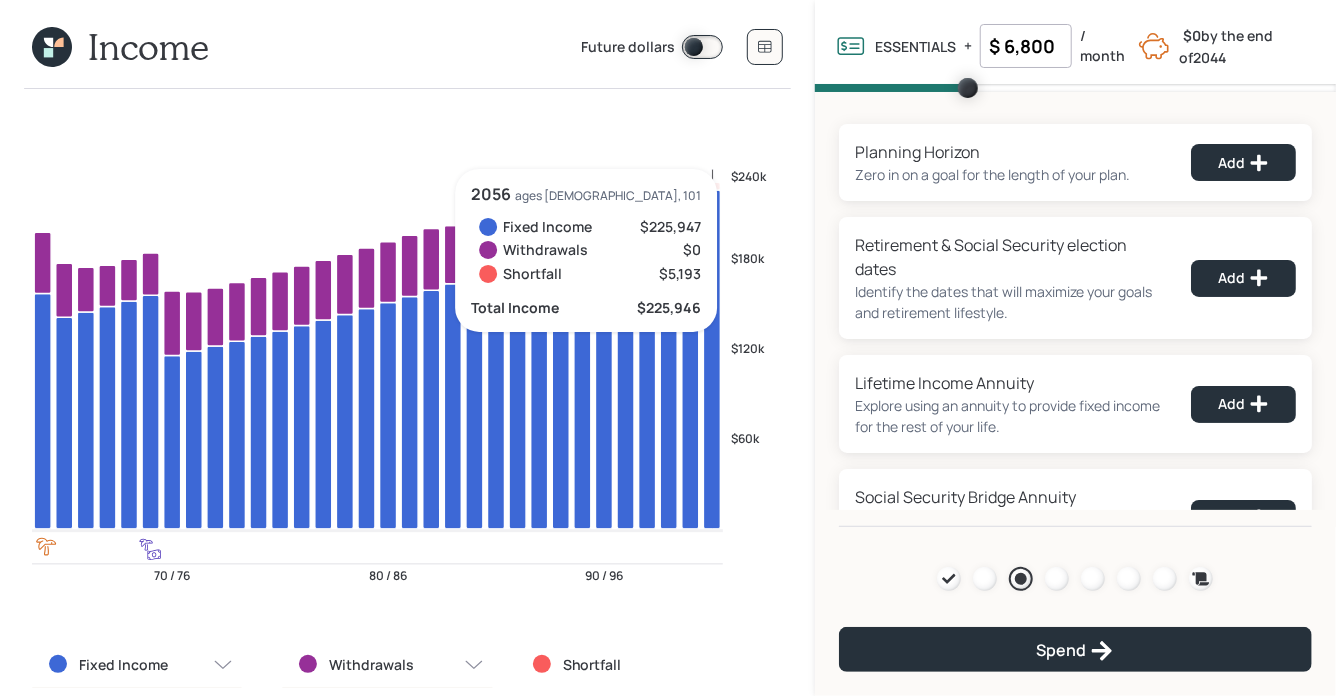click 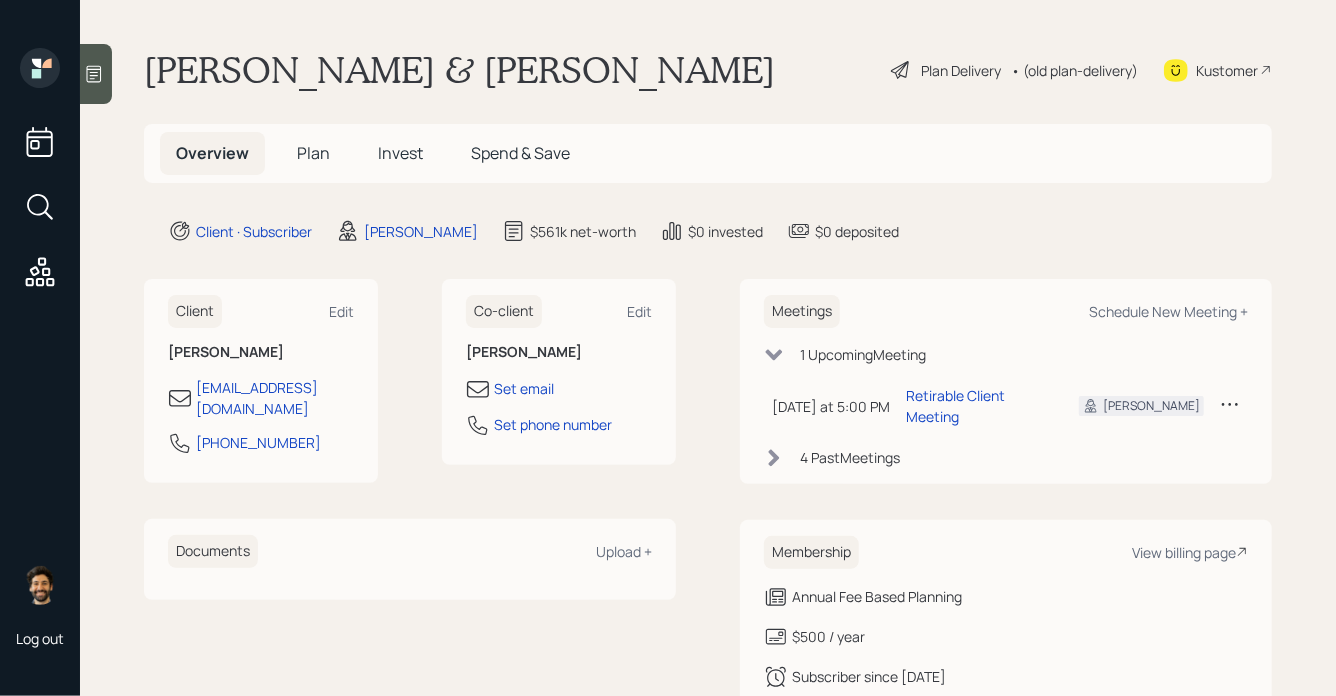 click on "Invest" at bounding box center (400, 153) 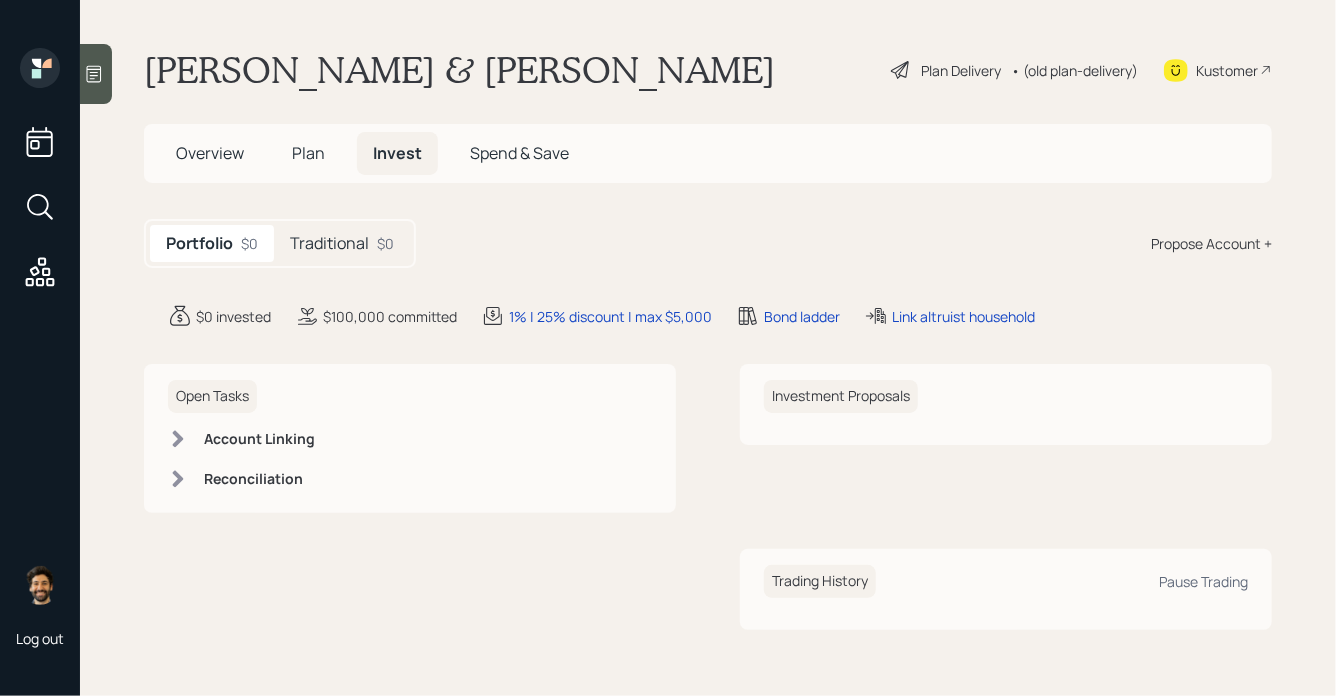 click on "Plan" at bounding box center [308, 153] 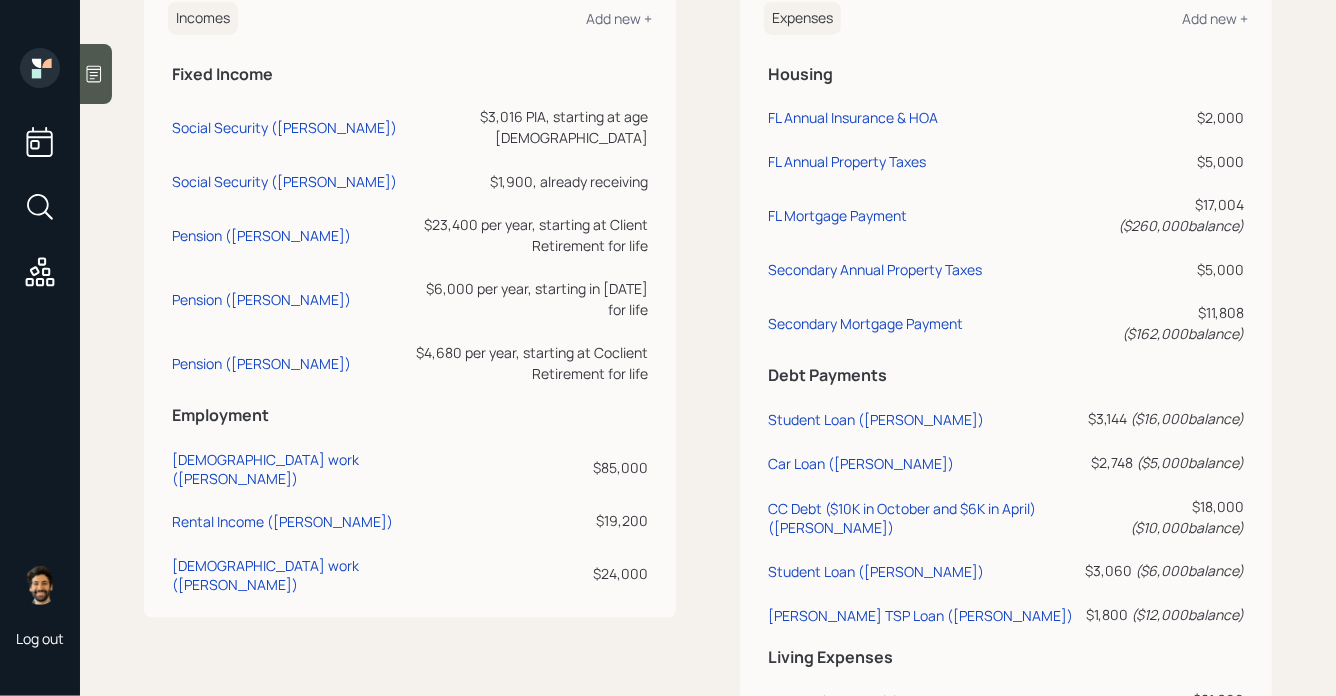 scroll, scrollTop: 1023, scrollLeft: 0, axis: vertical 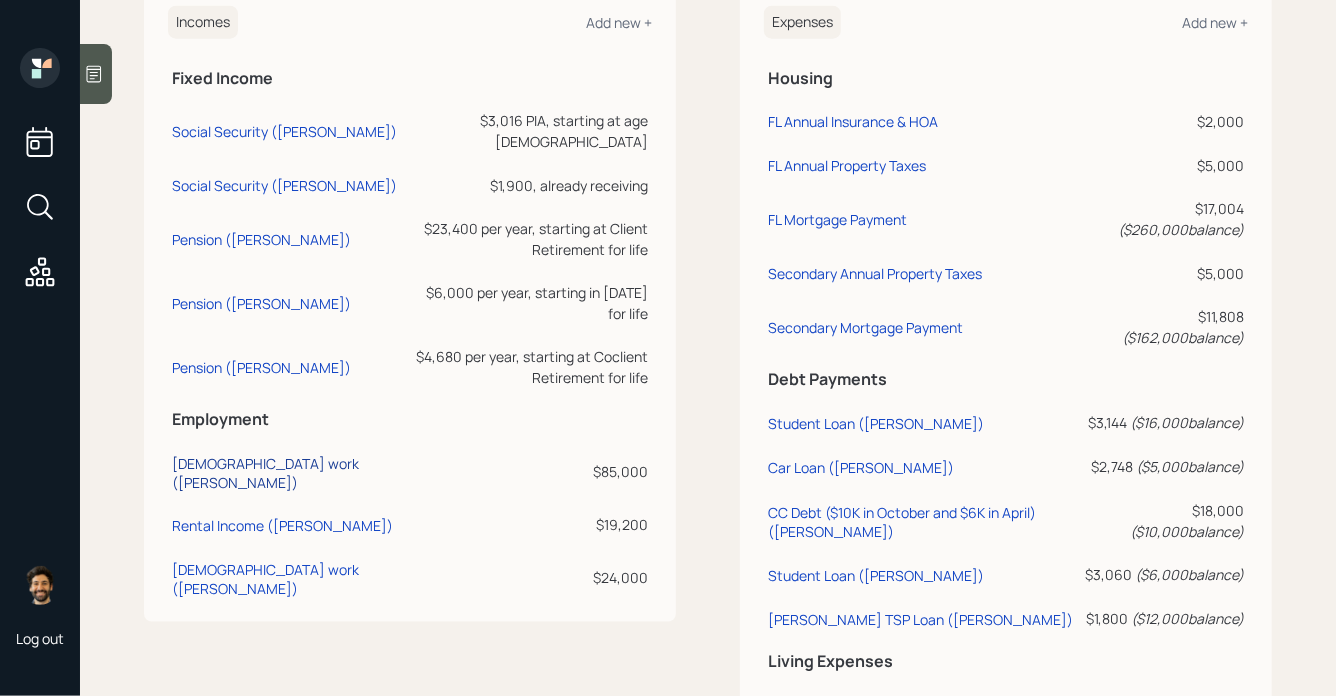 click on "Full-time work   (Michele)" at bounding box center (285, 473) 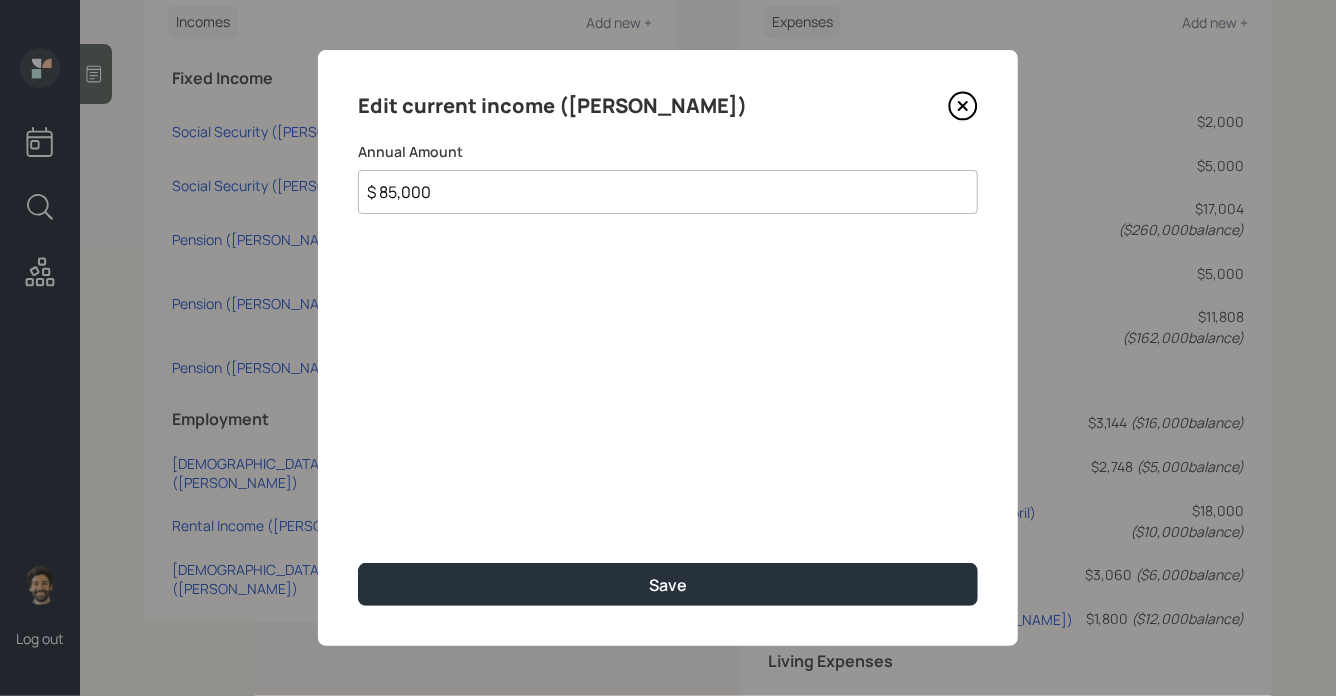 click on "$ 85,000" at bounding box center [668, 192] 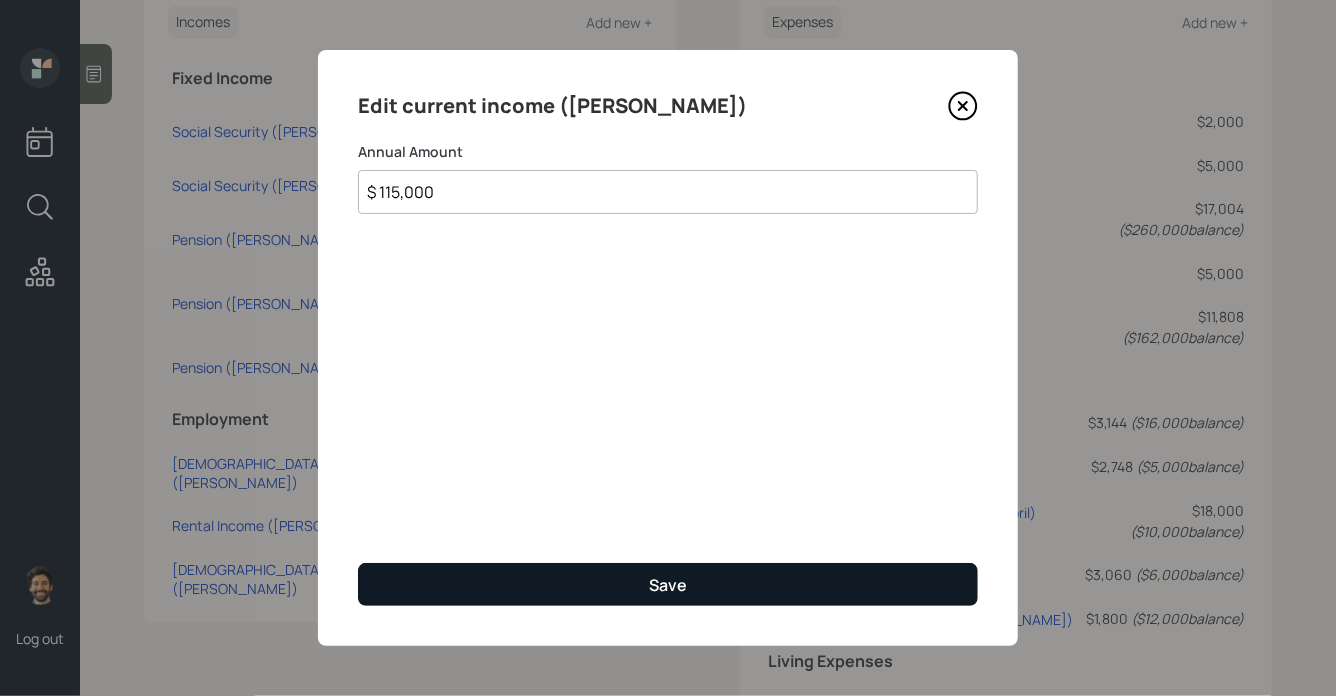 type on "$ 115,000" 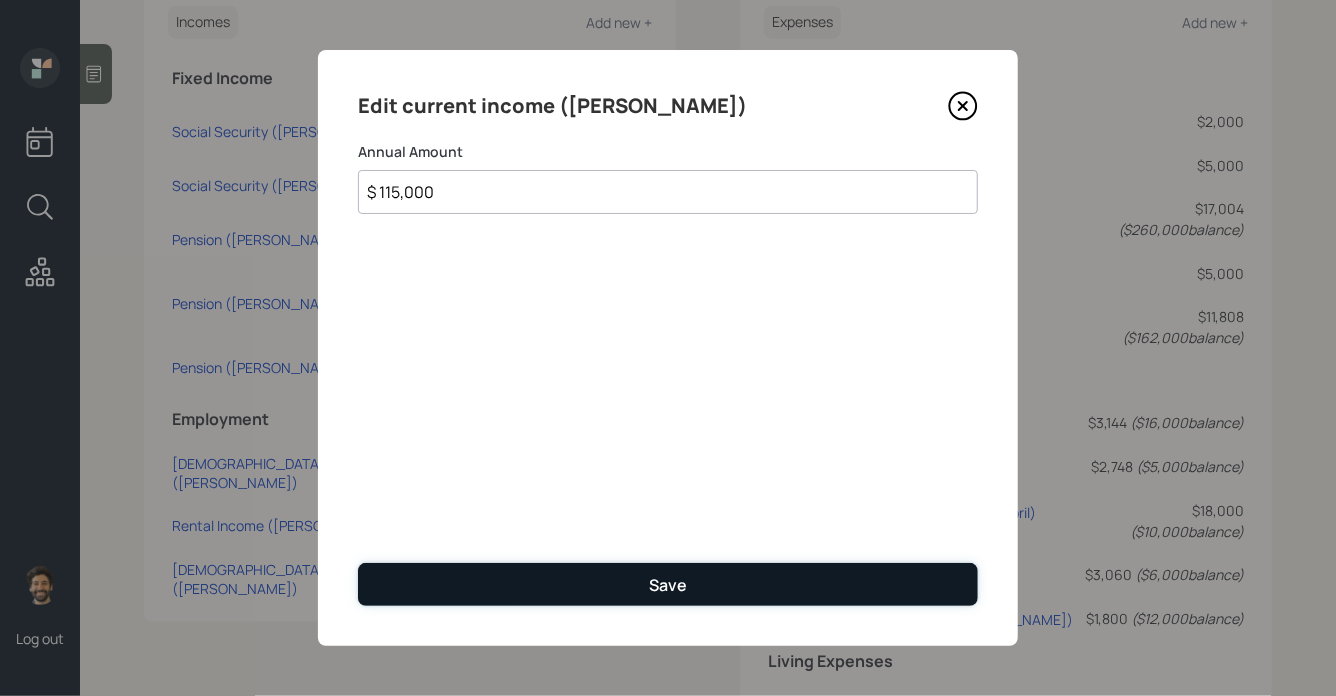 click on "Save" at bounding box center [668, 584] 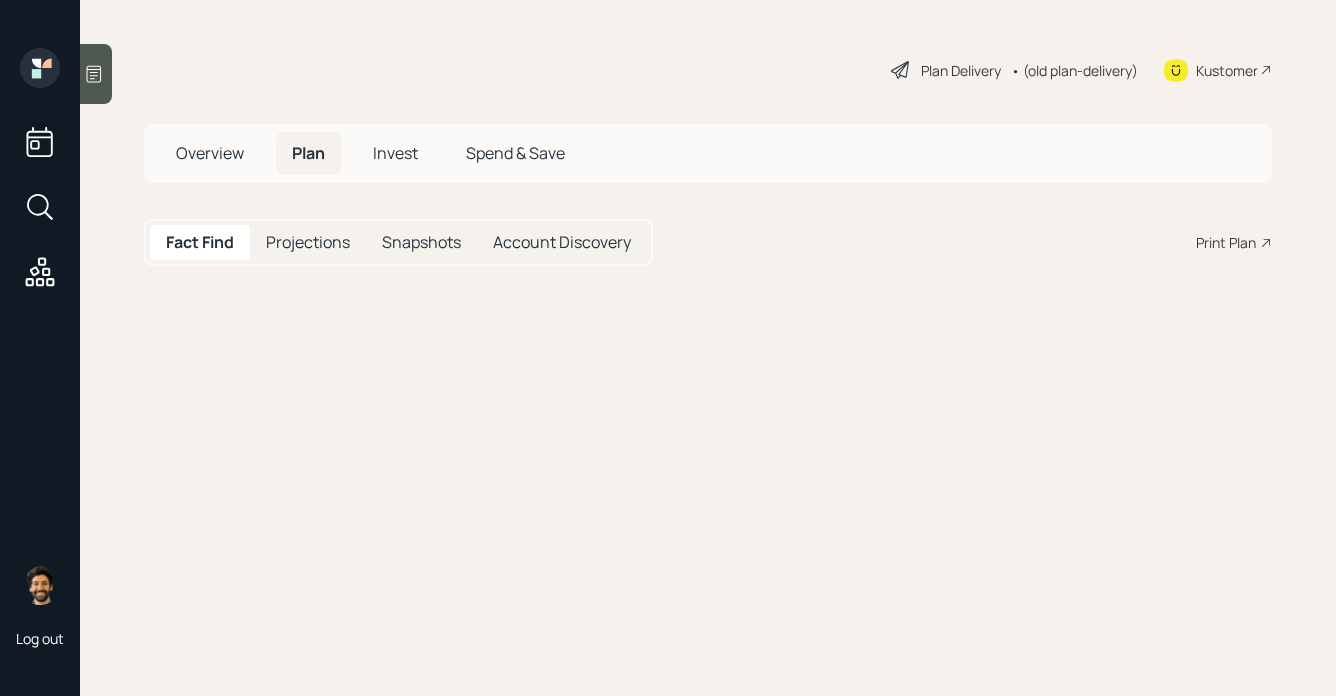 scroll, scrollTop: 0, scrollLeft: 0, axis: both 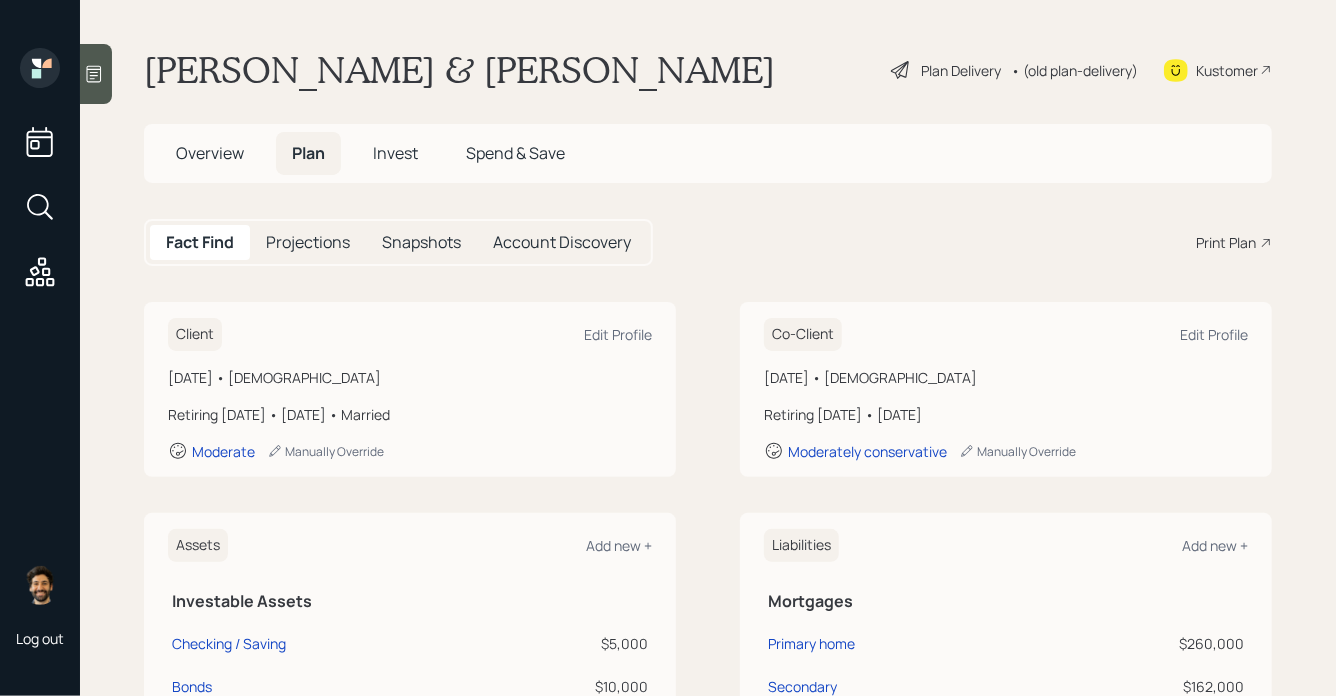 click on "• (old plan-delivery)" at bounding box center (1074, 70) 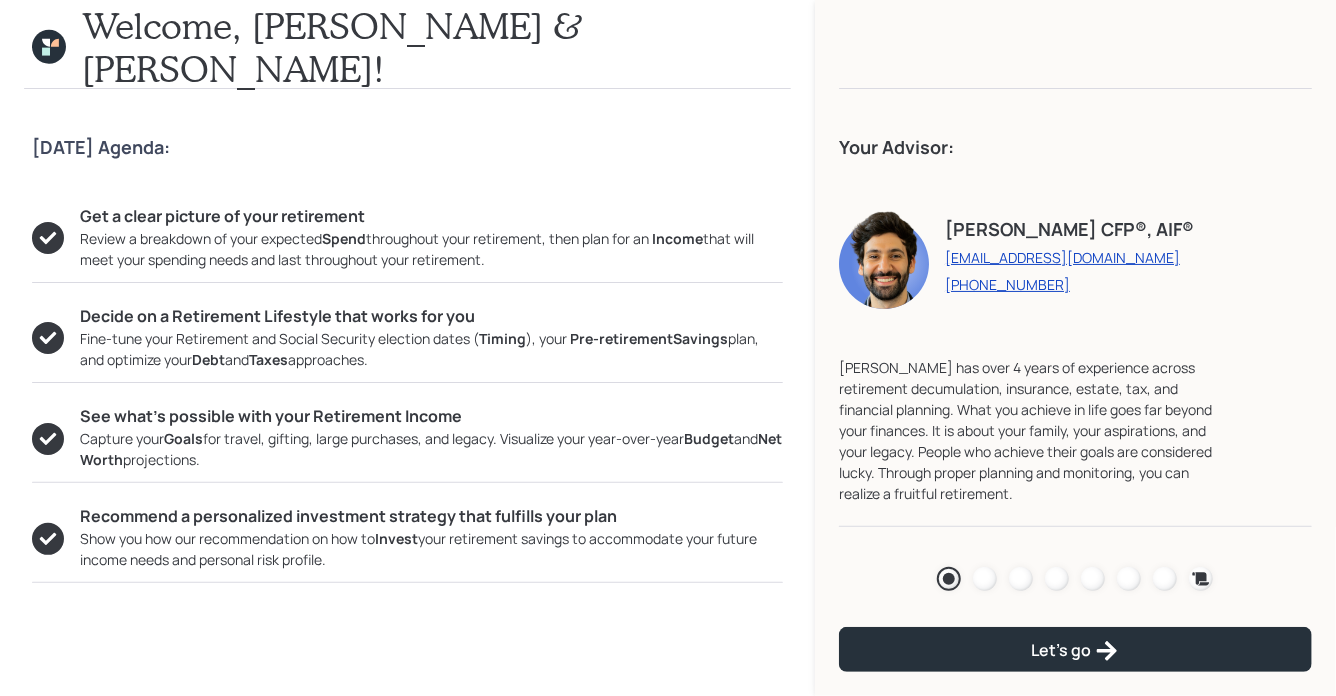 click 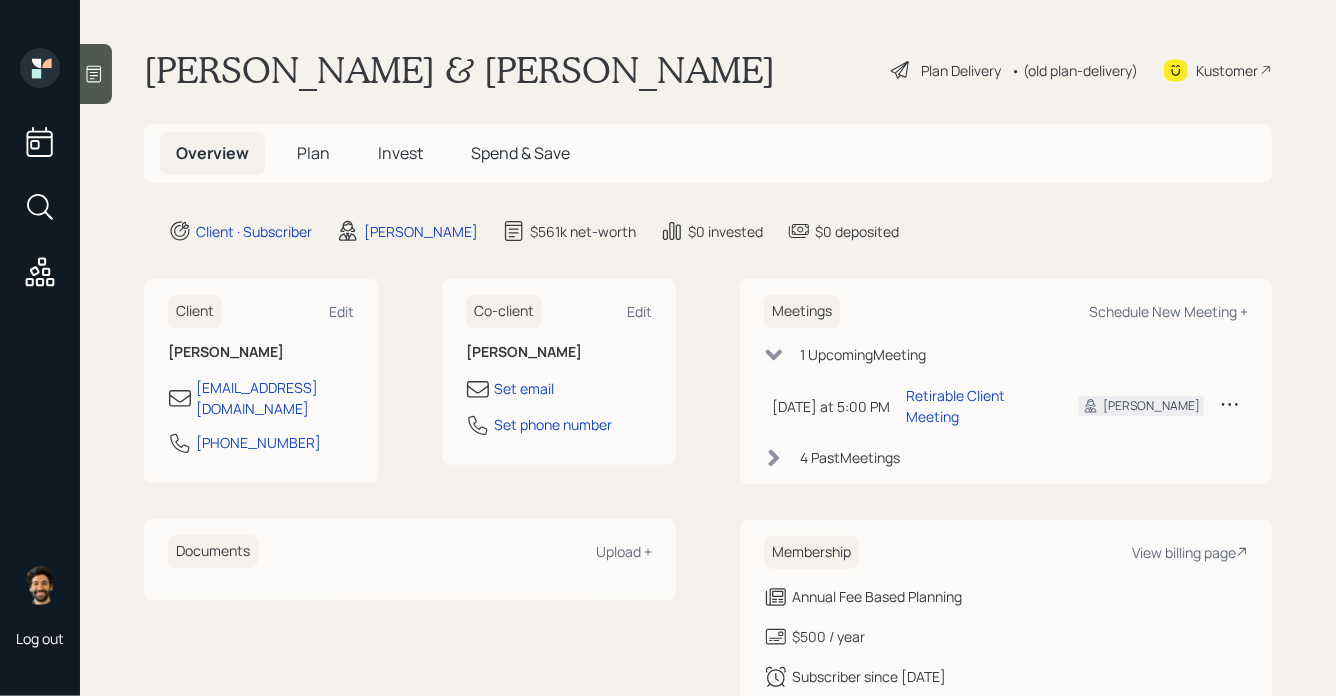 click on "Plan" at bounding box center (313, 153) 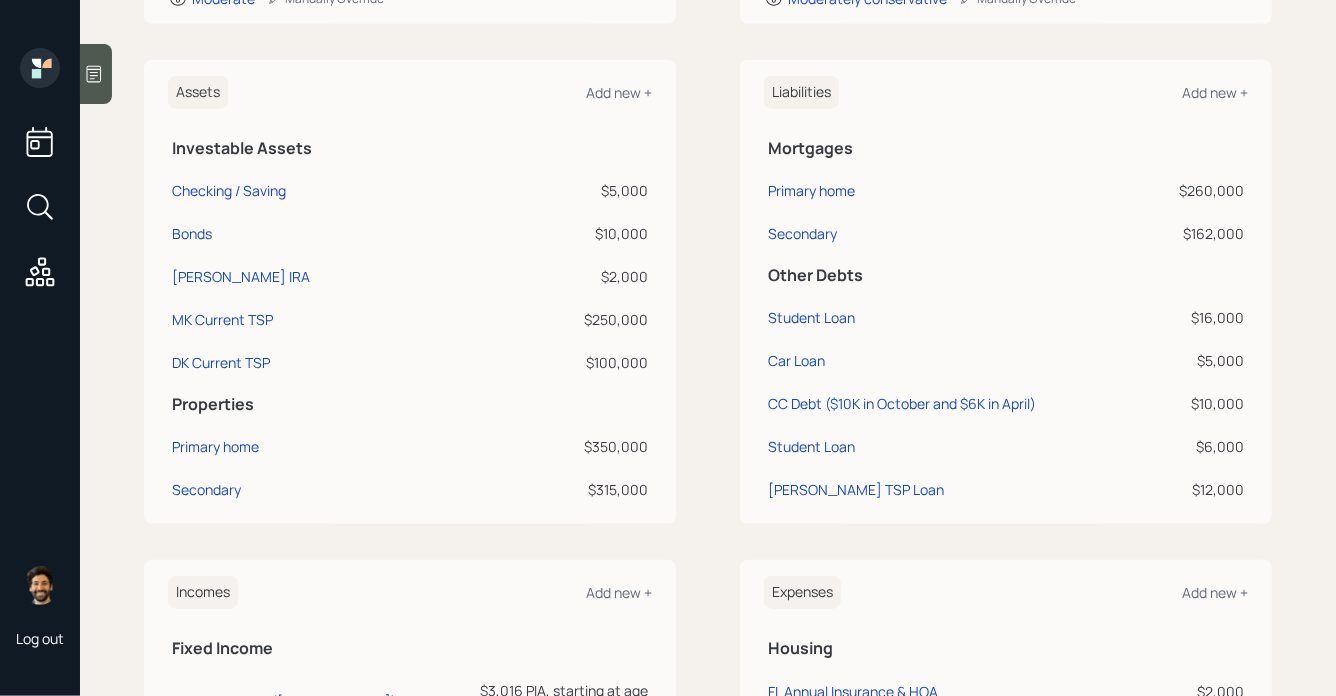 scroll, scrollTop: 130, scrollLeft: 0, axis: vertical 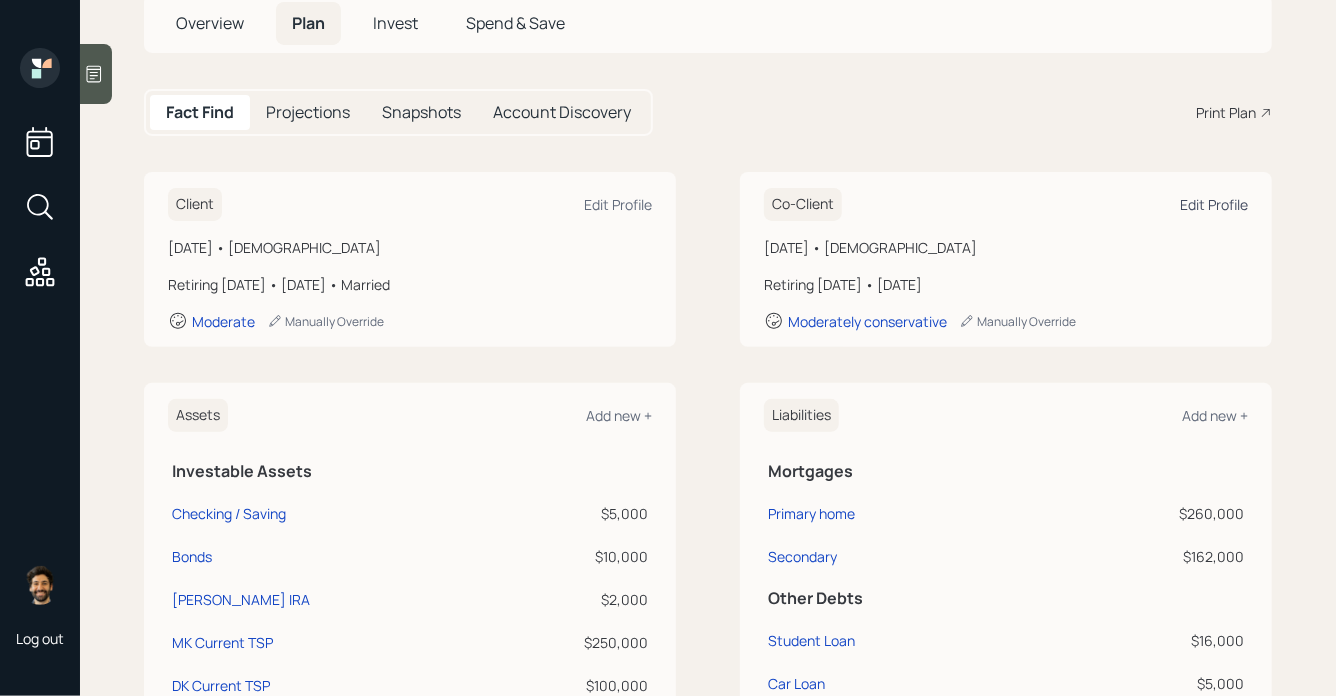 click on "Edit Profile" at bounding box center [1214, 204] 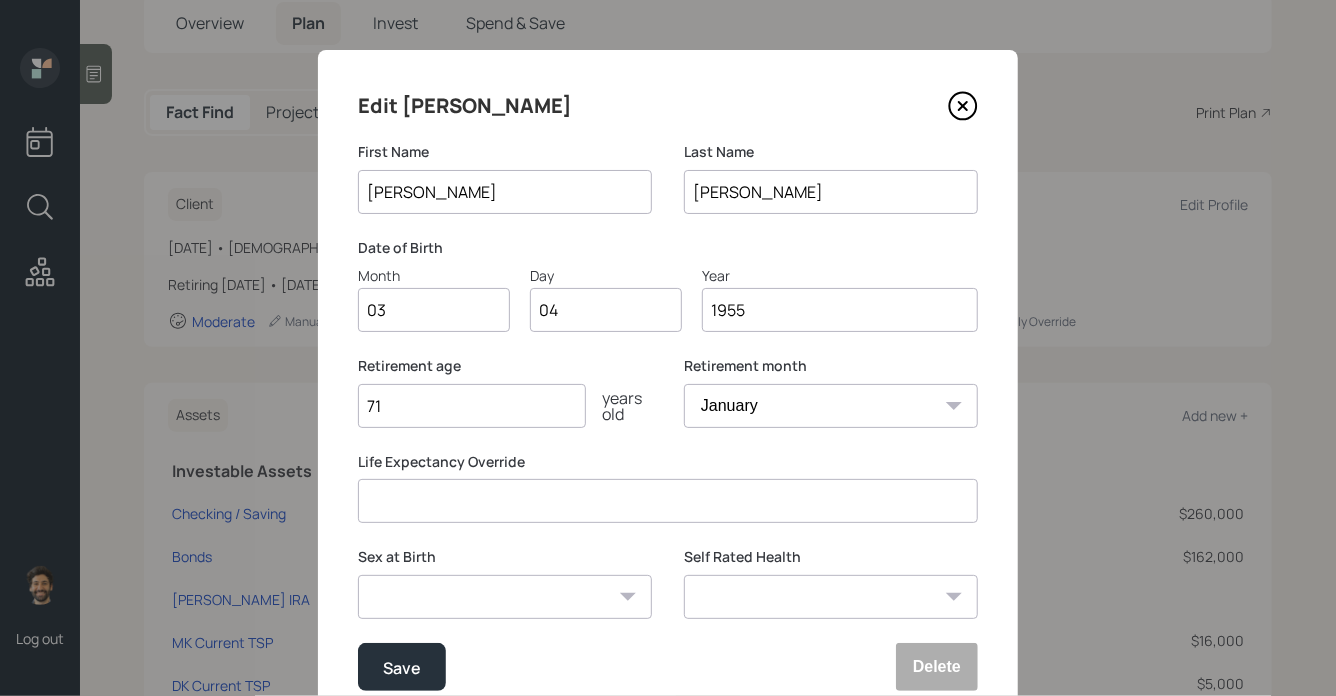 scroll, scrollTop: 84, scrollLeft: 0, axis: vertical 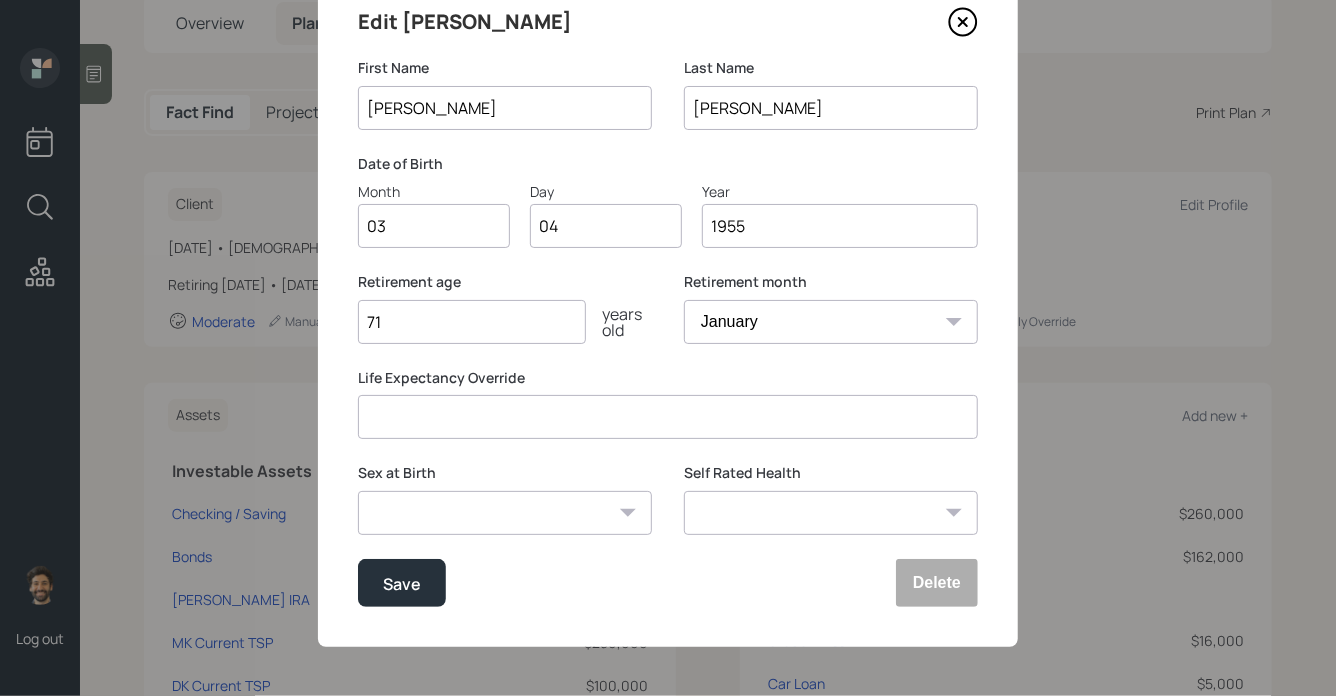 click at bounding box center (668, 417) 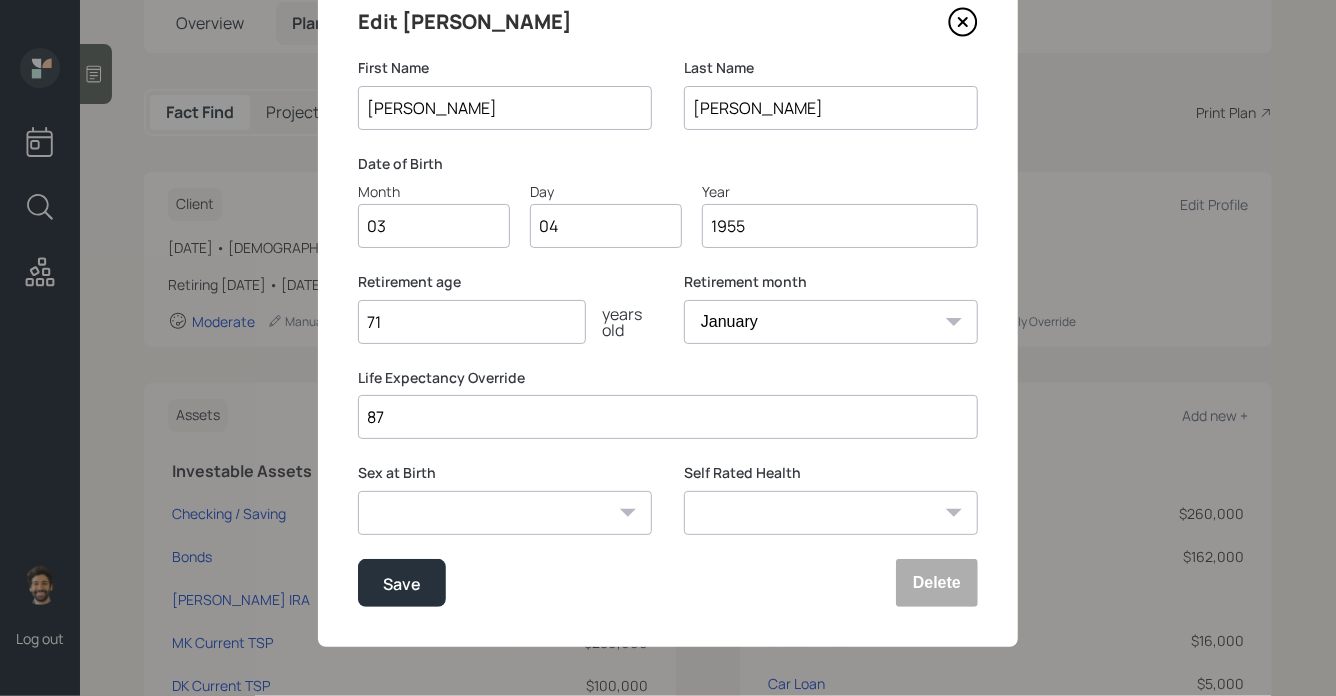 click on "87" at bounding box center (668, 417) 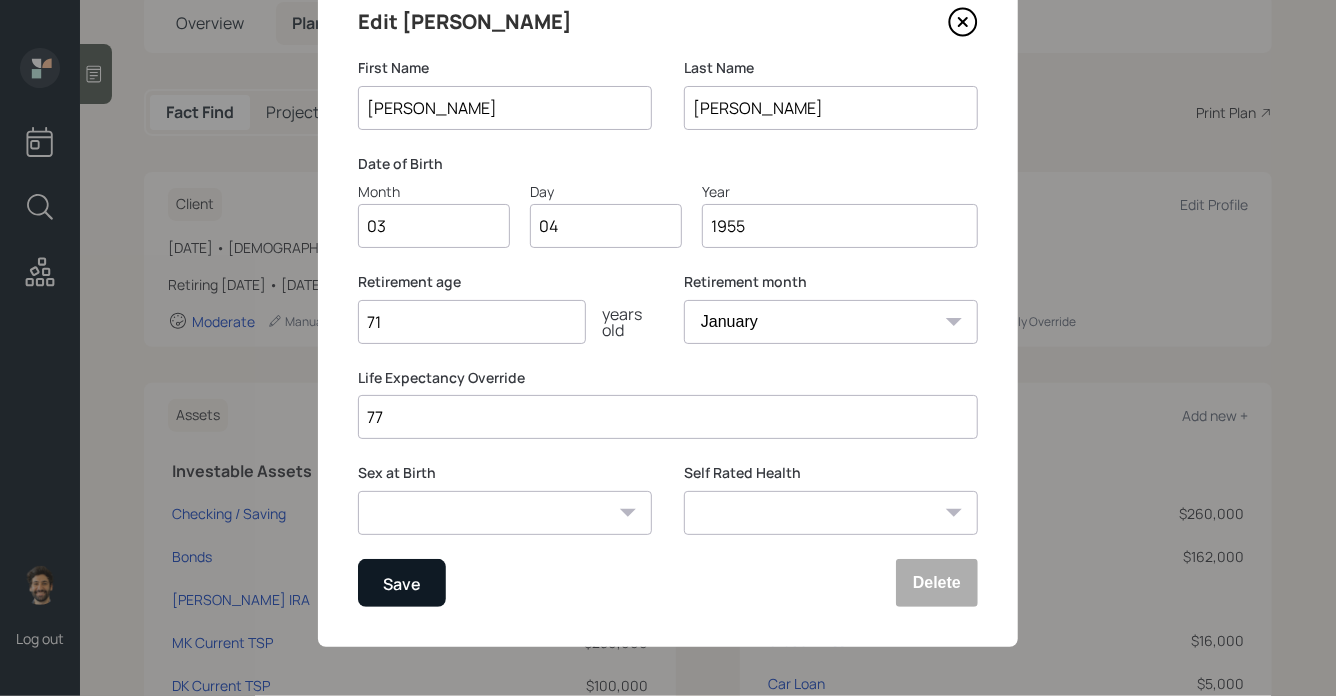 type on "77" 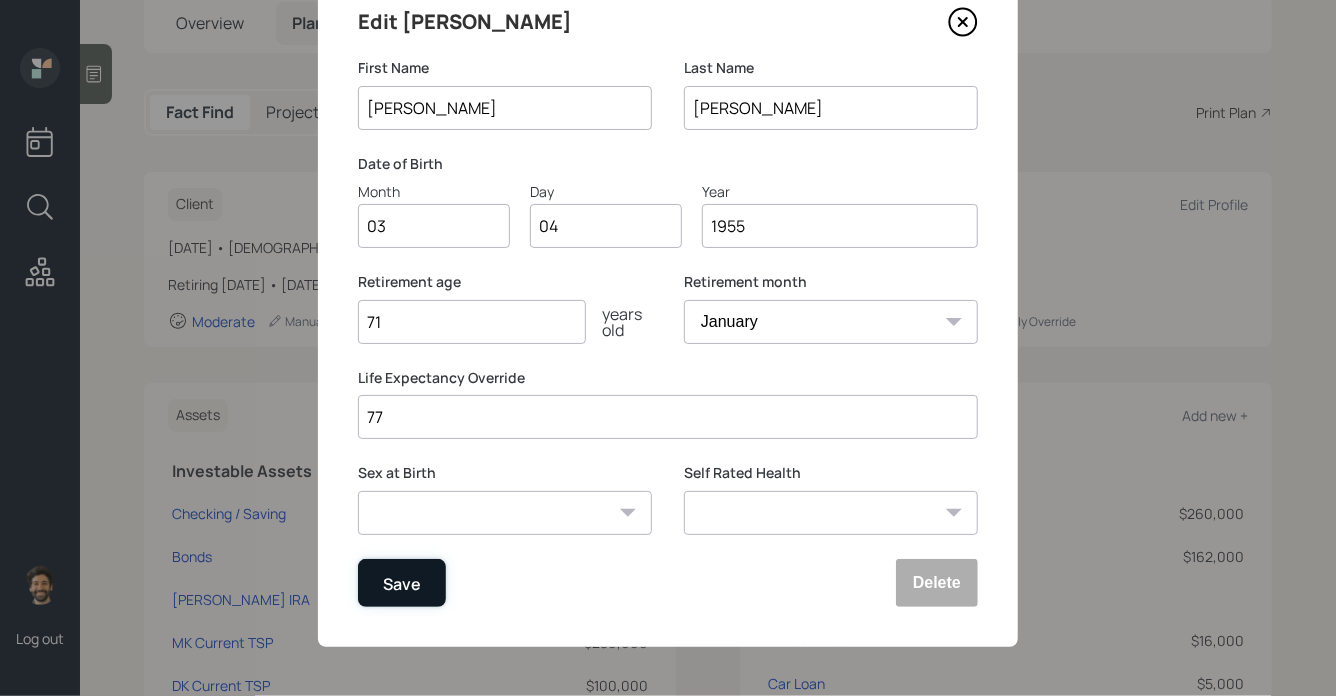 click on "Save" at bounding box center (402, 583) 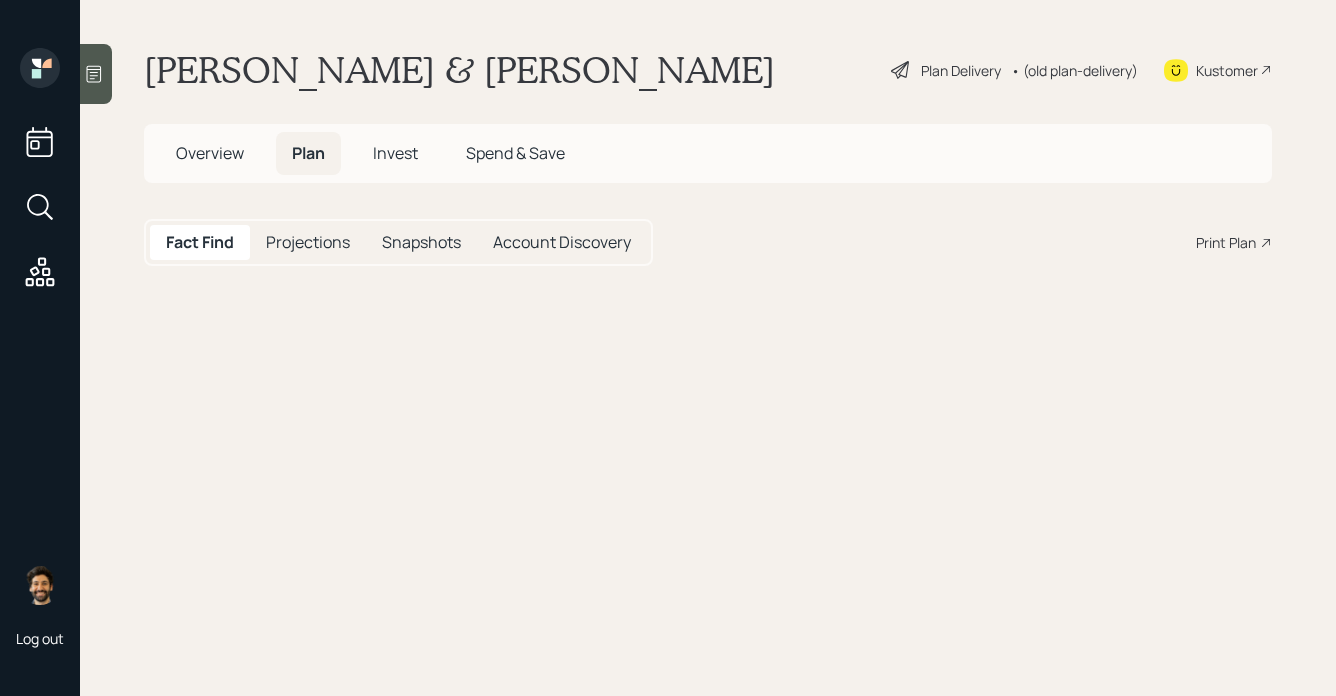 scroll, scrollTop: 0, scrollLeft: 0, axis: both 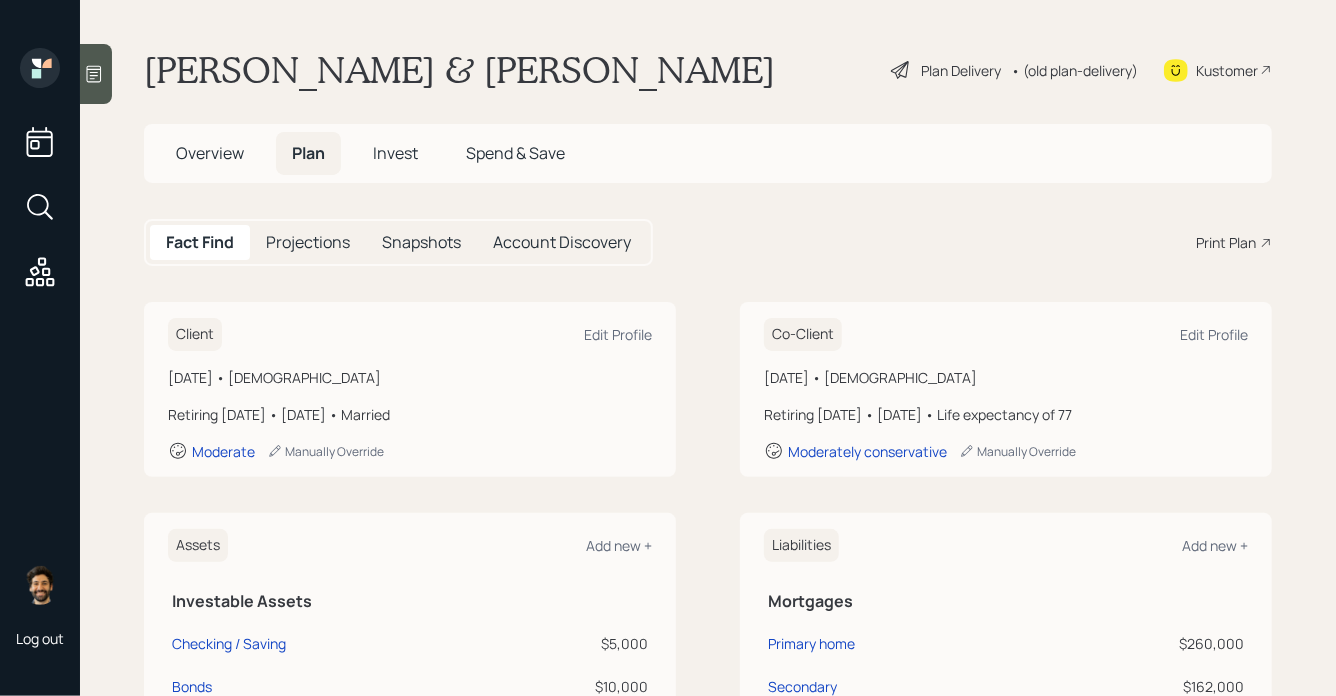 click on "• (old plan-delivery)" at bounding box center [1074, 70] 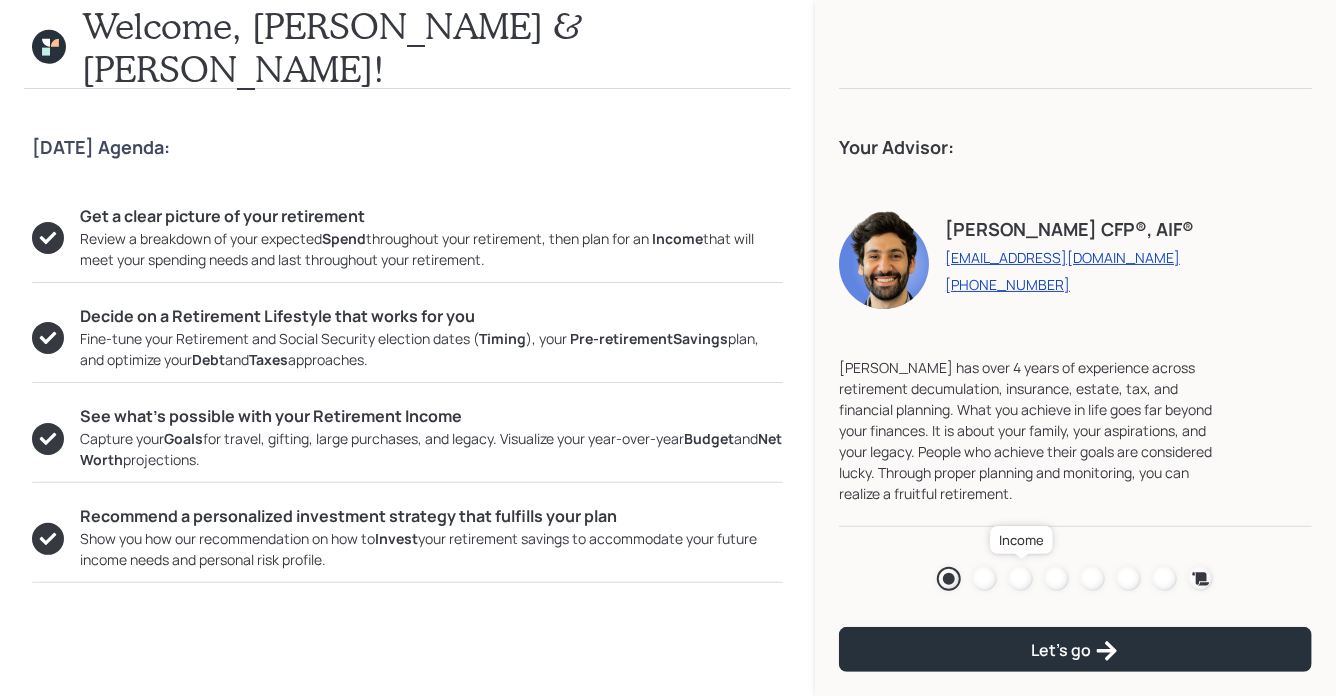 click at bounding box center (1021, 579) 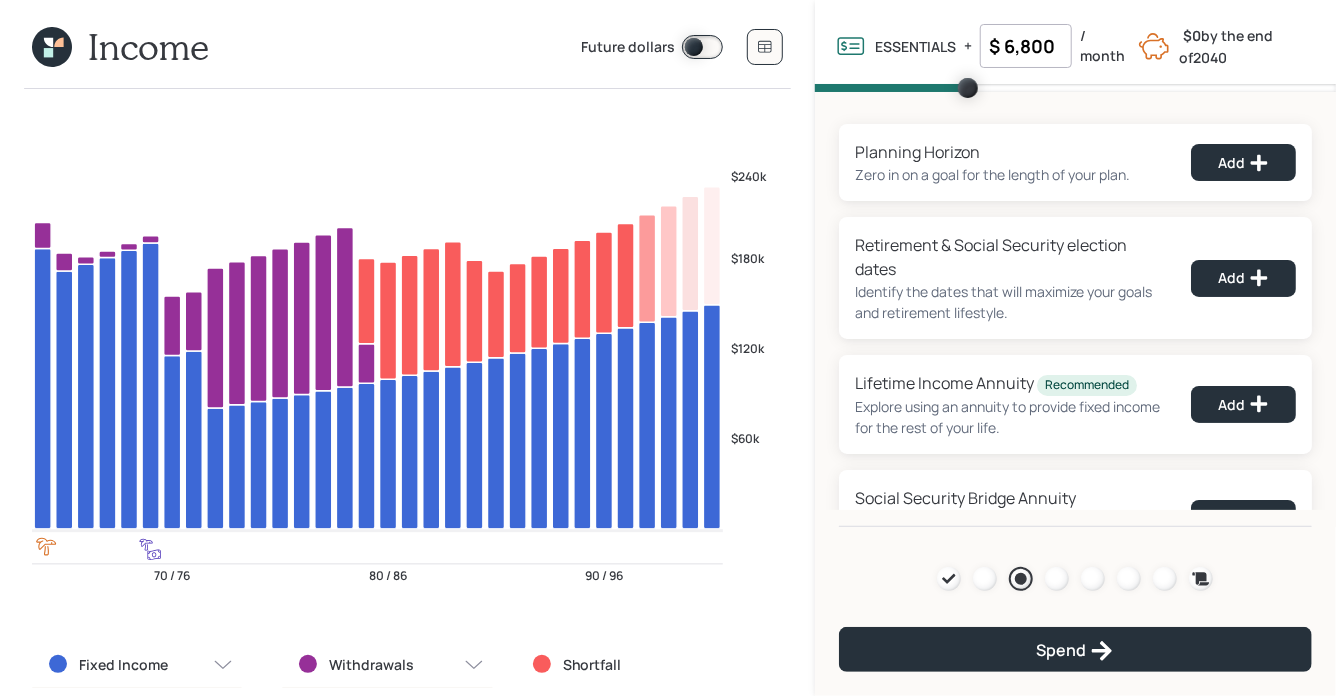 click 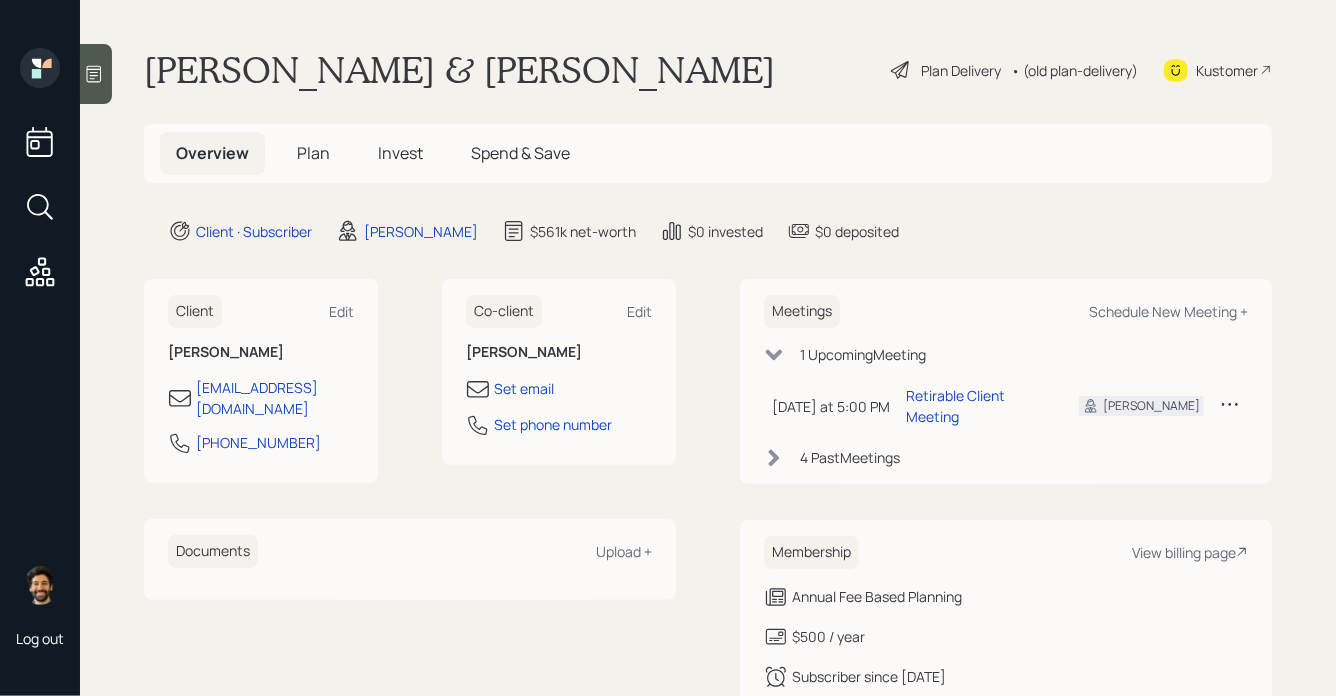 click on "Plan" at bounding box center [313, 153] 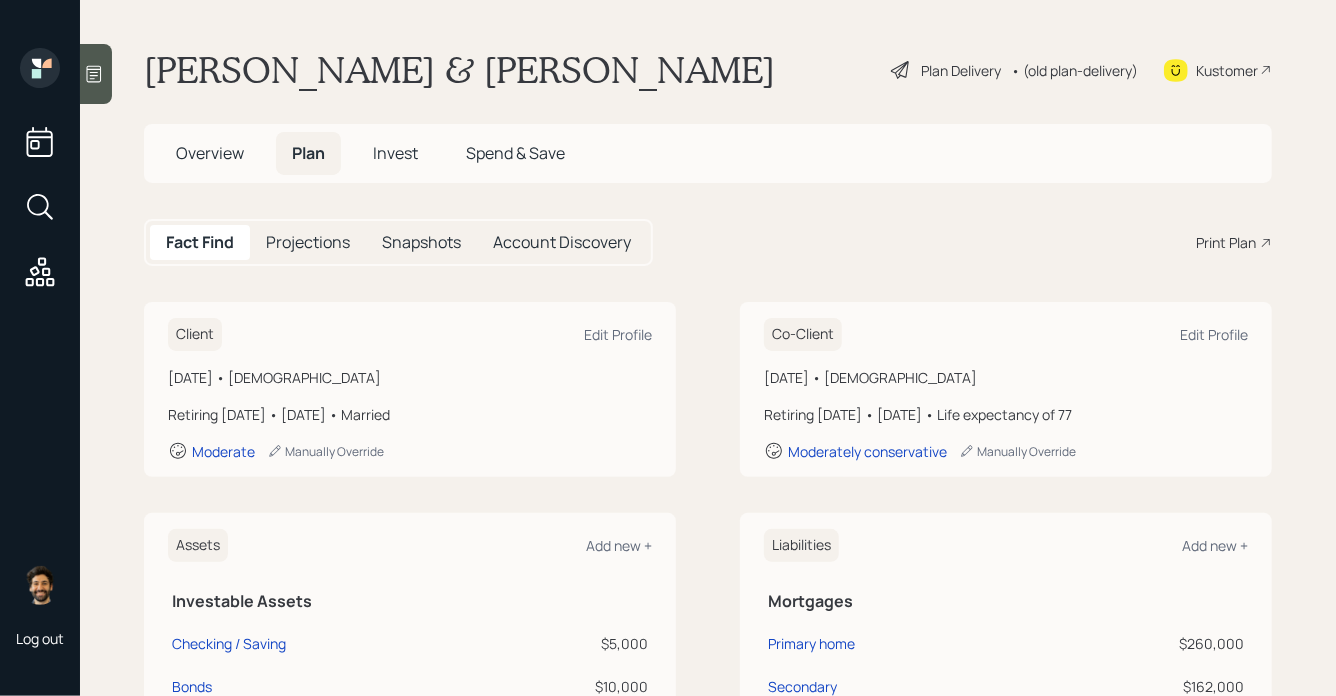 scroll, scrollTop: 76, scrollLeft: 0, axis: vertical 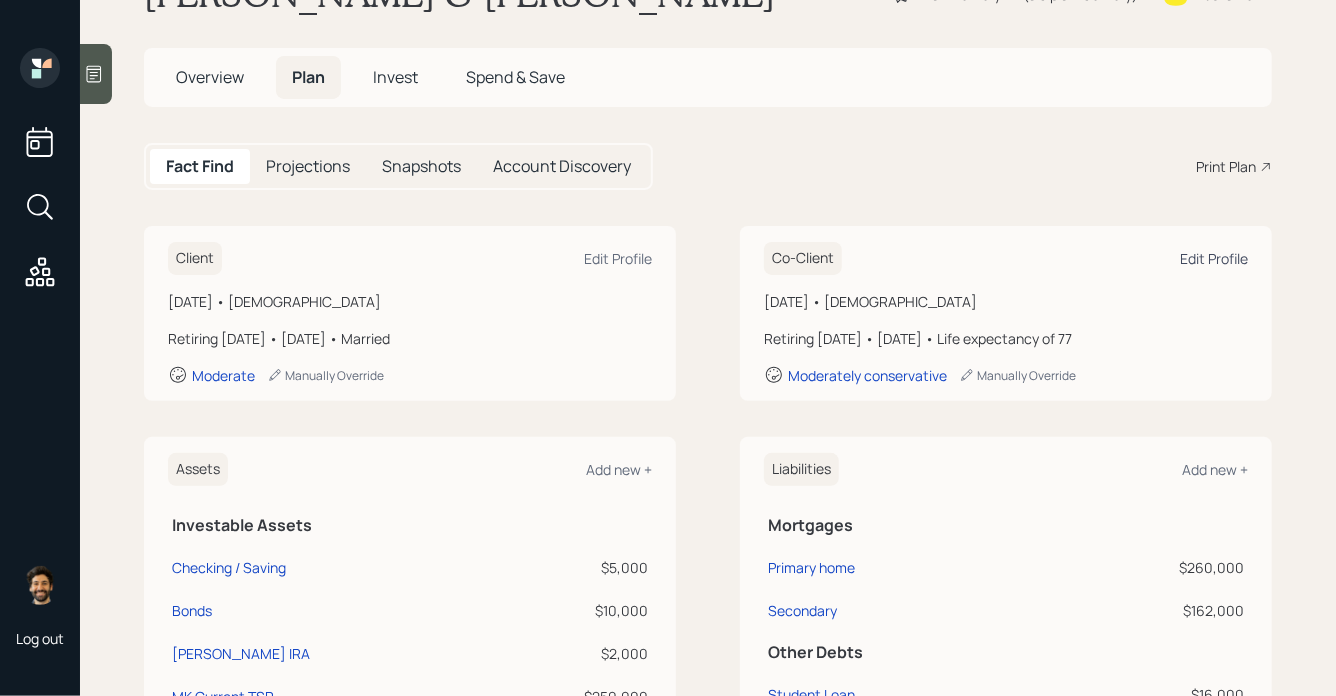 click on "Edit Profile" at bounding box center (1214, 258) 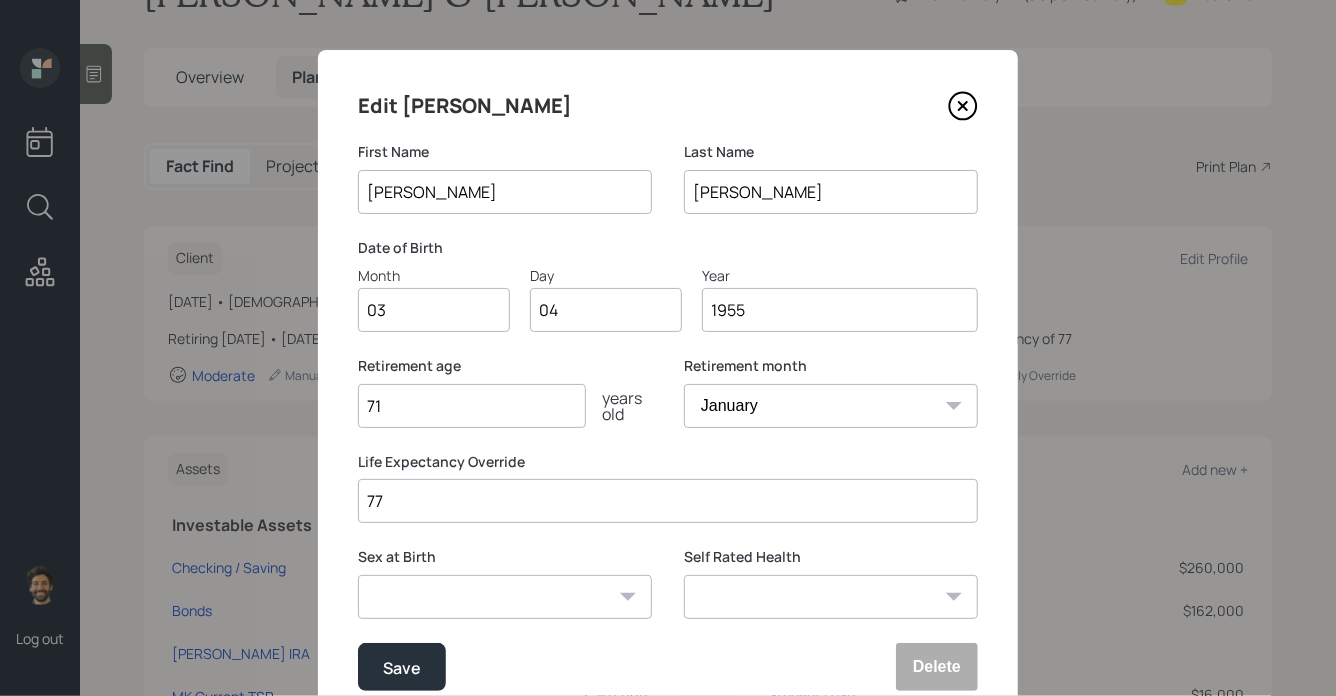 click on "77" at bounding box center (668, 501) 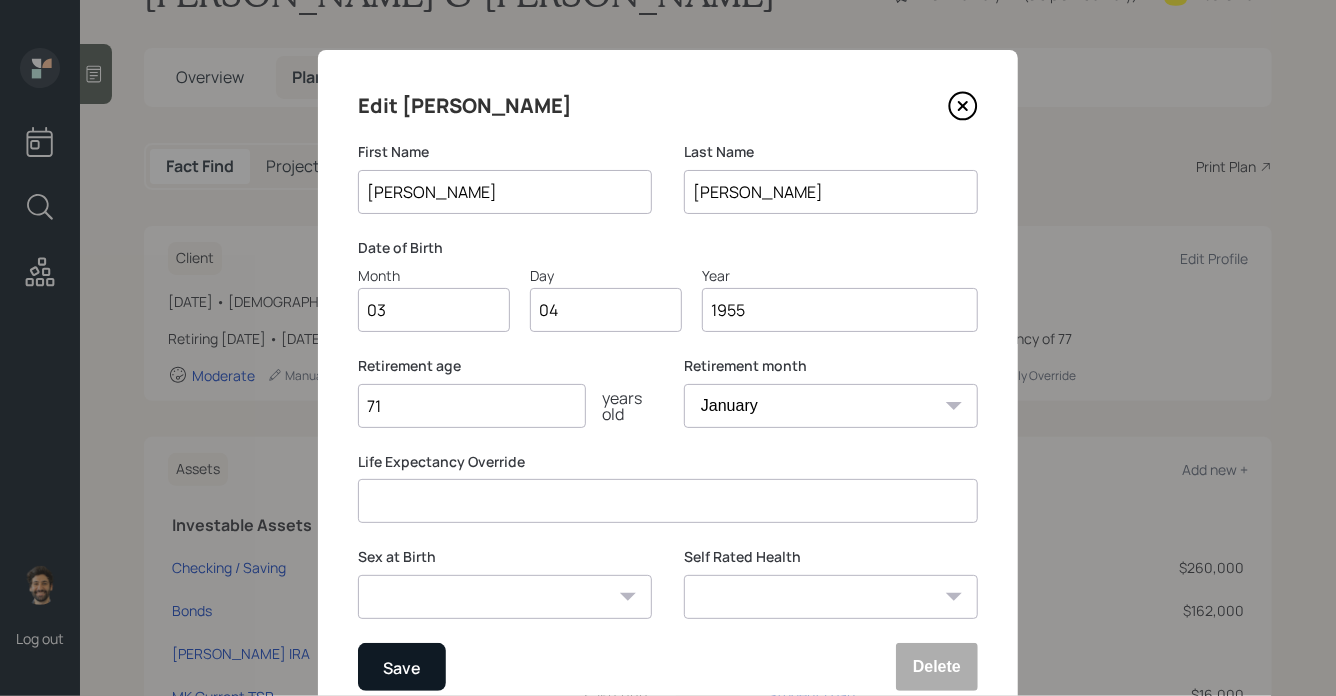 type 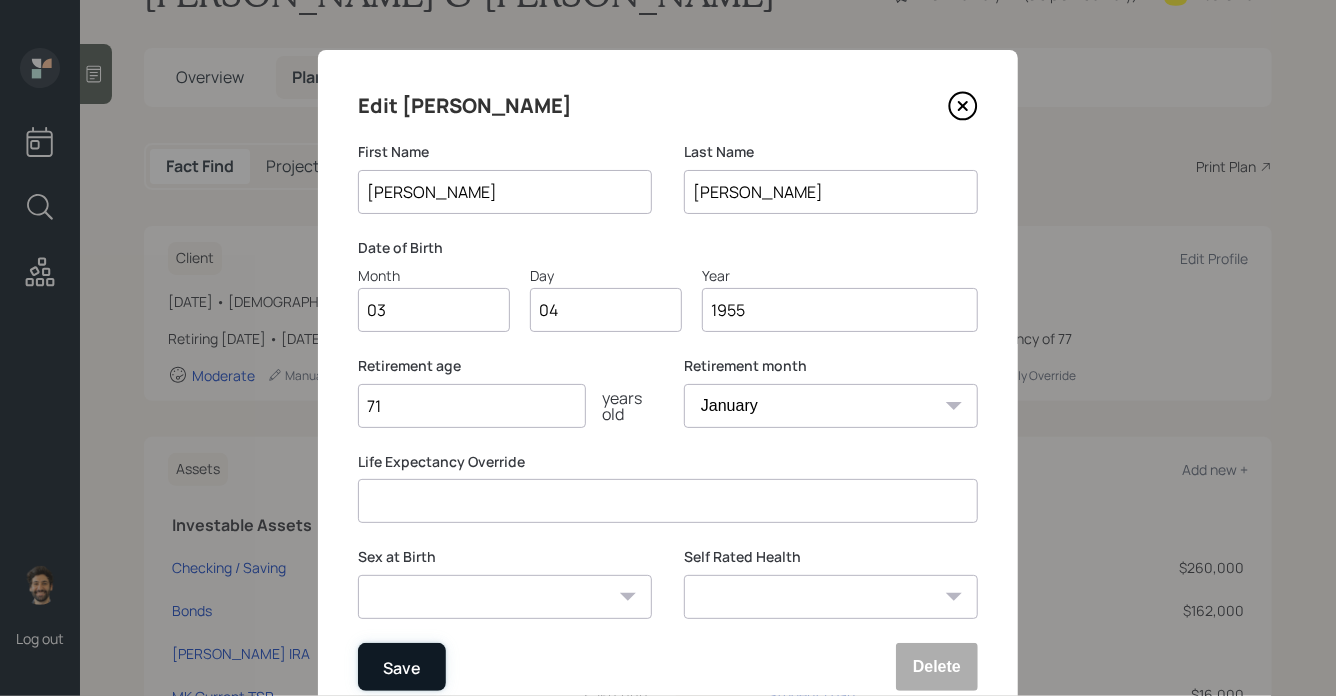 click on "Save" at bounding box center [402, 667] 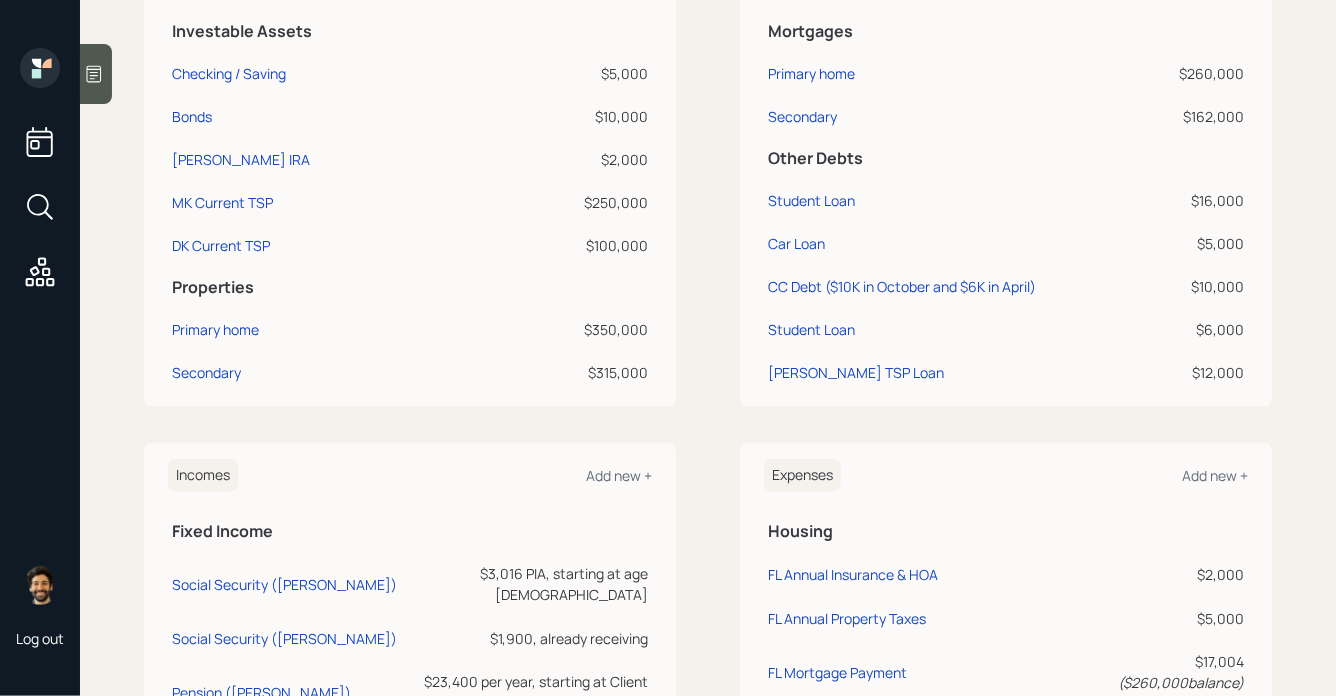 scroll, scrollTop: 574, scrollLeft: 0, axis: vertical 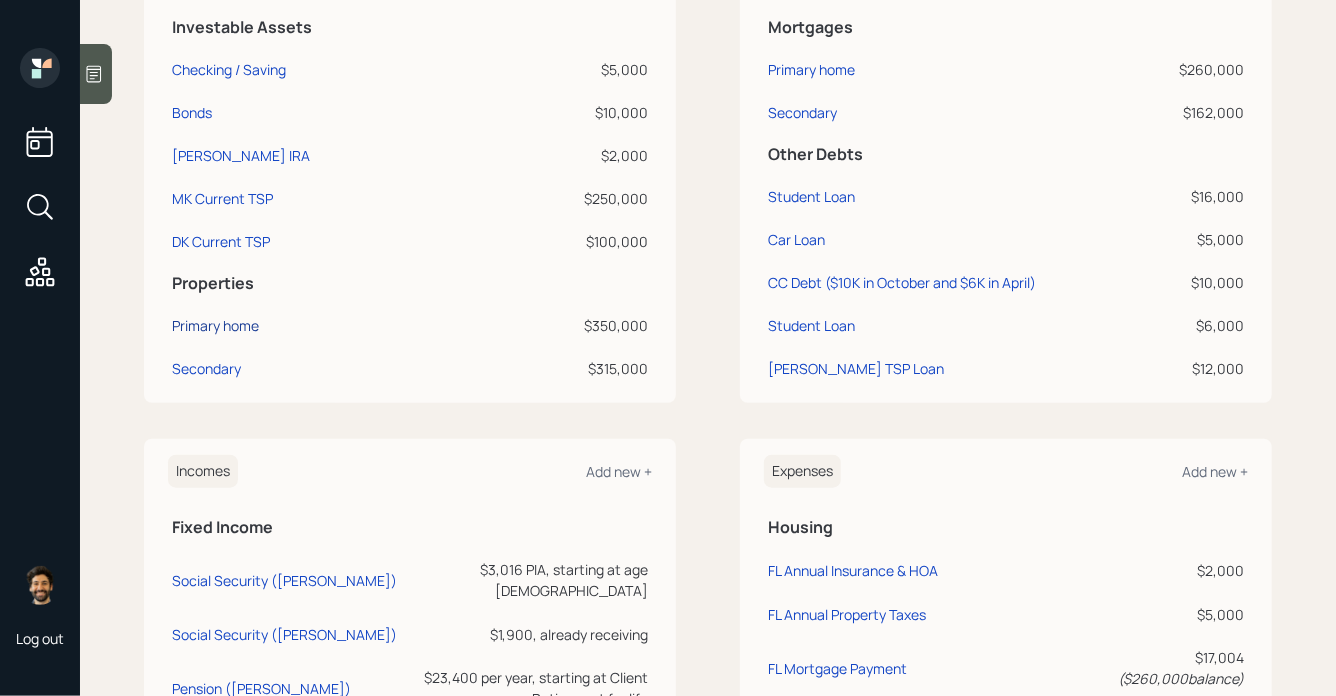 click on "Primary home" at bounding box center [215, 325] 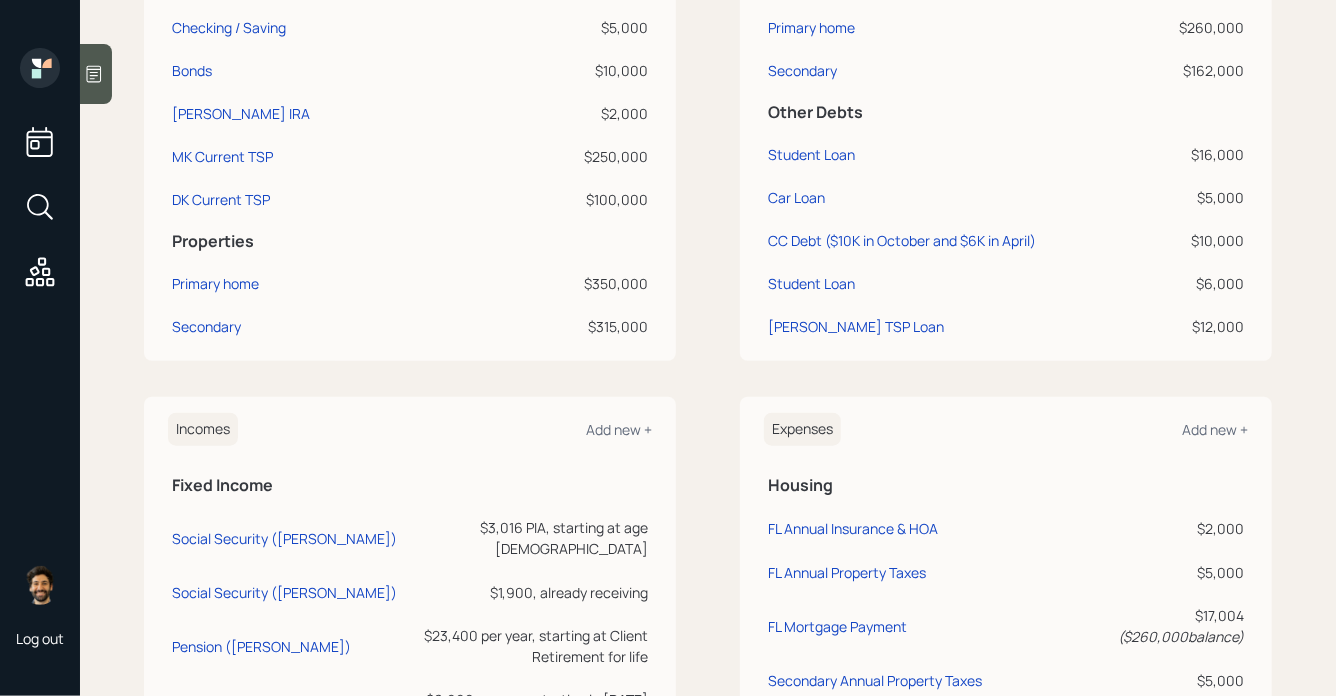 scroll, scrollTop: 603, scrollLeft: 0, axis: vertical 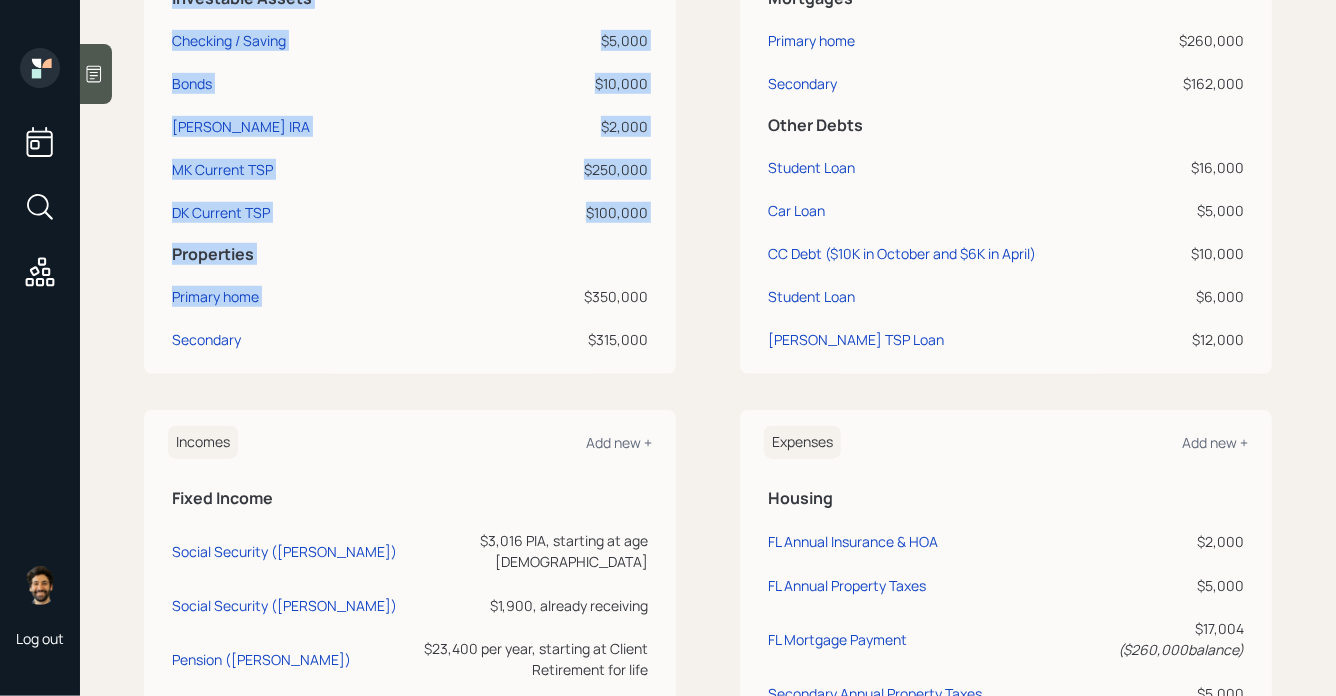 drag, startPoint x: 657, startPoint y: 293, endPoint x: 553, endPoint y: 293, distance: 104 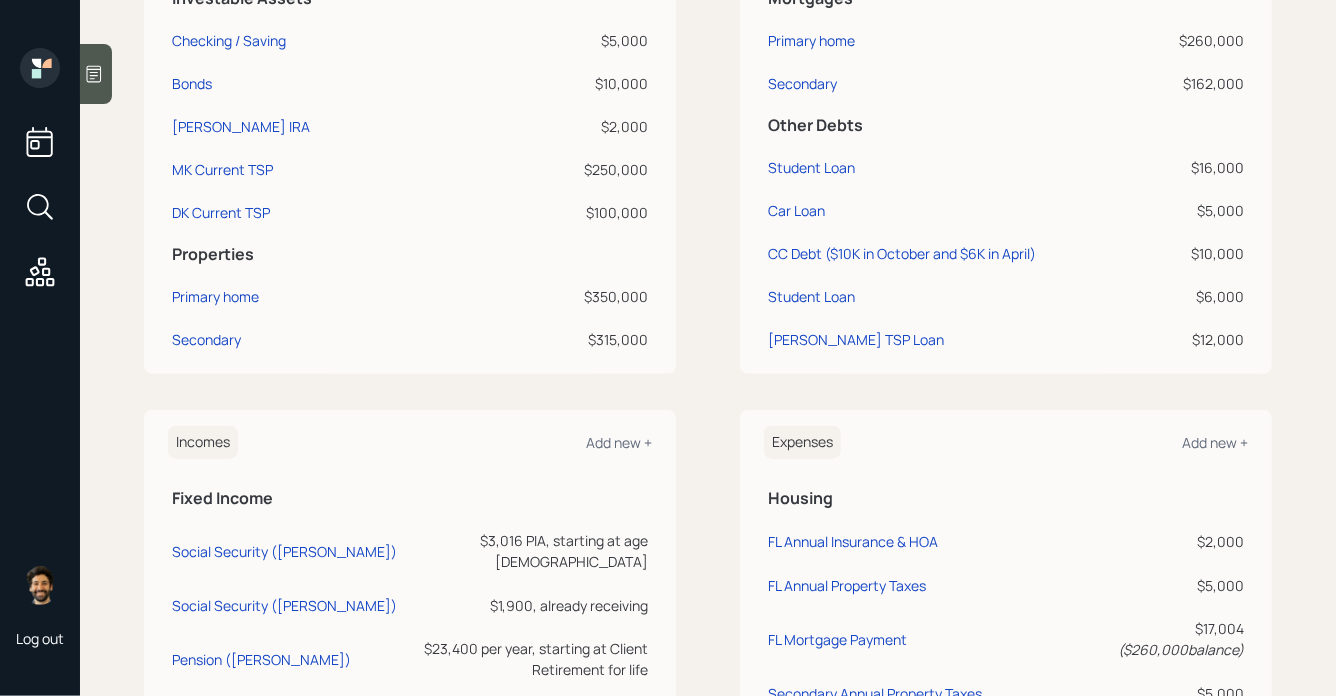 click on "$315,000" at bounding box center [572, 339] 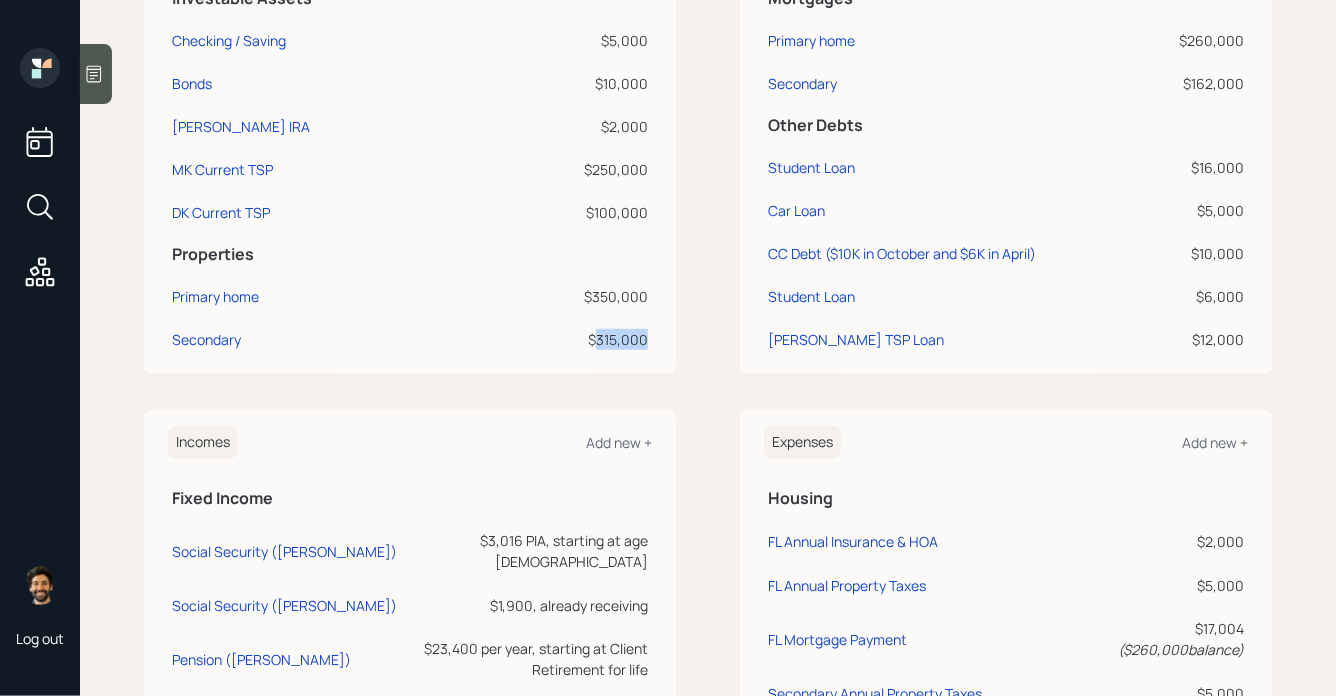 click on "$315,000" at bounding box center [572, 339] 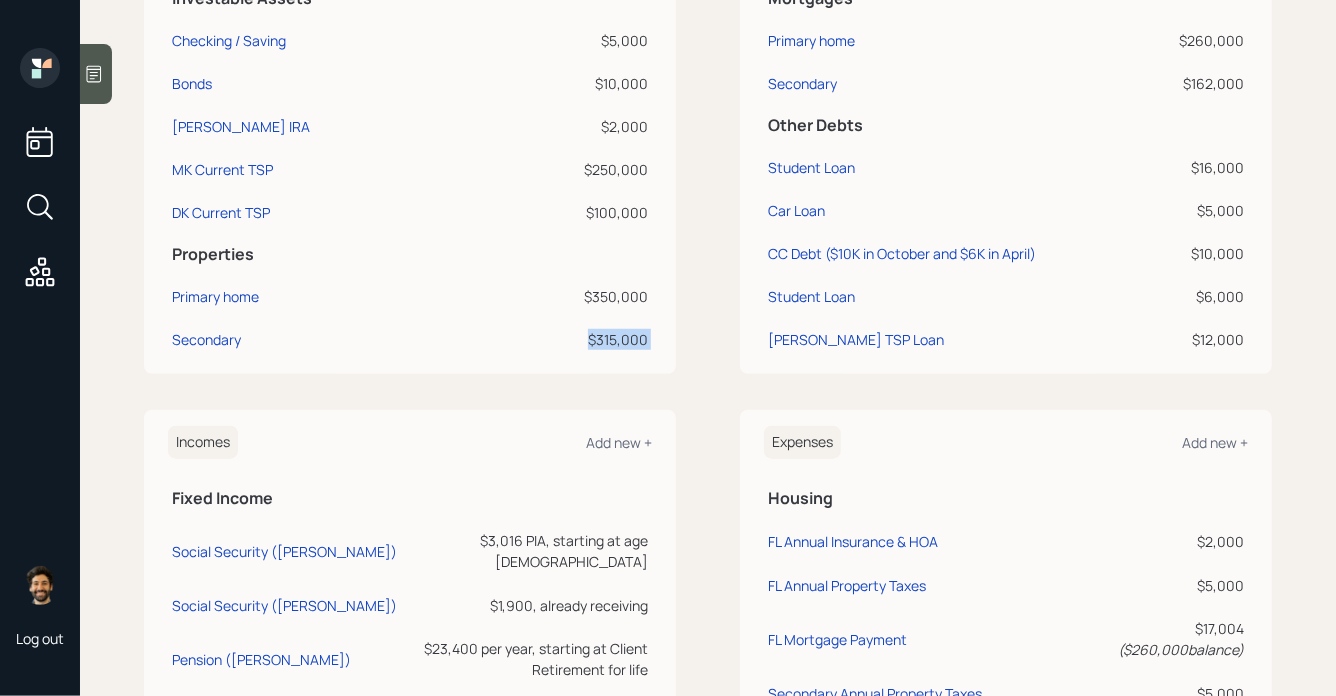 click on "$315,000" at bounding box center [572, 339] 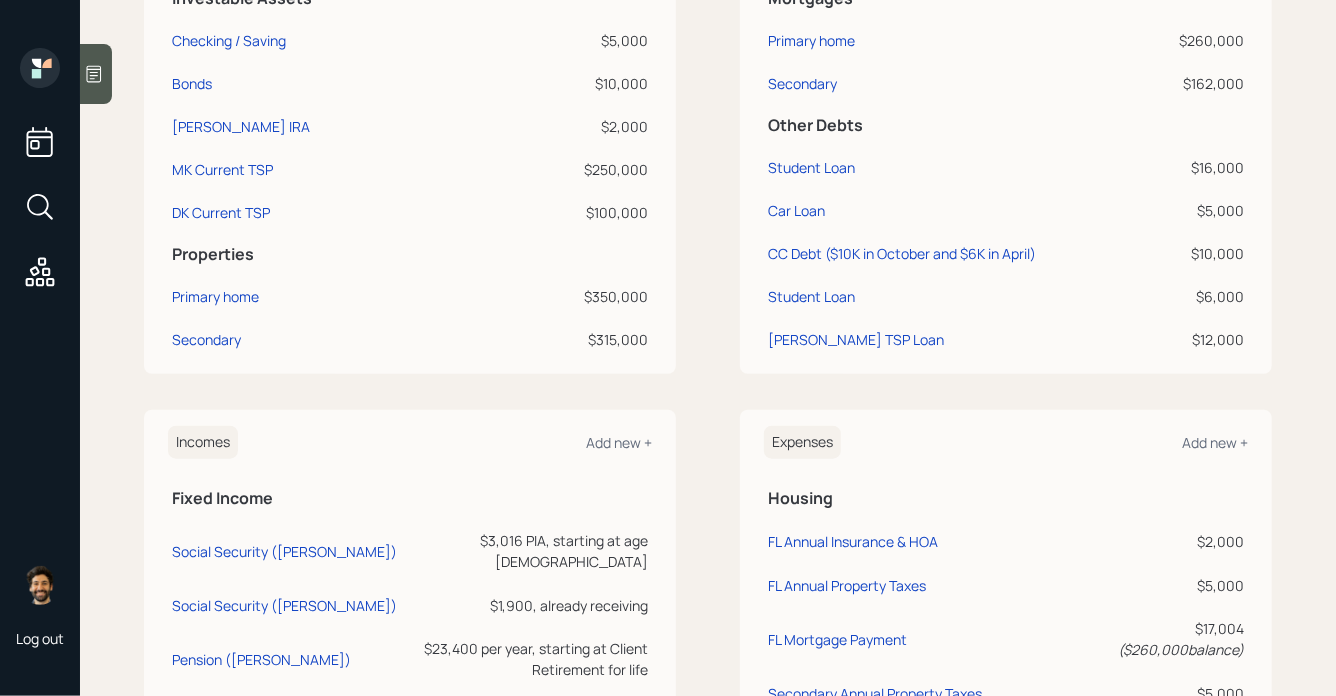 click on "Secondary" at bounding box center (330, 339) 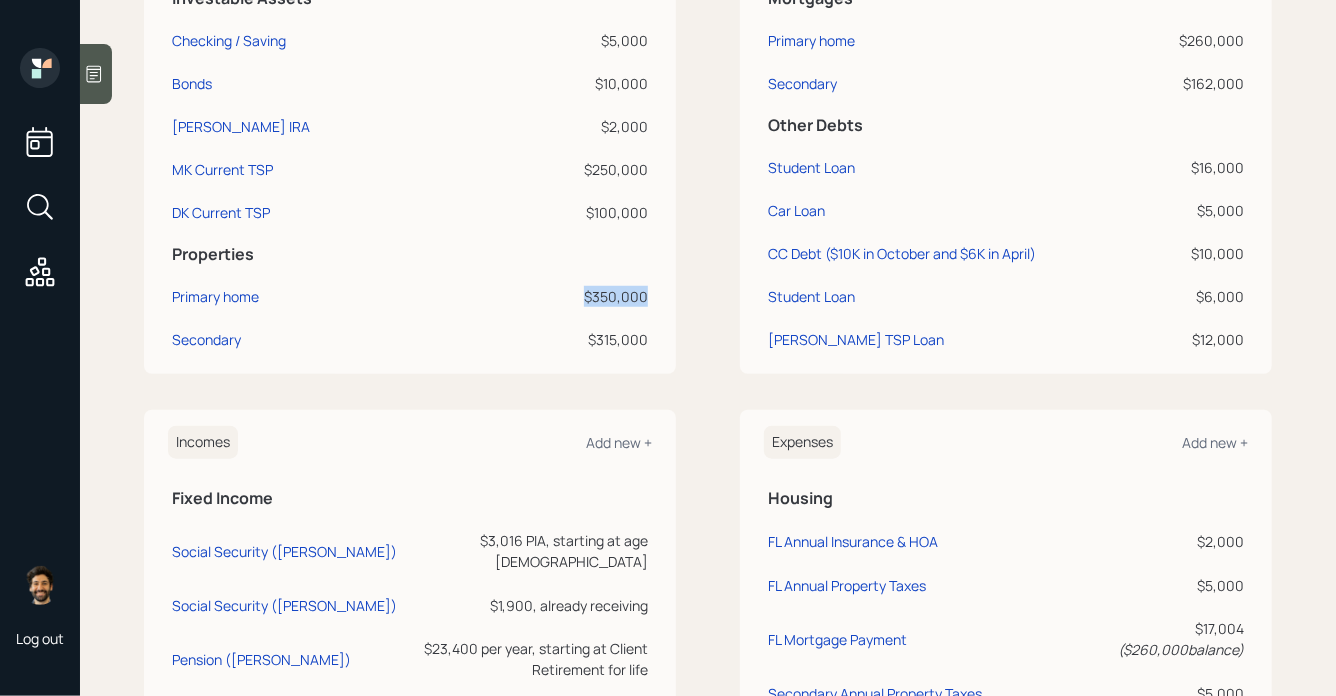 drag, startPoint x: 650, startPoint y: 297, endPoint x: 579, endPoint y: 297, distance: 71 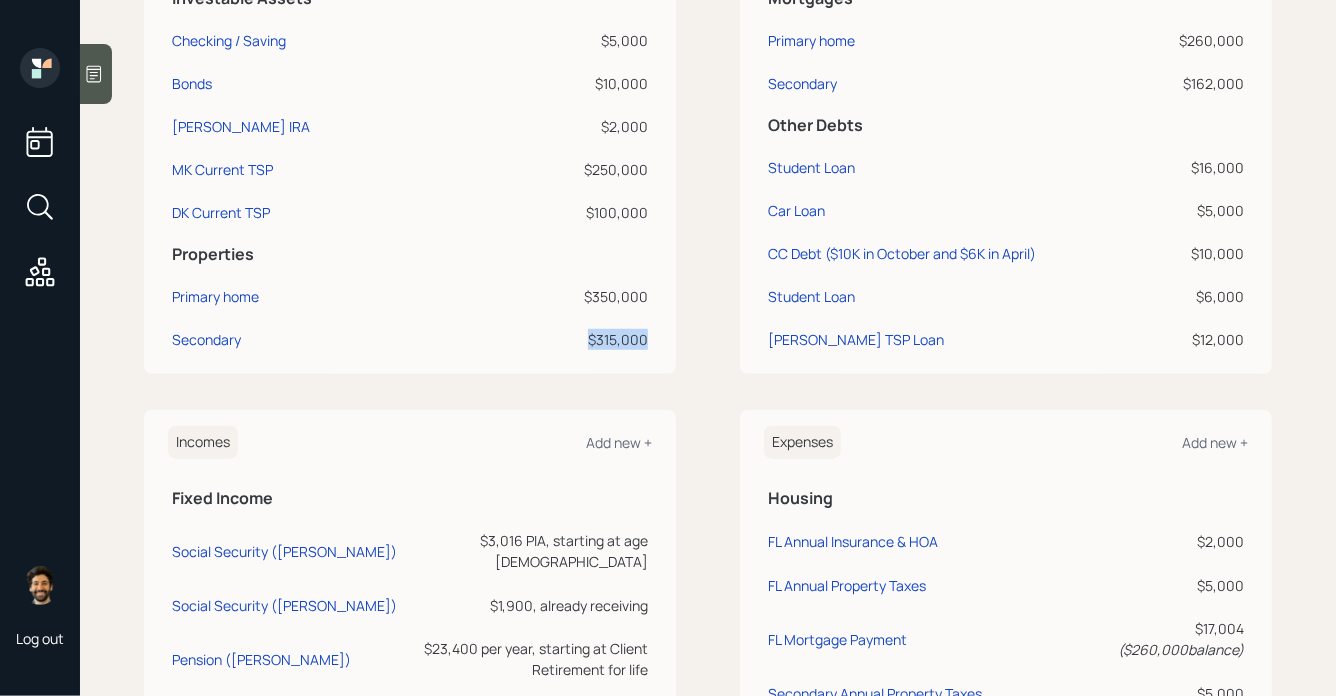 drag, startPoint x: 649, startPoint y: 334, endPoint x: 587, endPoint y: 335, distance: 62.008064 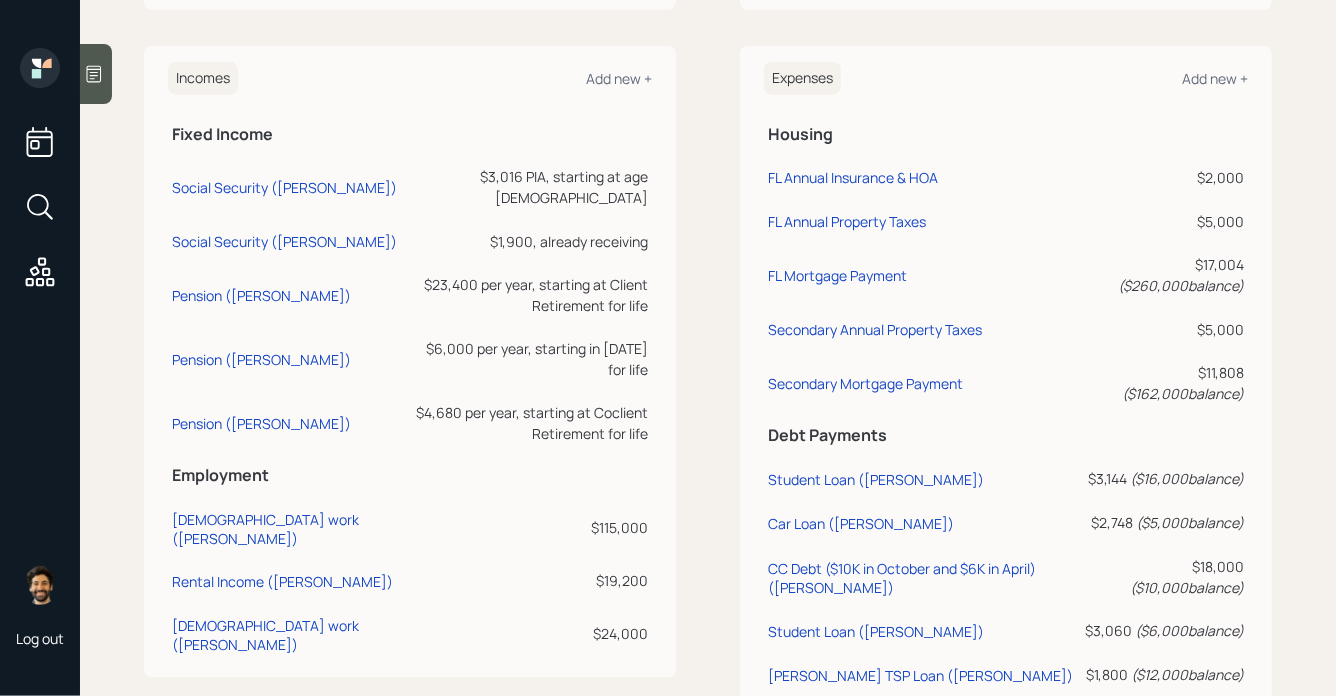 scroll, scrollTop: 1173, scrollLeft: 0, axis: vertical 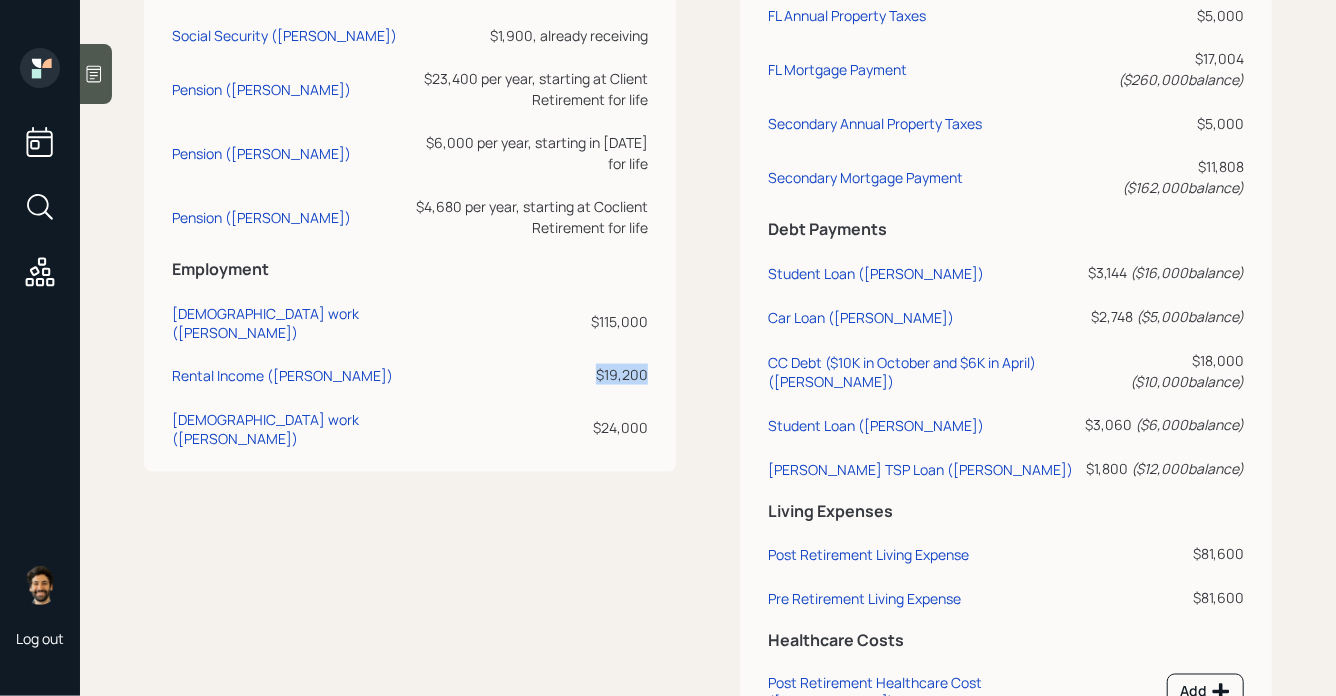 drag, startPoint x: 647, startPoint y: 363, endPoint x: 574, endPoint y: 361, distance: 73.02739 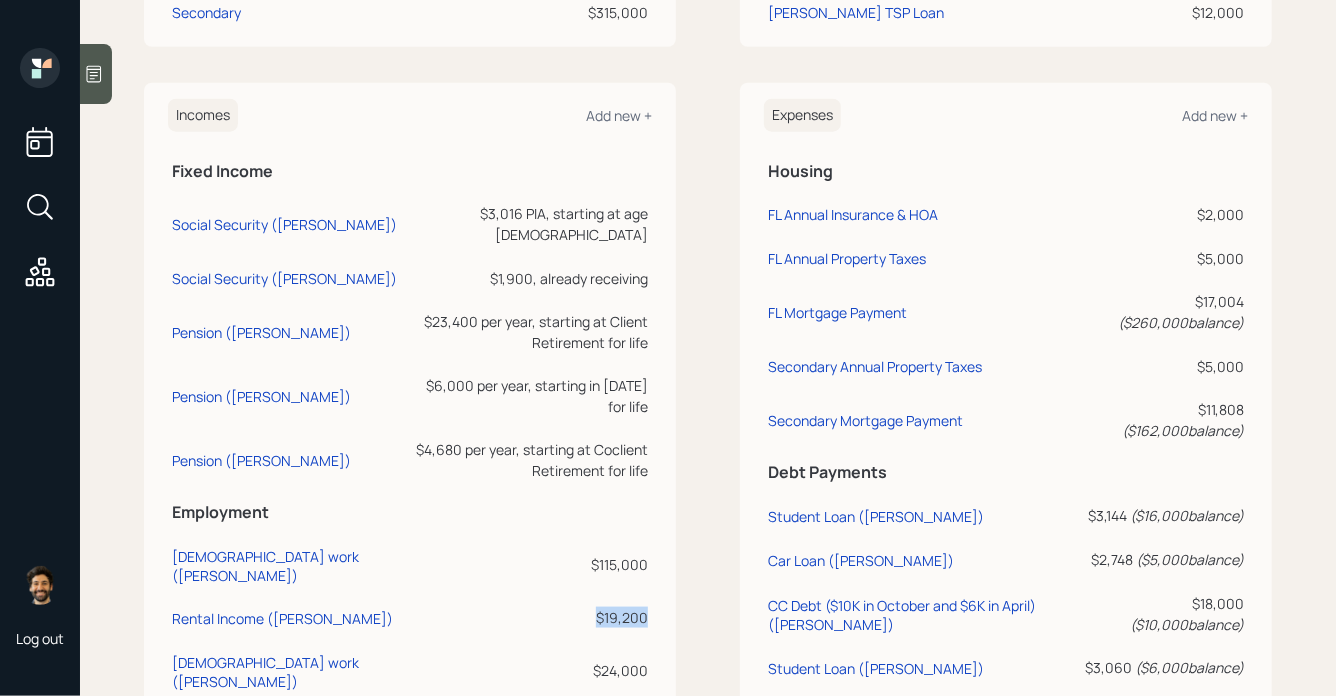 scroll, scrollTop: 770, scrollLeft: 0, axis: vertical 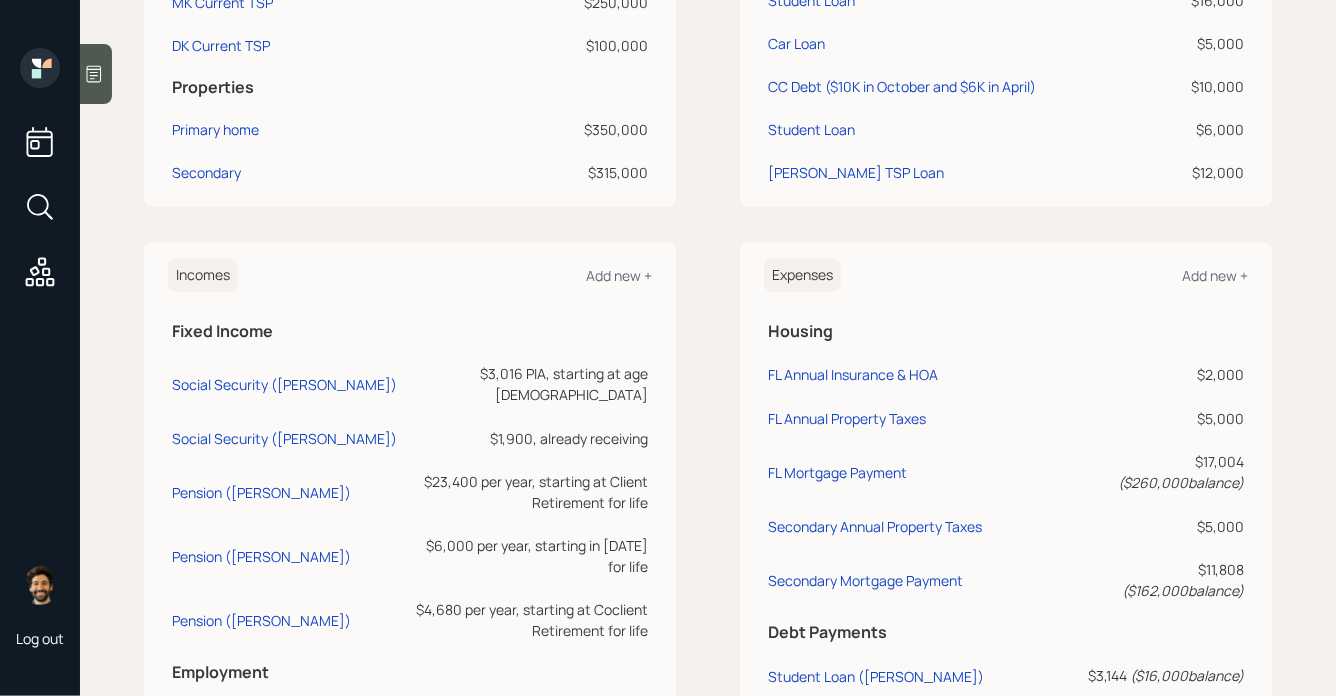 click on "$315,000" at bounding box center [572, 172] 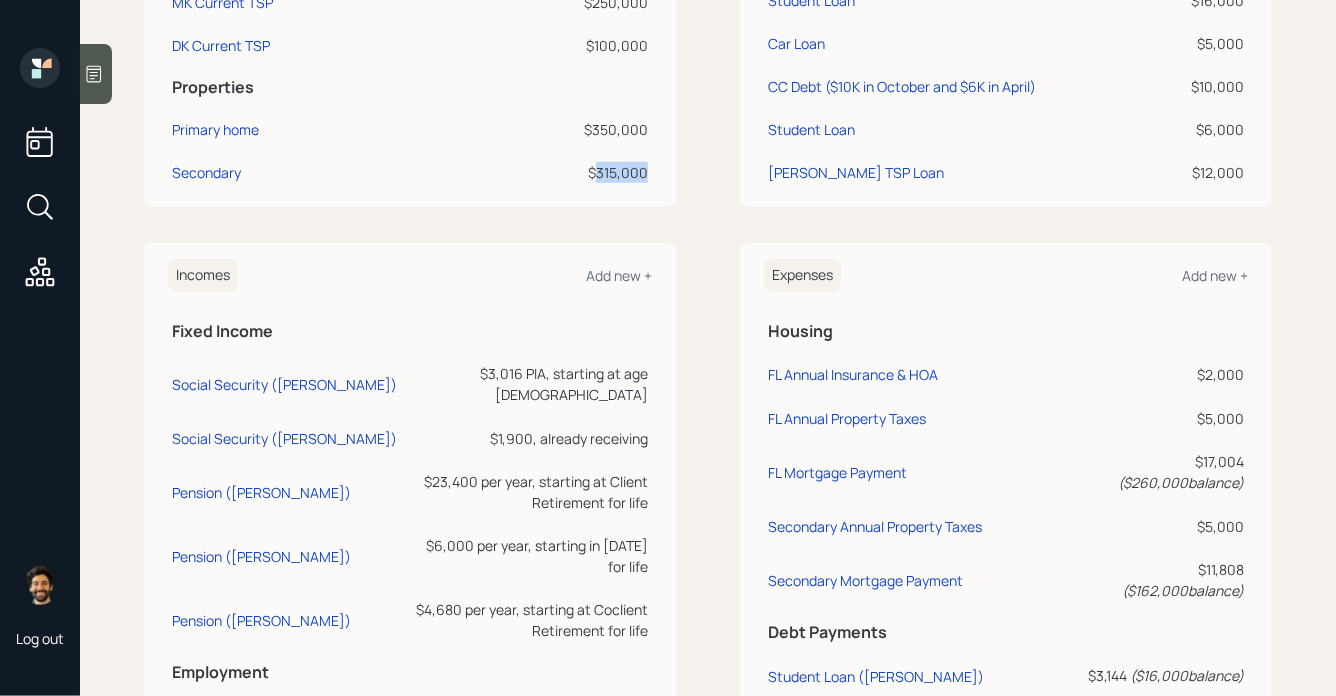 click on "$315,000" at bounding box center (572, 172) 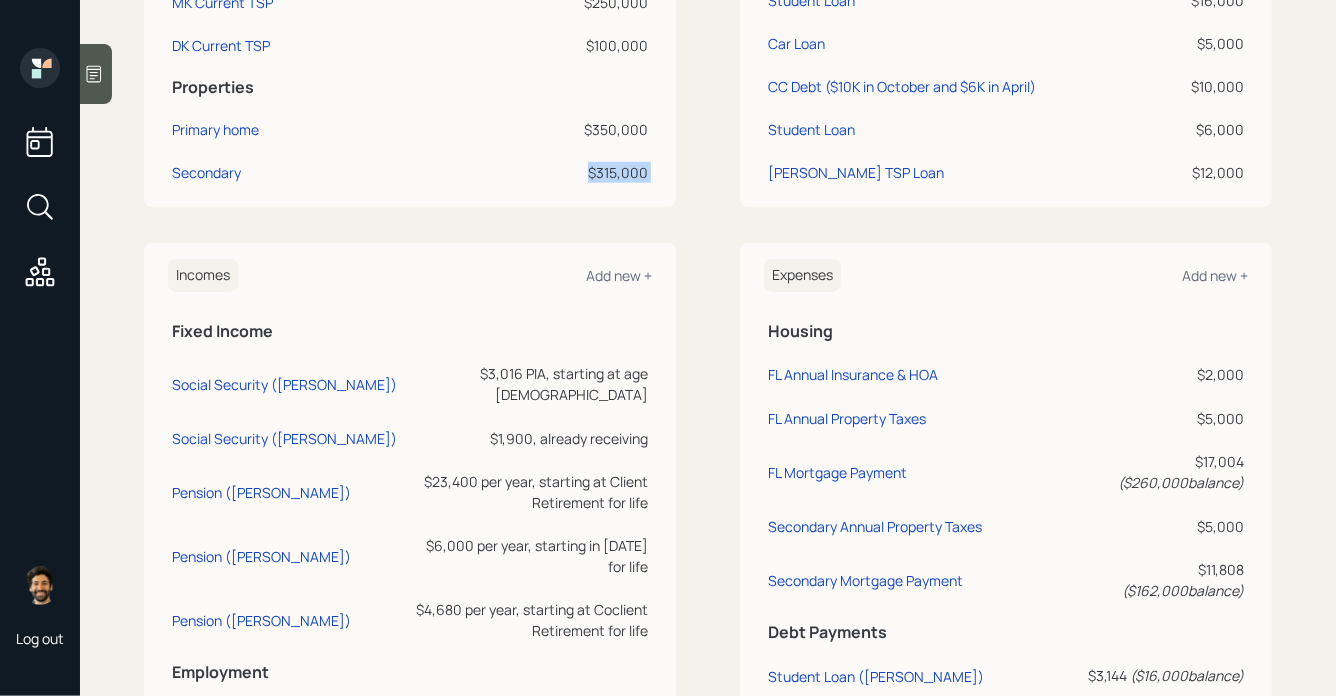 click on "$315,000" at bounding box center [572, 172] 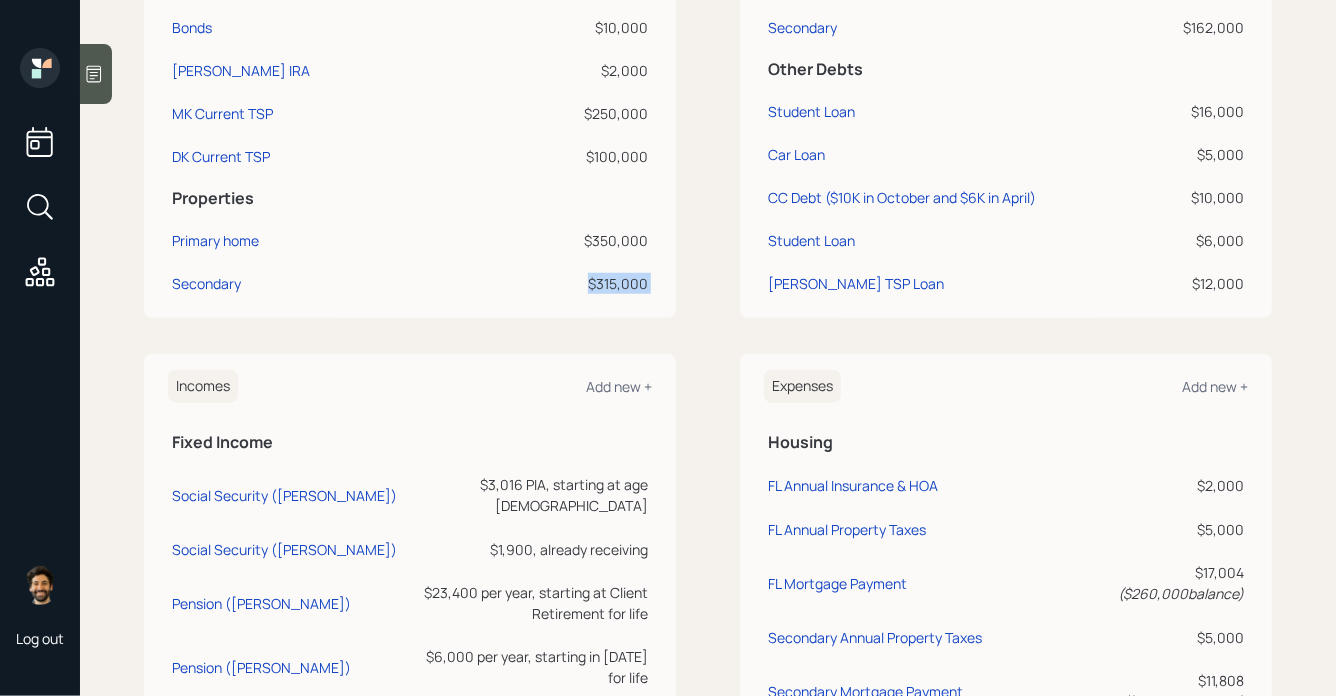 scroll, scrollTop: 612, scrollLeft: 0, axis: vertical 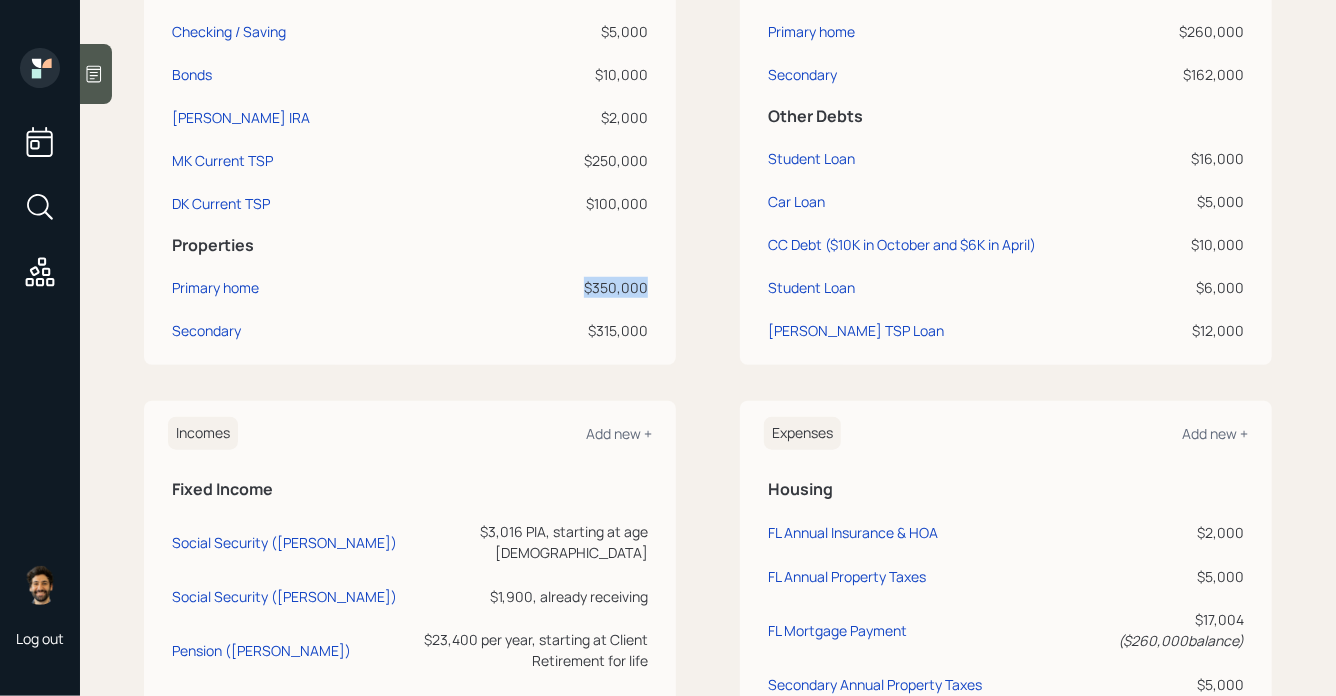 drag, startPoint x: 649, startPoint y: 283, endPoint x: 582, endPoint y: 284, distance: 67.00746 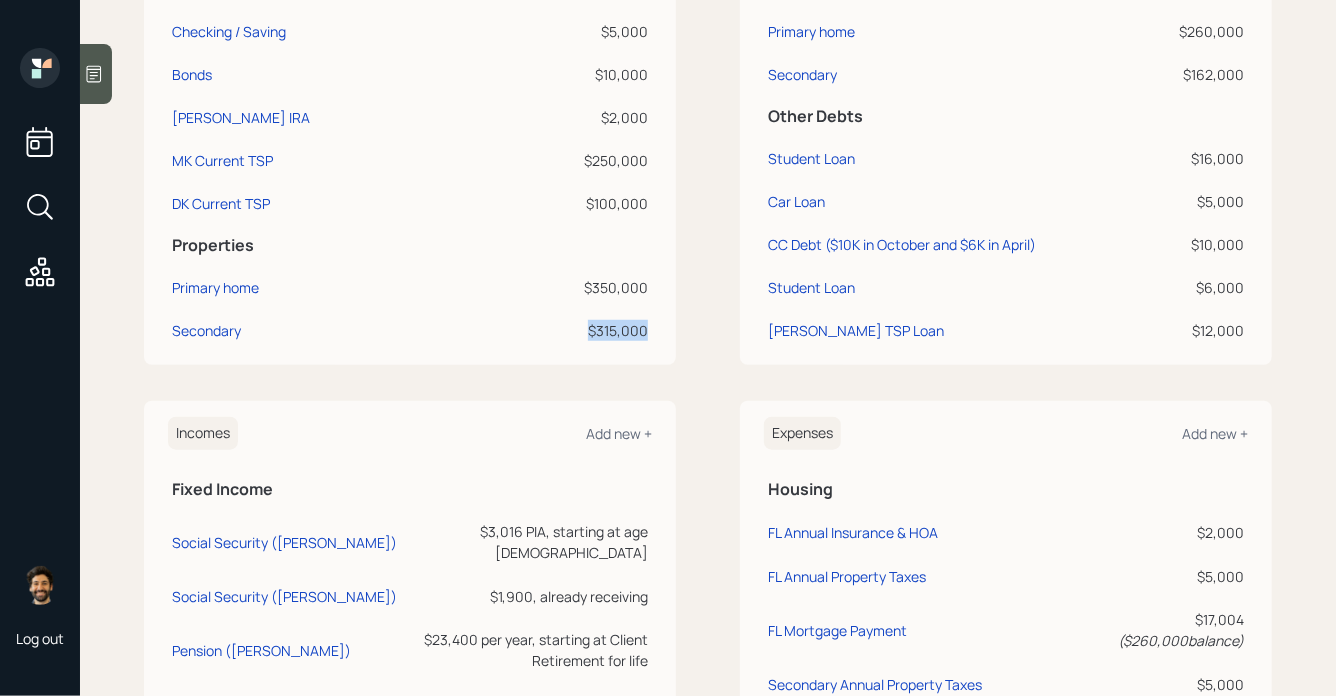 drag, startPoint x: 645, startPoint y: 333, endPoint x: 587, endPoint y: 332, distance: 58.00862 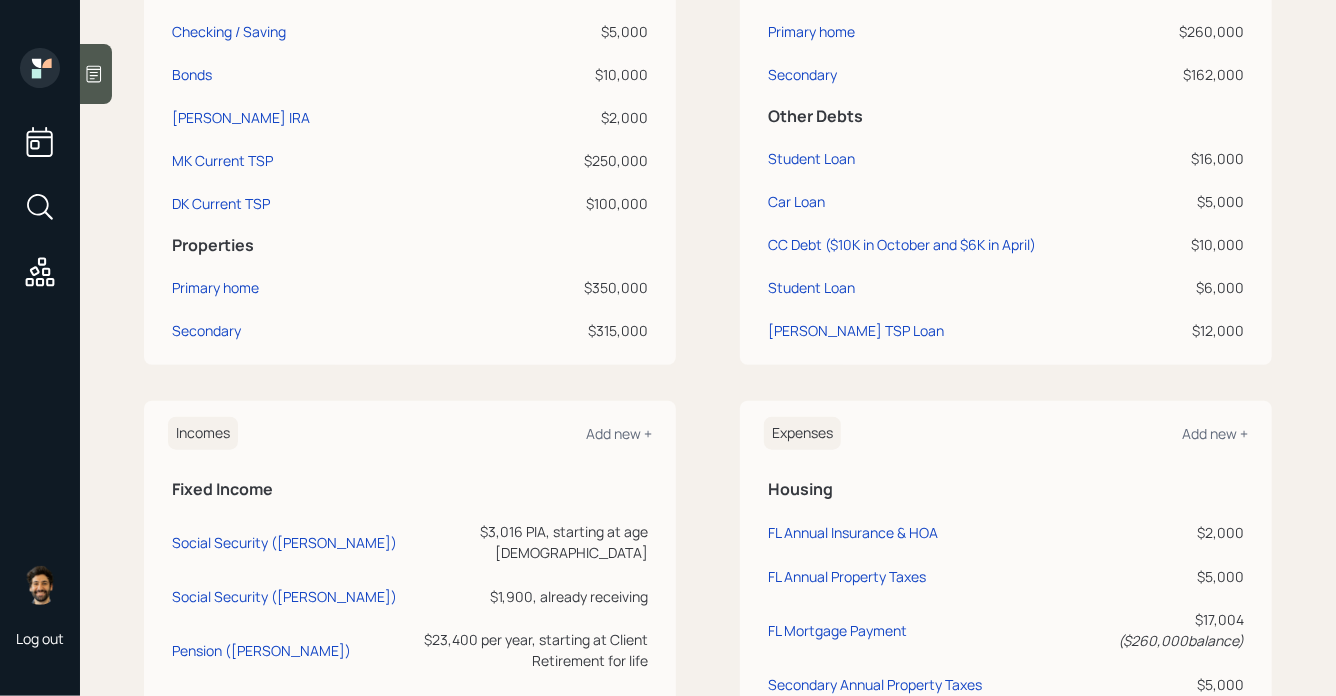 click on "$350,000" at bounding box center (572, 287) 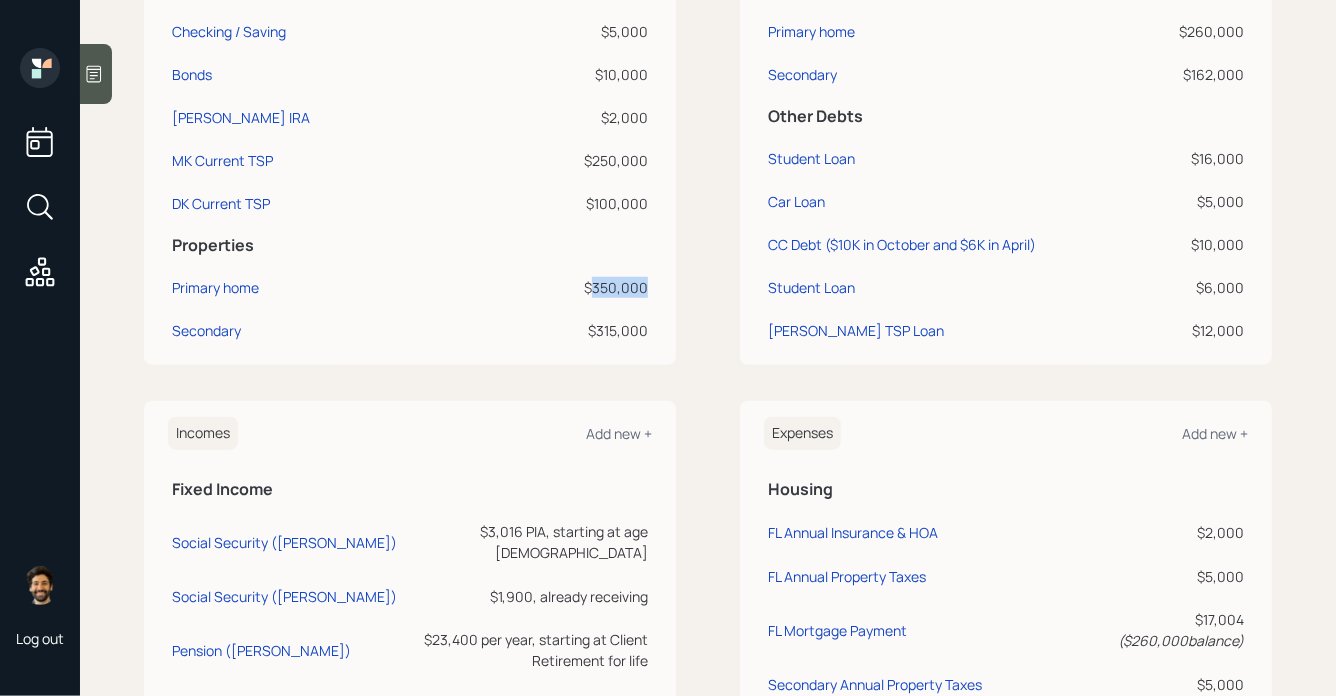 click on "$350,000" at bounding box center [572, 287] 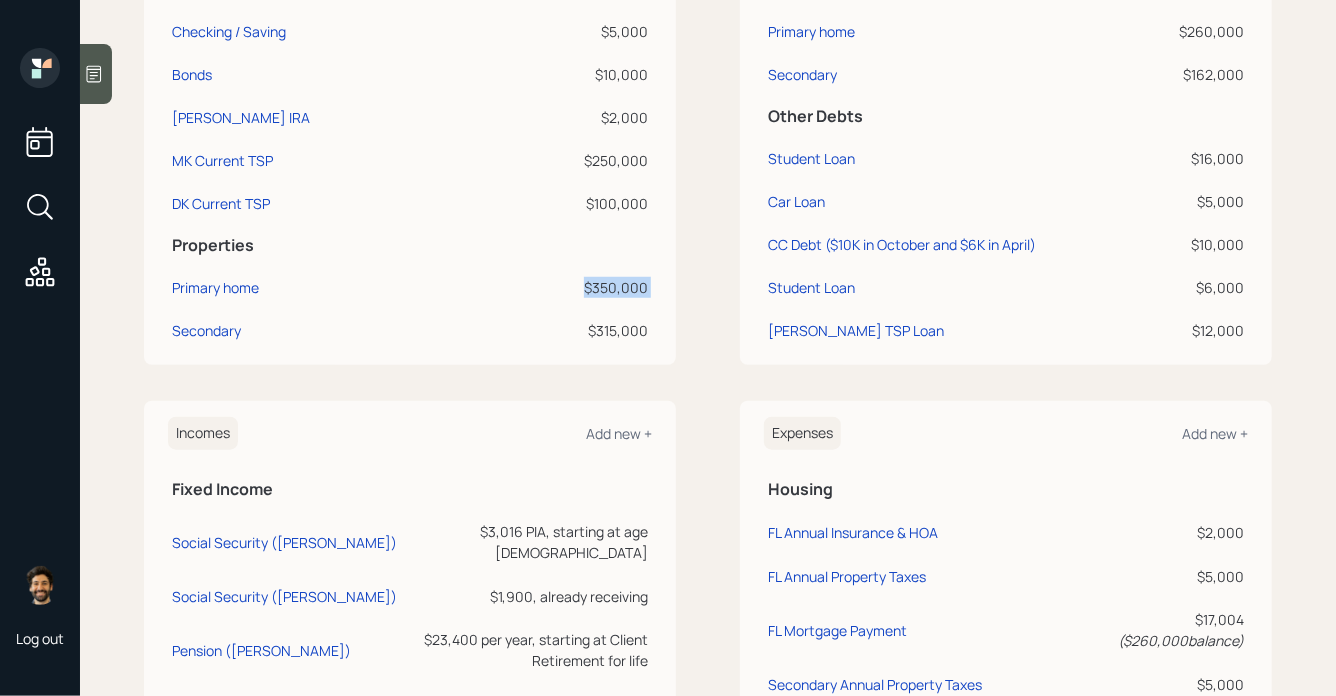 click on "$350,000" at bounding box center [572, 287] 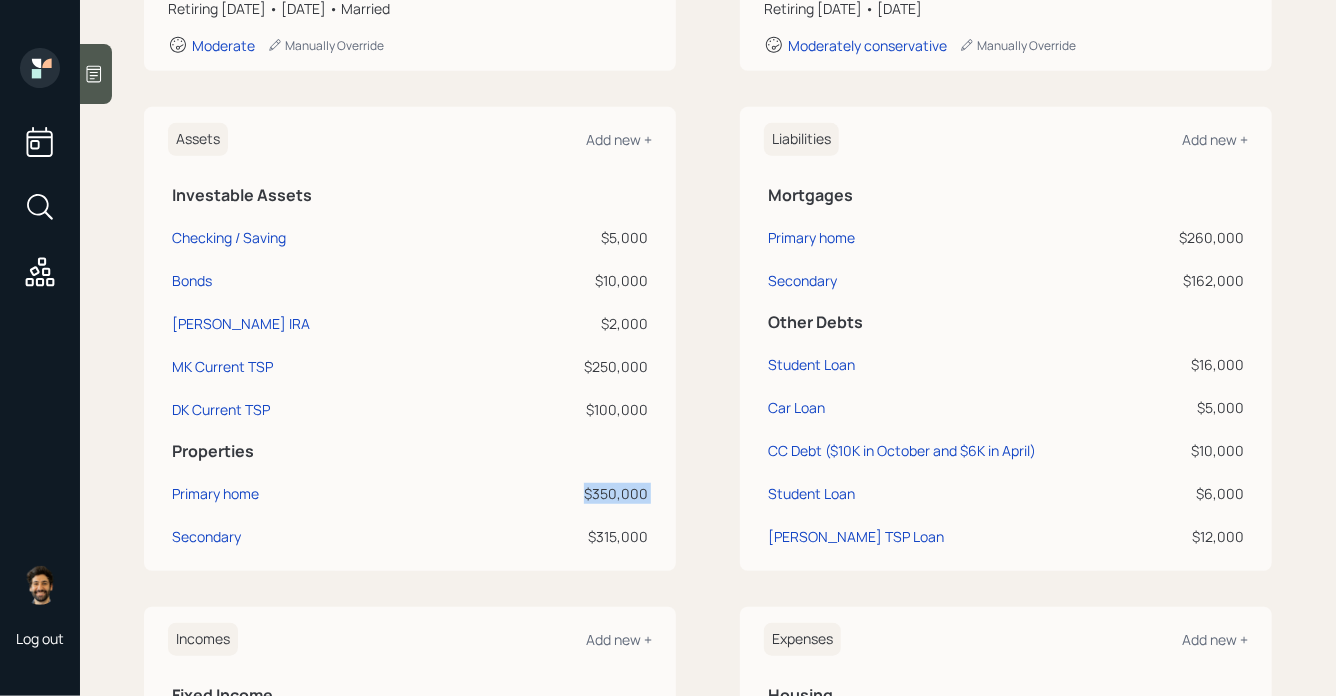 scroll, scrollTop: 404, scrollLeft: 0, axis: vertical 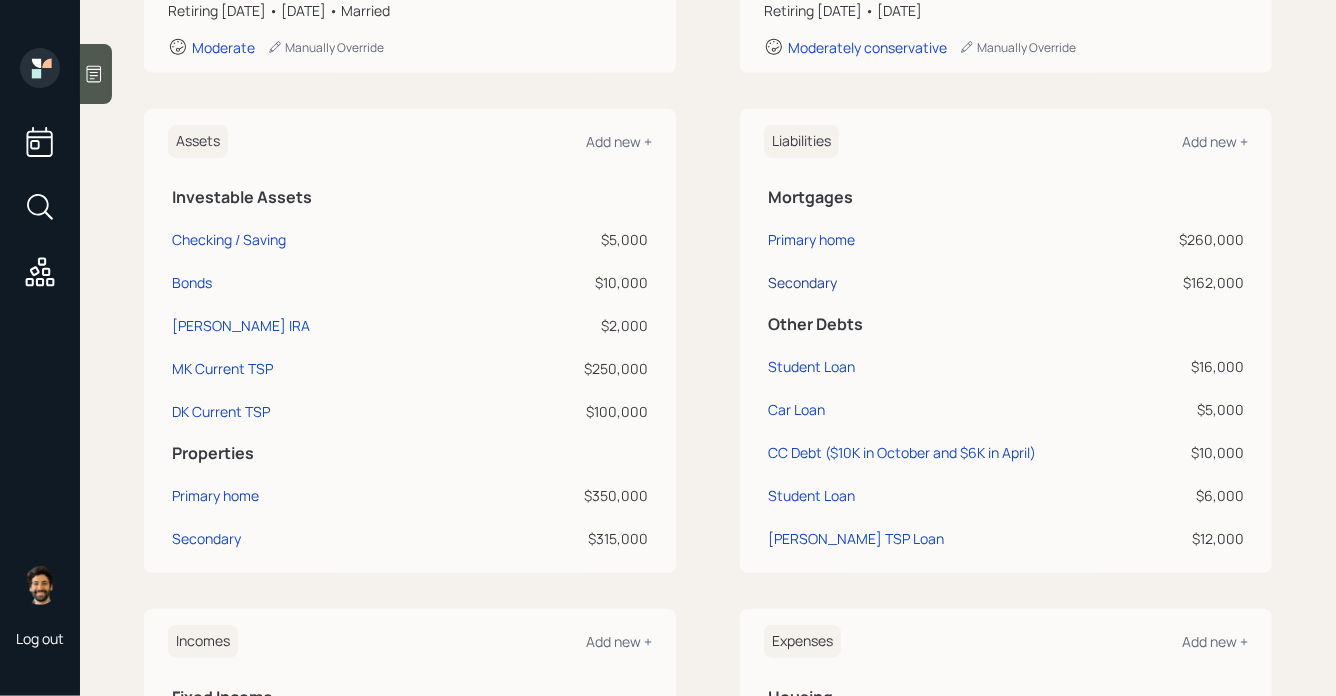 click on "Secondary" at bounding box center (802, 282) 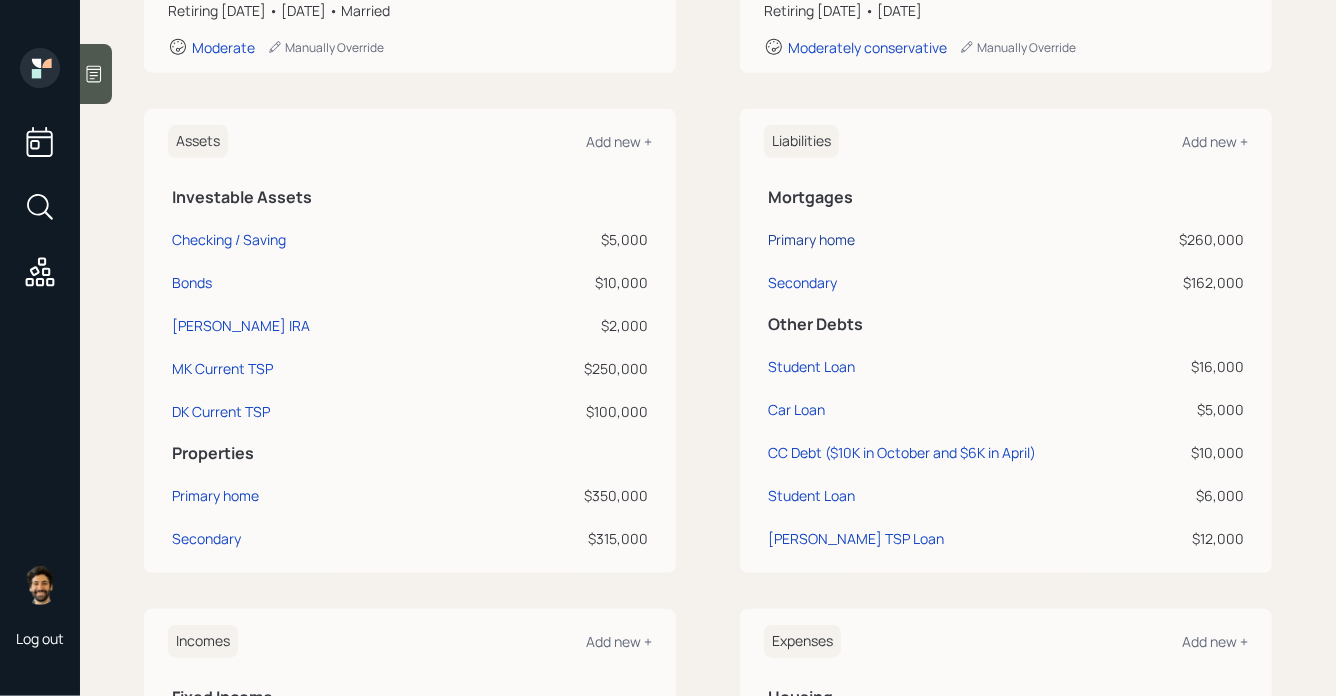 click on "Primary home" at bounding box center (811, 239) 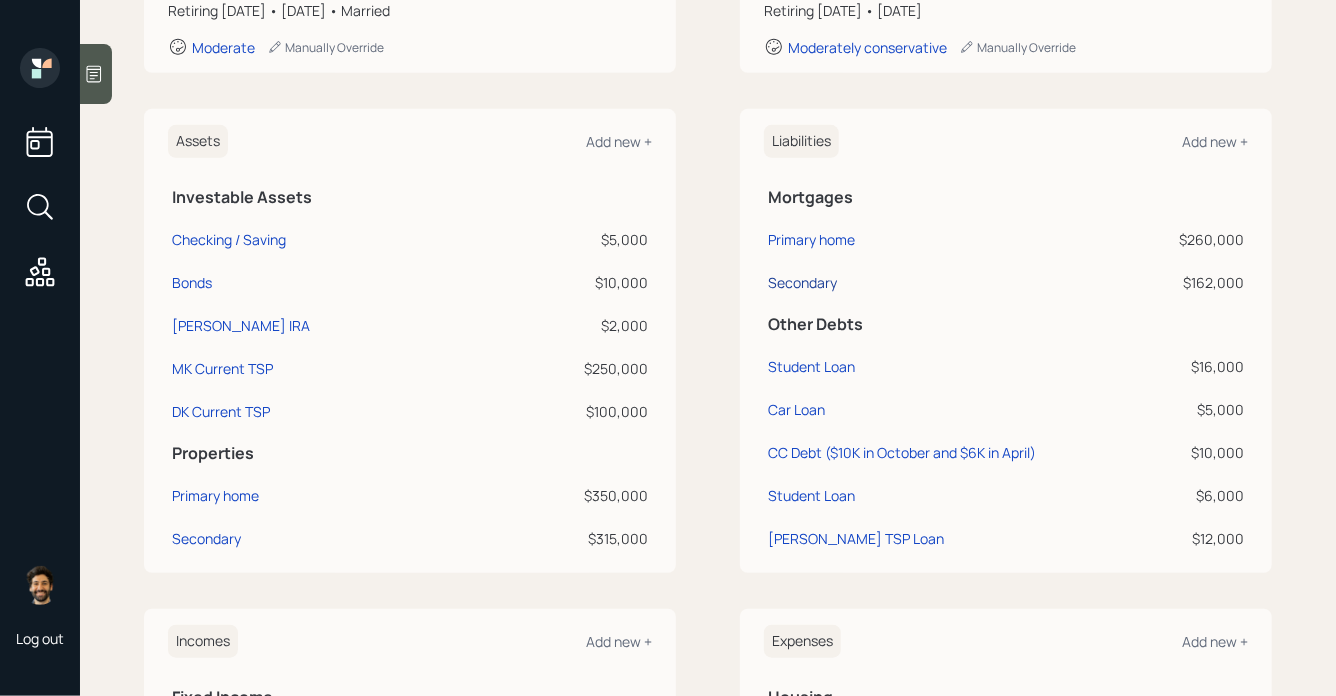 click on "Secondary" at bounding box center [802, 282] 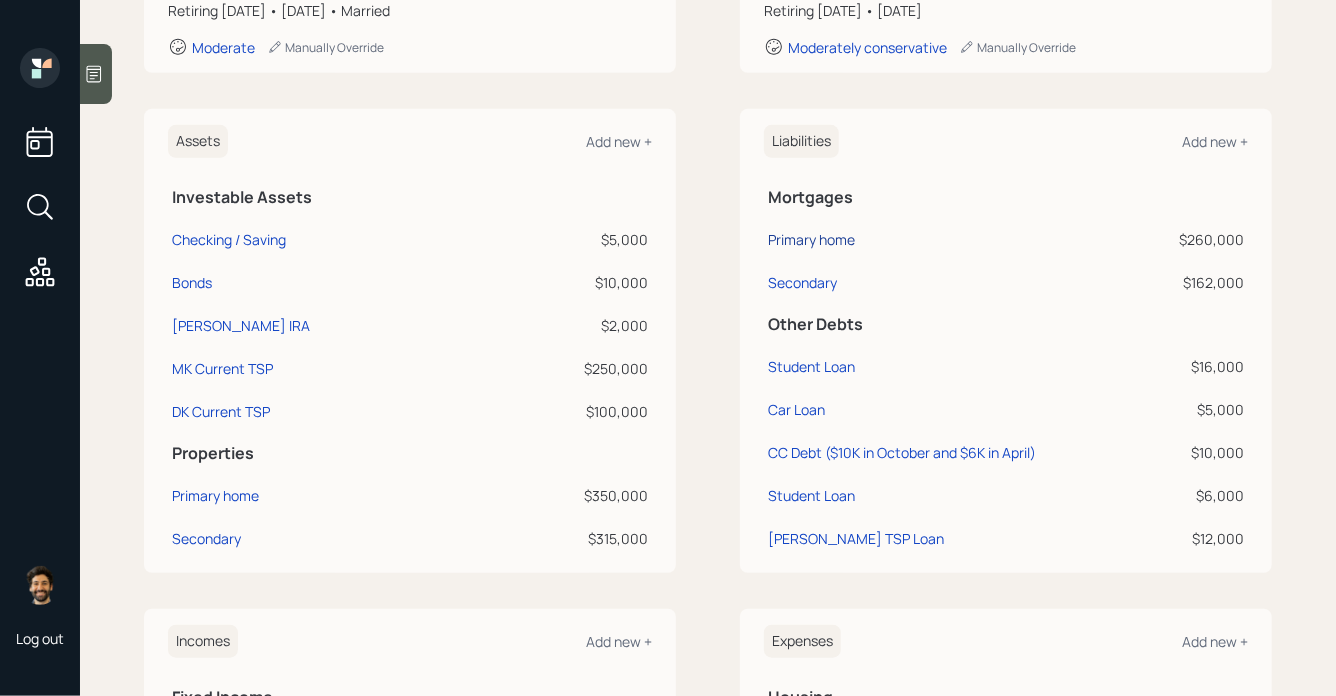 click on "Primary home" at bounding box center (811, 239) 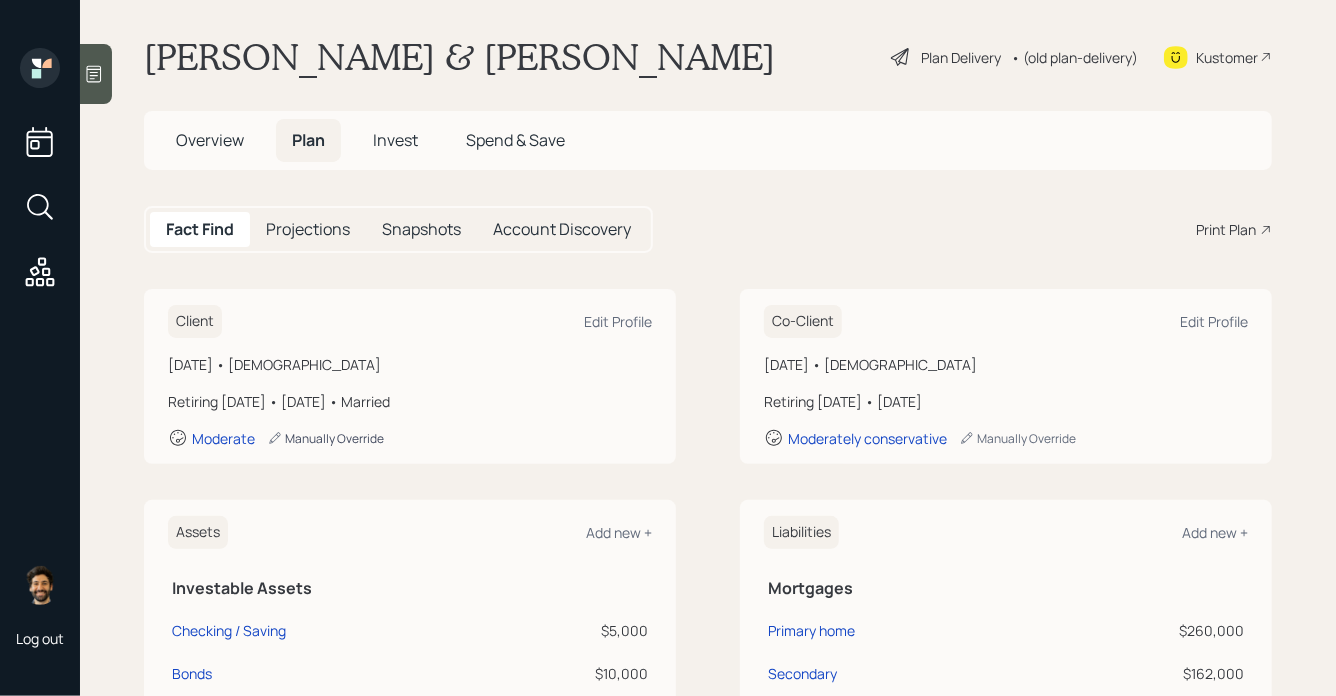 scroll, scrollTop: 0, scrollLeft: 0, axis: both 